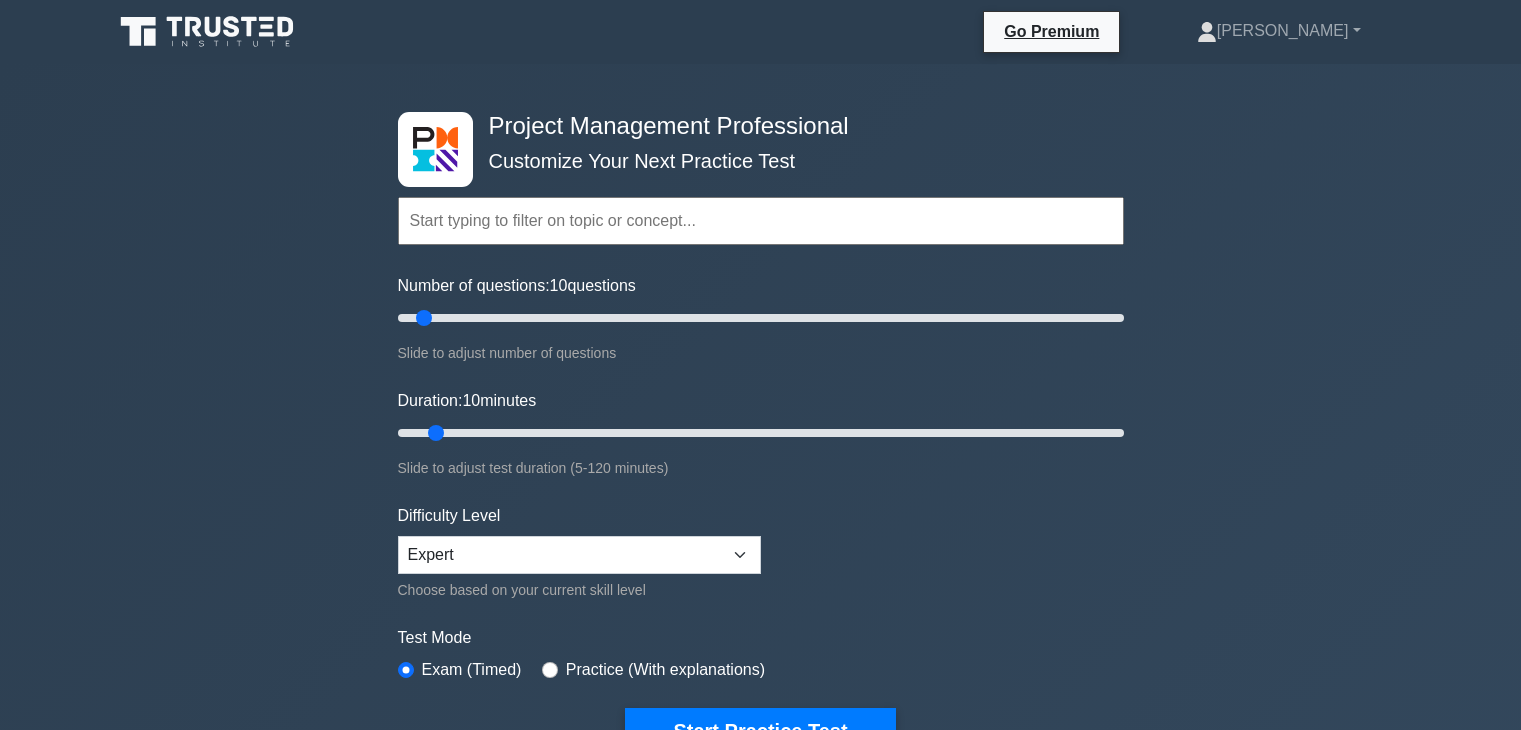 scroll, scrollTop: 0, scrollLeft: 0, axis: both 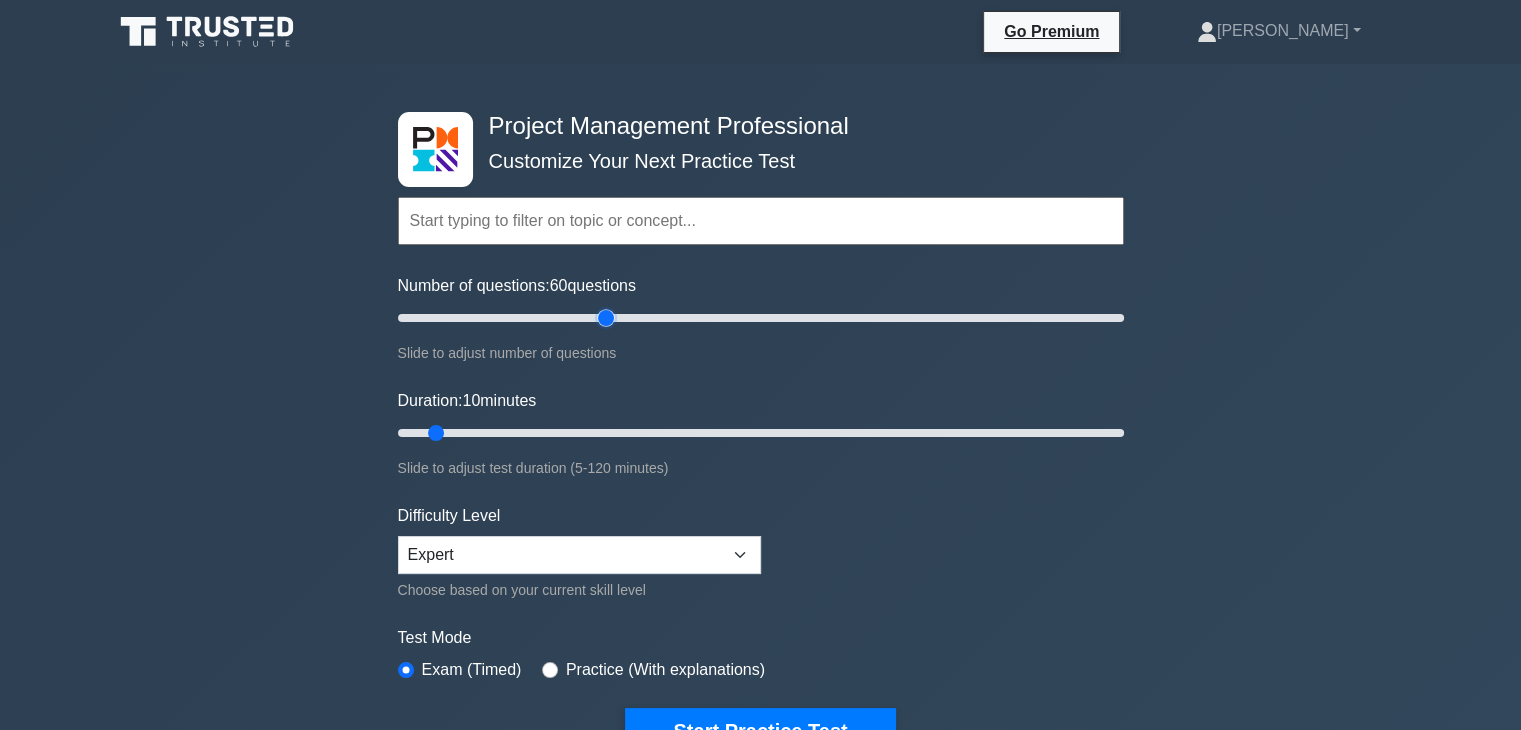drag, startPoint x: 426, startPoint y: 313, endPoint x: 609, endPoint y: 333, distance: 184.08965 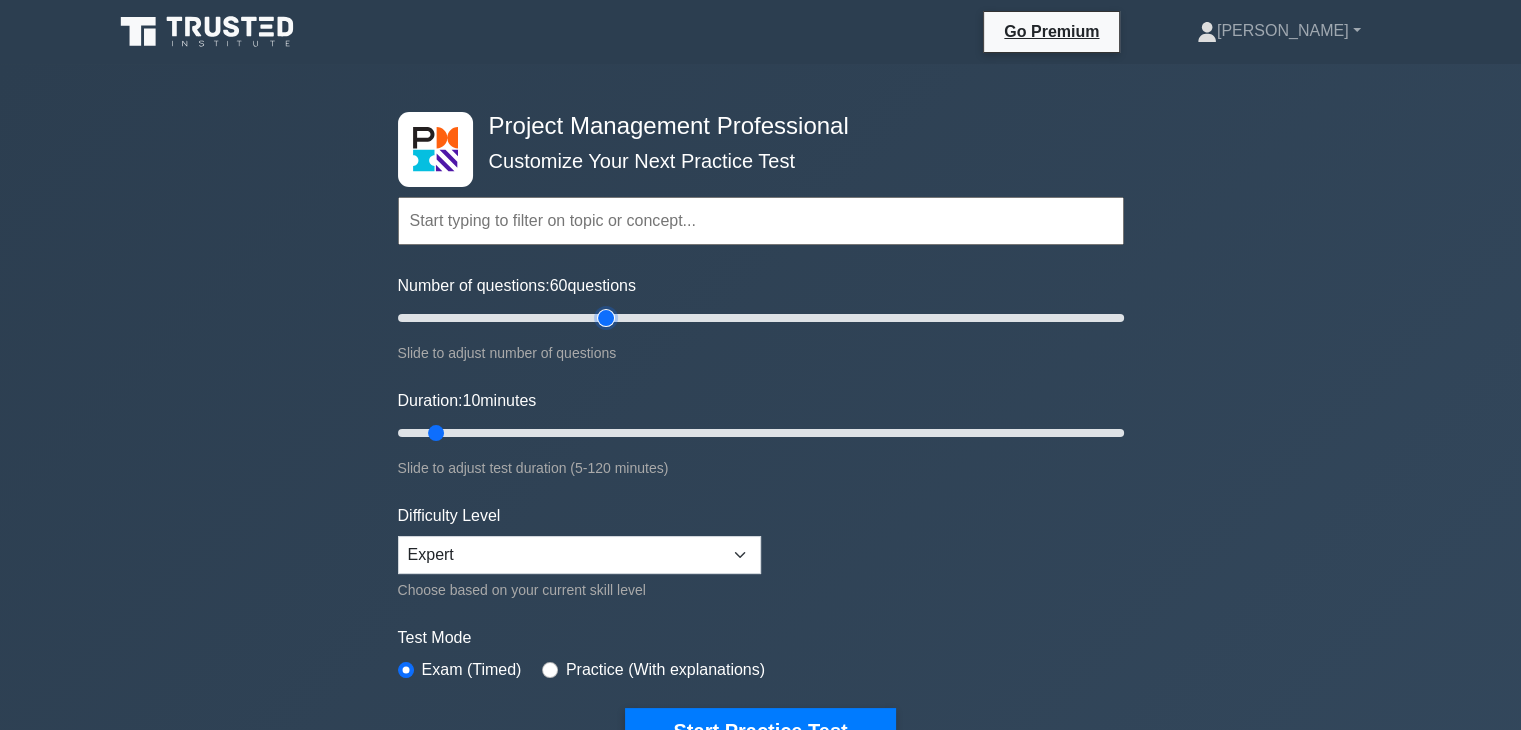type on "60" 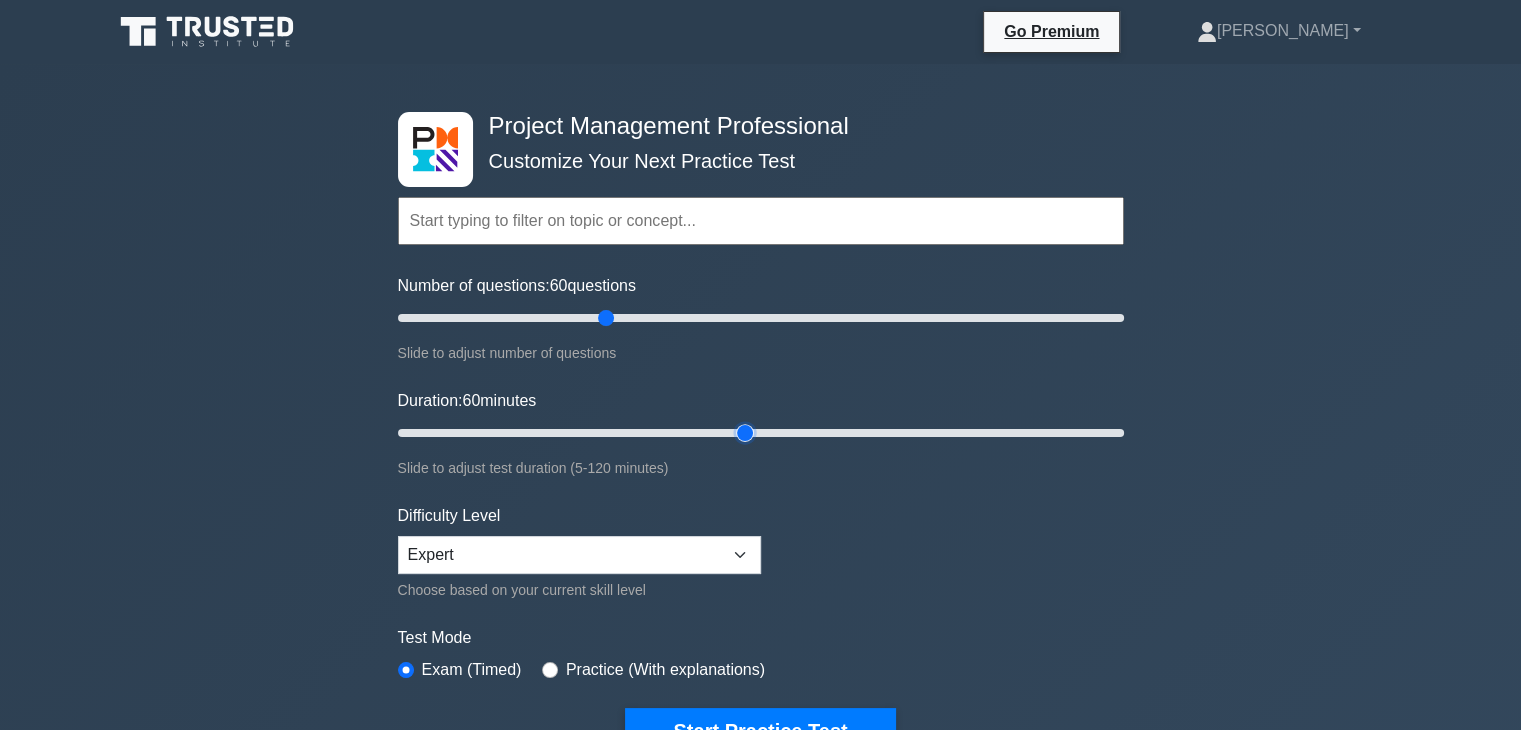 drag, startPoint x: 438, startPoint y: 433, endPoint x: 734, endPoint y: 437, distance: 296.02704 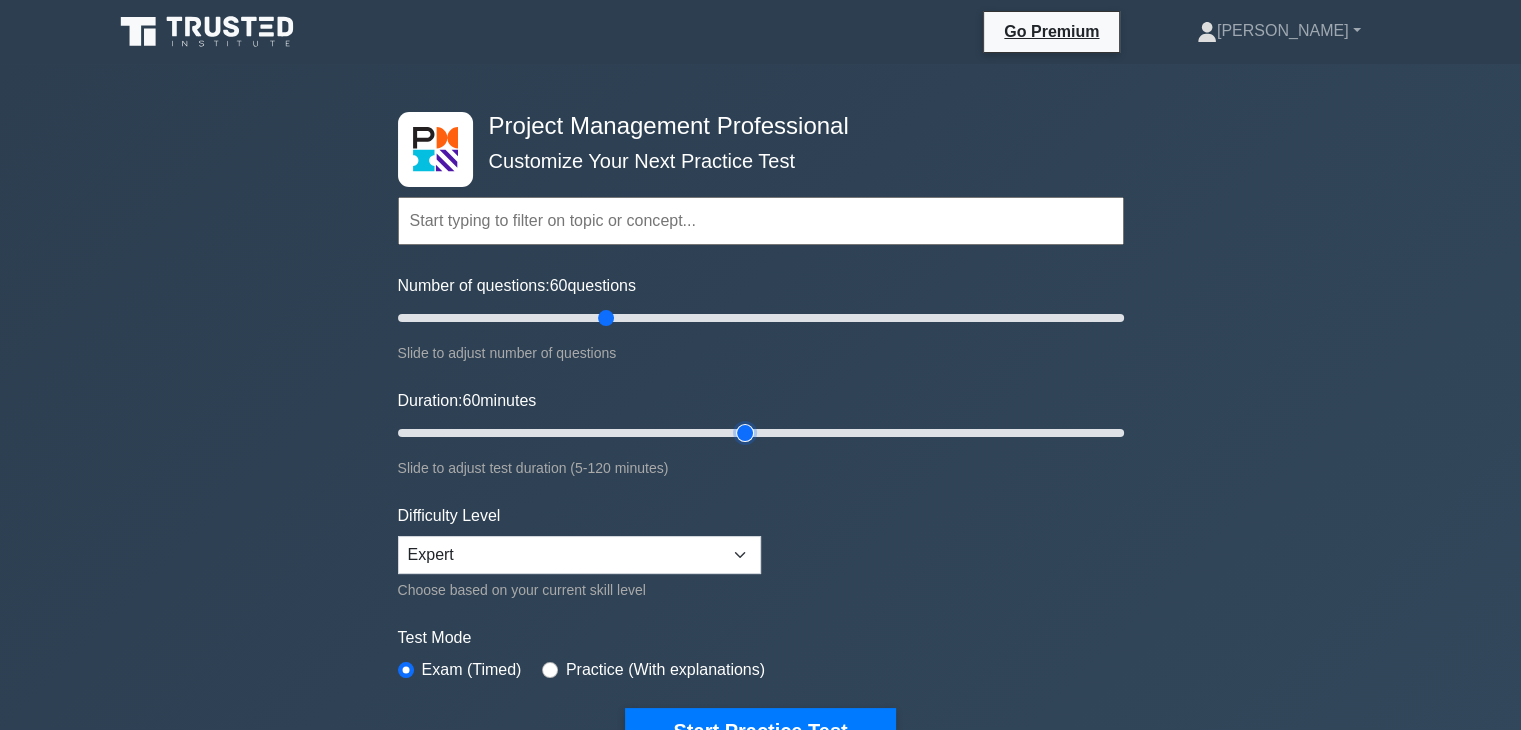 type on "60" 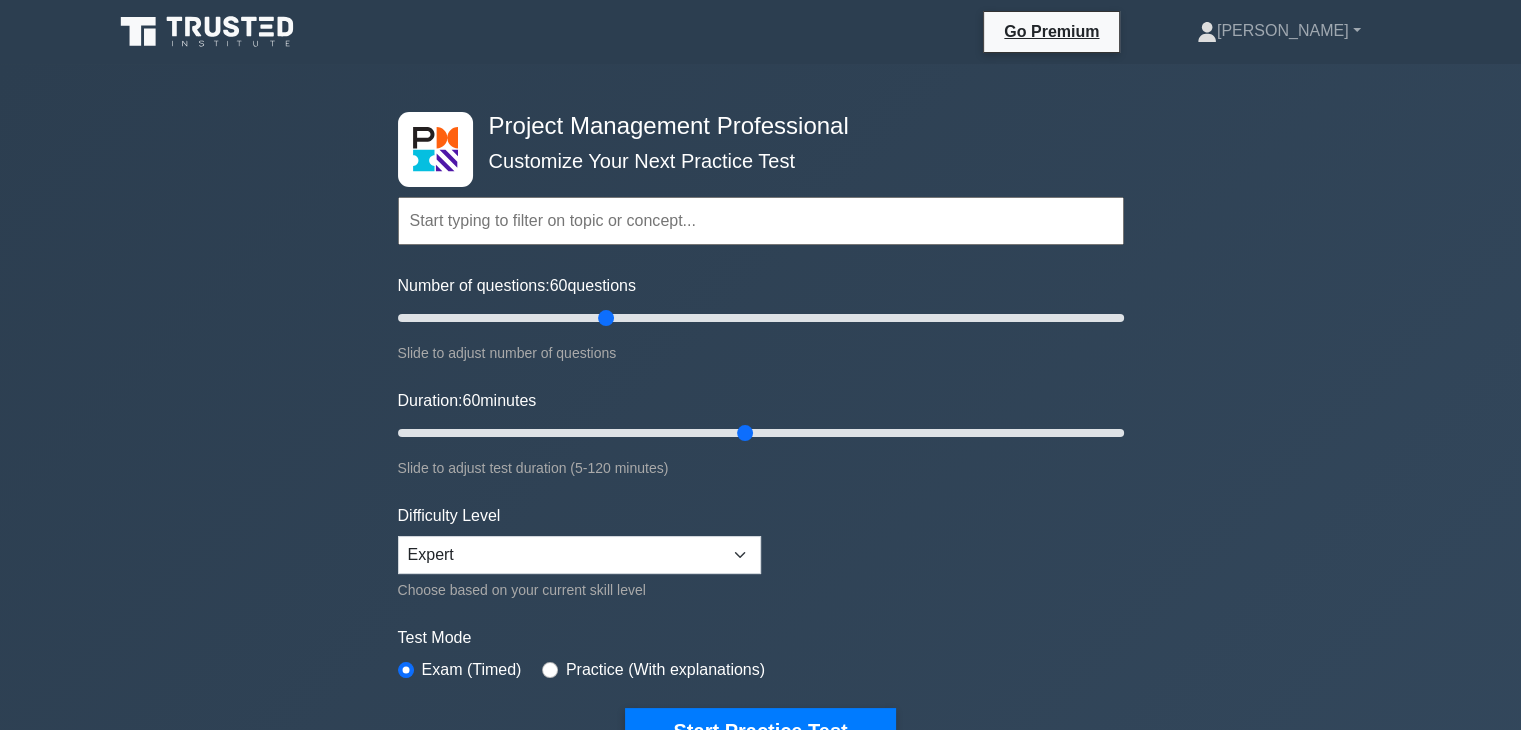 click on "Difficulty Level
Beginner
Intermediate
Expert
Choose based on your current skill level" at bounding box center [579, 553] 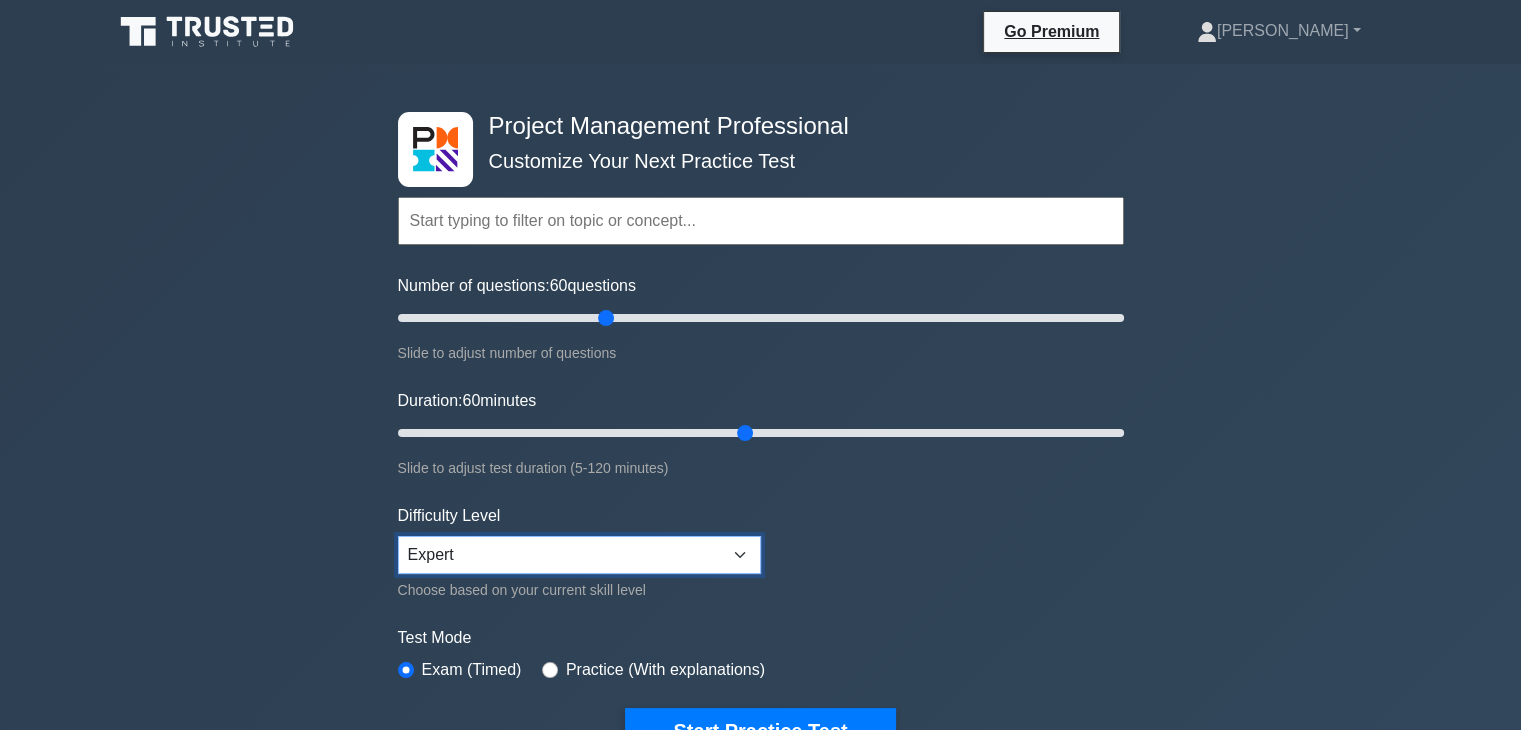 click on "Beginner
Intermediate
Expert" at bounding box center [579, 555] 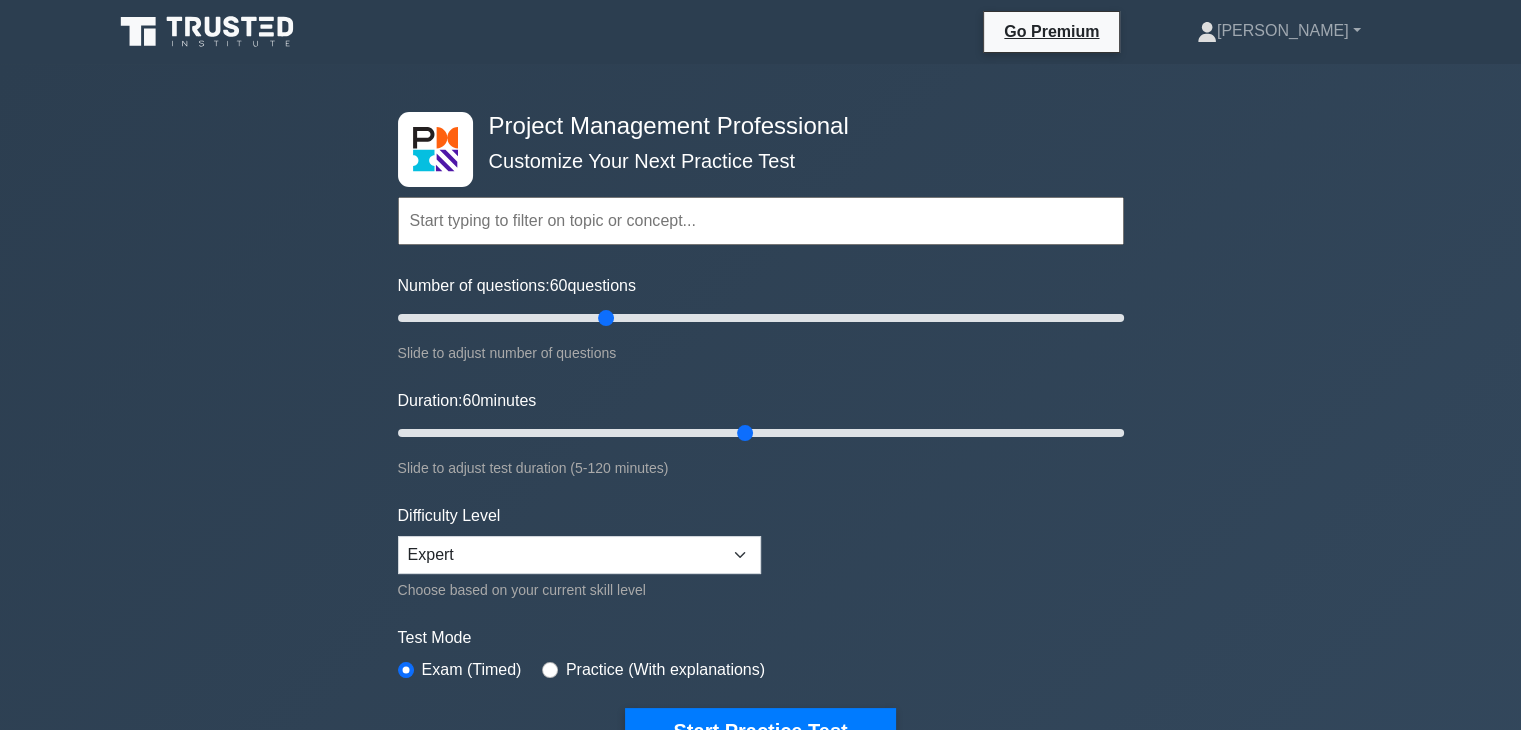 click on "Topics
Scope Management
Time Management
Cost Management
Quality Management
Risk Management
Integration Management
Human Resource Management
Communication Management
Procurement Management" at bounding box center [761, 445] 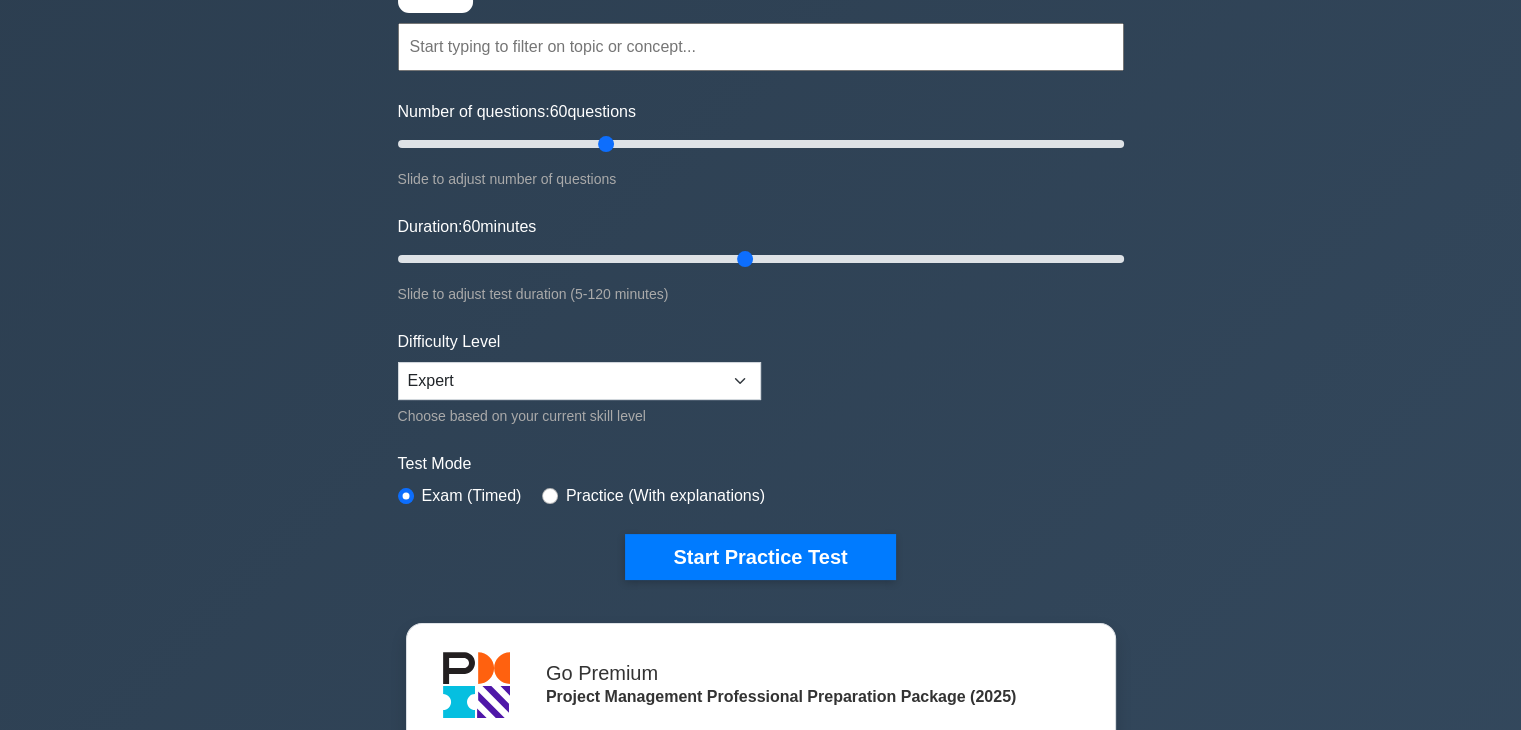 scroll, scrollTop: 333, scrollLeft: 0, axis: vertical 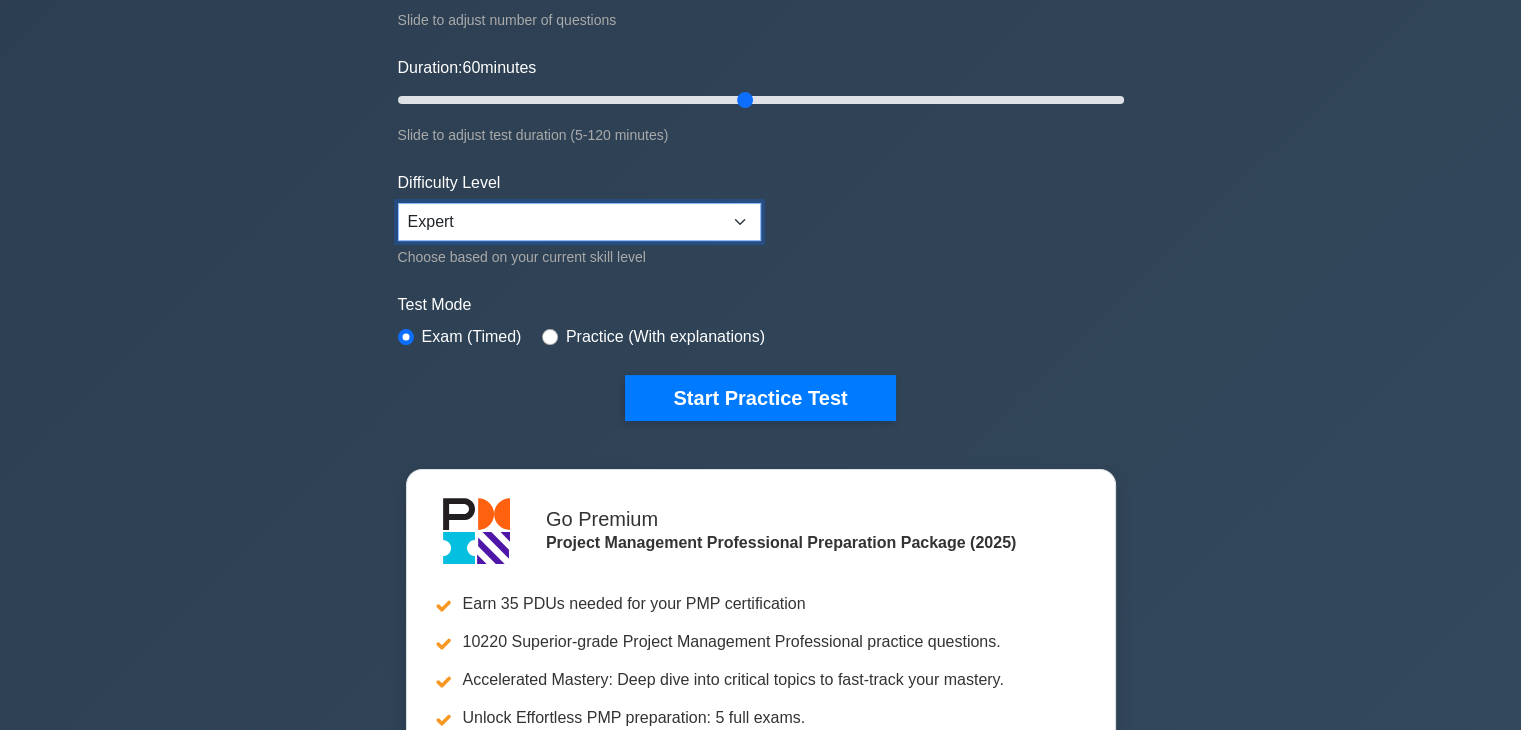 click on "Beginner
Intermediate
Expert" at bounding box center [579, 222] 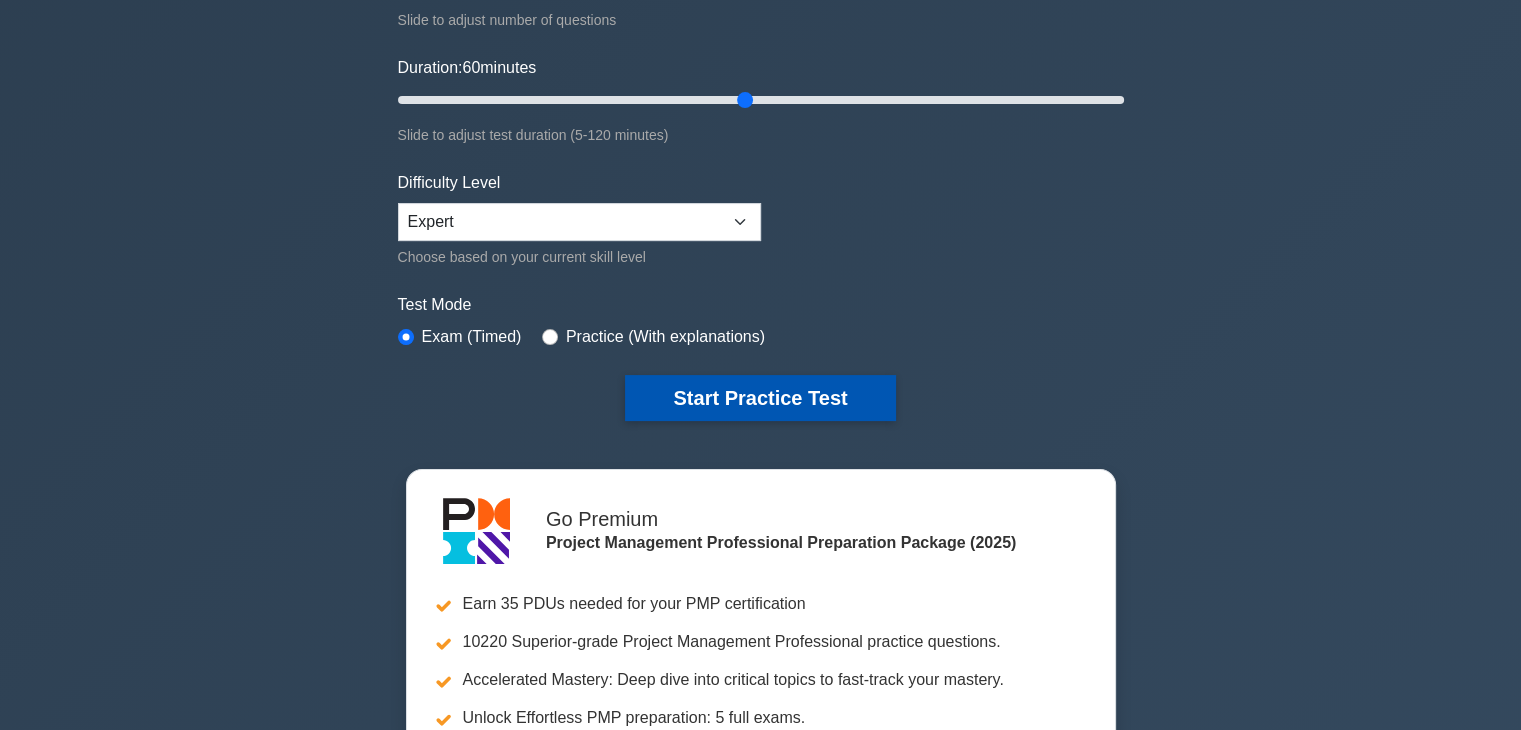 click on "Start Practice Test" at bounding box center [760, 398] 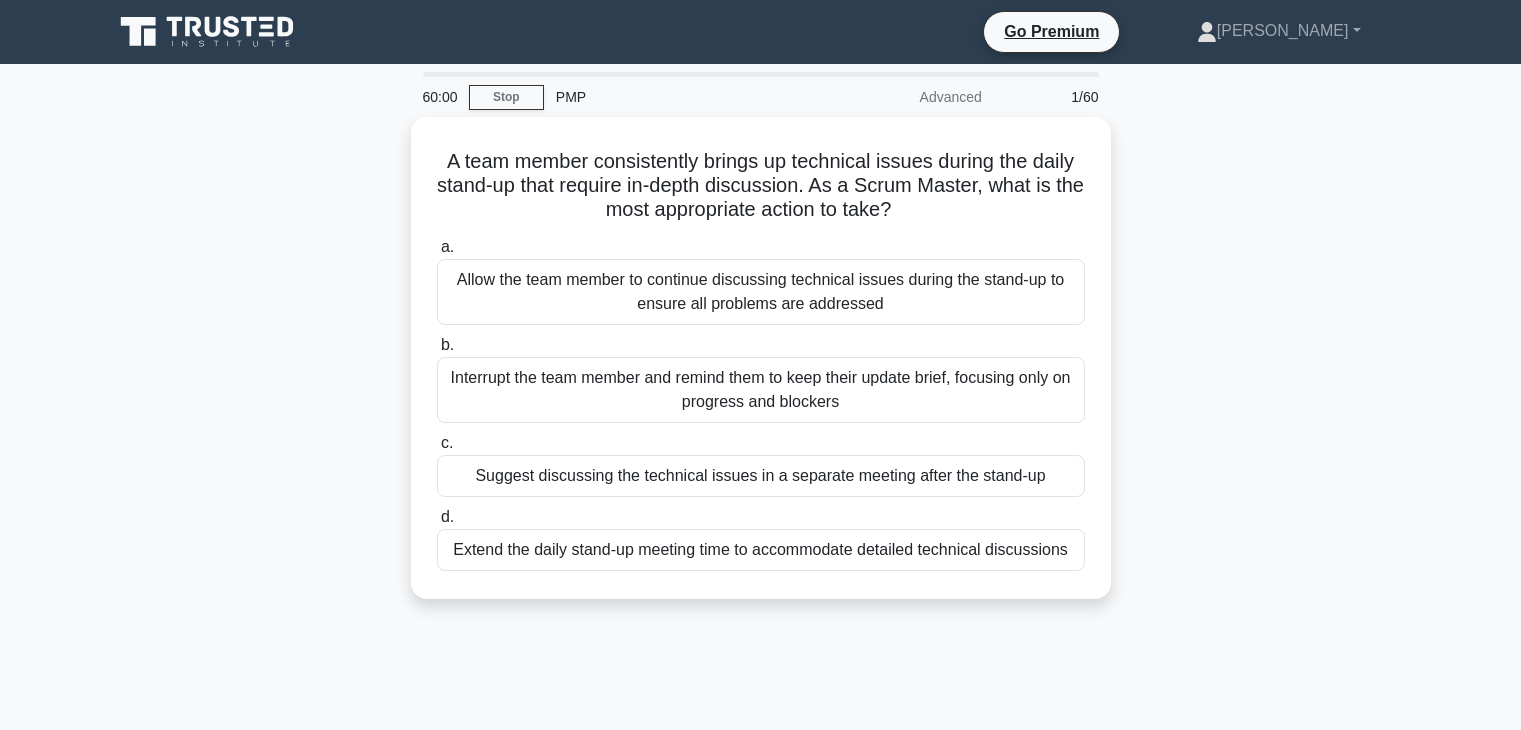 scroll, scrollTop: 0, scrollLeft: 0, axis: both 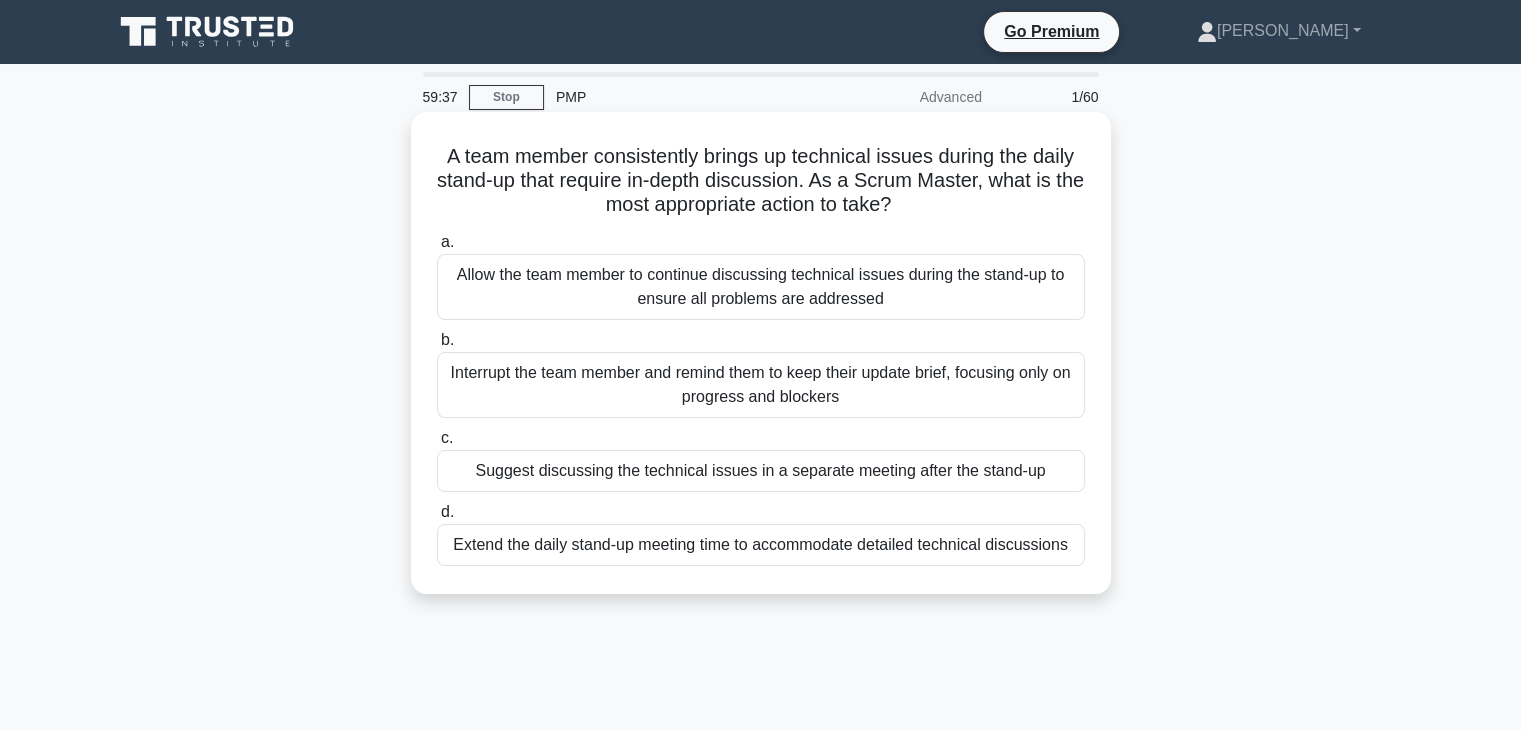 click on "Suggest discussing the technical issues in a separate meeting after the stand-up" at bounding box center (761, 471) 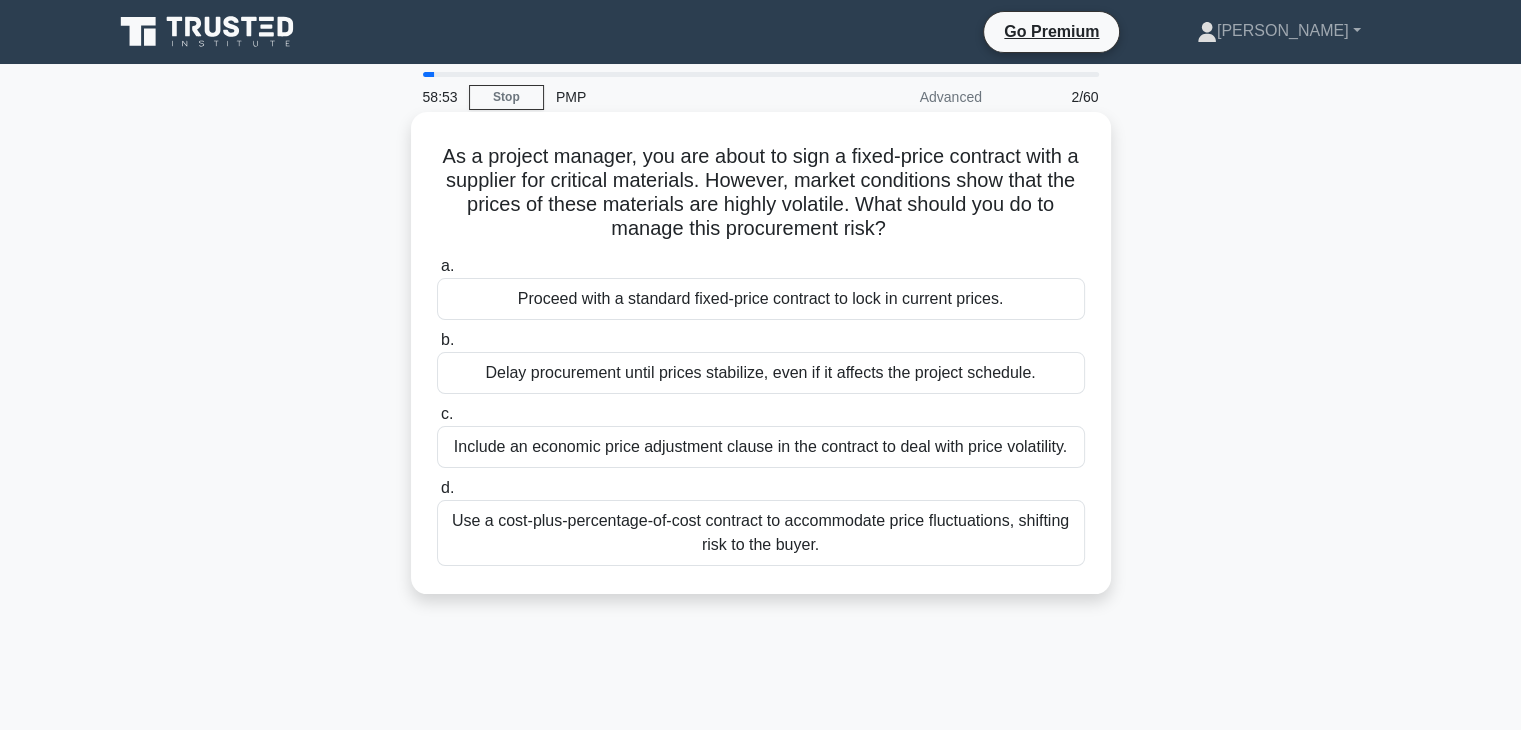 click on "Include an economic price adjustment clause in the contract to deal with price volatility." at bounding box center (761, 447) 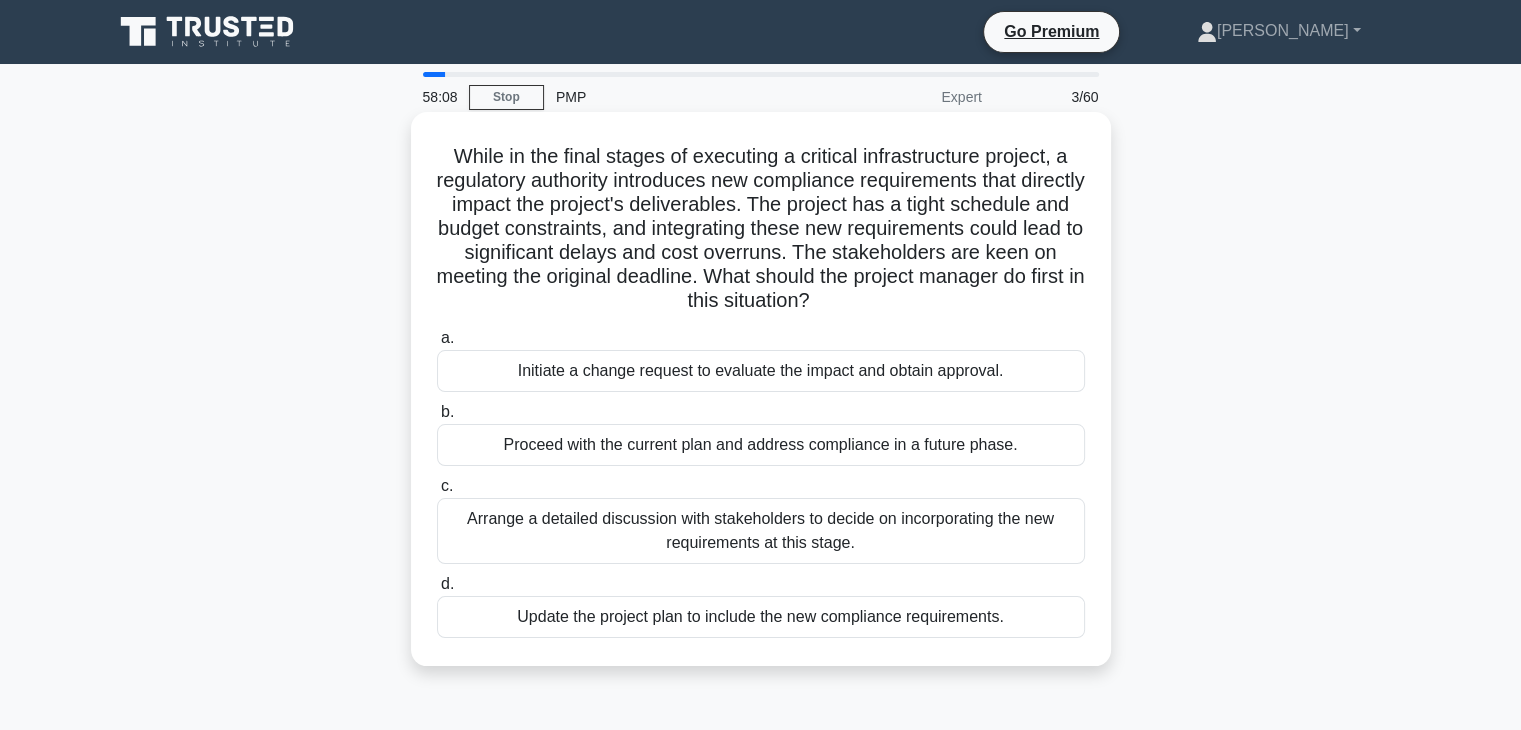 click on "Initiate a change request to evaluate the impact and obtain approval." at bounding box center (761, 371) 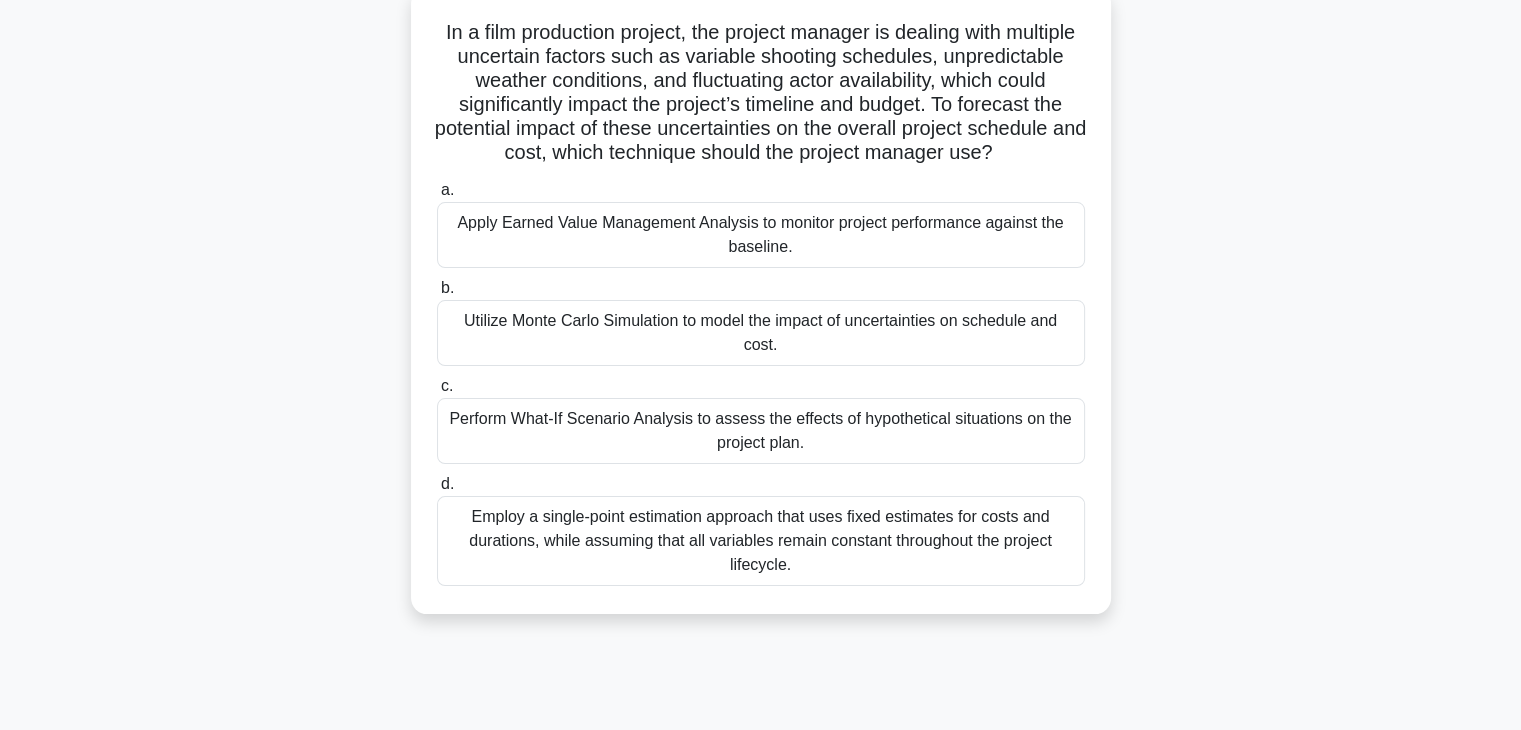 scroll, scrollTop: 166, scrollLeft: 0, axis: vertical 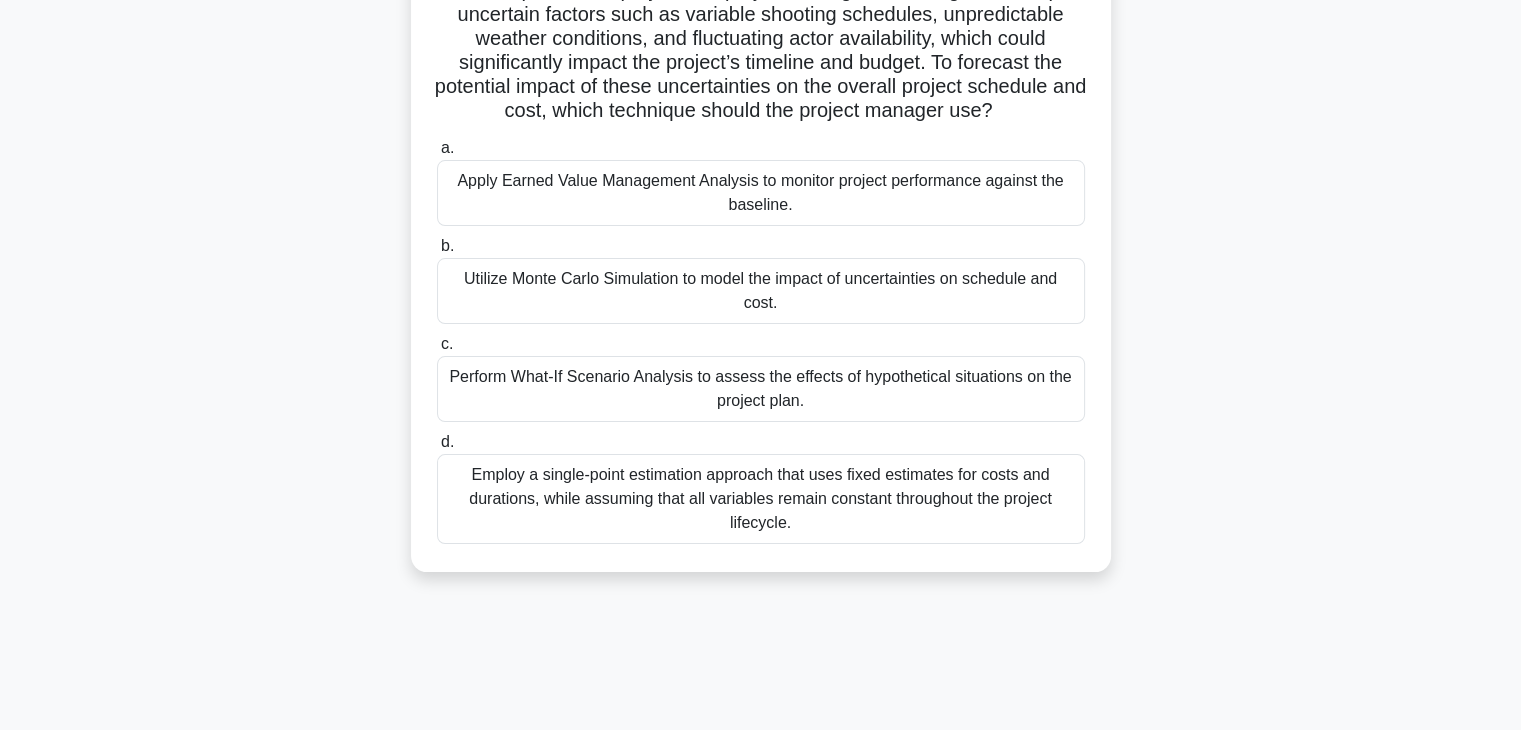 click on "Utilize Monte Carlo Simulation to model the impact of uncertainties on schedule and cost." at bounding box center [761, 291] 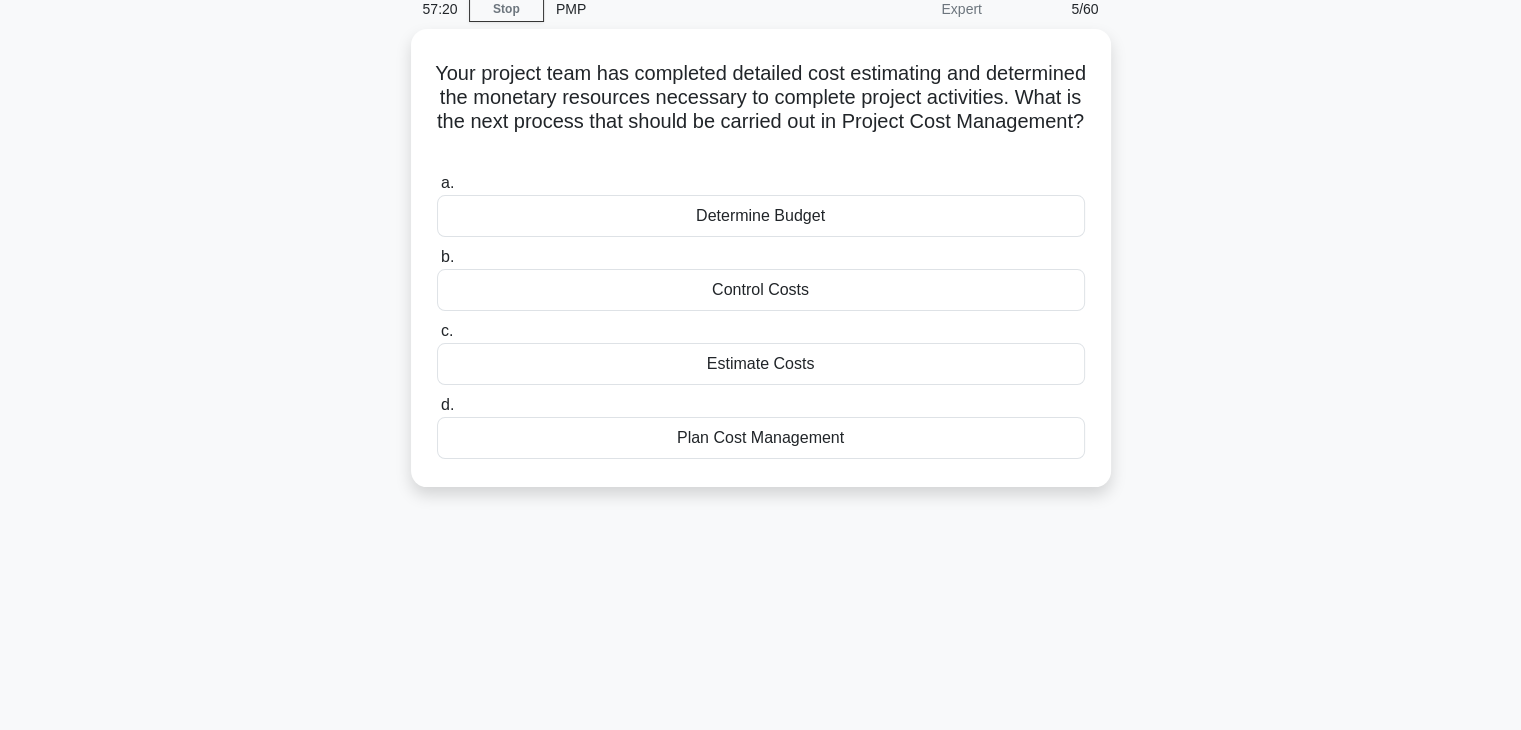 scroll, scrollTop: 0, scrollLeft: 0, axis: both 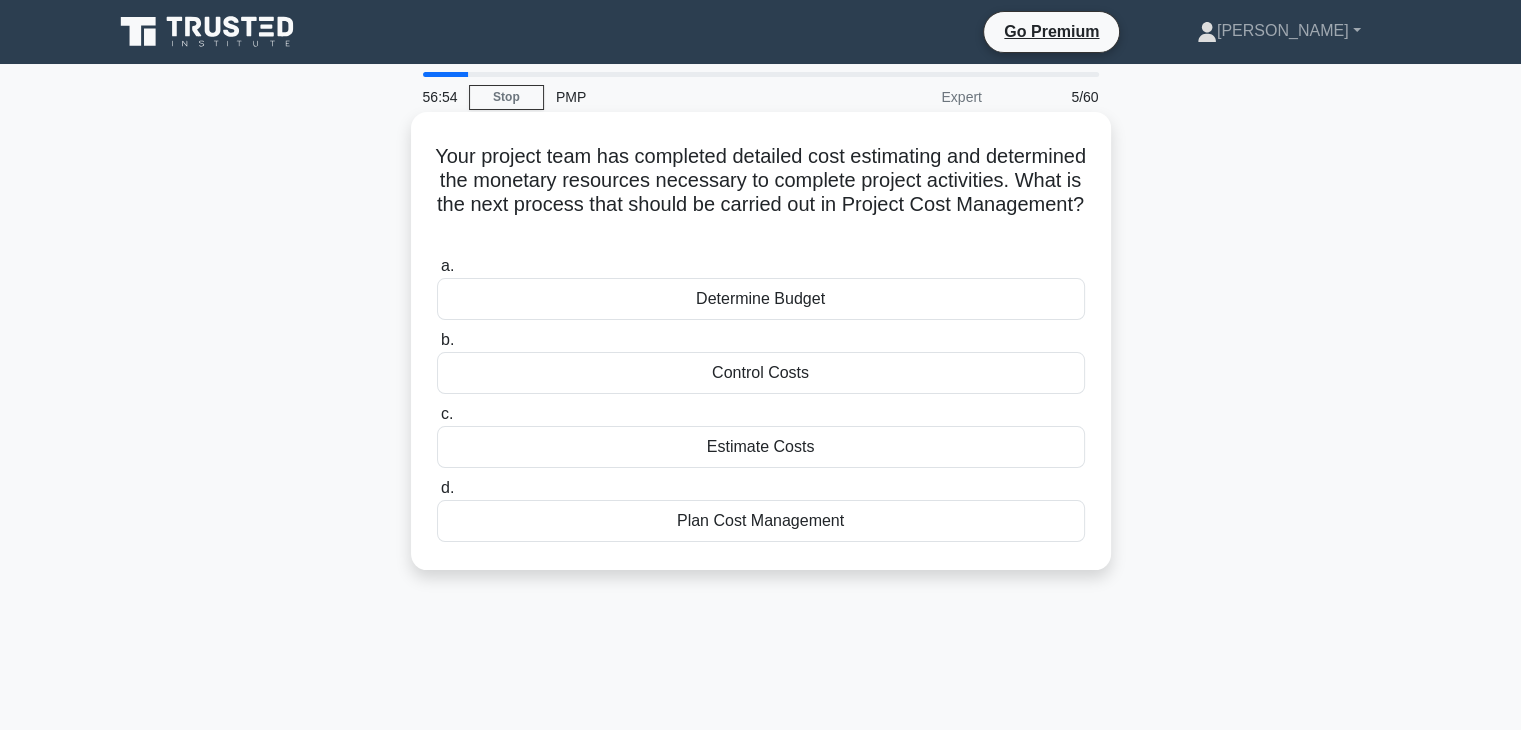 click on "Determine Budget" at bounding box center (761, 299) 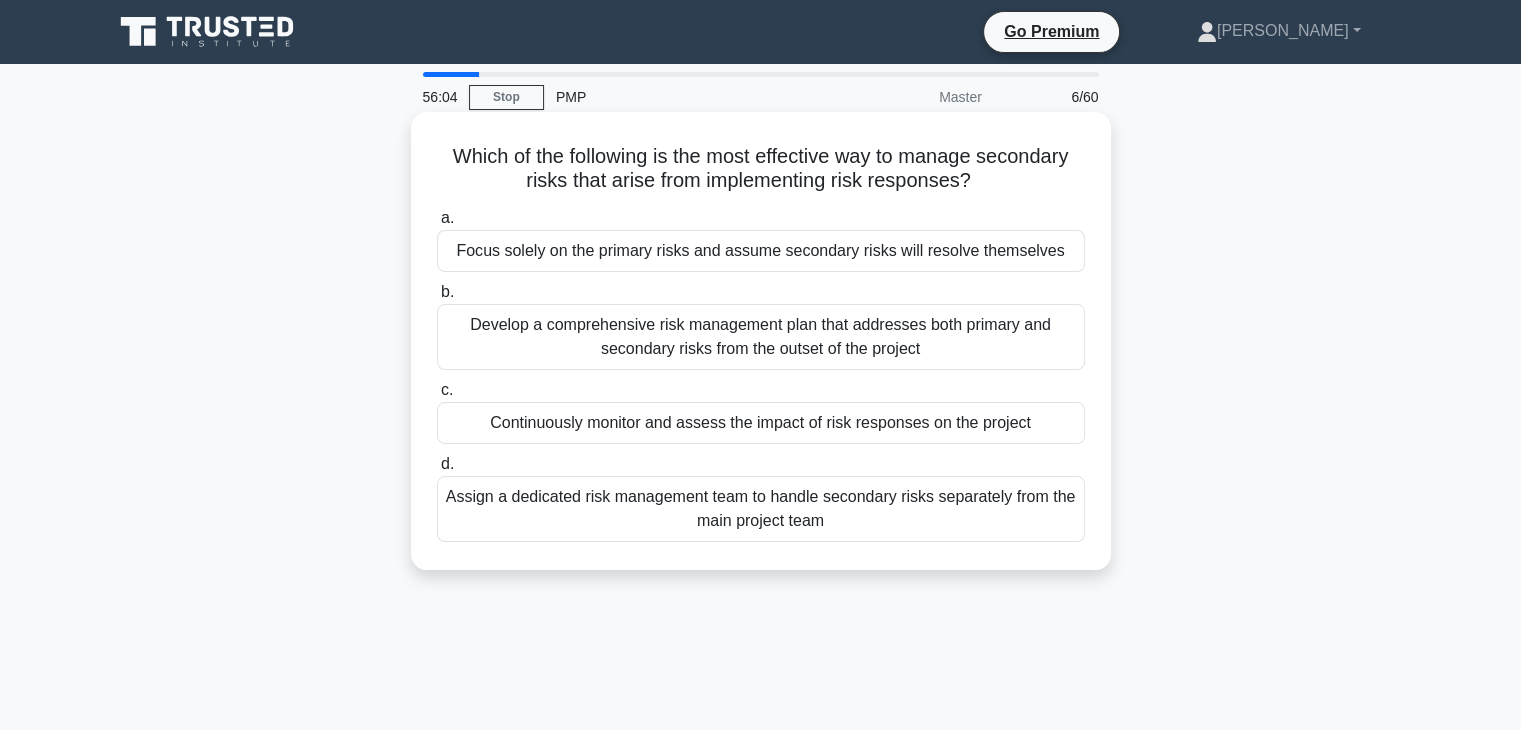 click on "Develop a comprehensive risk management plan that addresses both primary and secondary risks from the outset of the project" at bounding box center [761, 337] 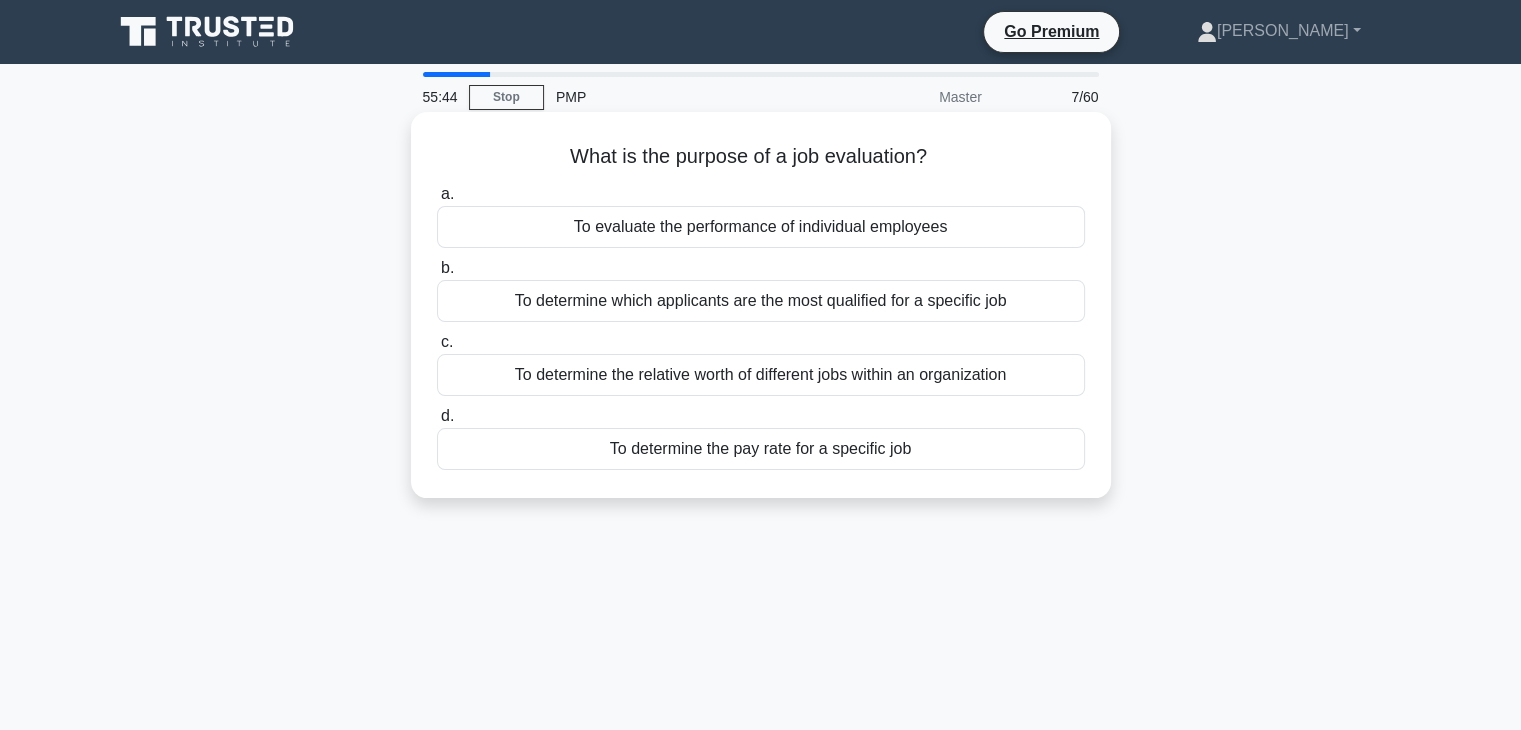 click on "To determine the relative worth of different jobs within an organization" at bounding box center [761, 375] 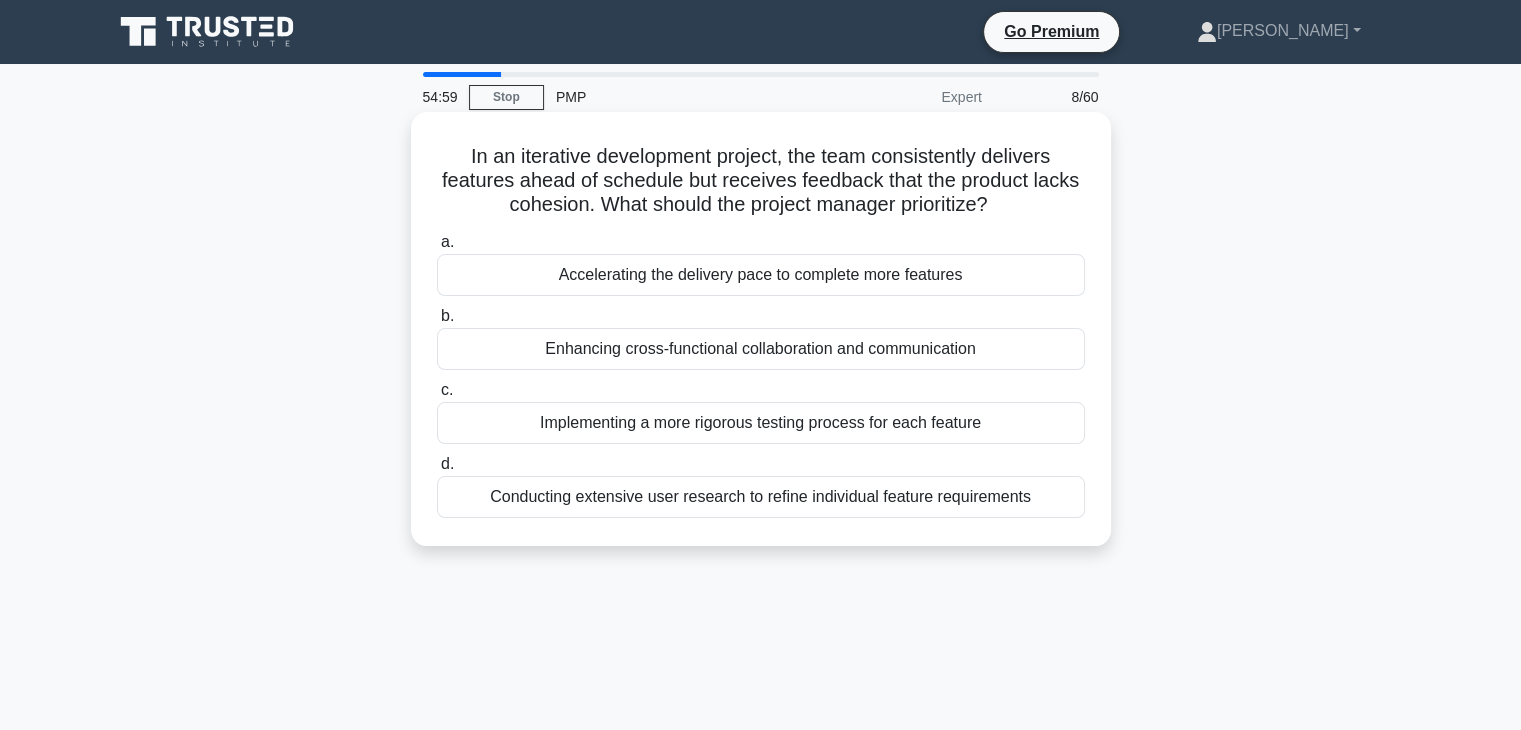 click on "Enhancing cross-functional collaboration and communication" at bounding box center (761, 349) 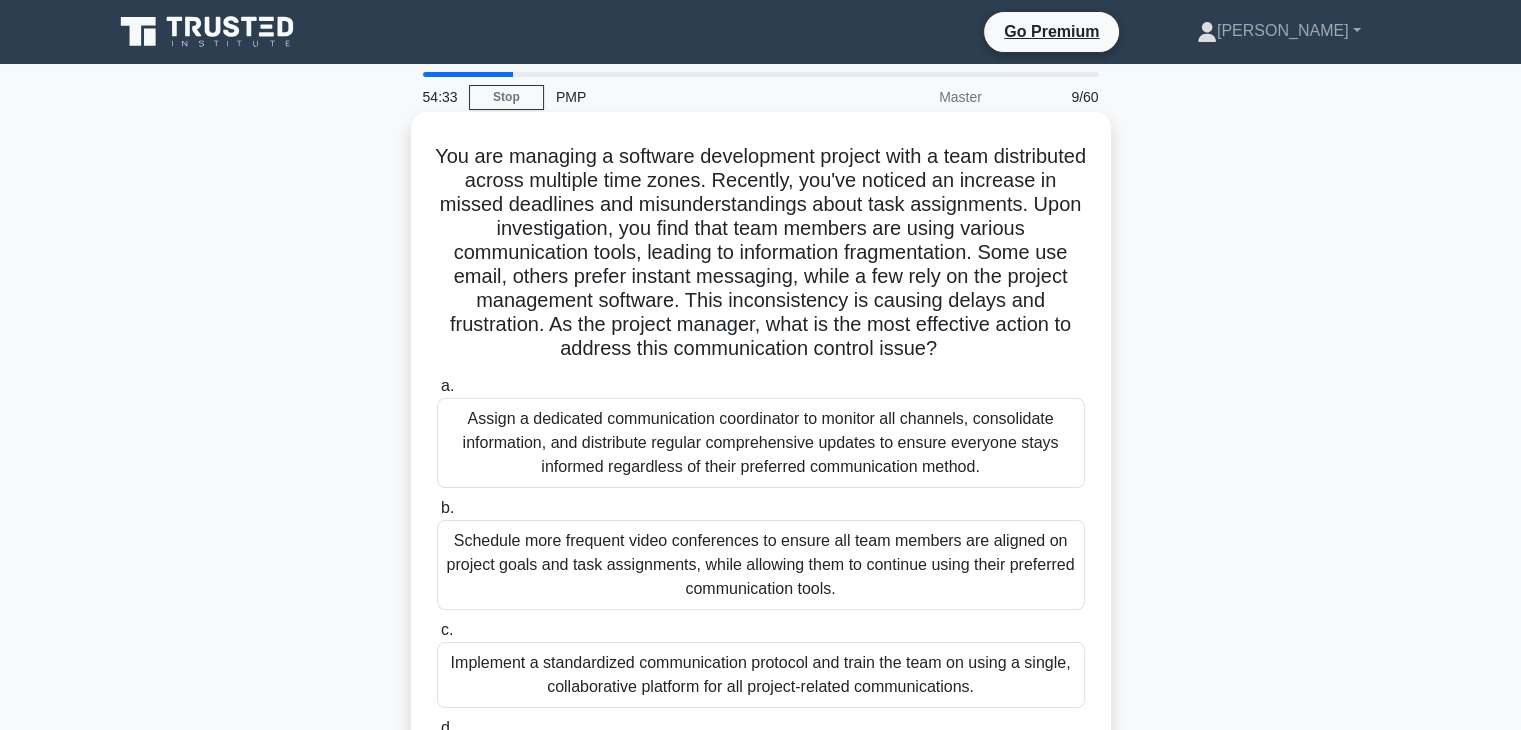 scroll, scrollTop: 333, scrollLeft: 0, axis: vertical 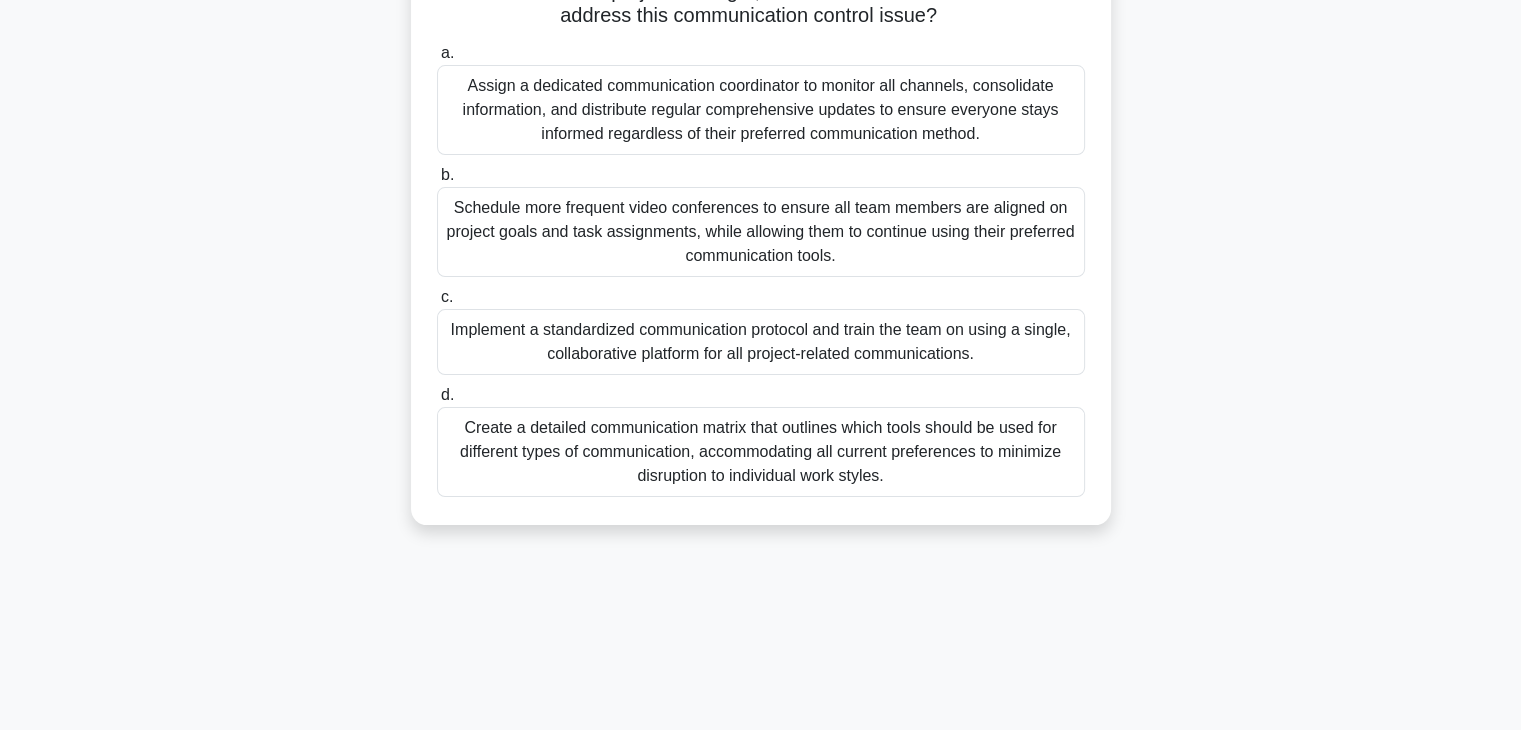 click on "Create a detailed communication matrix that outlines which tools should be used for different types of communication, accommodating all current preferences to minimize disruption to individual work styles." at bounding box center [761, 452] 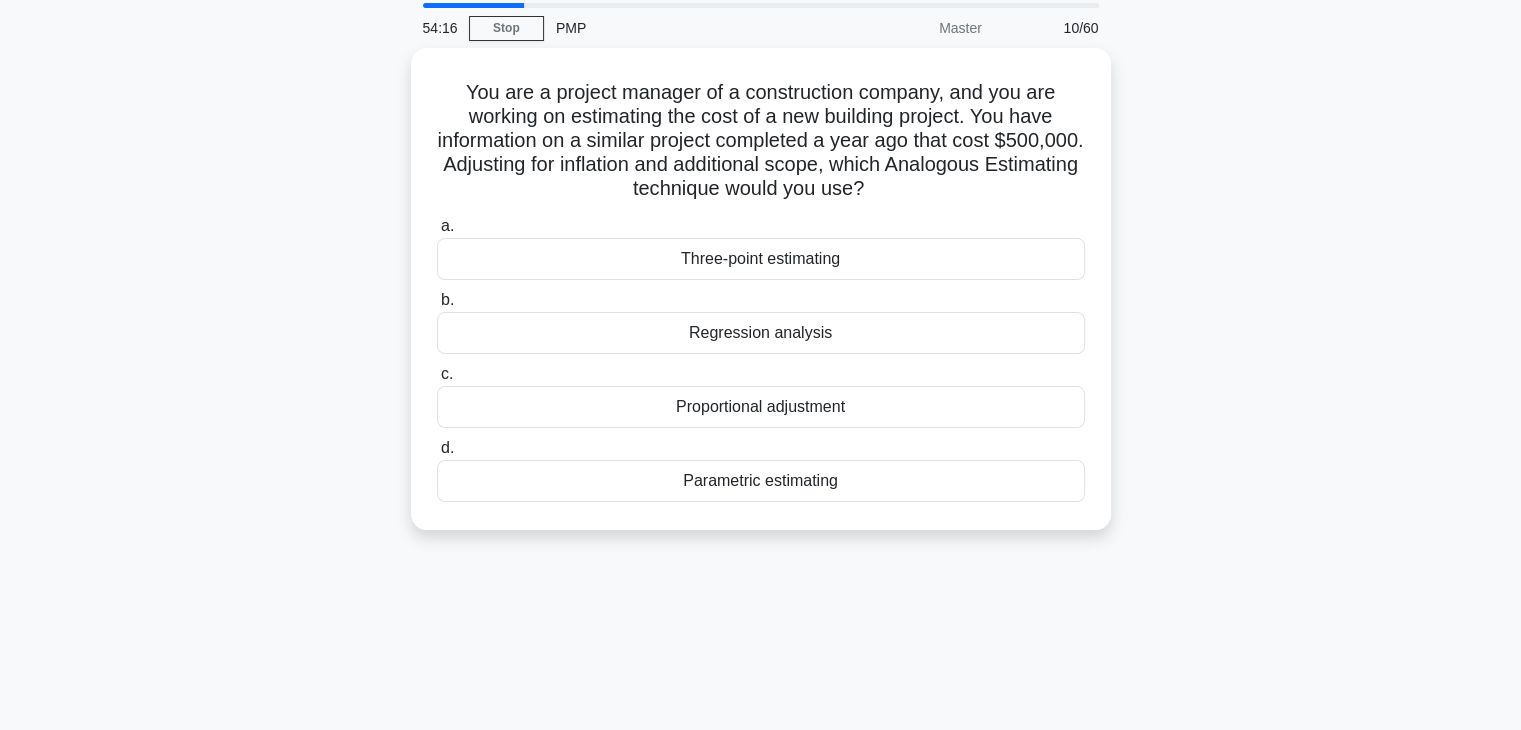 scroll, scrollTop: 0, scrollLeft: 0, axis: both 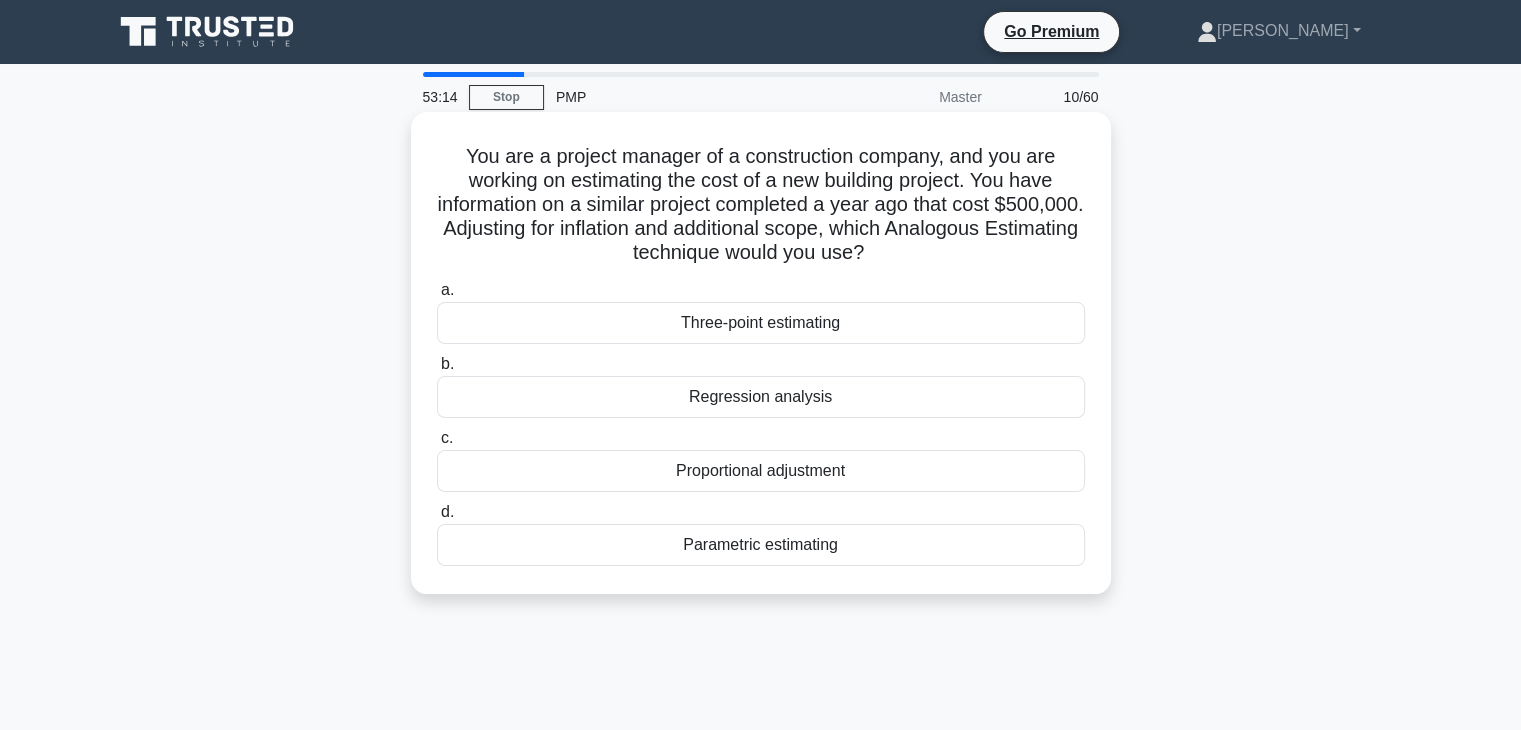 click on "Parametric estimating" at bounding box center [761, 545] 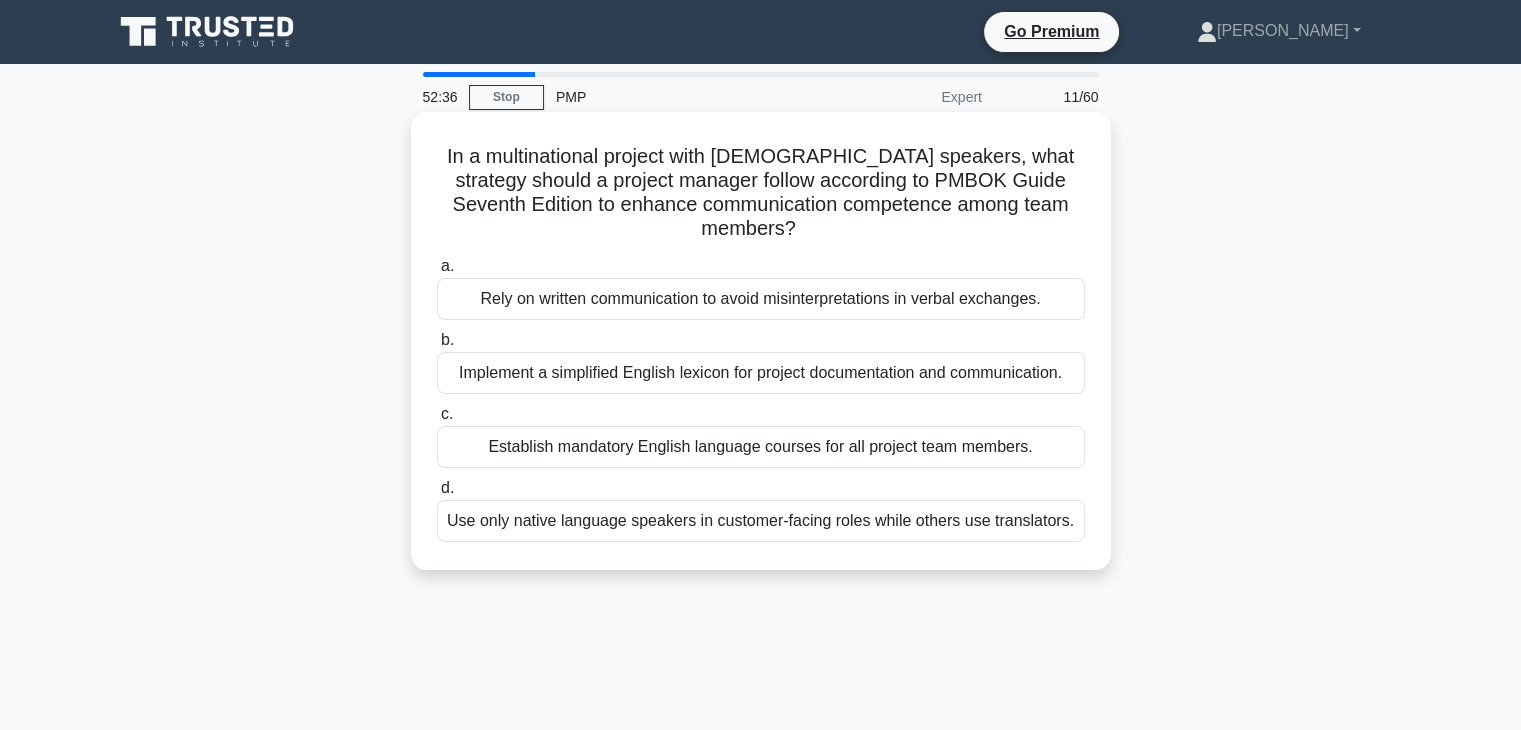 click on "Implement a simplified English lexicon for project documentation and communication." at bounding box center [761, 373] 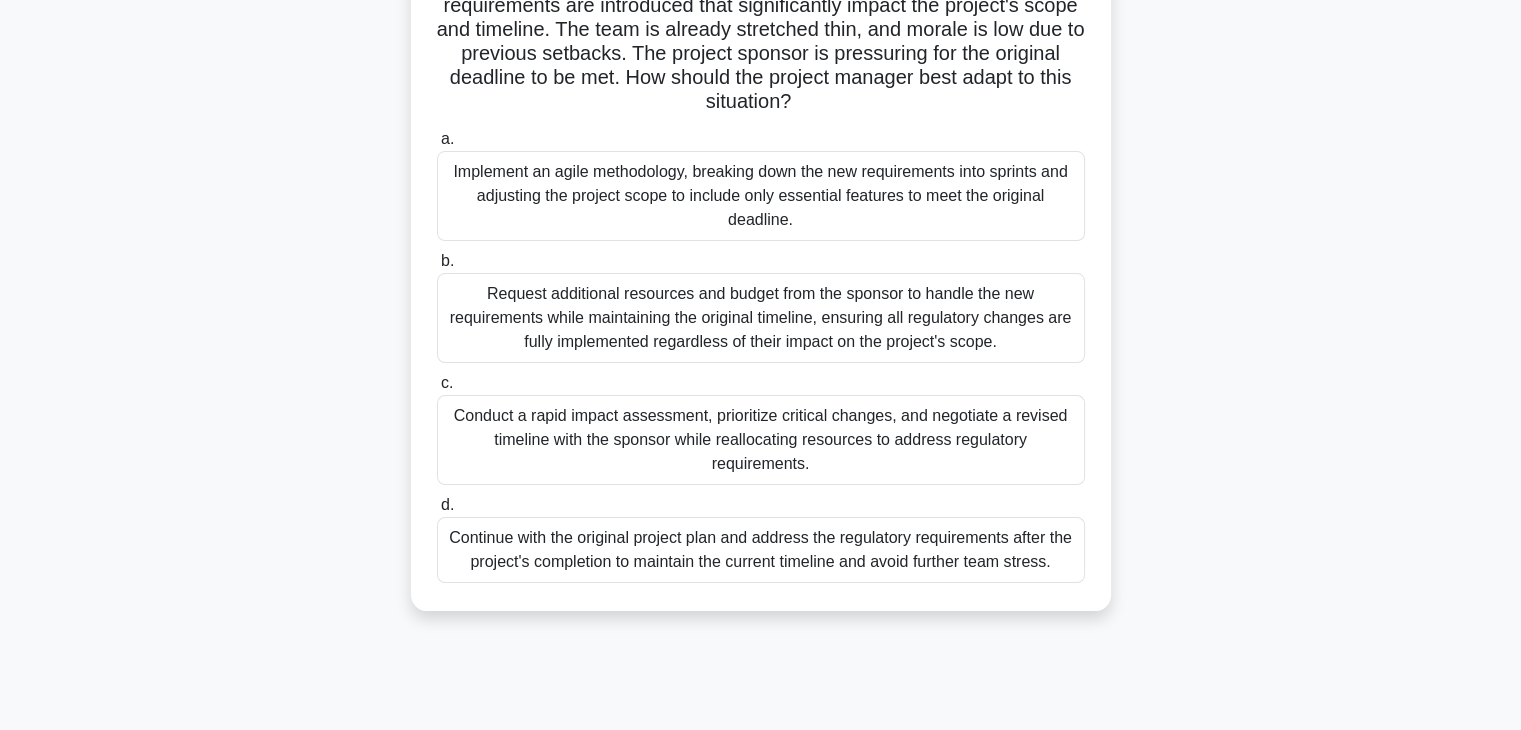 scroll, scrollTop: 166, scrollLeft: 0, axis: vertical 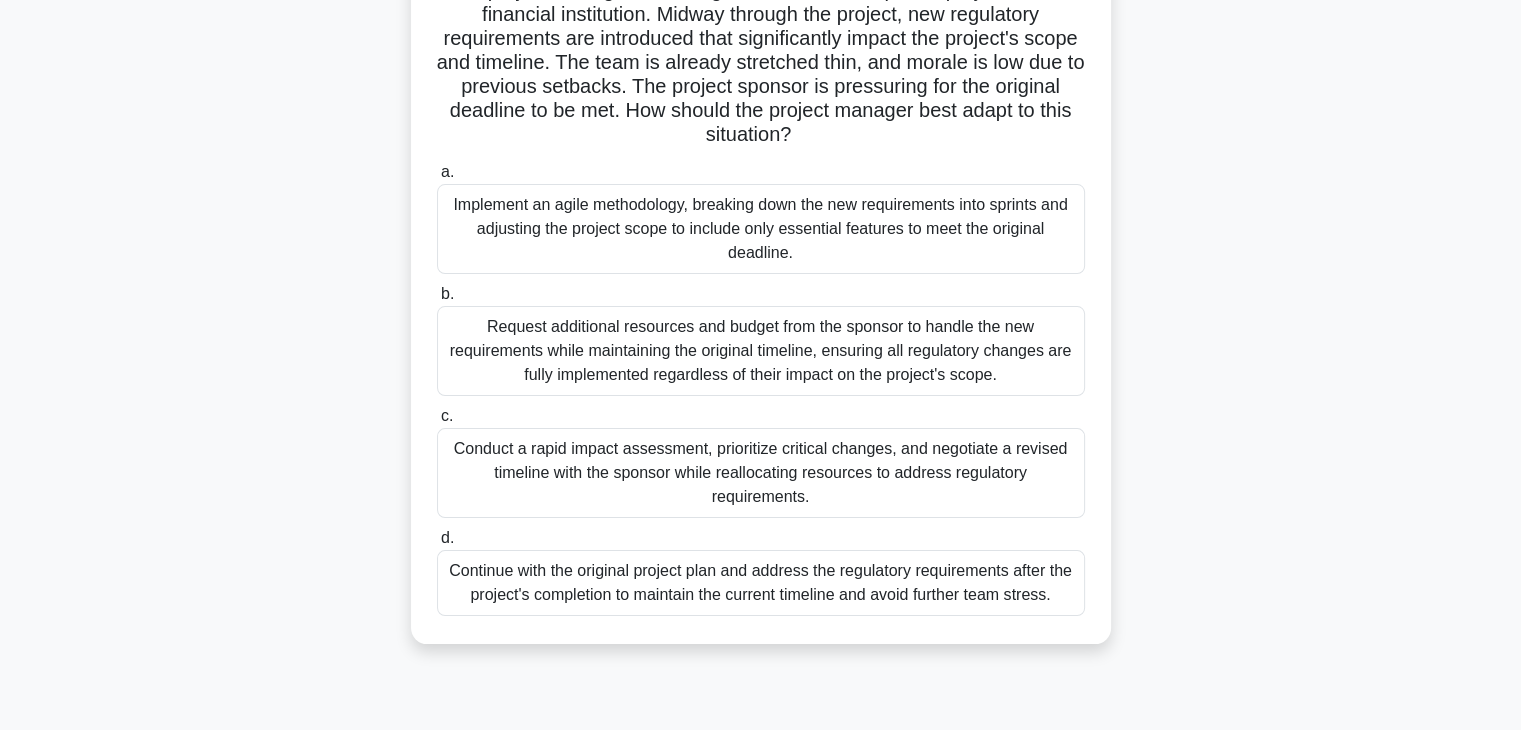 click on "Conduct a rapid impact assessment, prioritize critical changes, and negotiate a revised timeline with the sponsor while reallocating resources to address regulatory requirements." at bounding box center [761, 473] 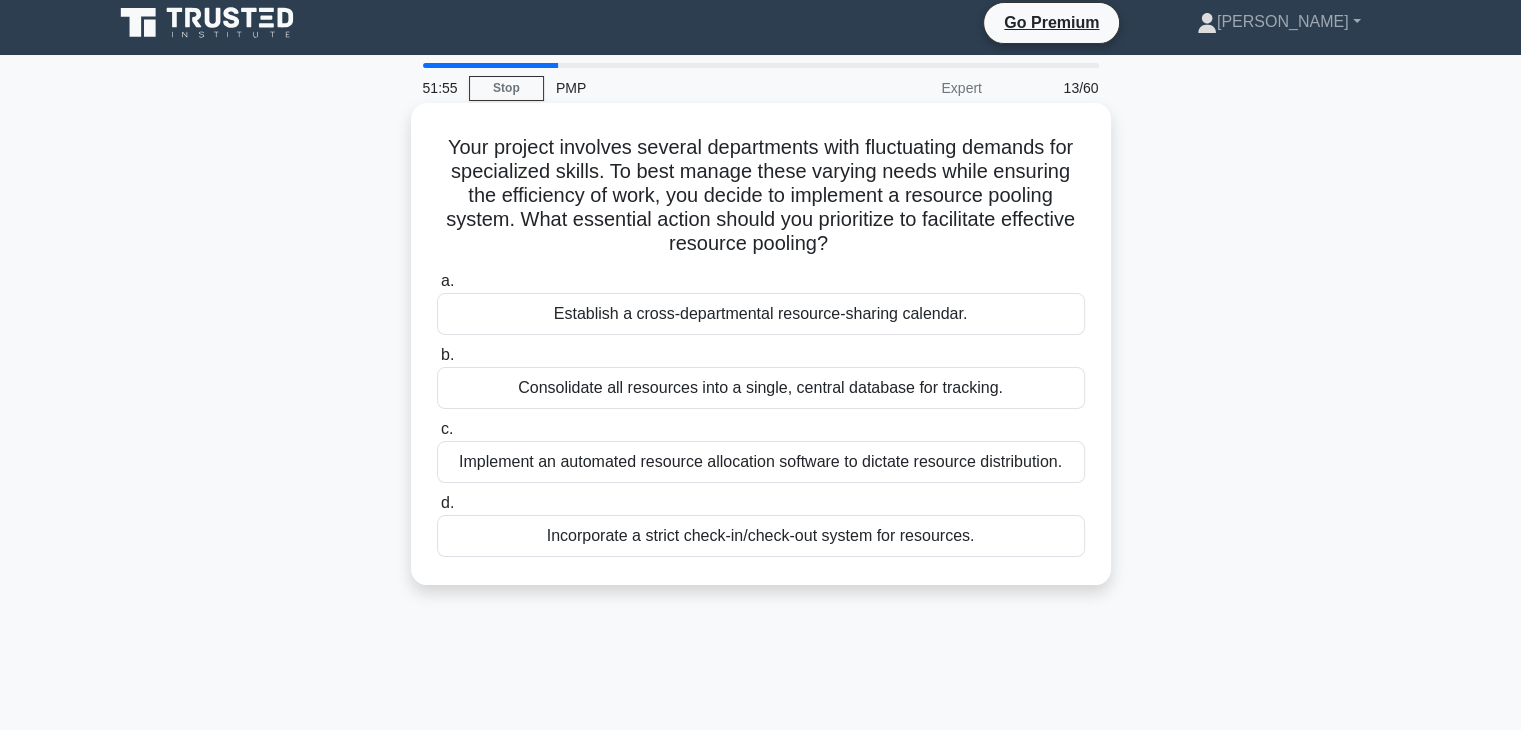 scroll, scrollTop: 0, scrollLeft: 0, axis: both 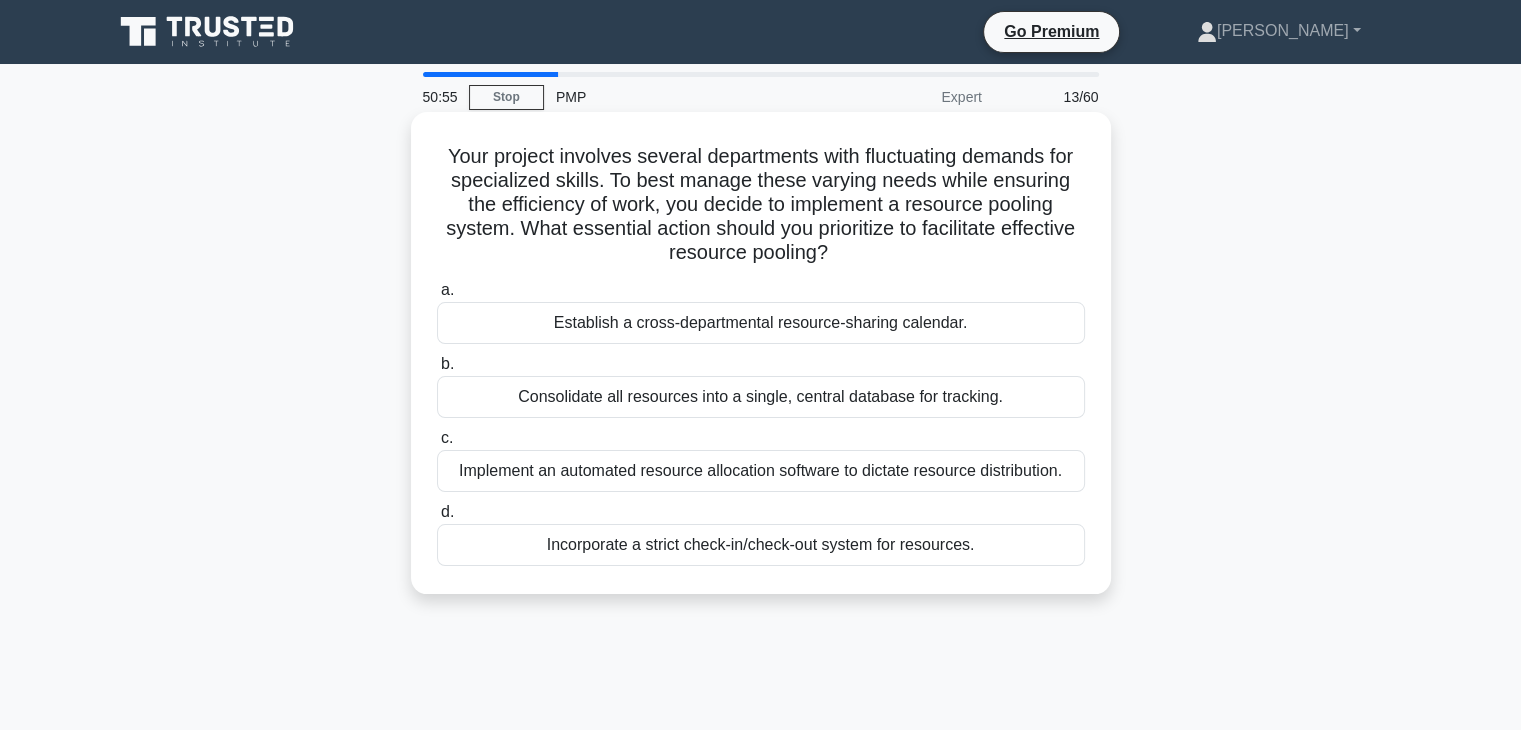 click on "Establish a cross-departmental resource-sharing calendar." at bounding box center [761, 323] 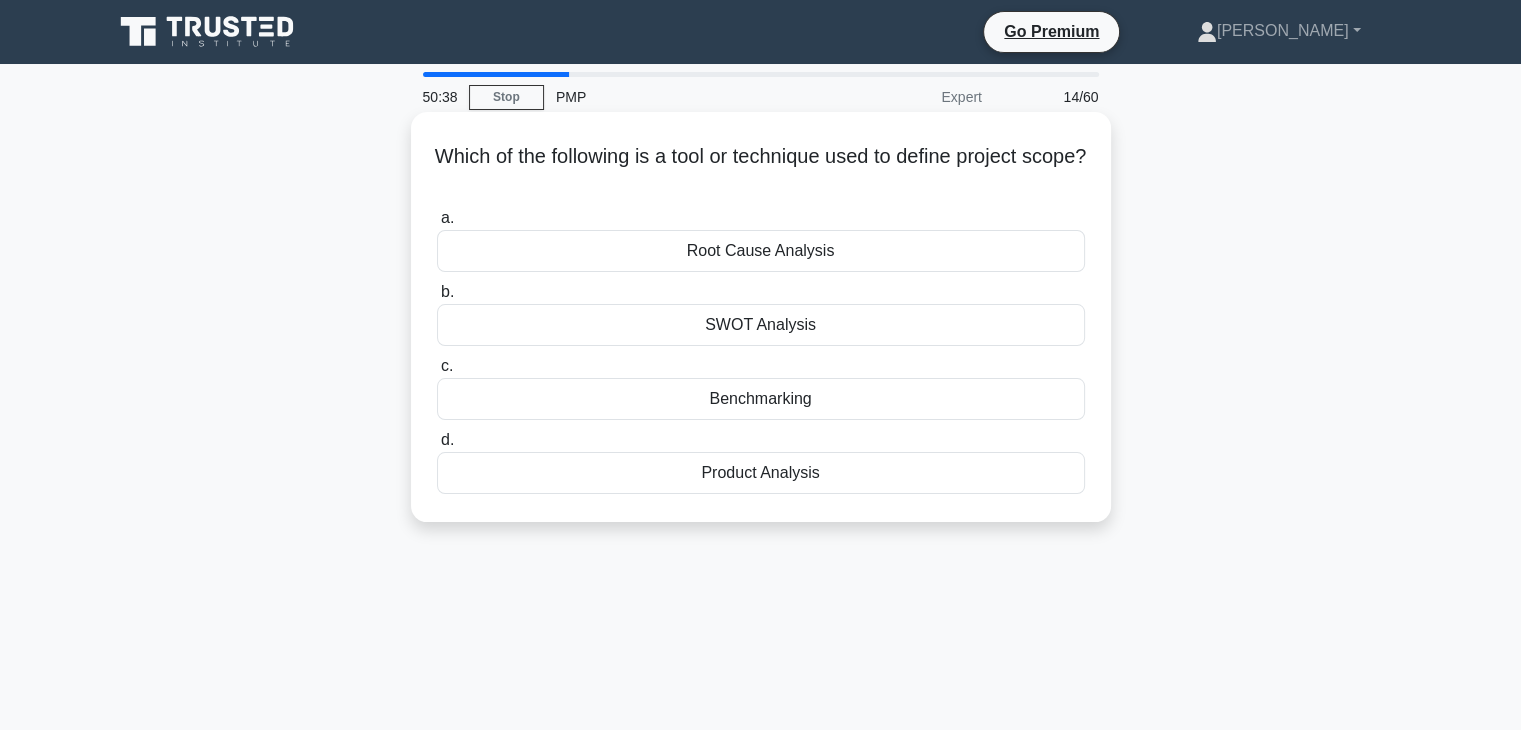 click on "Product Analysis" at bounding box center (761, 473) 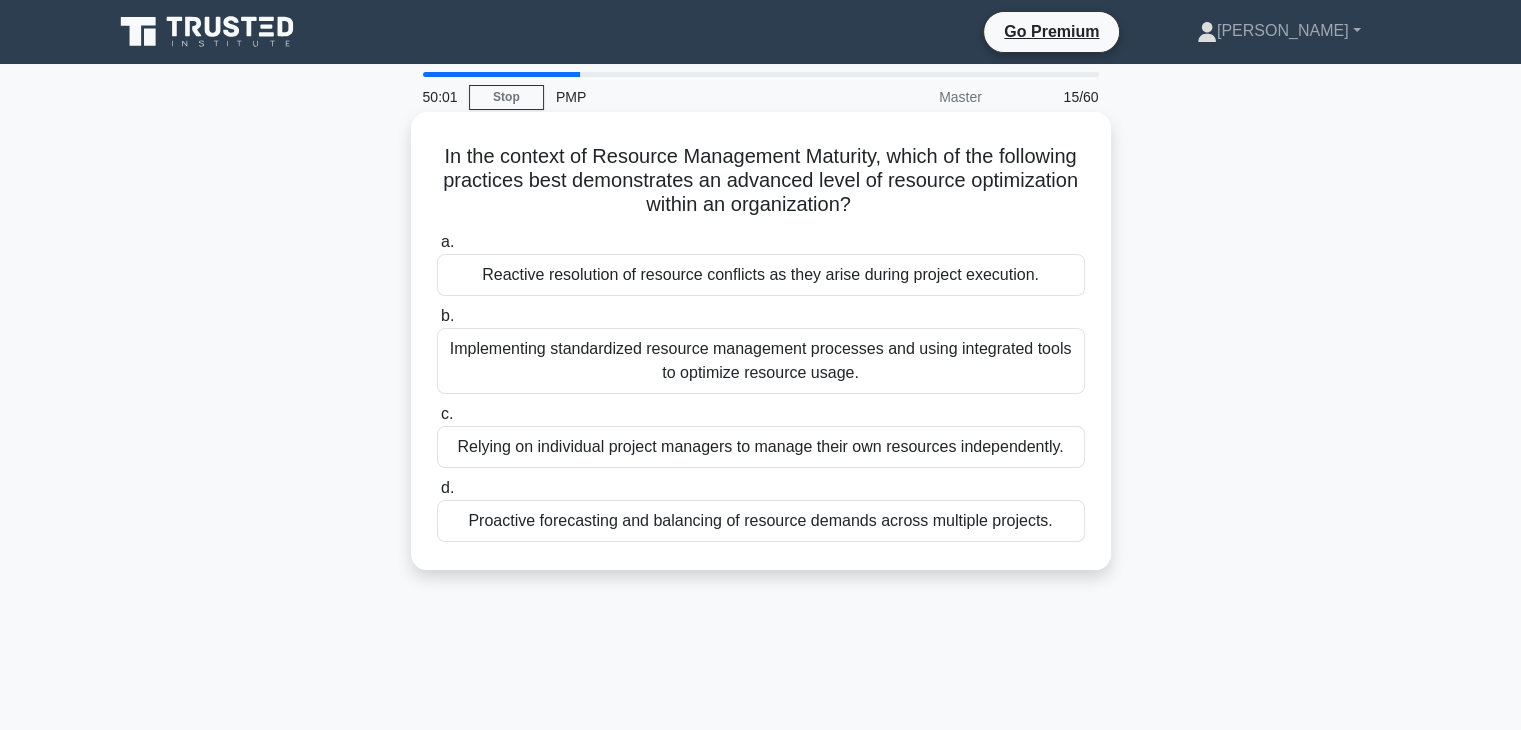 click on "Implementing standardized resource management processes and using integrated tools to optimize resource usage." at bounding box center (761, 361) 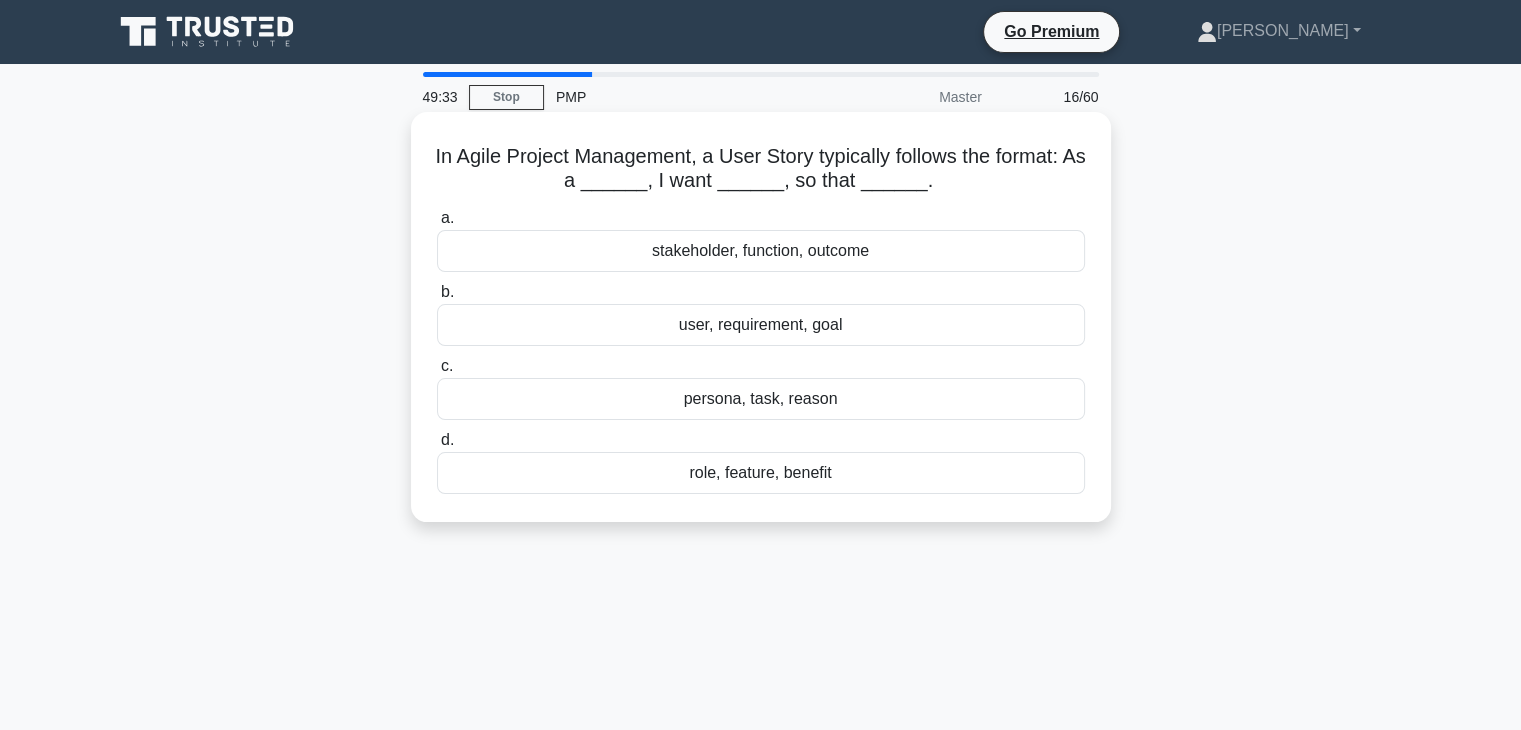 click on "role, feature, benefit" at bounding box center [761, 473] 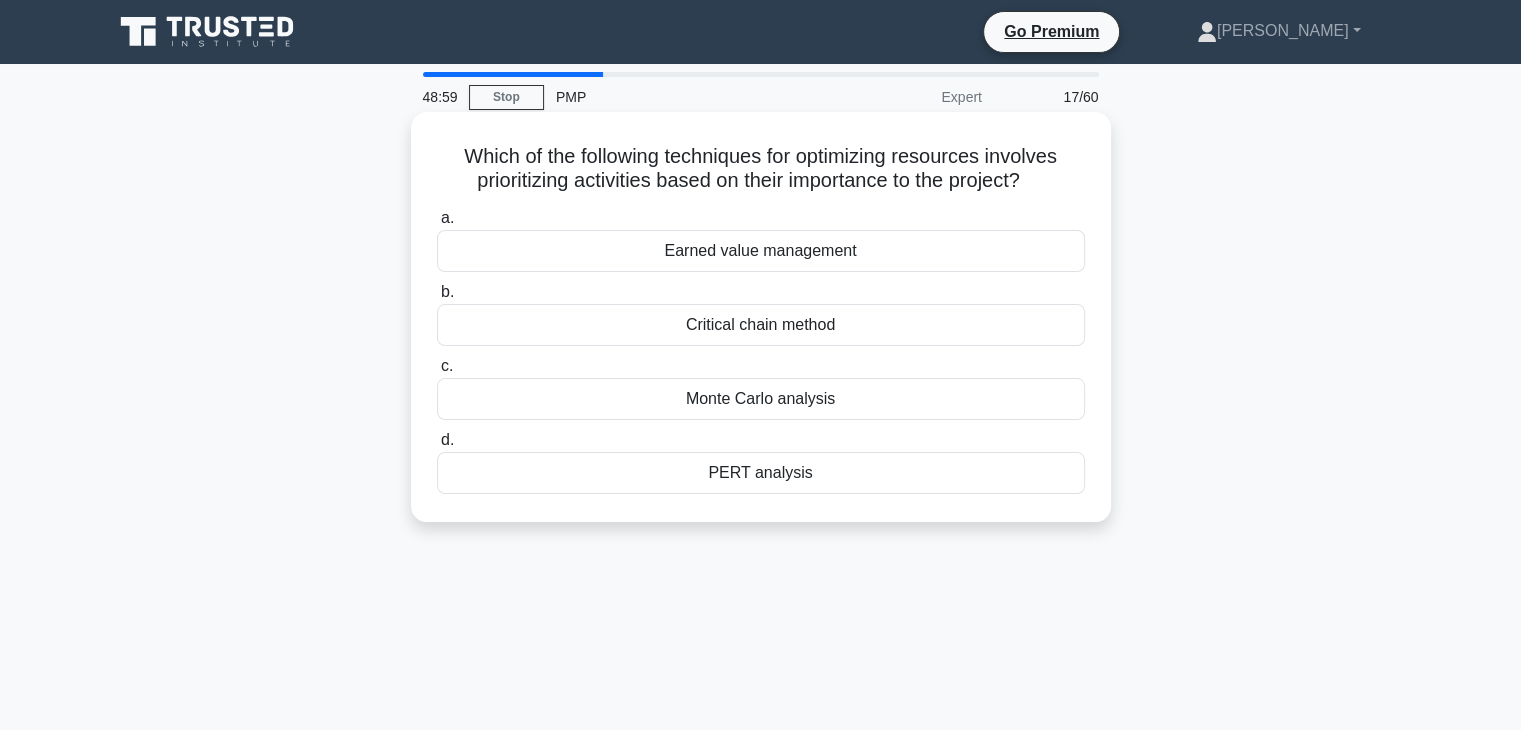 click on "Earned value management" at bounding box center [761, 251] 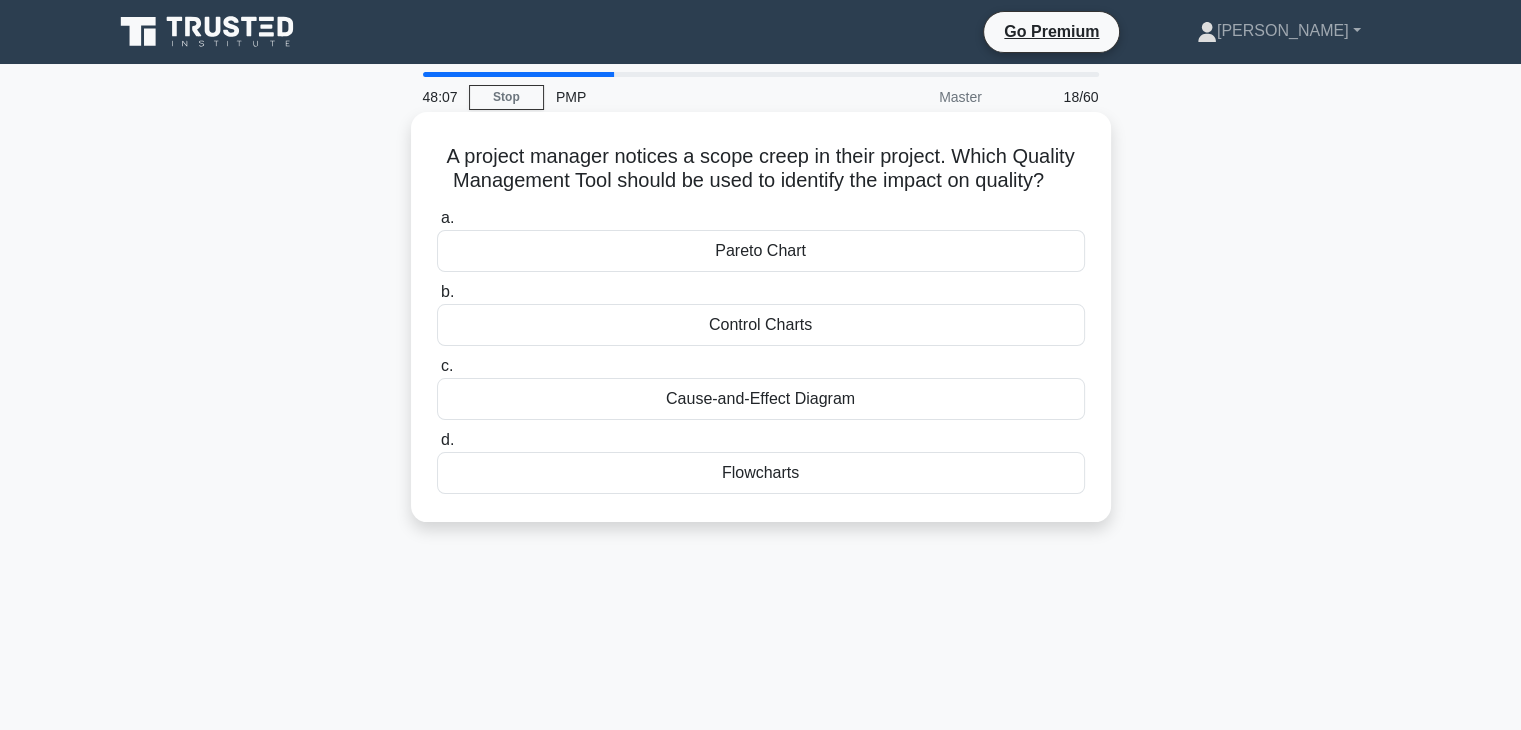 click on "Control Charts" at bounding box center (761, 325) 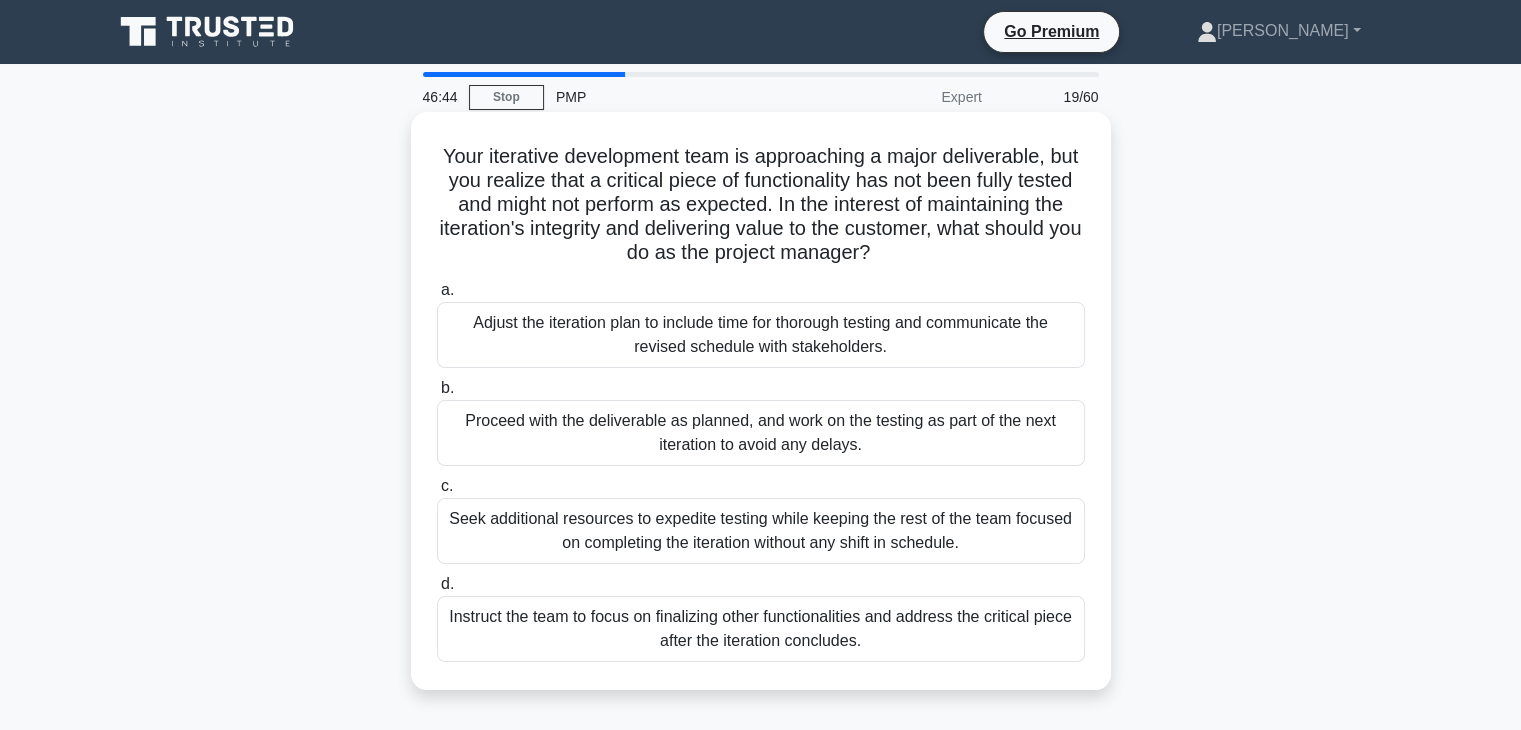 click on "Seek additional resources to expedite testing while keeping the rest of the team focused on completing the iteration without any shift in schedule." at bounding box center [761, 531] 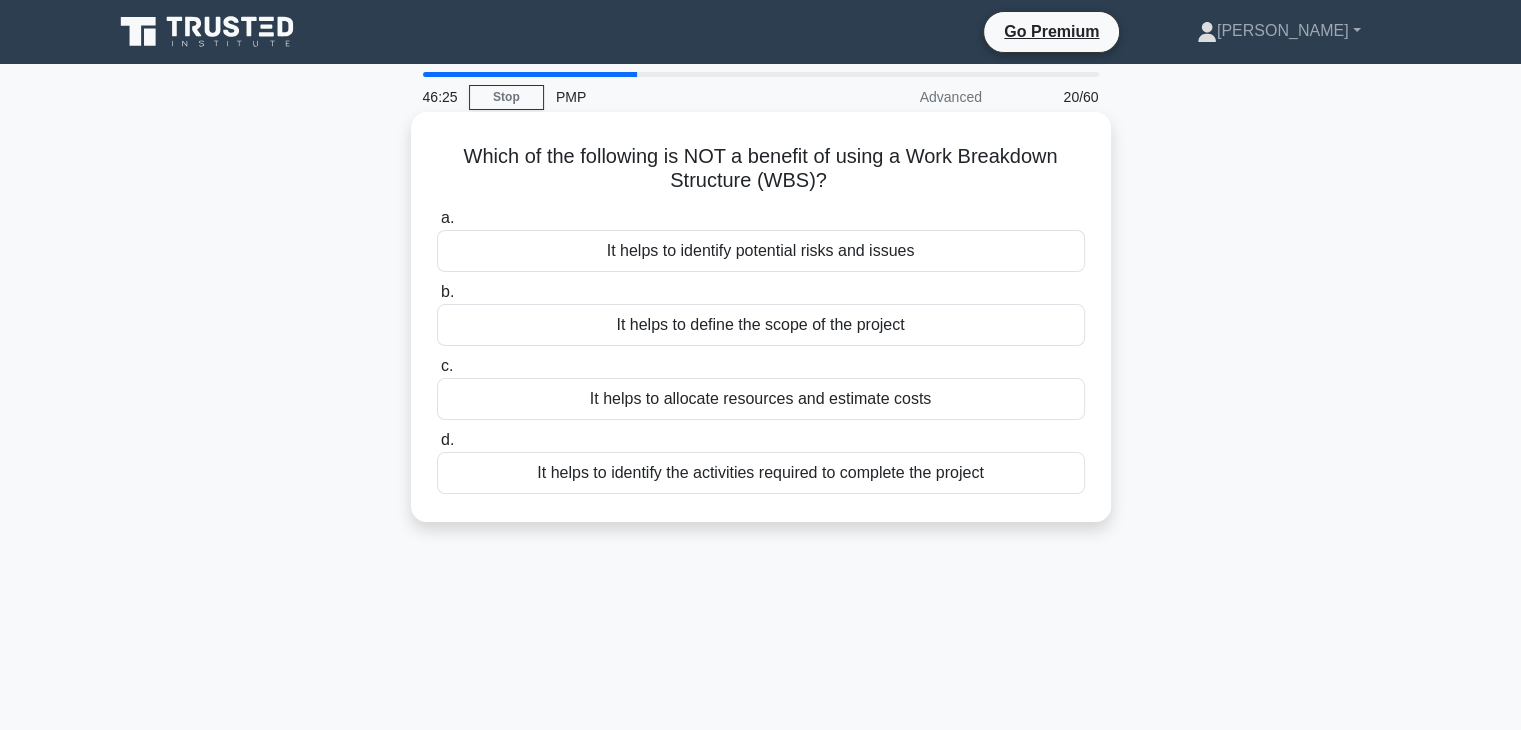 click on "It helps to define the scope of the project" at bounding box center (761, 325) 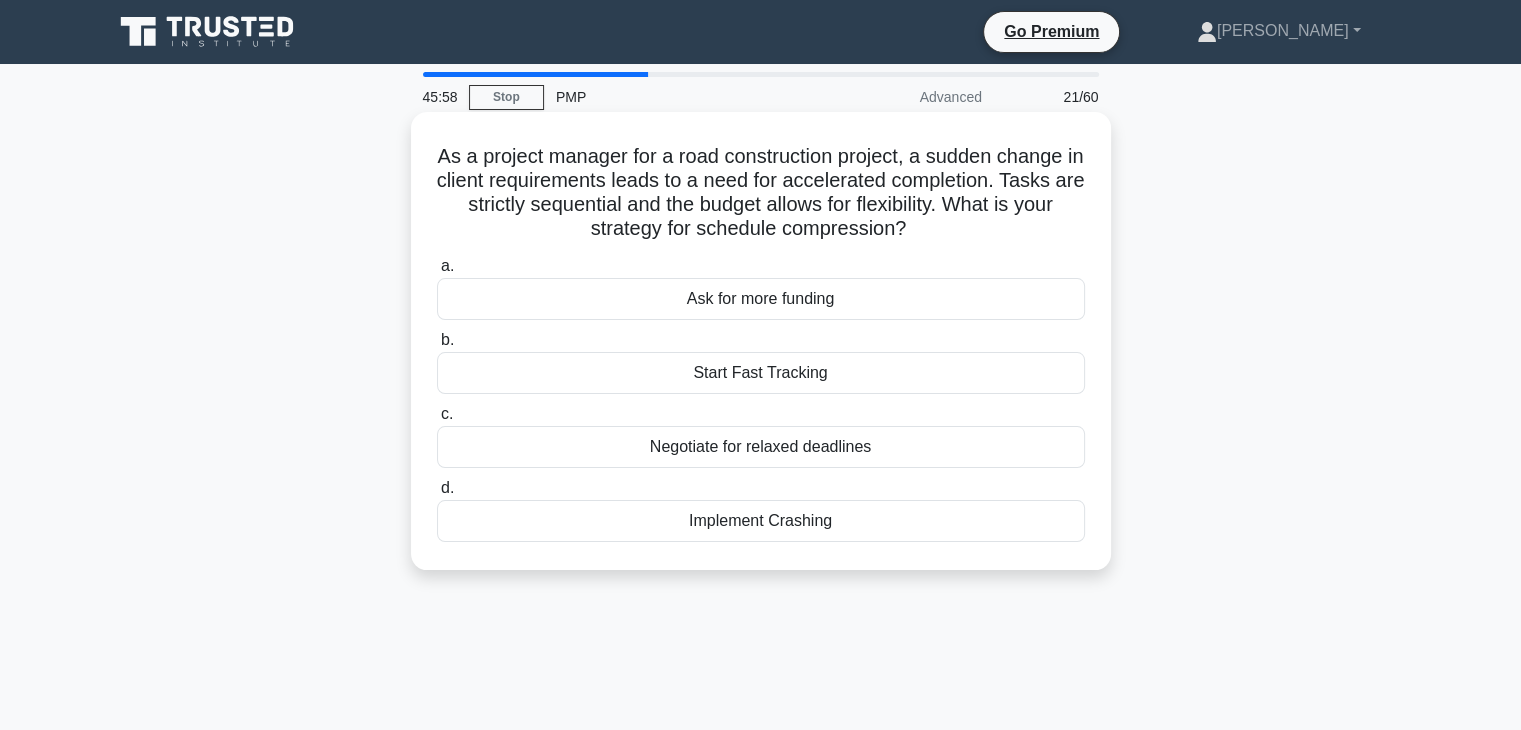 click on "Implement Crashing" at bounding box center (761, 521) 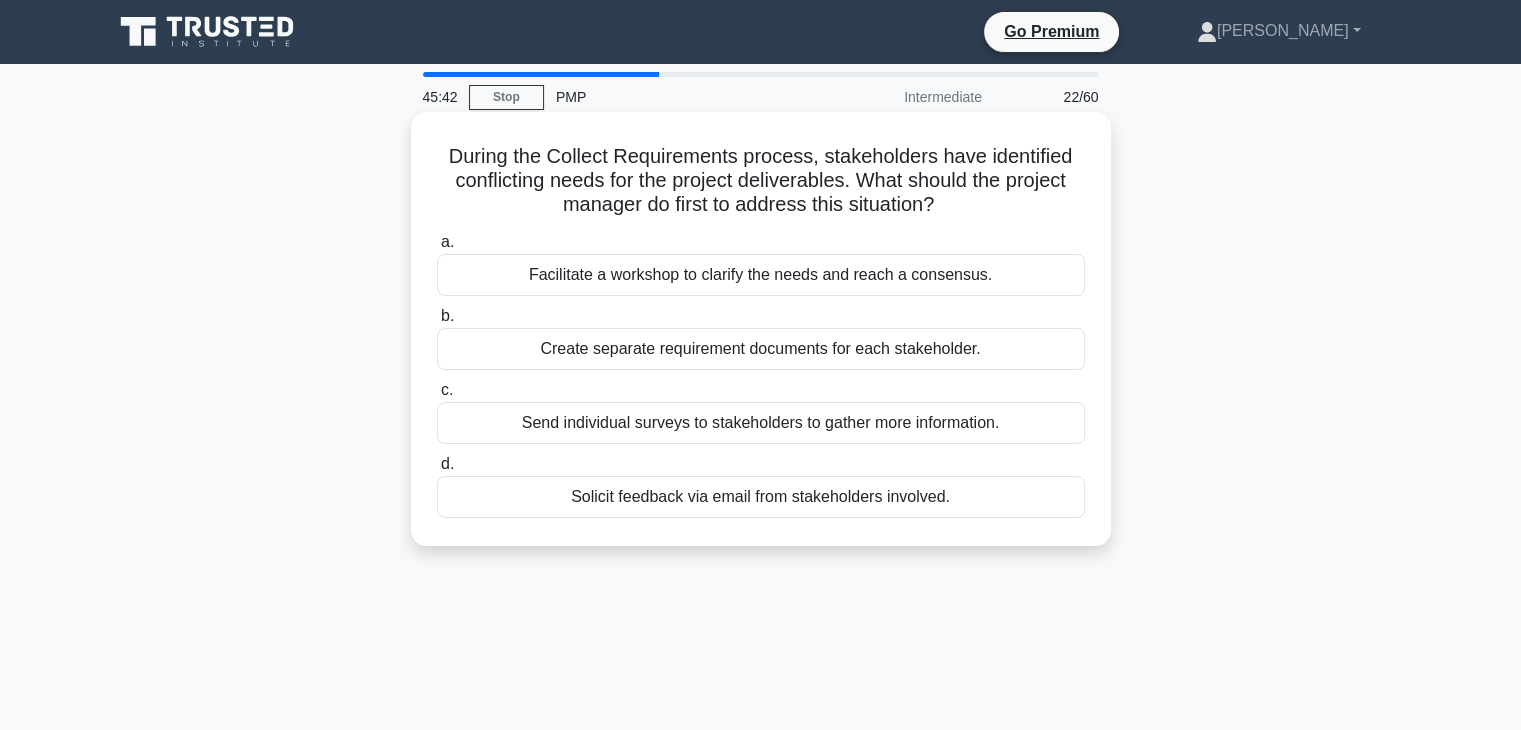 click on "Facilitate a workshop to clarify the needs and reach a consensus." at bounding box center [761, 275] 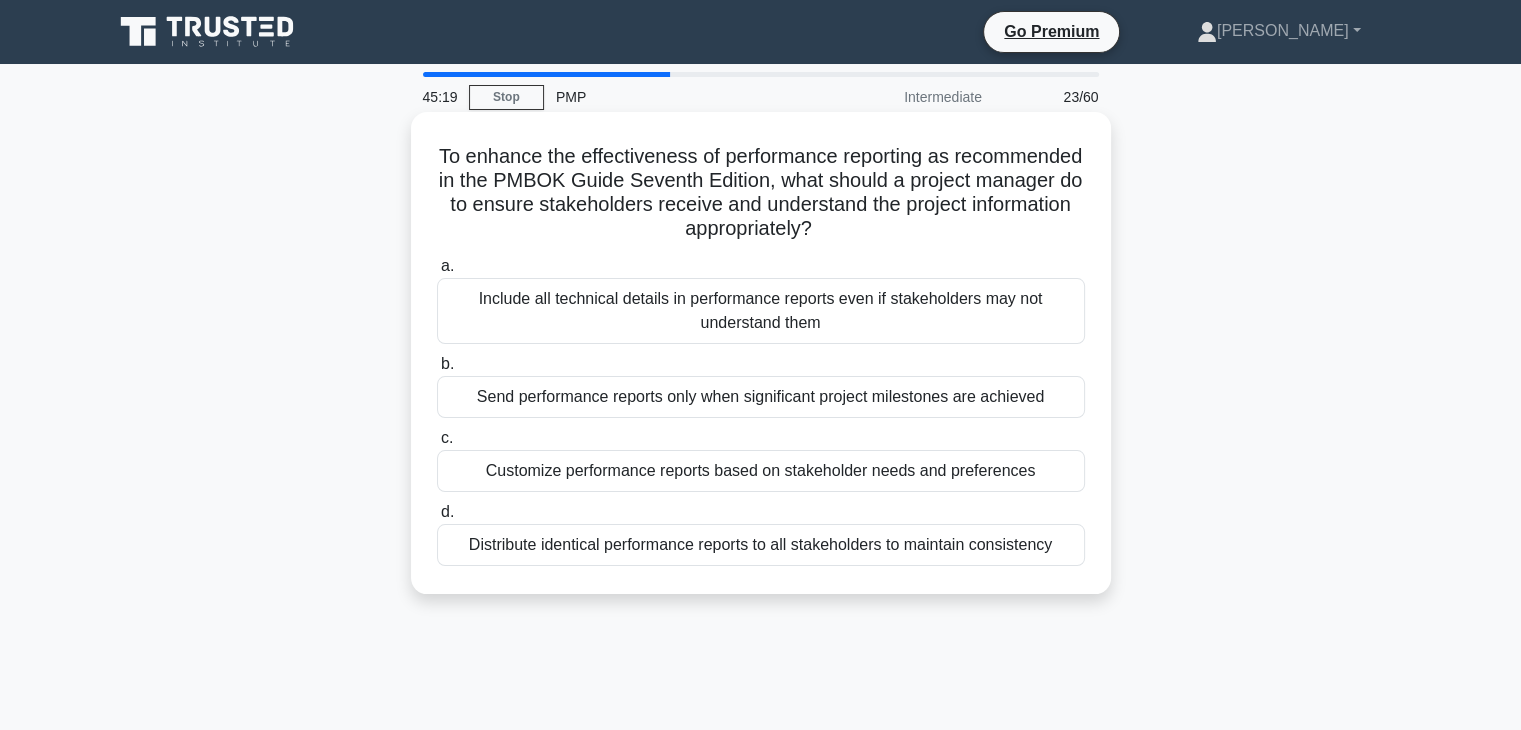 click on "Customize performance reports based on stakeholder needs and preferences" at bounding box center (761, 471) 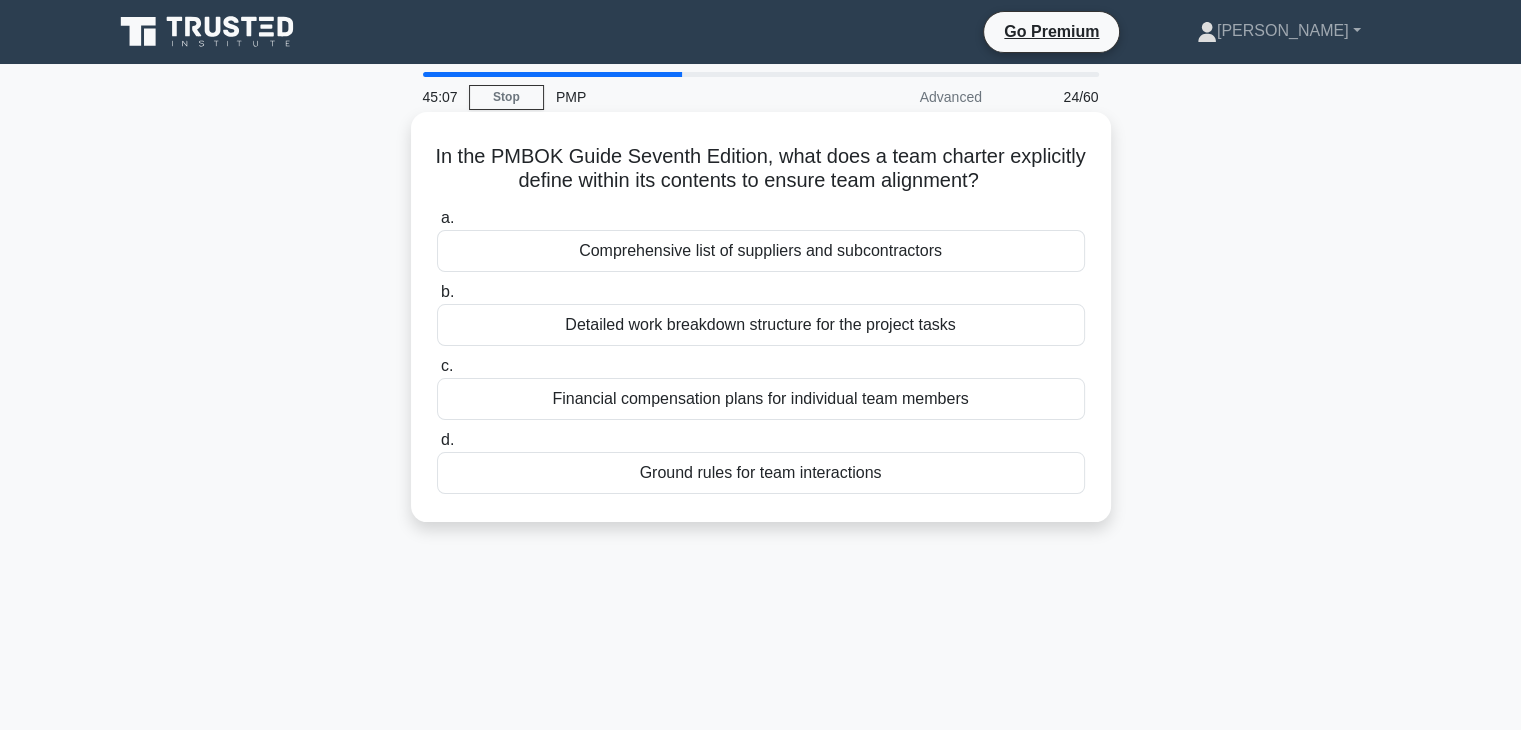click on "Ground rules for team interactions" at bounding box center (761, 473) 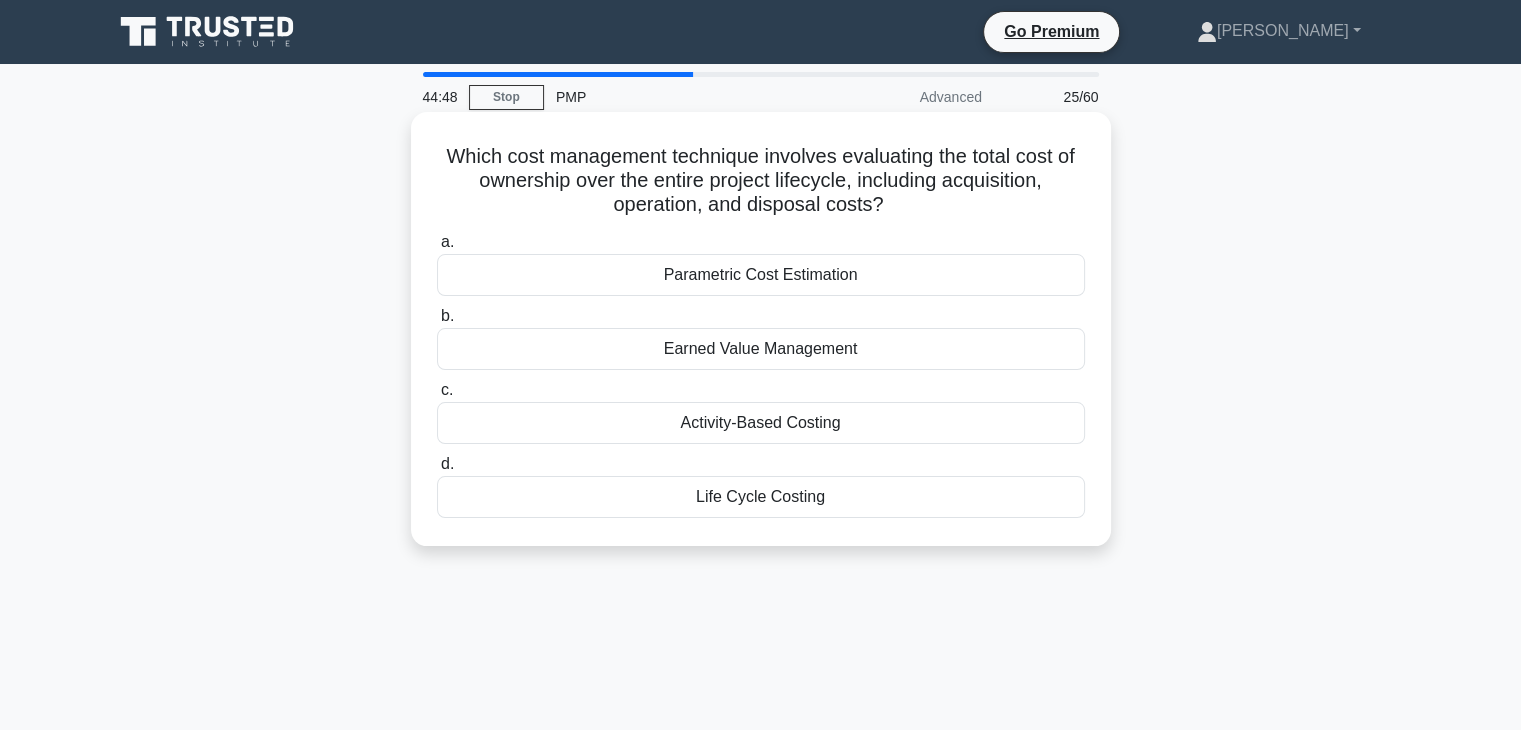 click on "Life Cycle Costing" at bounding box center (761, 497) 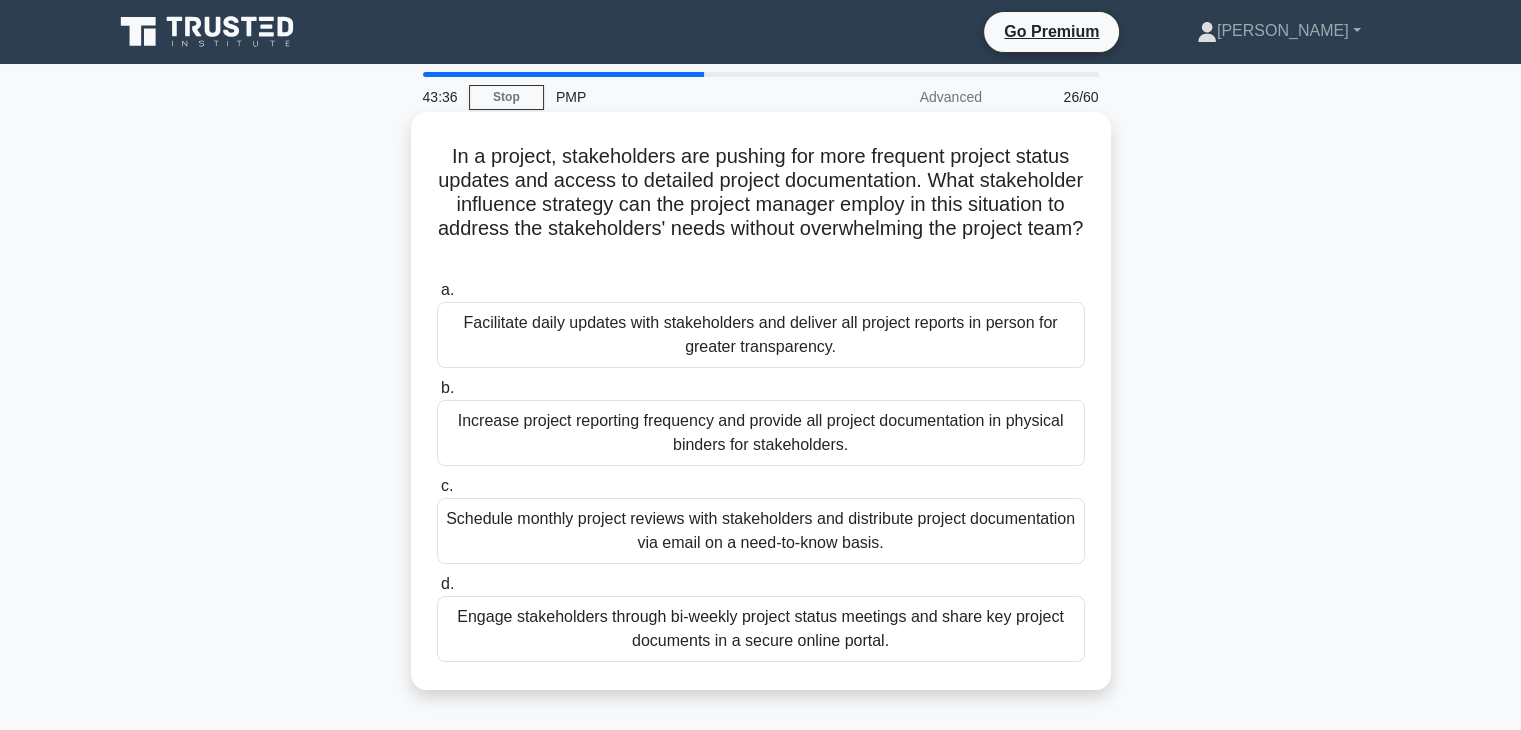 click on "Engage stakeholders through bi-weekly project status meetings and share key project documents in a secure online portal." at bounding box center [761, 629] 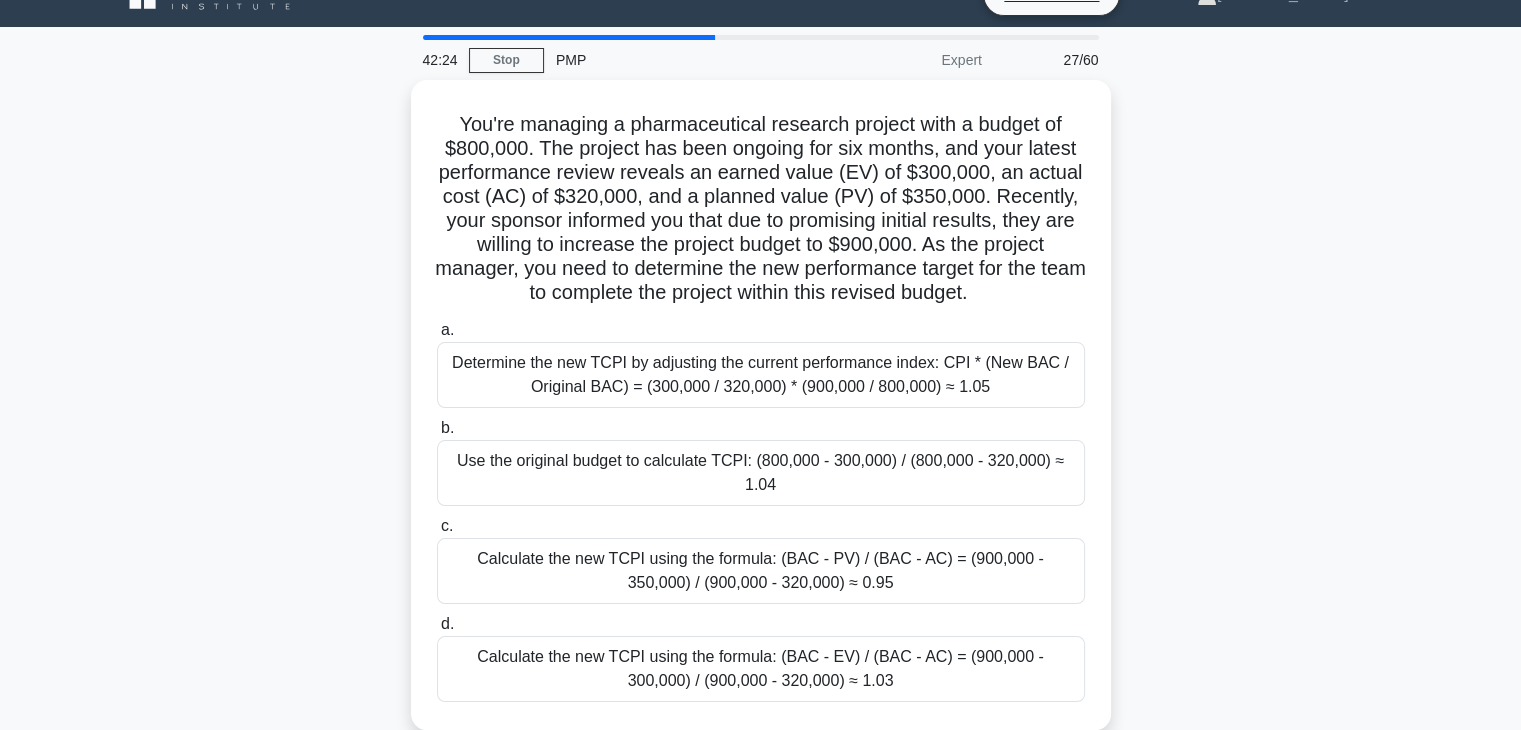 scroll, scrollTop: 0, scrollLeft: 0, axis: both 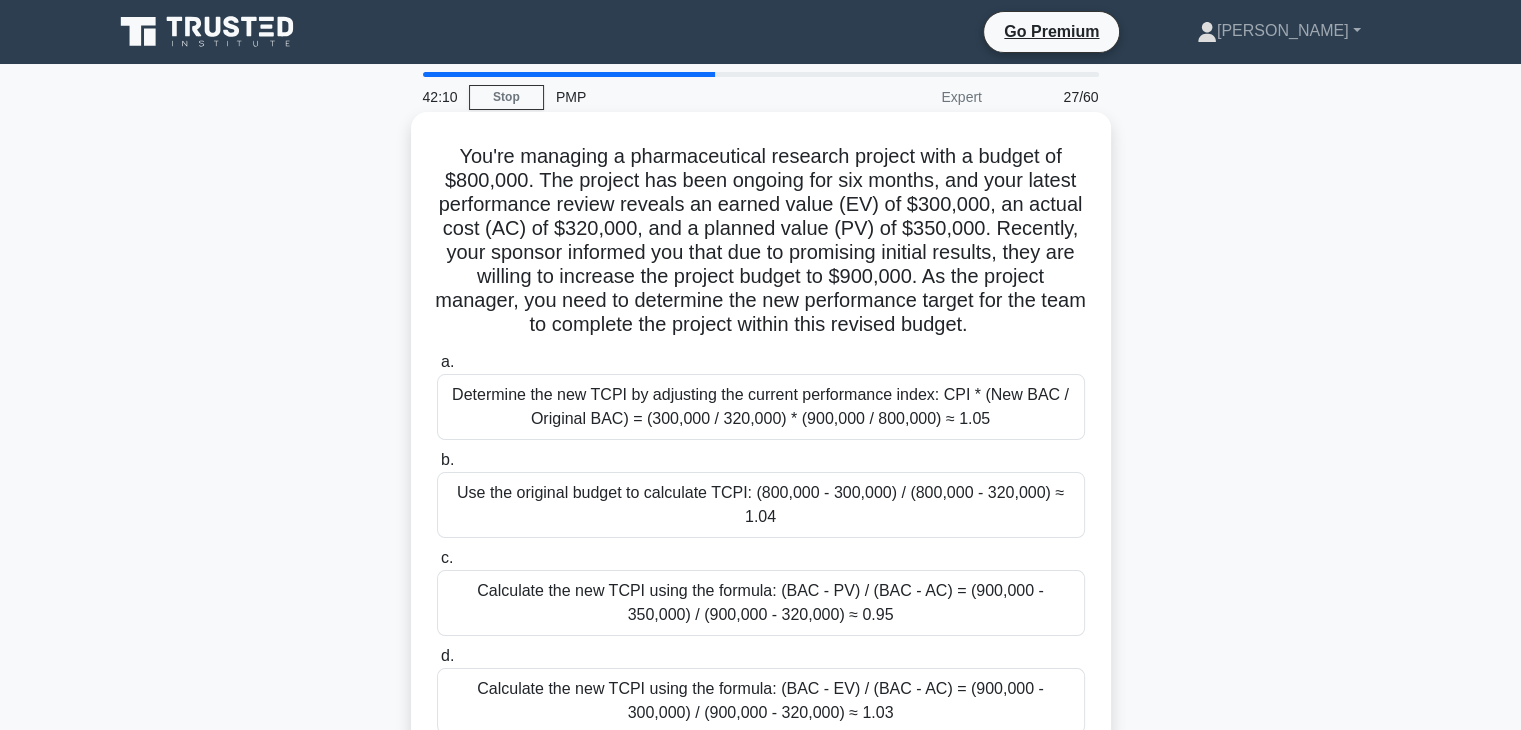 click on "Calculate the new TCPI using the formula: (BAC - EV) / (BAC - AC) = (900,000 - 300,000) / (900,000 - 320,000) ≈ 1.03" at bounding box center [761, 701] 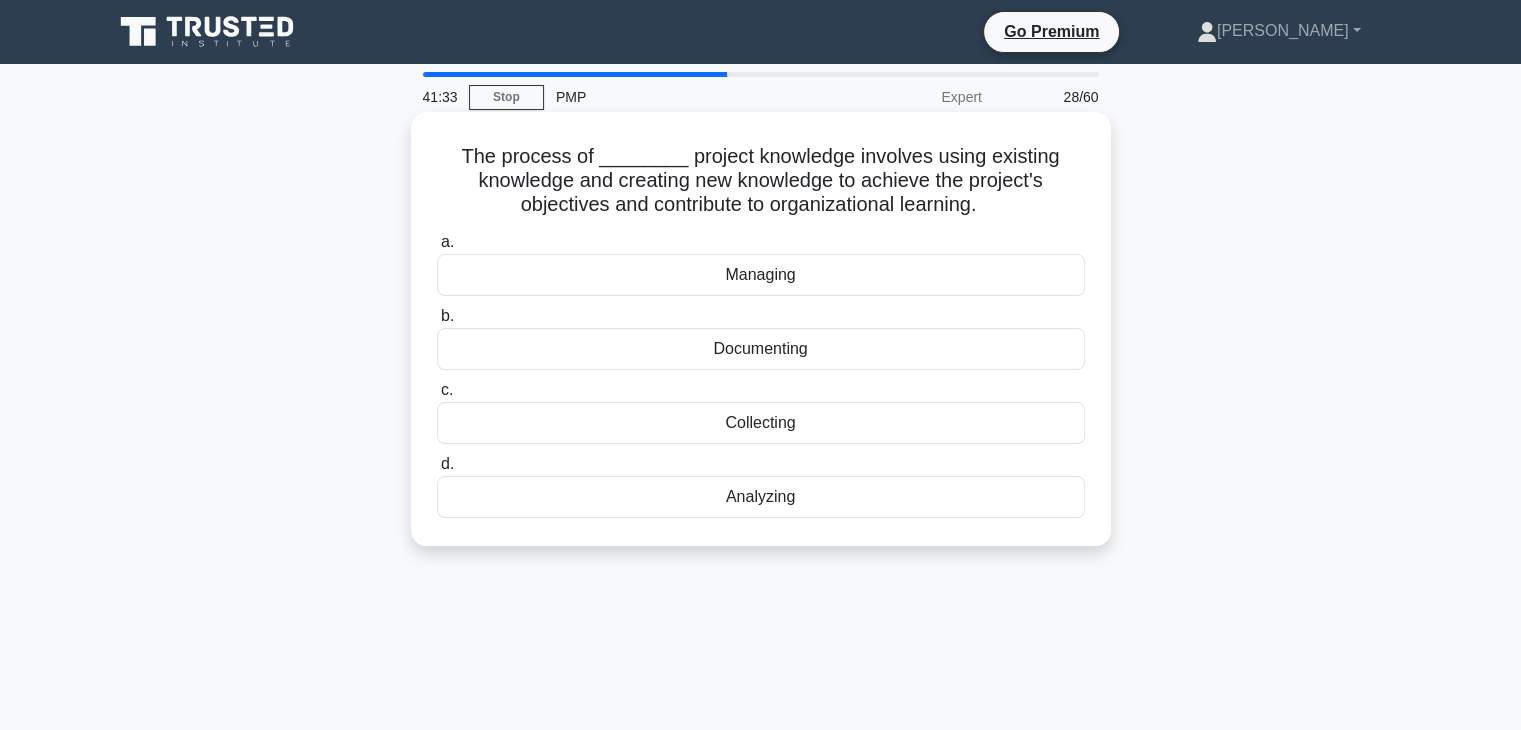 click on "Documenting" at bounding box center (761, 349) 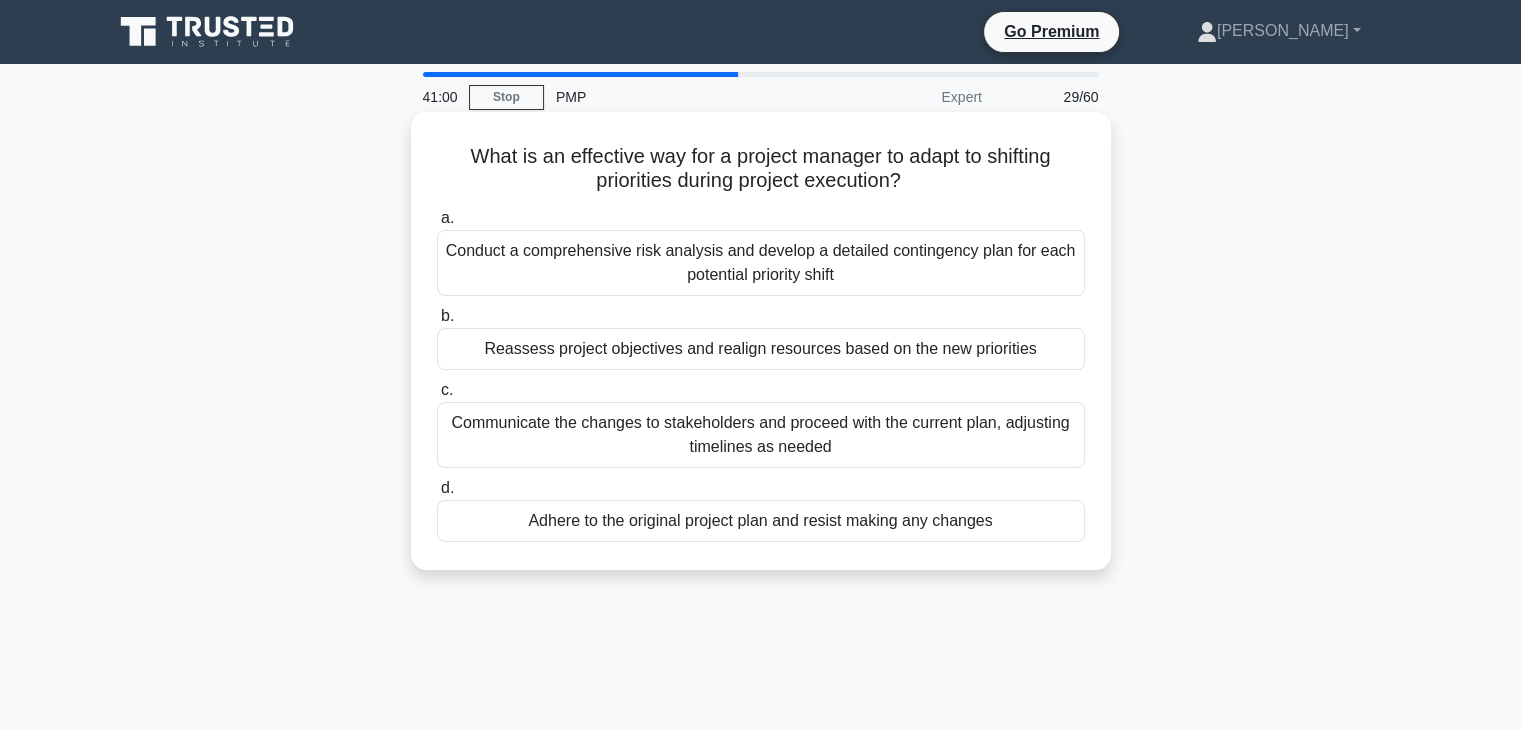 click on "Reassess project objectives and realign resources based on the new priorities" at bounding box center [761, 349] 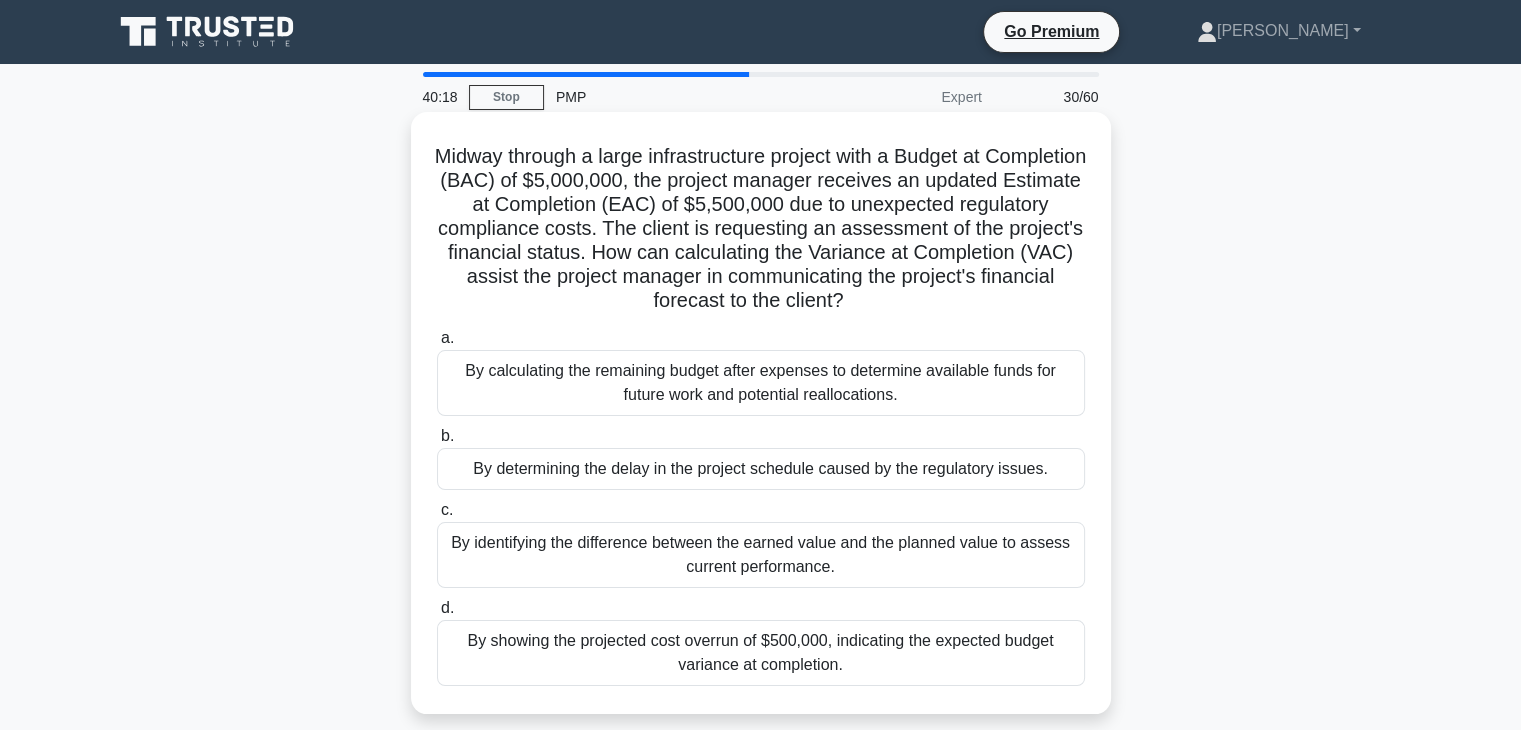 click on "By calculating the remaining budget after expenses to determine available funds for future work and potential reallocations." at bounding box center [761, 383] 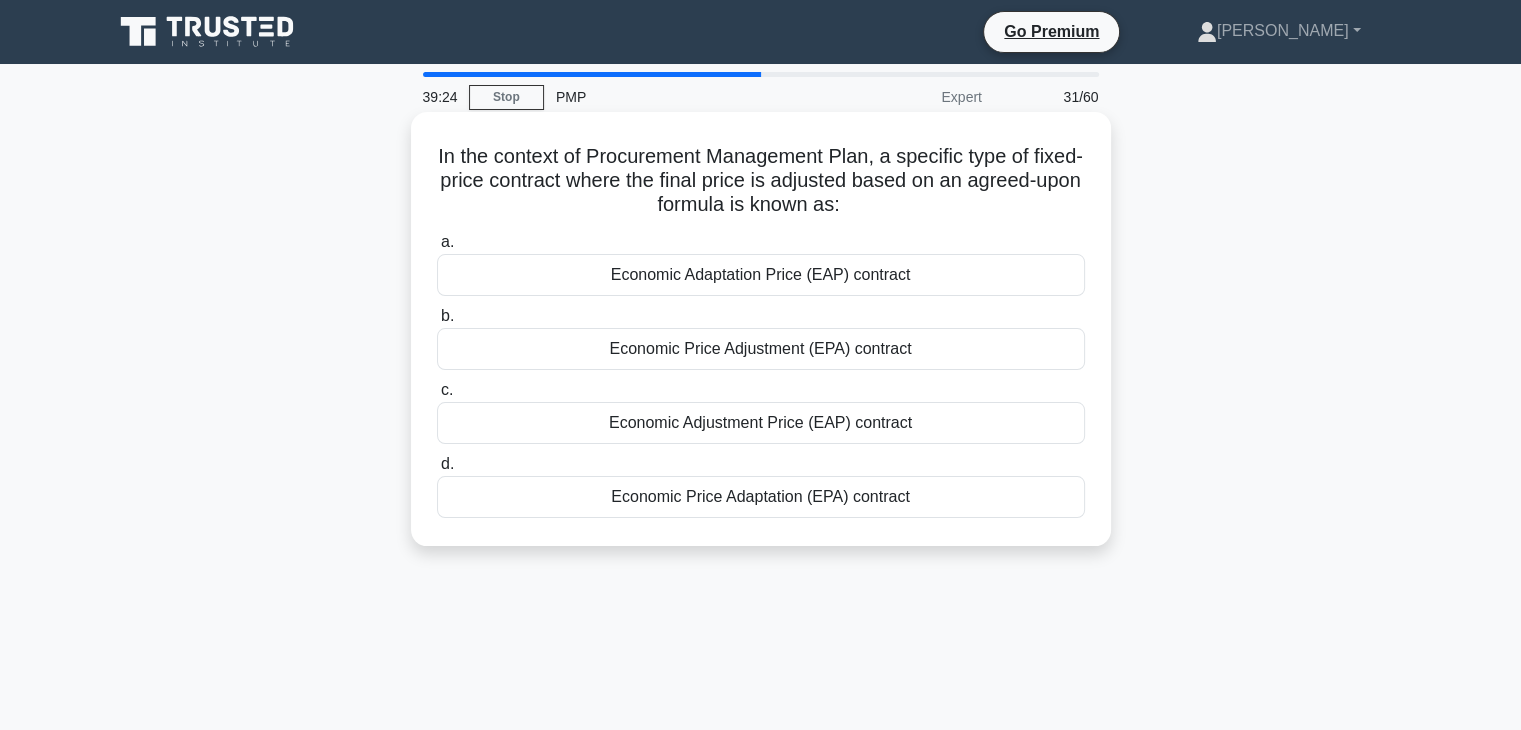 click on "Economic Price Adaptation (EPA) contract" at bounding box center [761, 497] 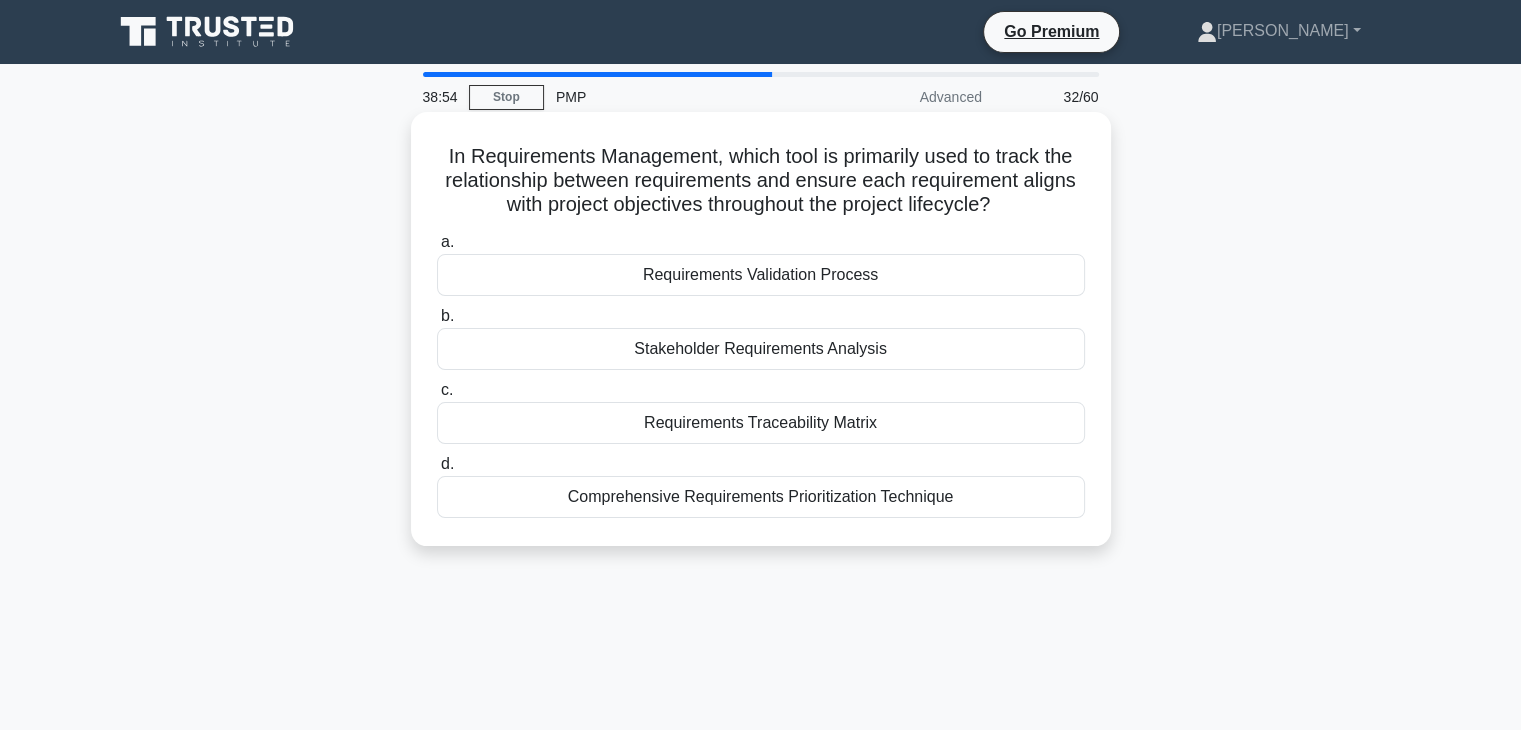 click on "Requirements Traceability Matrix" at bounding box center [761, 423] 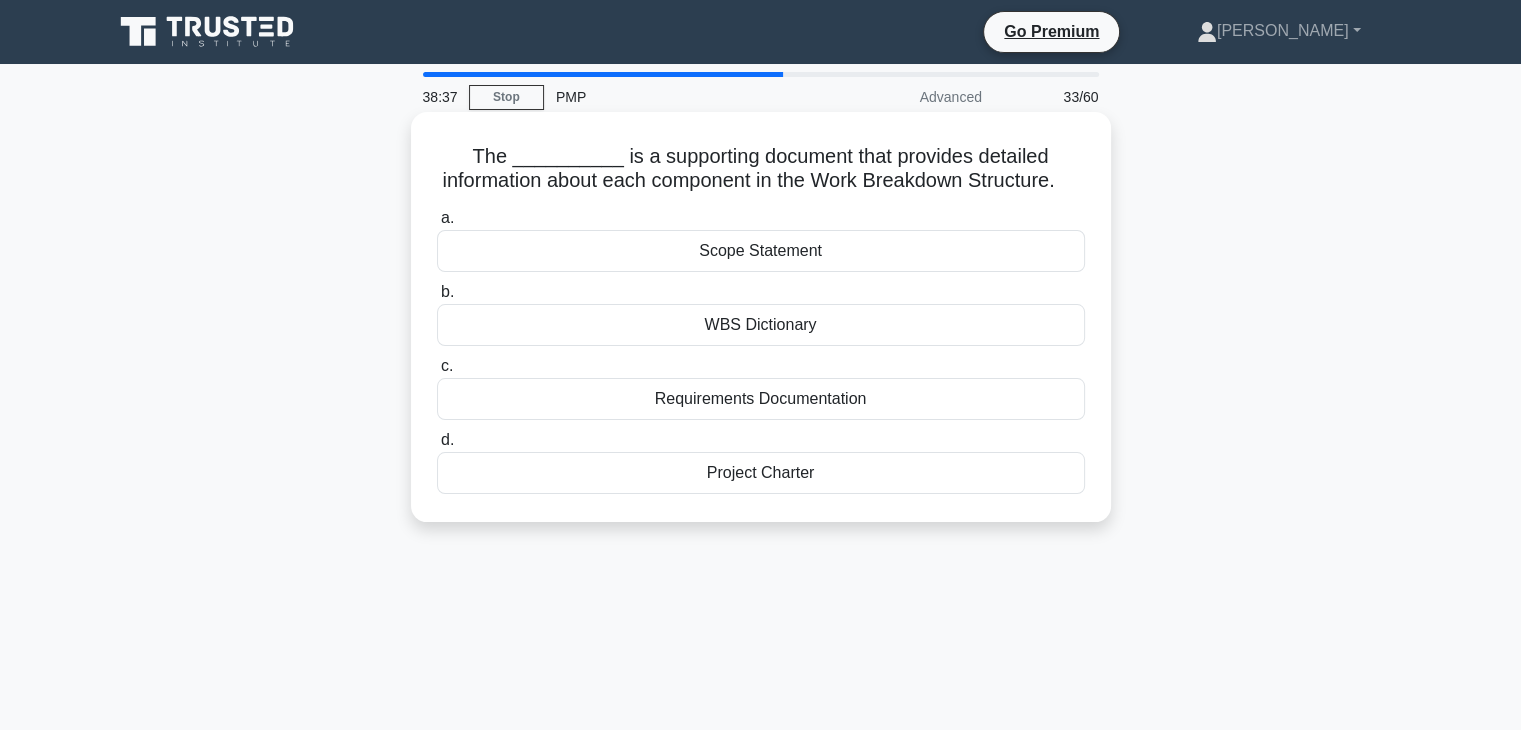 click on "WBS Dictionary" at bounding box center (761, 325) 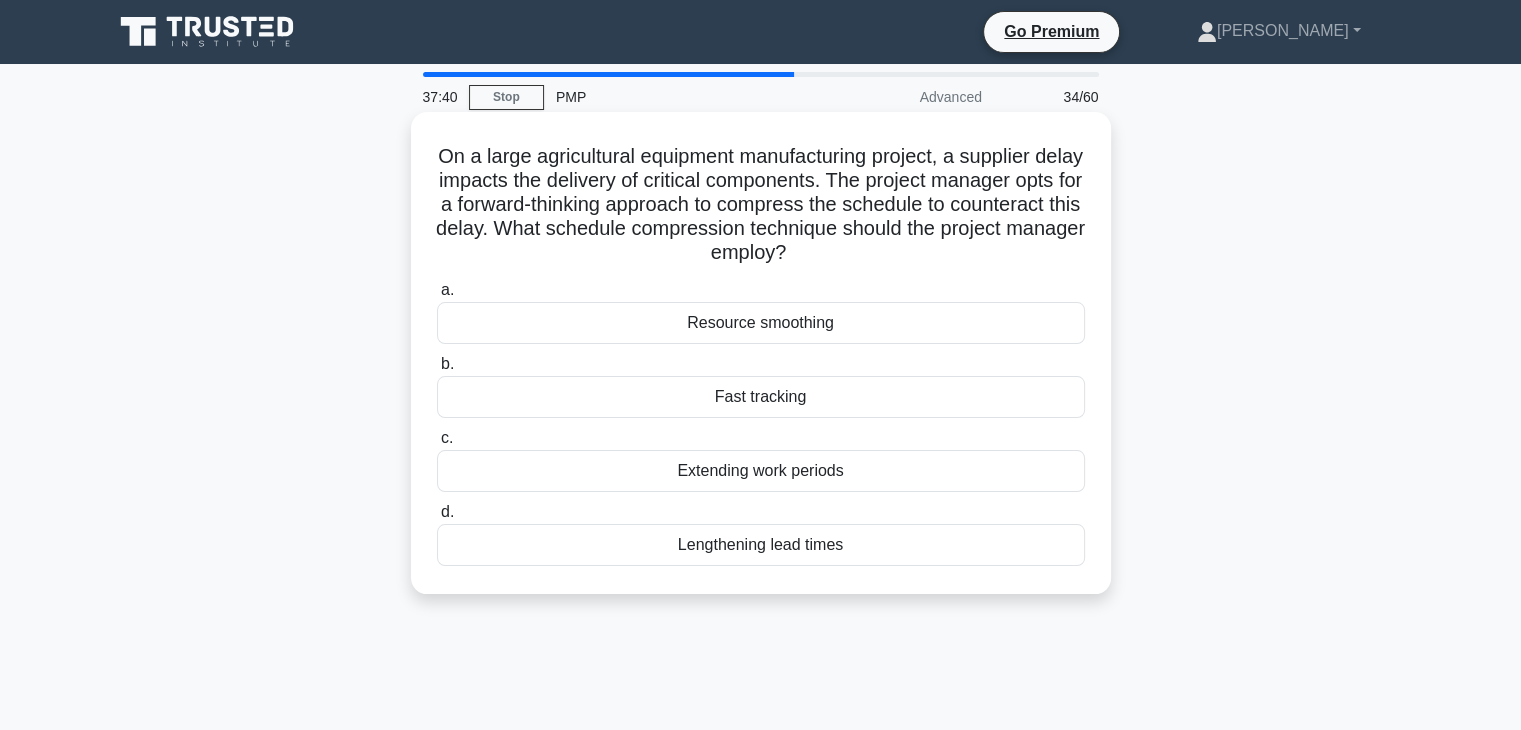 click on "Resource smoothing" at bounding box center (761, 323) 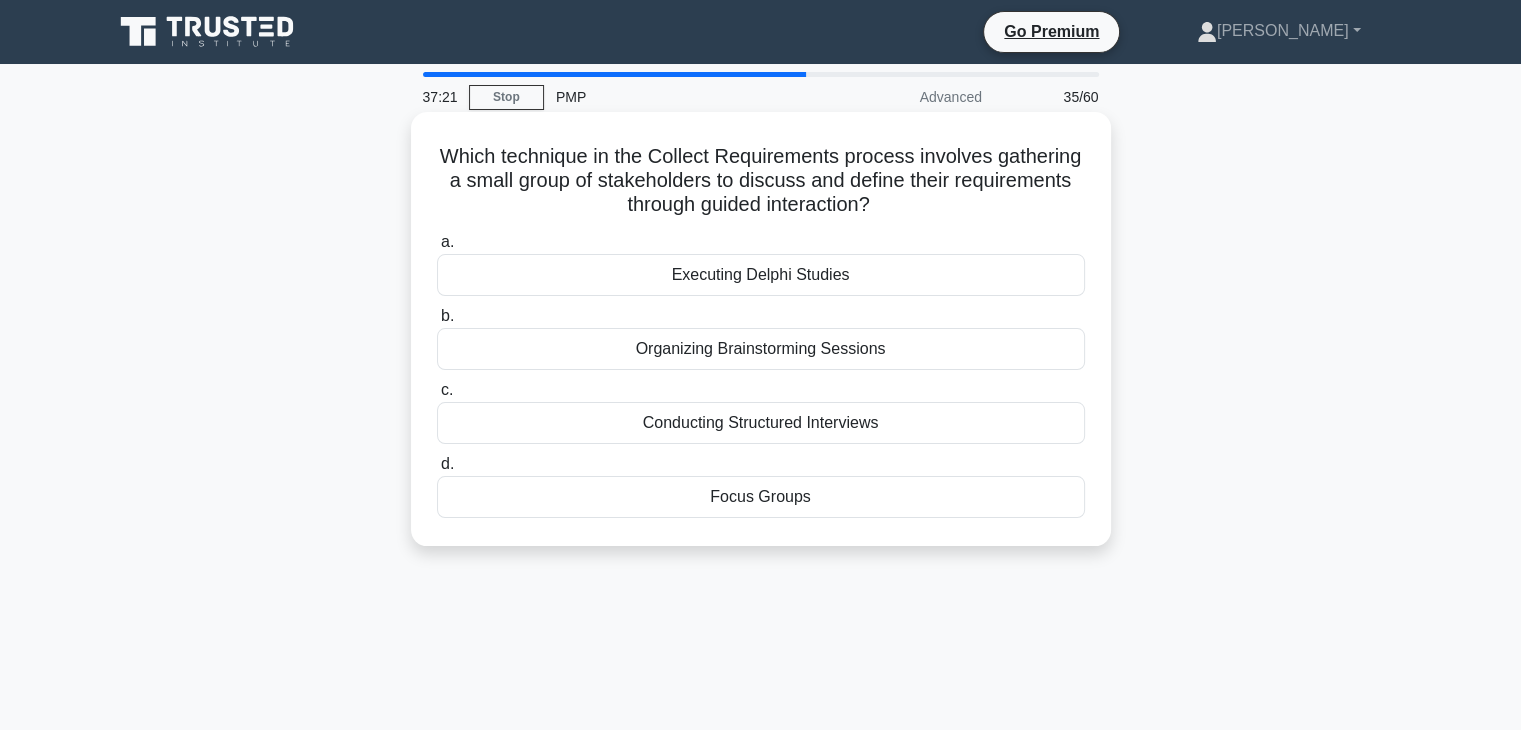 click on "Focus Groups" at bounding box center [761, 497] 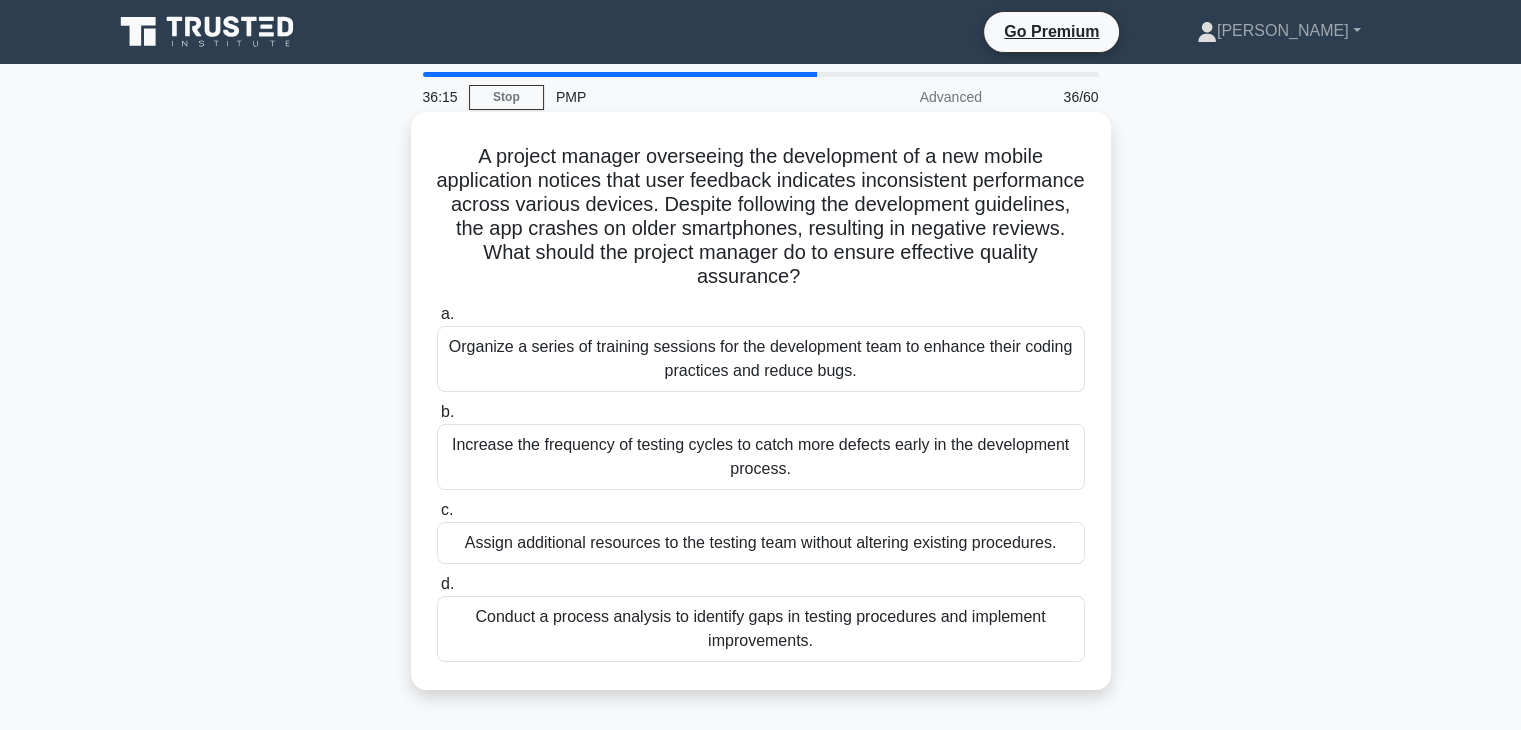 click on "Conduct a process analysis to identify gaps in testing procedures and implement improvements." at bounding box center (761, 629) 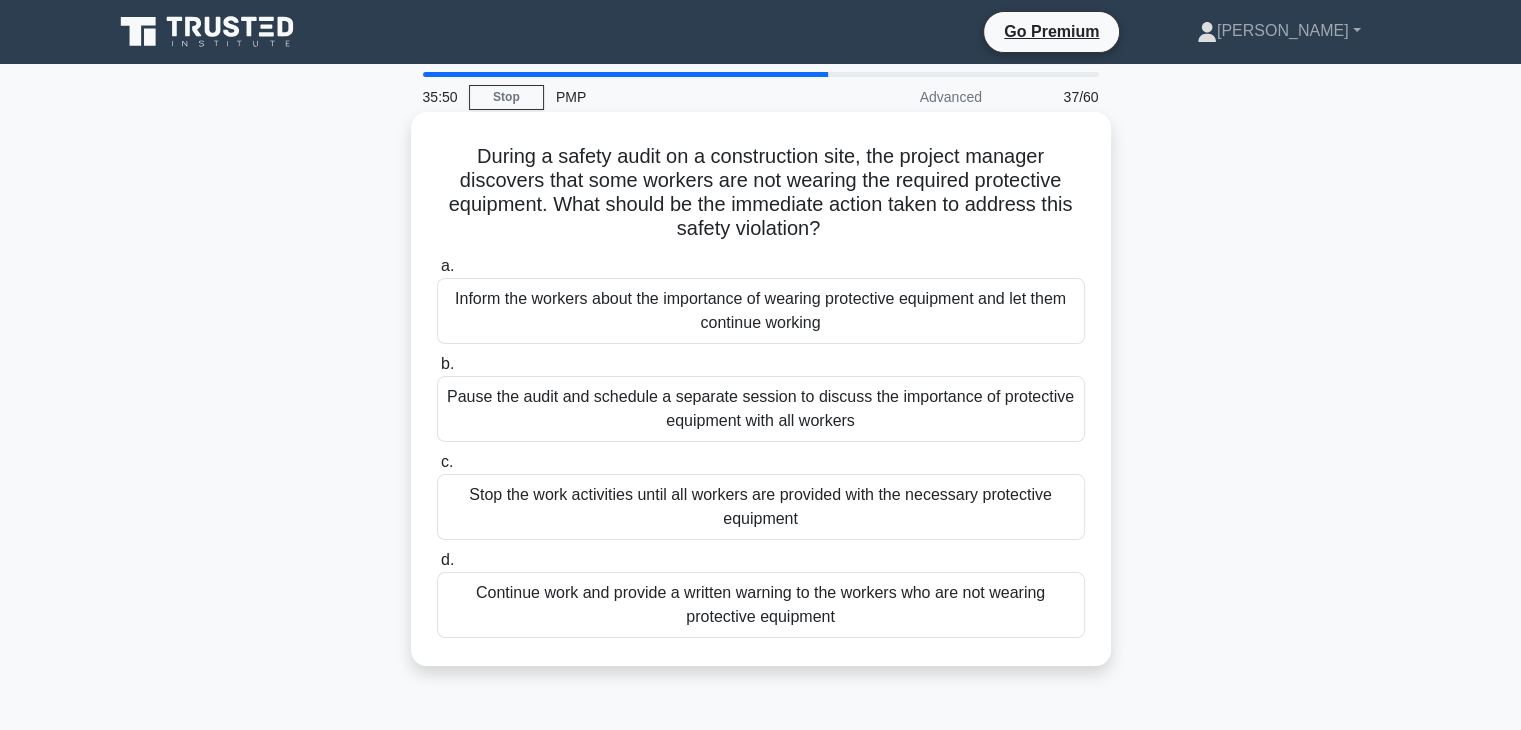 click on "Inform the workers about the importance of wearing protective equipment and let them continue working" at bounding box center [761, 311] 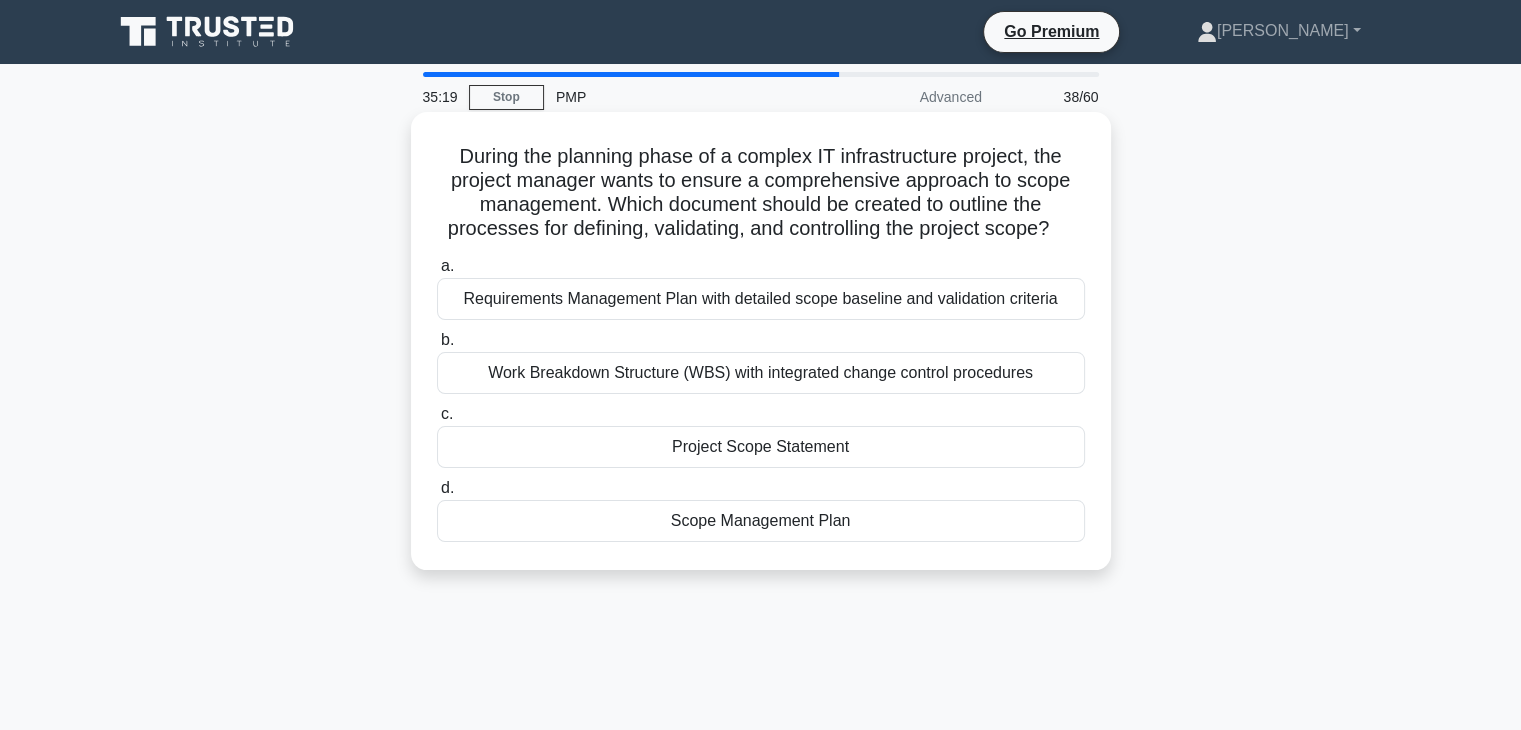 click on "Scope Management Plan" at bounding box center [761, 521] 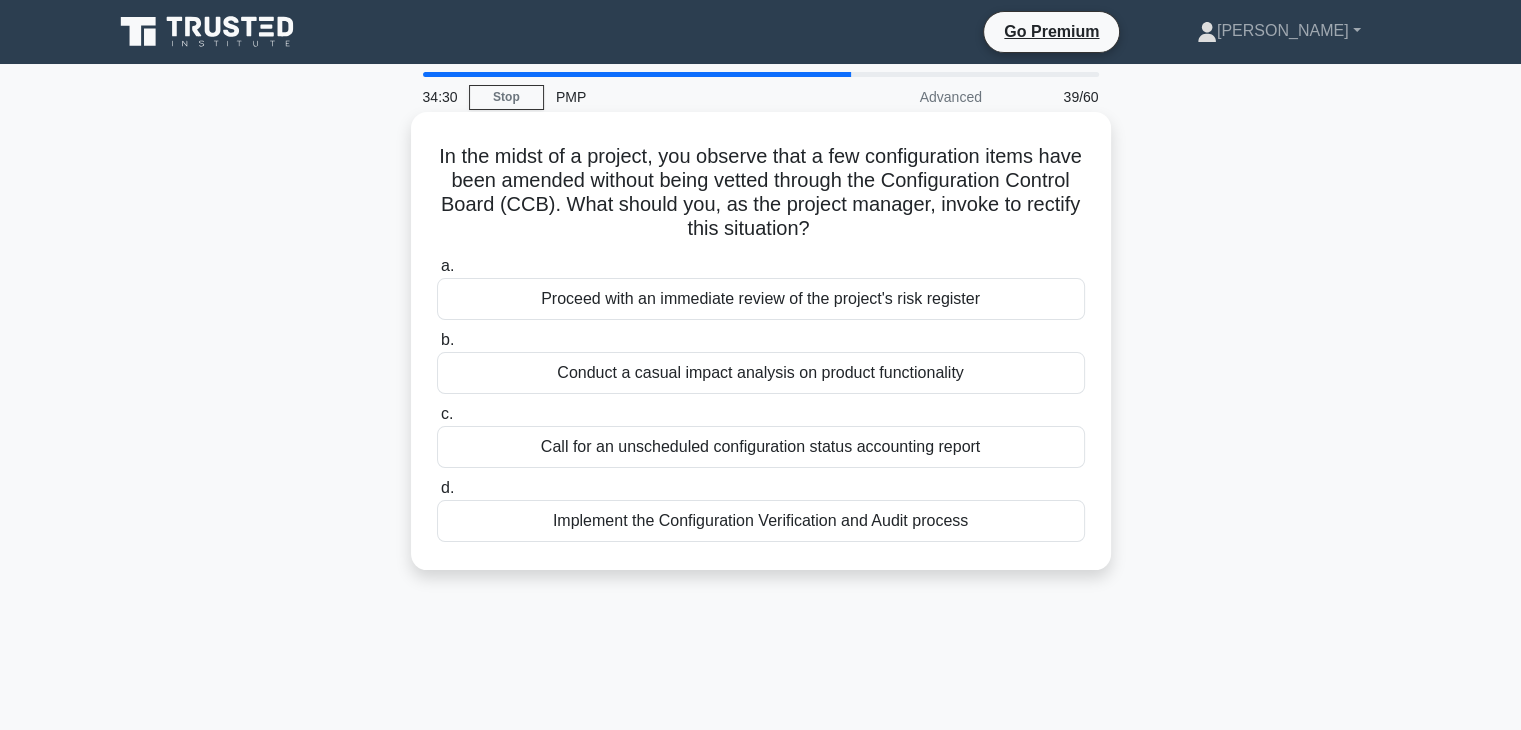 click on "Implement the Configuration Verification and Audit process" at bounding box center (761, 521) 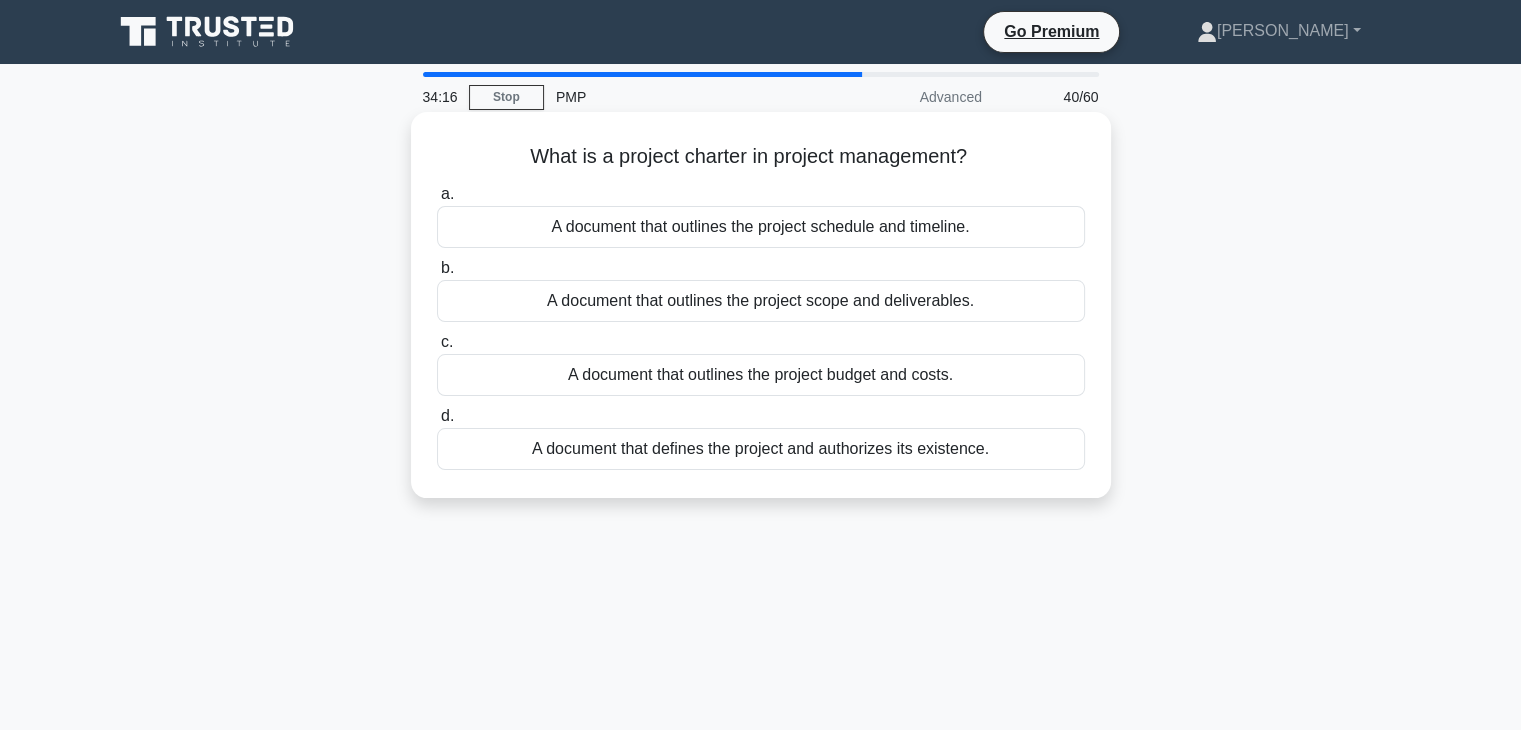 click on "A document that defines the project and authorizes its existence." at bounding box center [761, 449] 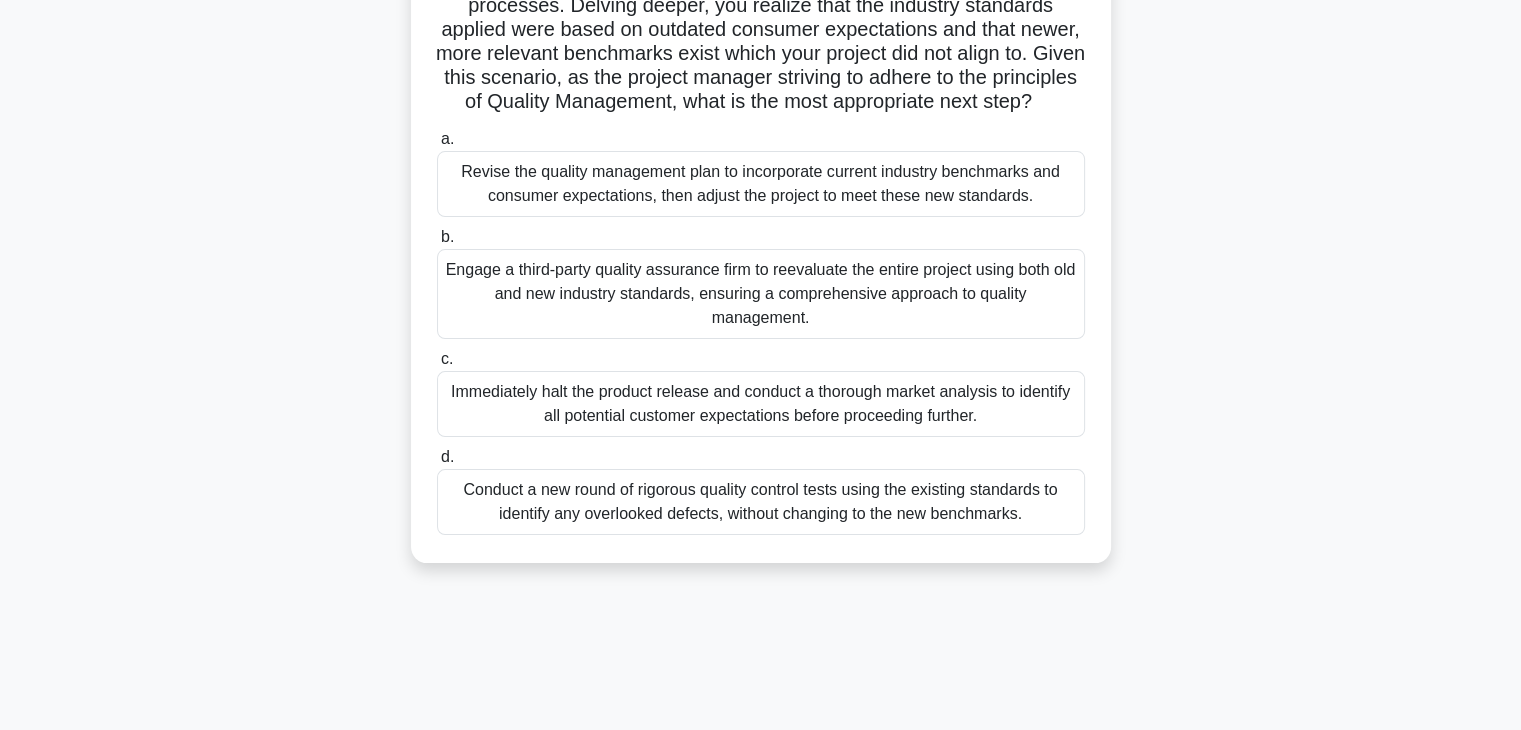 scroll, scrollTop: 333, scrollLeft: 0, axis: vertical 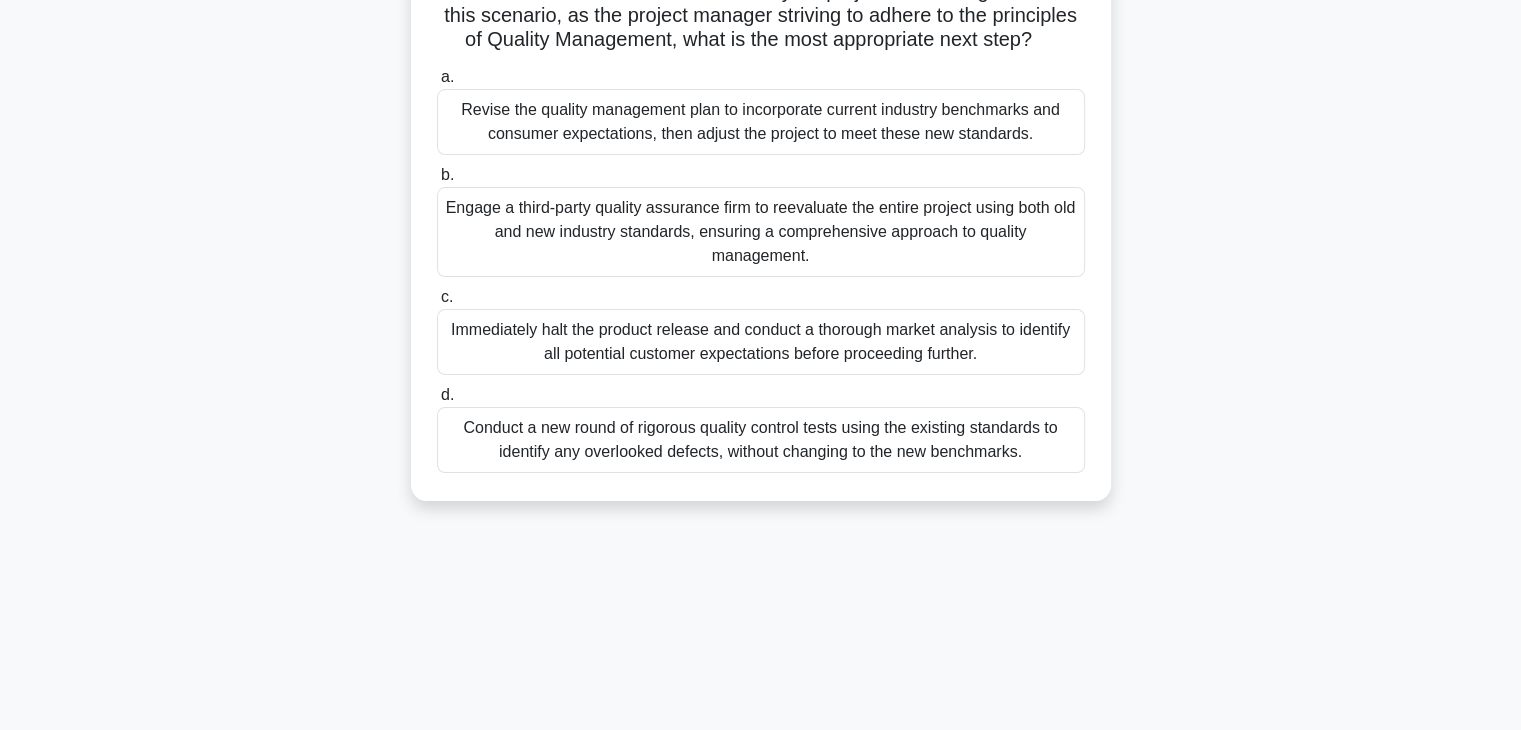 click on "Revise the quality management plan to incorporate current industry benchmarks and consumer expectations, then adjust the project to meet these new standards." at bounding box center [761, 122] 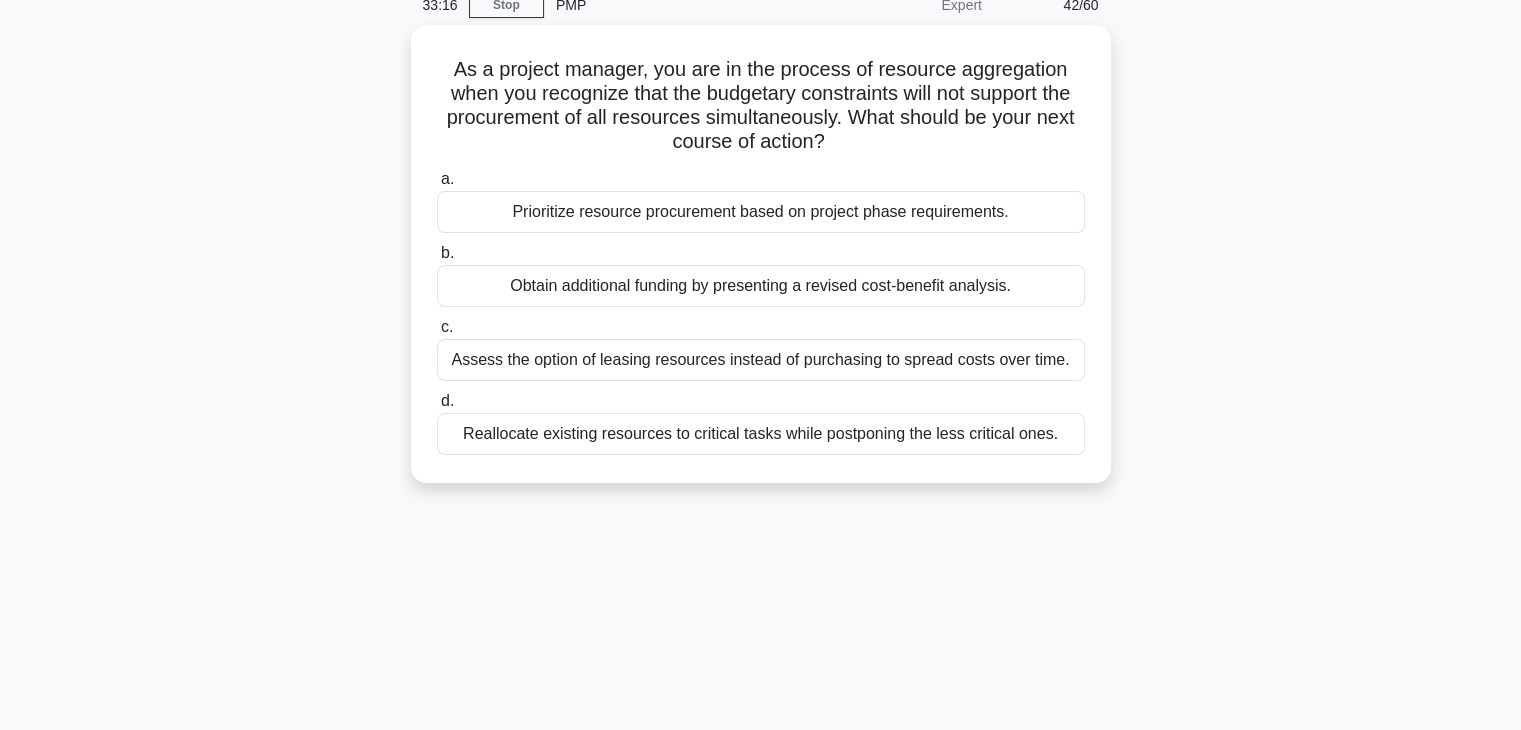 scroll, scrollTop: 0, scrollLeft: 0, axis: both 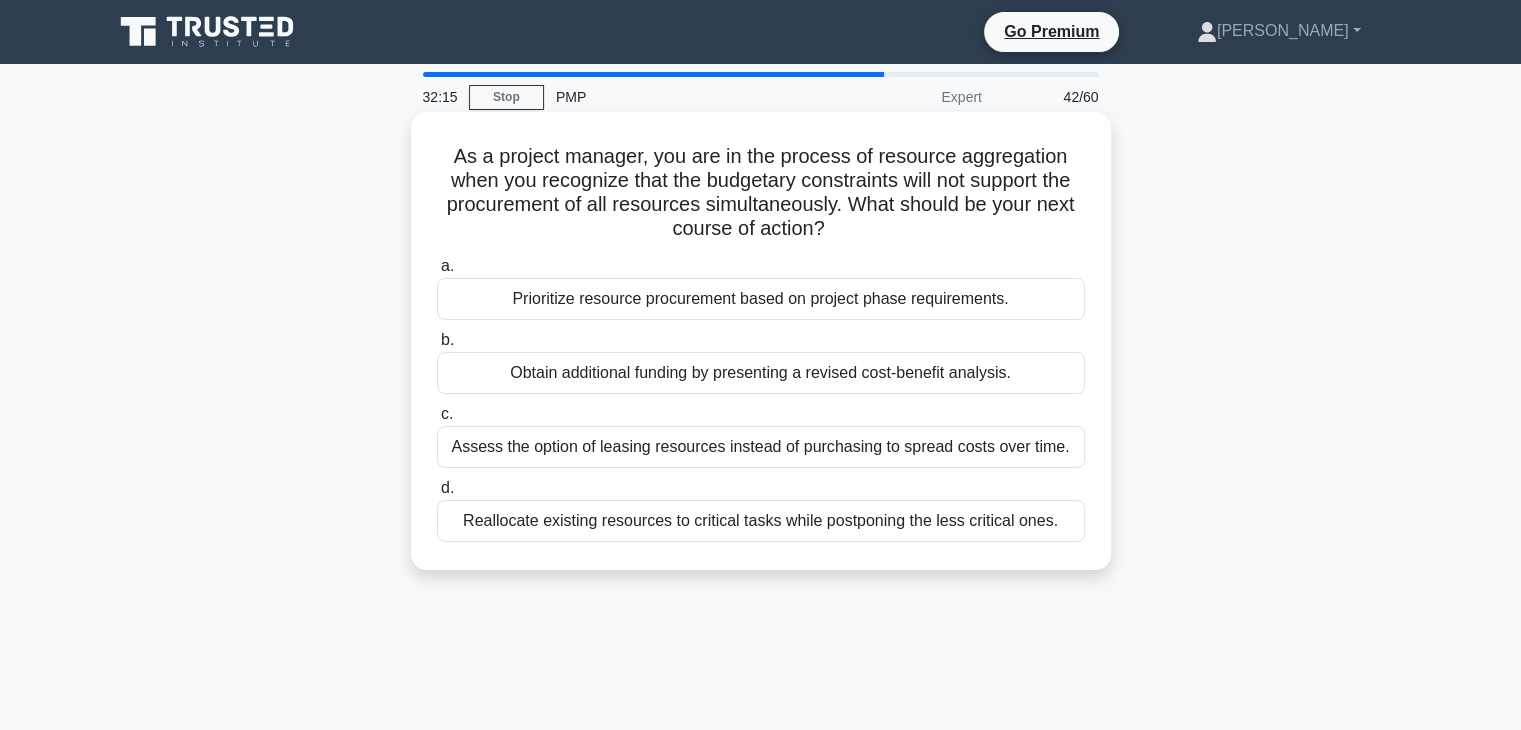 click on "Prioritize resource procurement based on project phase requirements." at bounding box center (761, 299) 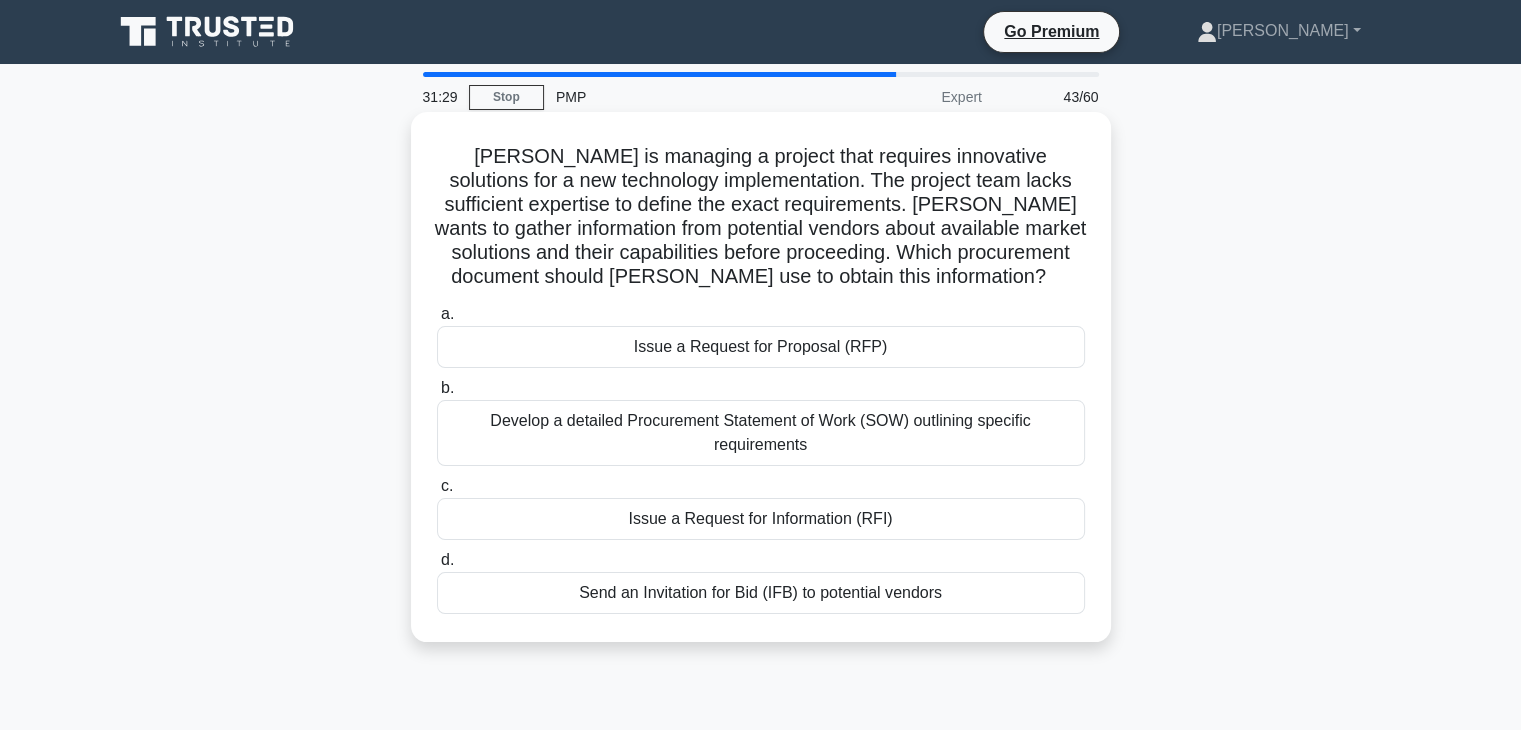 click on "Issue a Request for Proposal (RFP)" at bounding box center [761, 347] 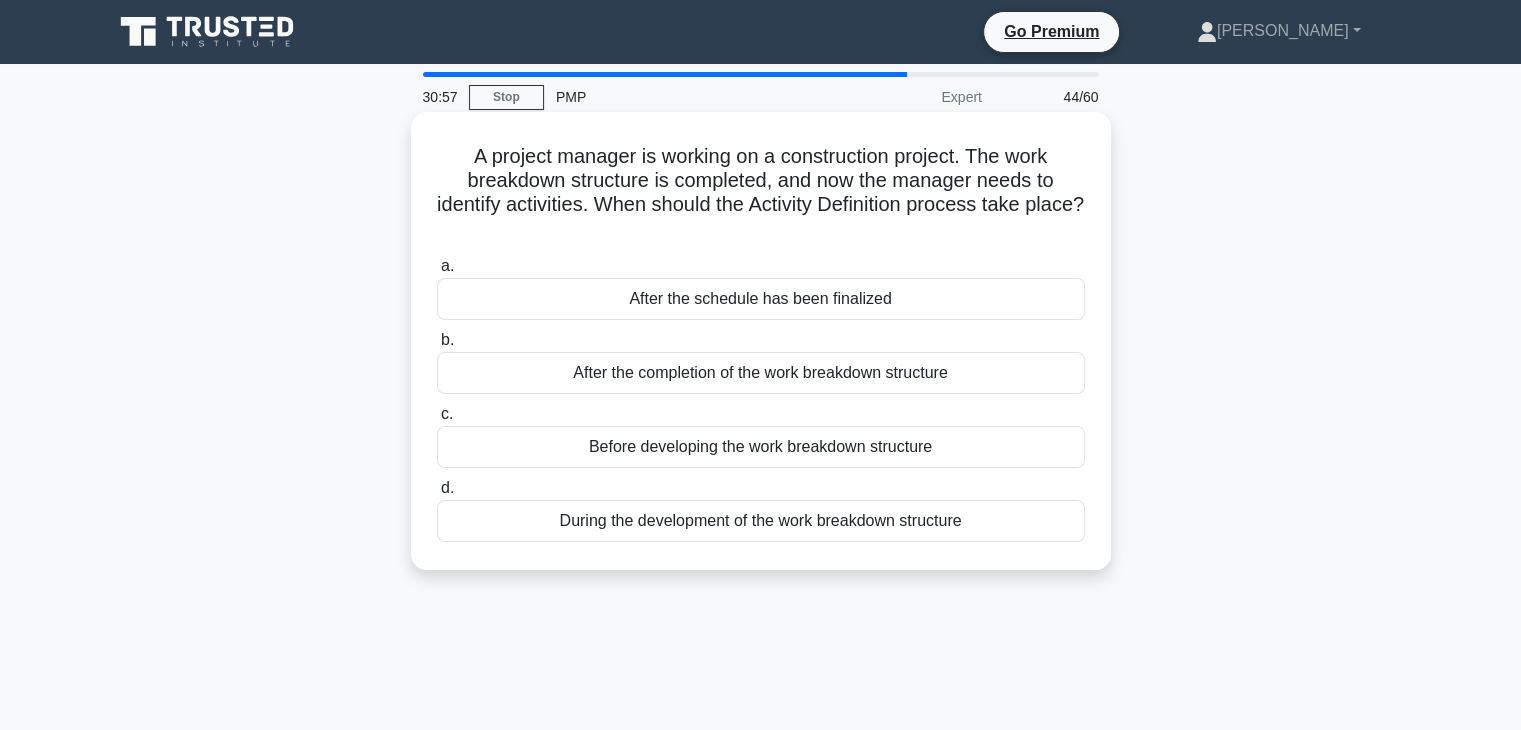 click on "After the completion of the work breakdown structure" at bounding box center (761, 373) 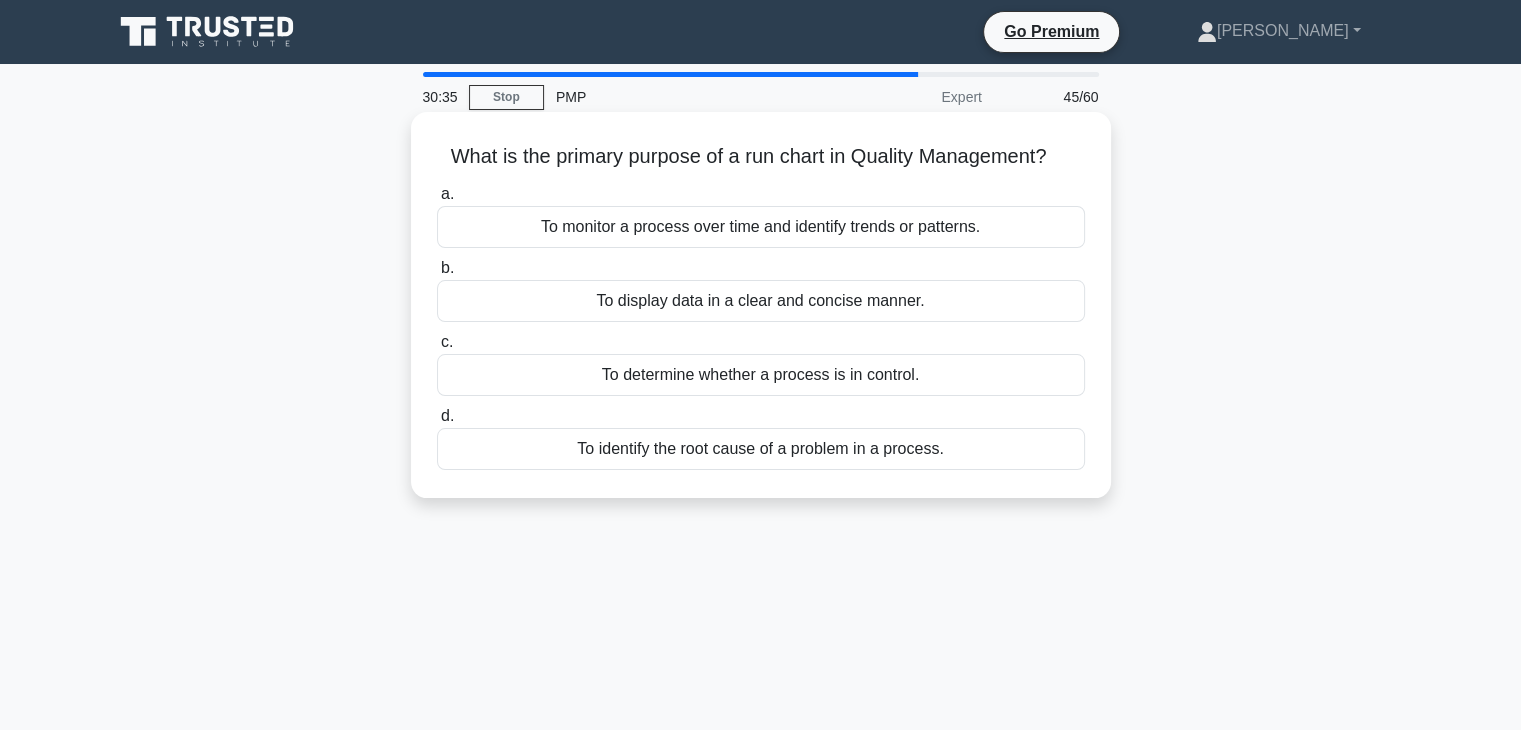 click on "To monitor a process over time and identify trends or patterns." at bounding box center [761, 227] 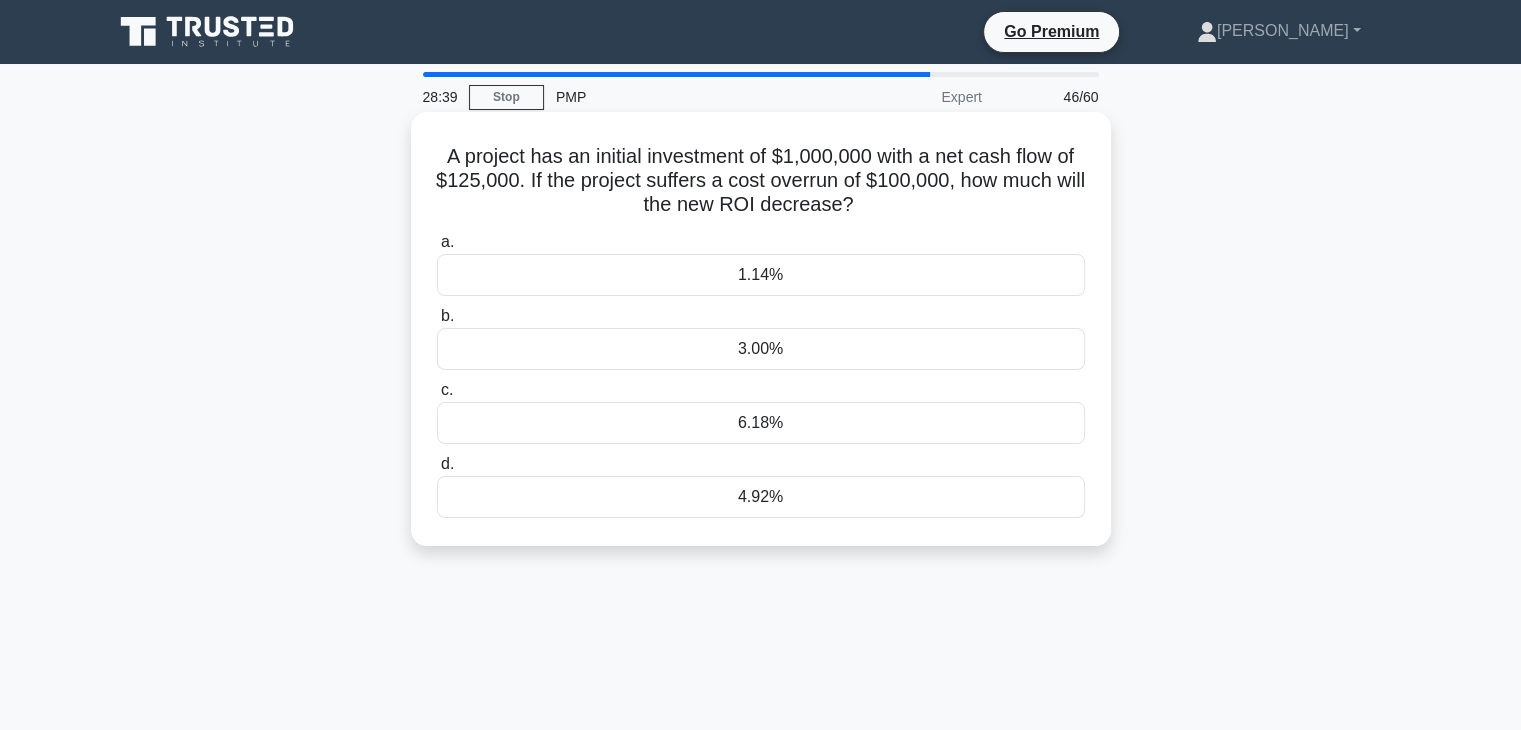click on "1.14%" at bounding box center [761, 275] 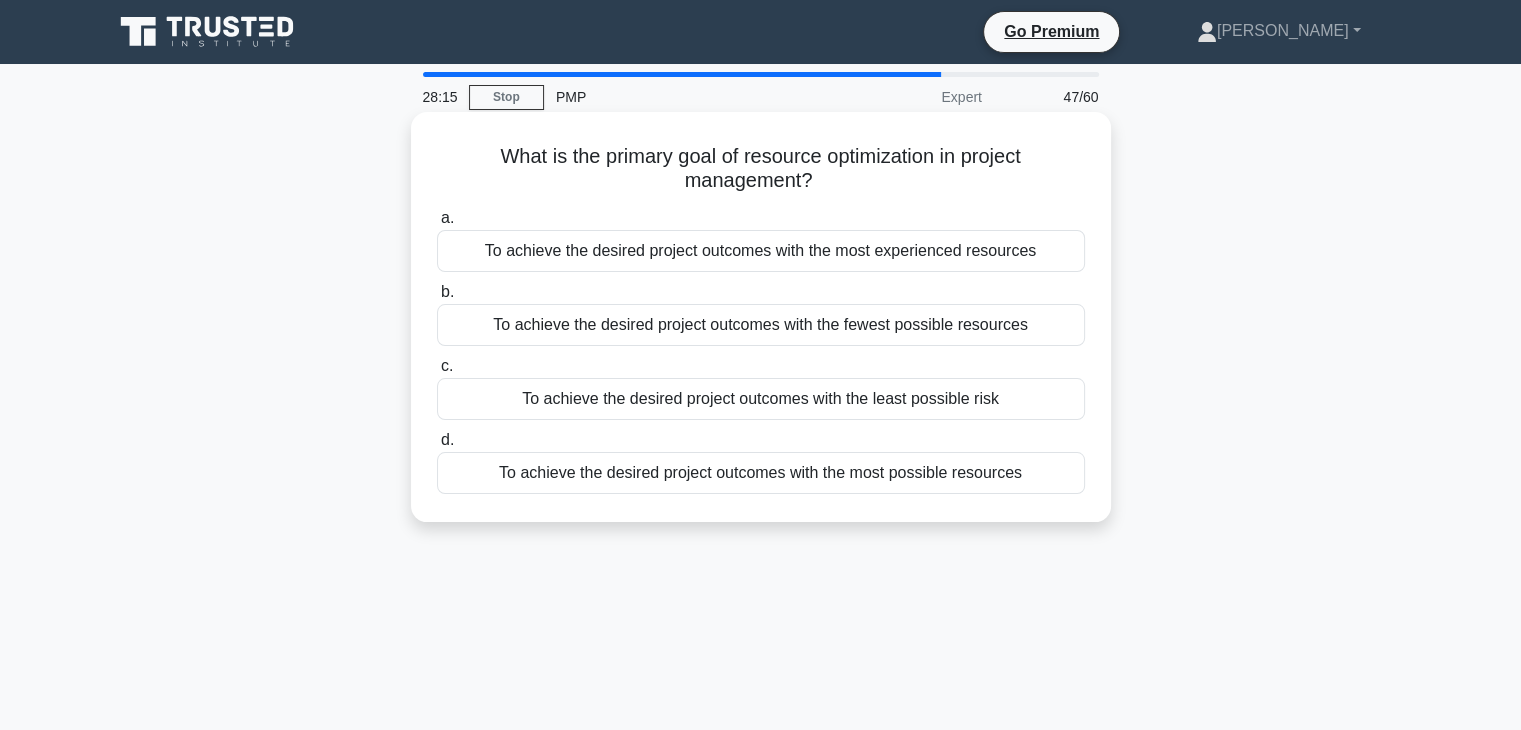 click on "To achieve the desired project outcomes with the fewest possible resources" at bounding box center (761, 325) 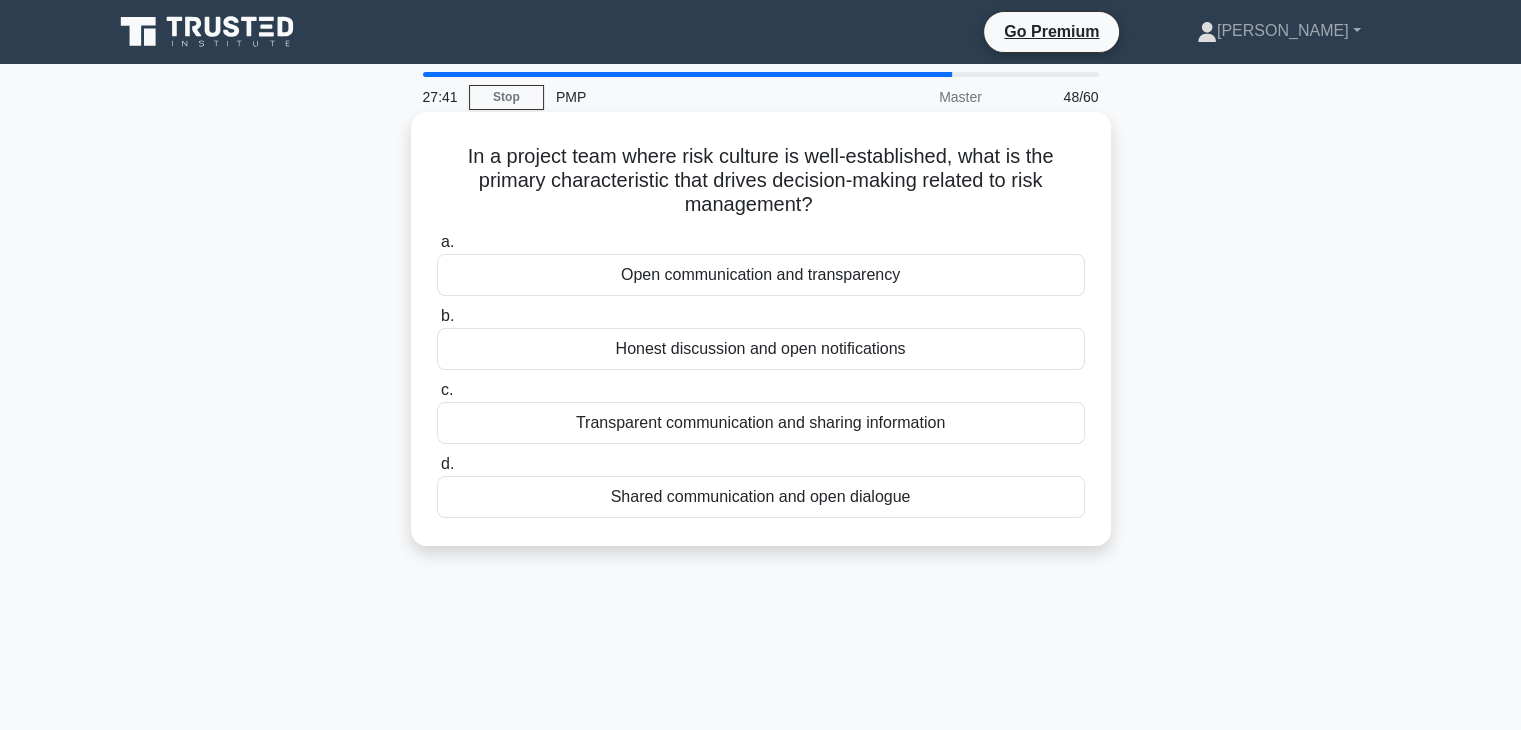 click on "Open communication and transparency" at bounding box center (761, 275) 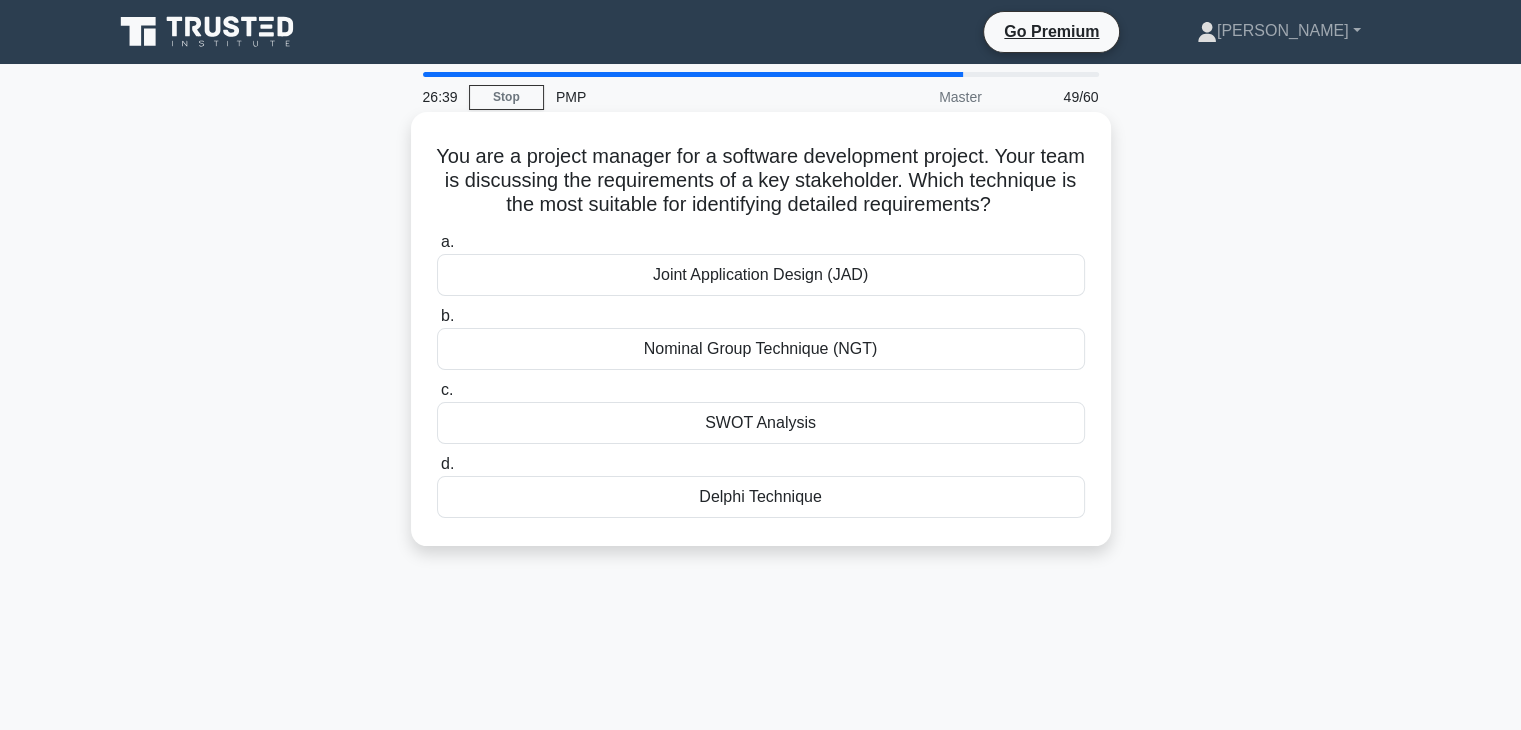 click on "Delphi Technique" at bounding box center (761, 497) 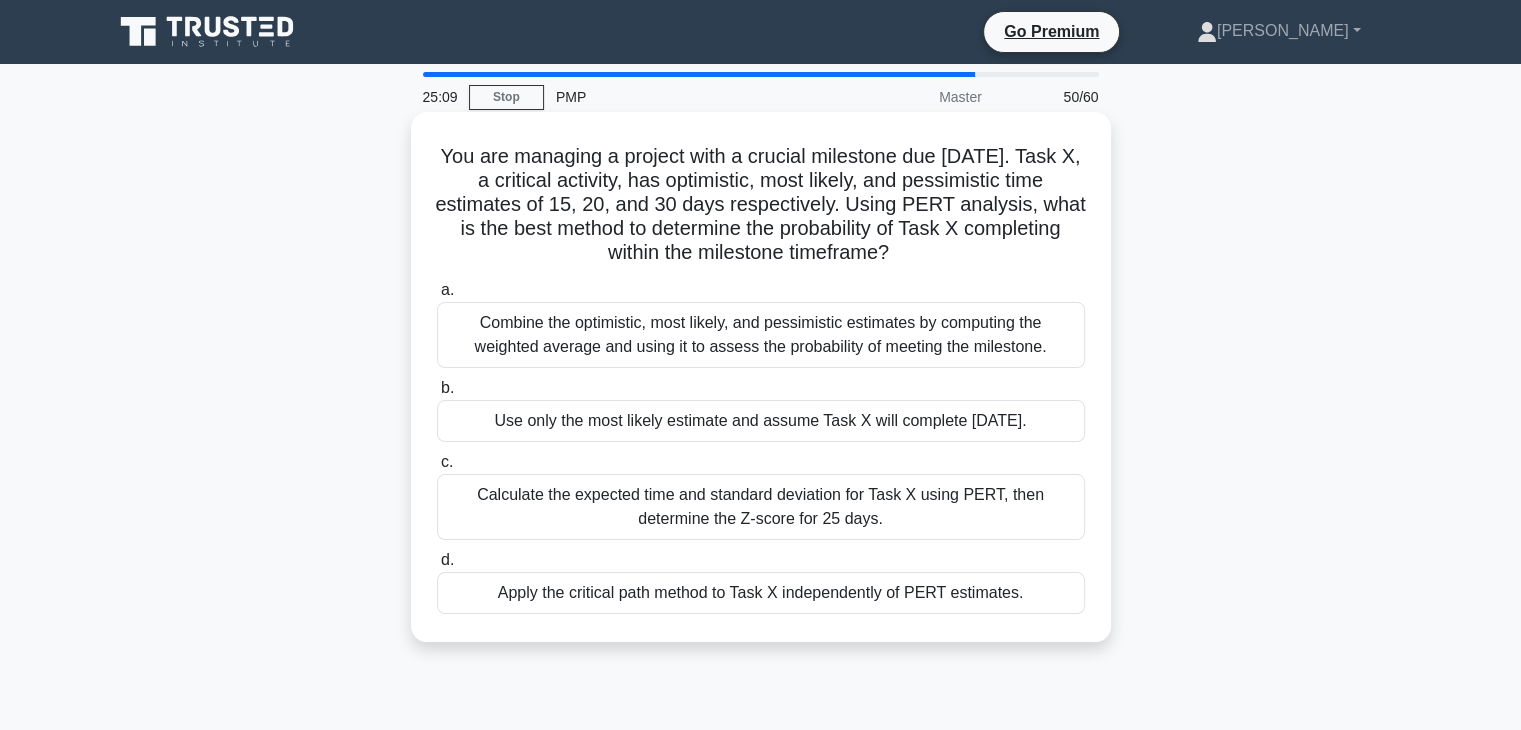 click on "Combine the optimistic, most likely, and pessimistic estimates by computing the weighted average and using it to assess the probability of meeting the milestone." at bounding box center [761, 335] 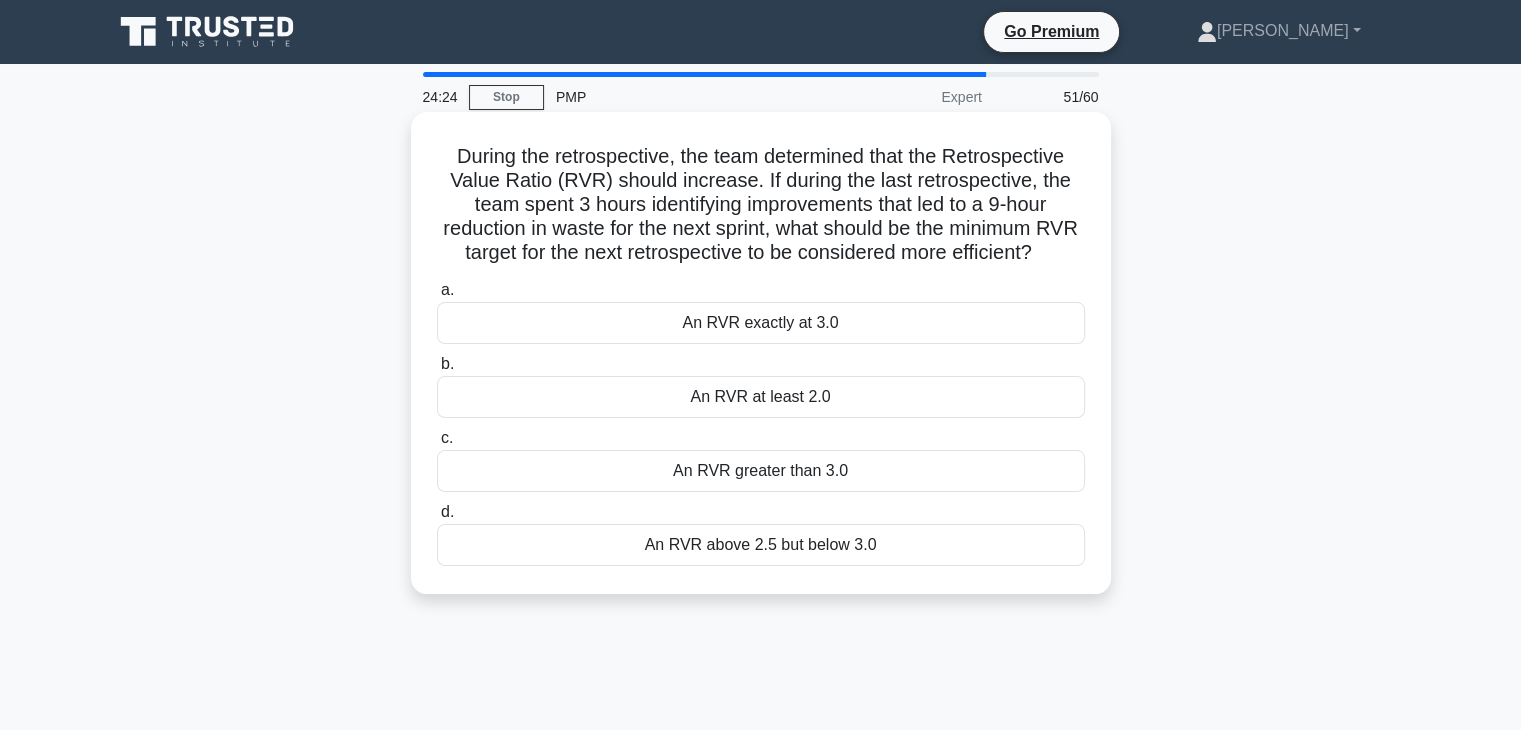 click on "An RVR greater than 3.0" at bounding box center (761, 471) 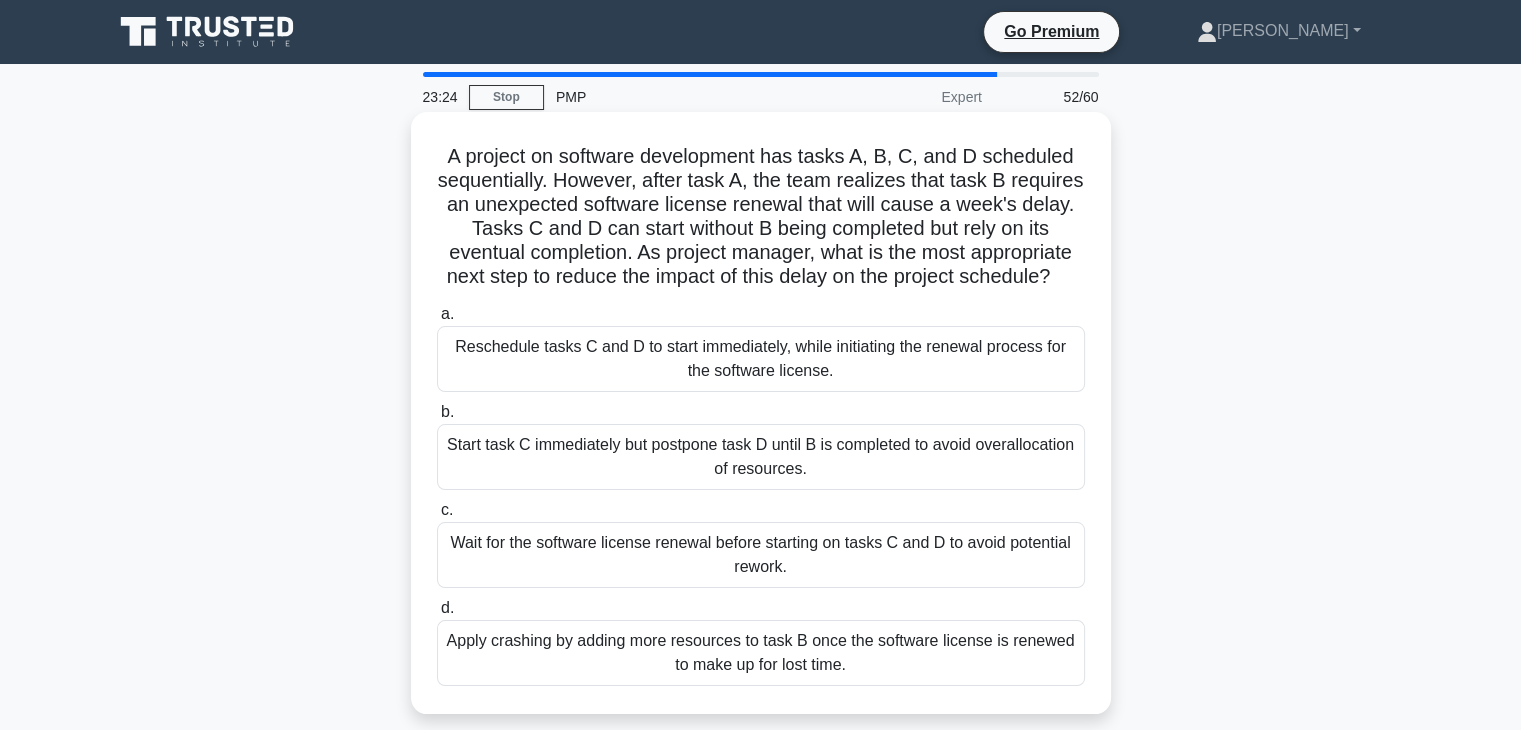 click on "Reschedule tasks C and D to start immediately, while initiating the renewal process for the software license." at bounding box center [761, 359] 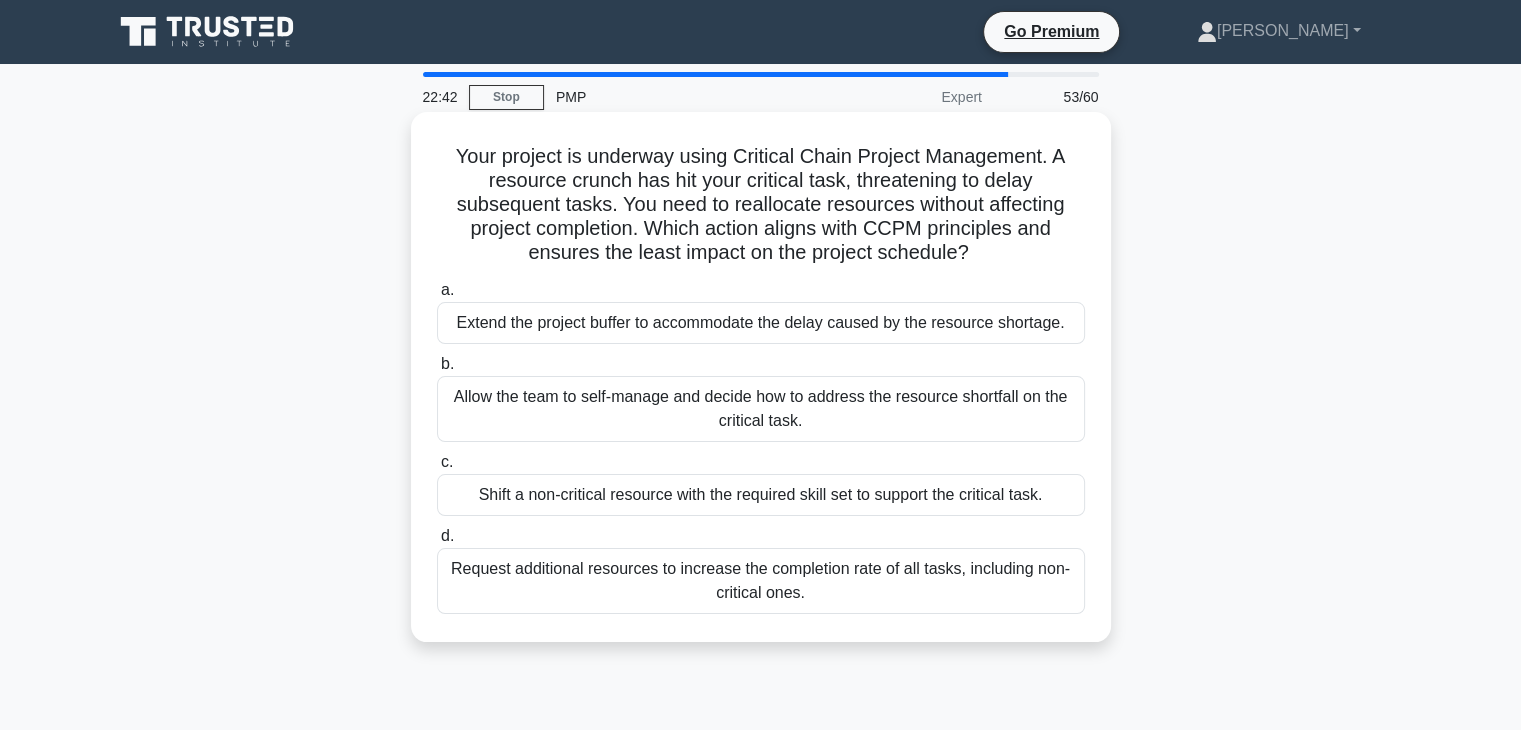 click on "Shift a non-critical resource with the required skill set to support the critical task." at bounding box center [761, 495] 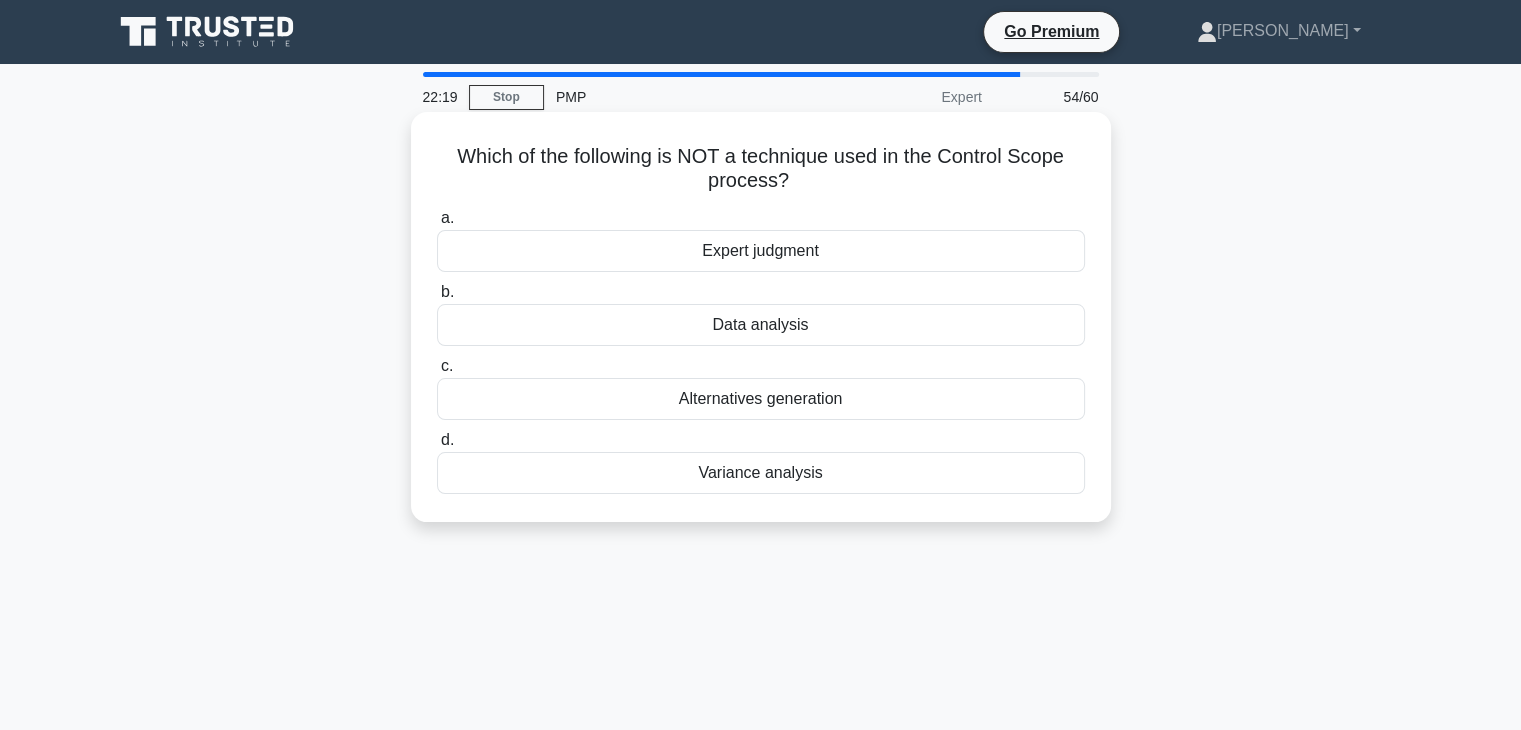 click on "Expert judgment" at bounding box center [761, 251] 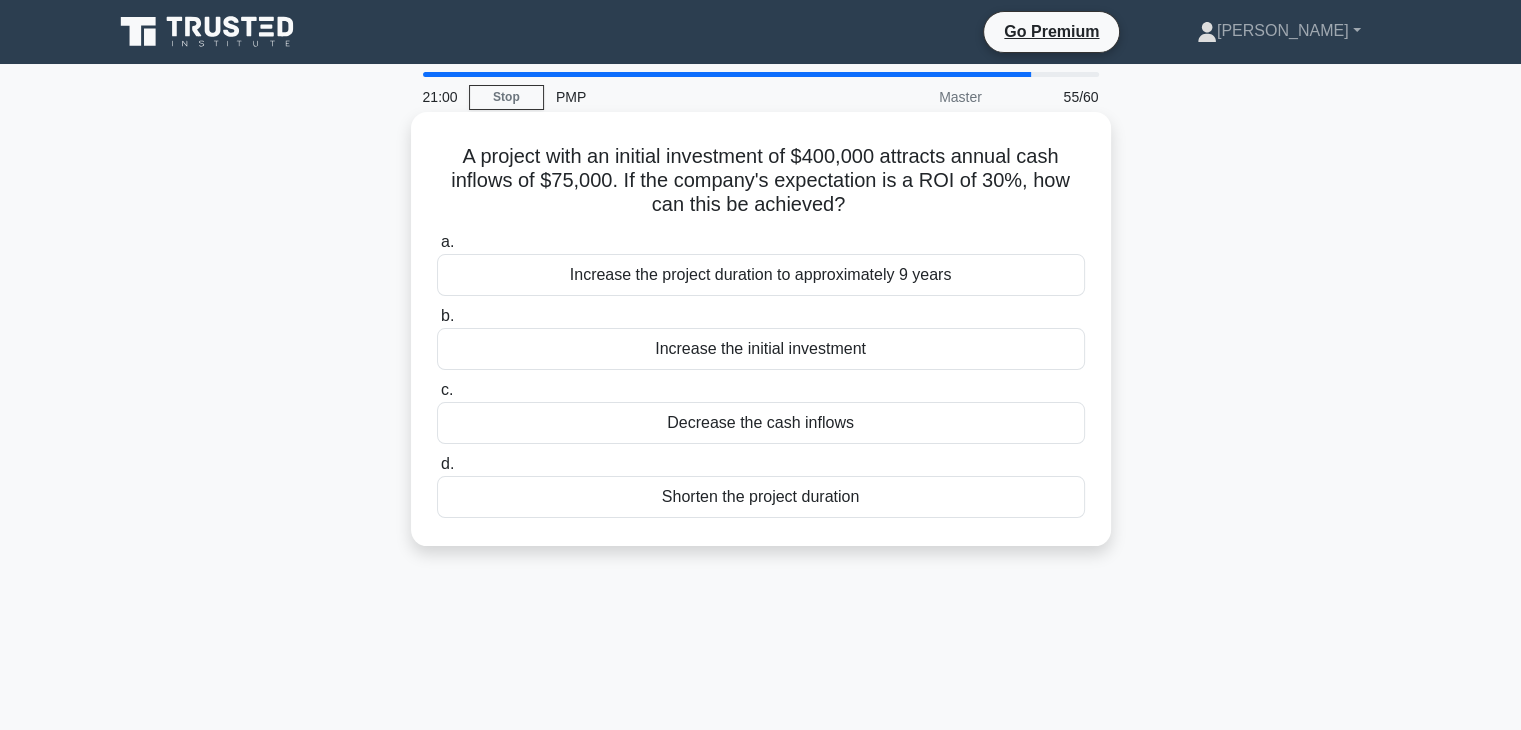 click on "Shorten the project duration" at bounding box center (761, 497) 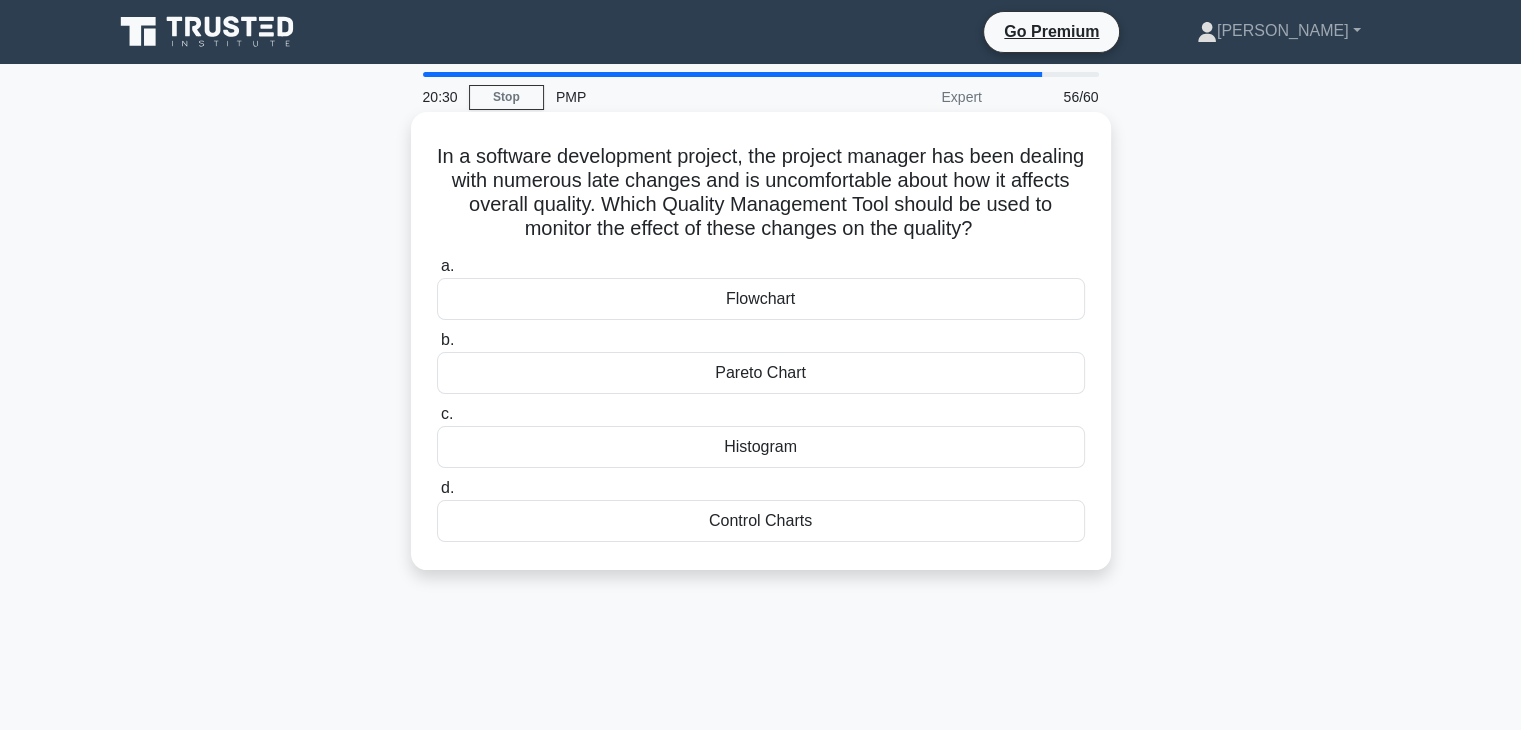 click on "Control Charts" at bounding box center [761, 521] 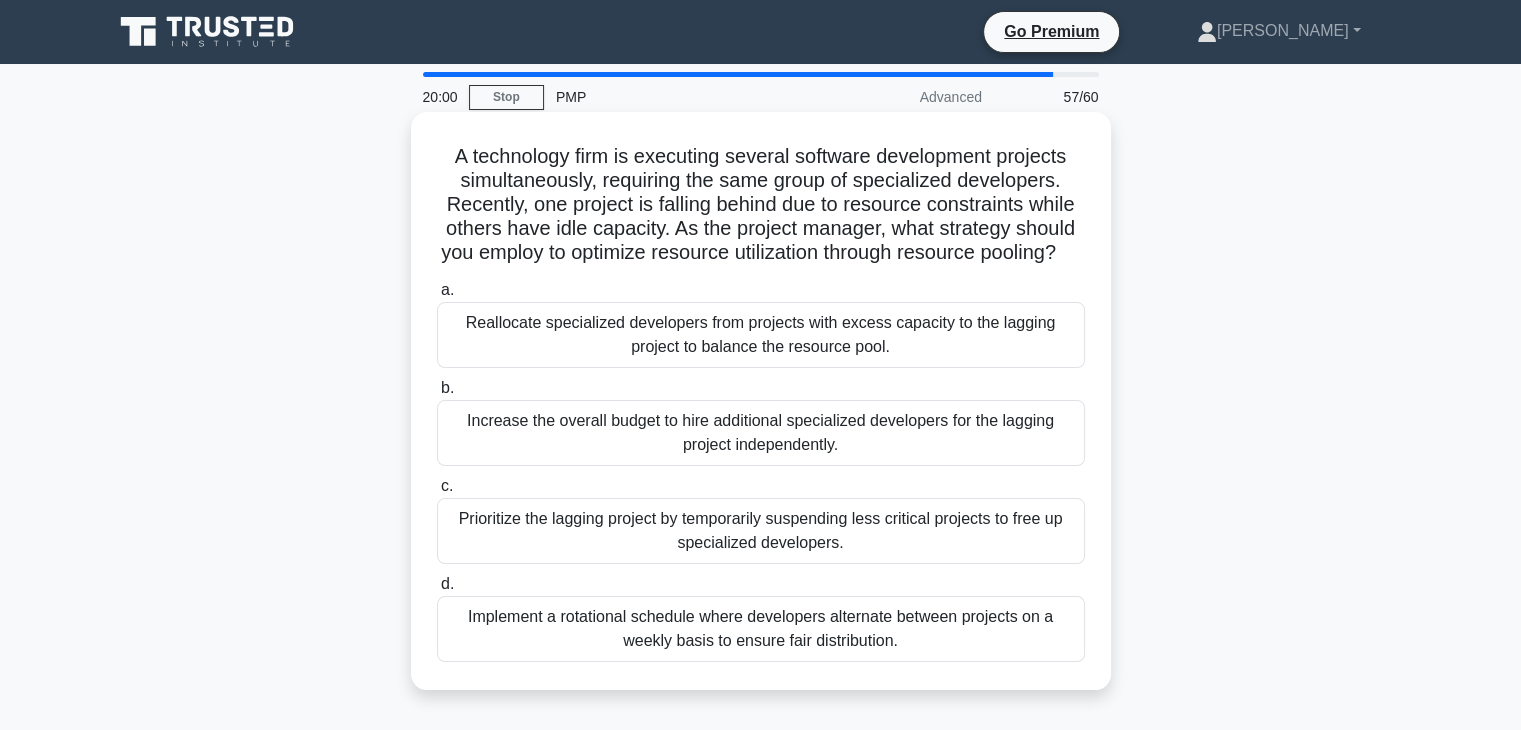 click on "Reallocate specialized developers from projects with excess capacity to the lagging project to balance the resource pool." at bounding box center [761, 335] 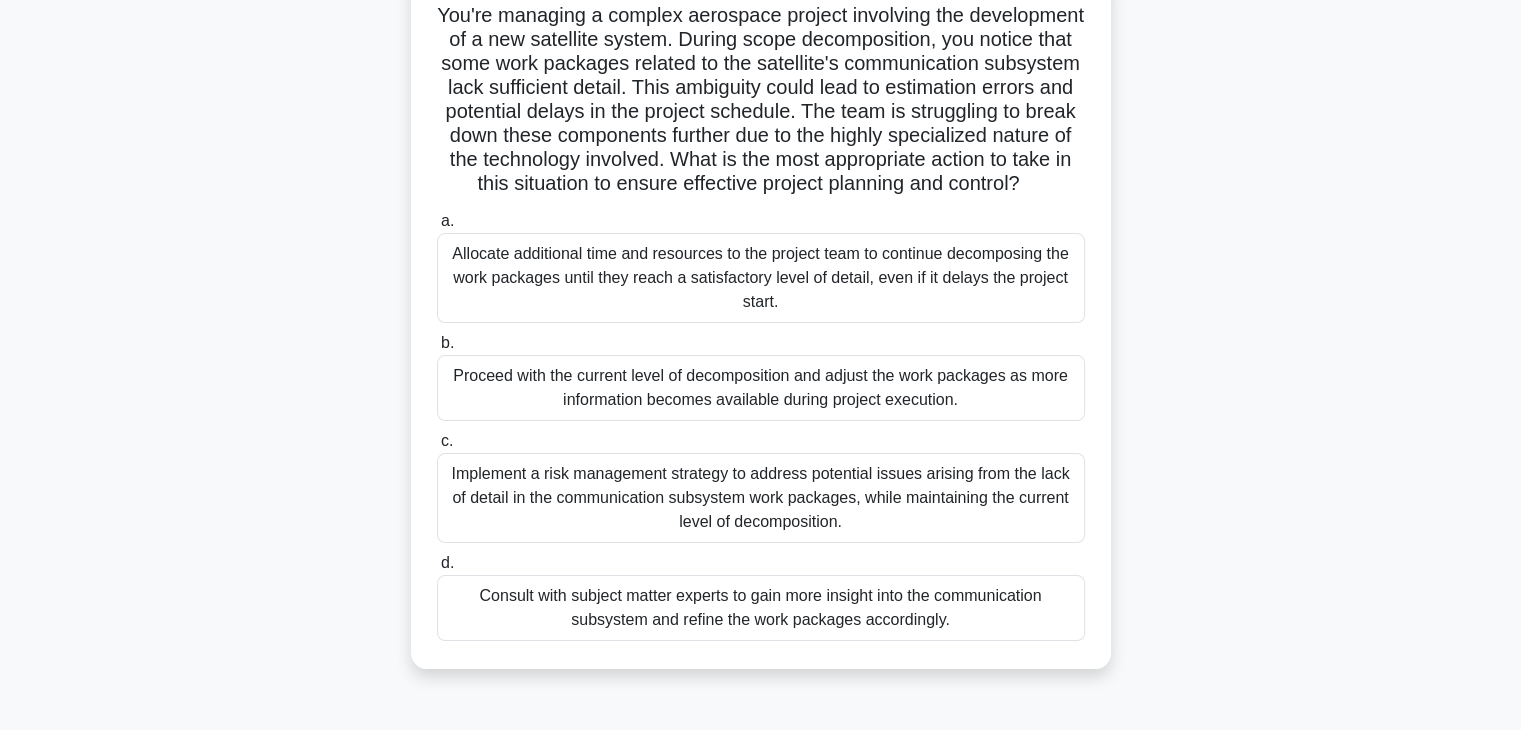 scroll, scrollTop: 184, scrollLeft: 0, axis: vertical 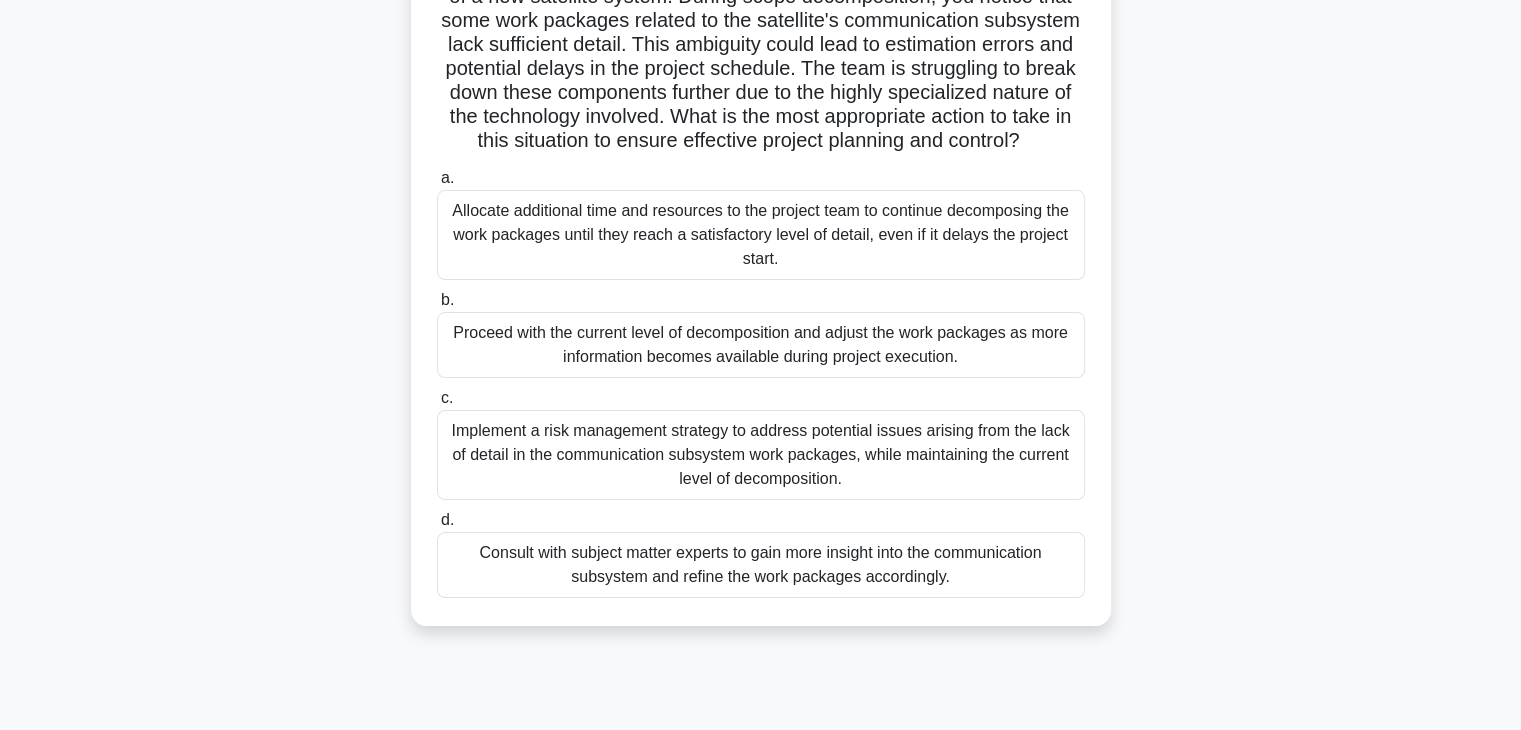 click on "Proceed with the current level of decomposition and adjust the work packages as more information becomes available during project execution." at bounding box center (761, 345) 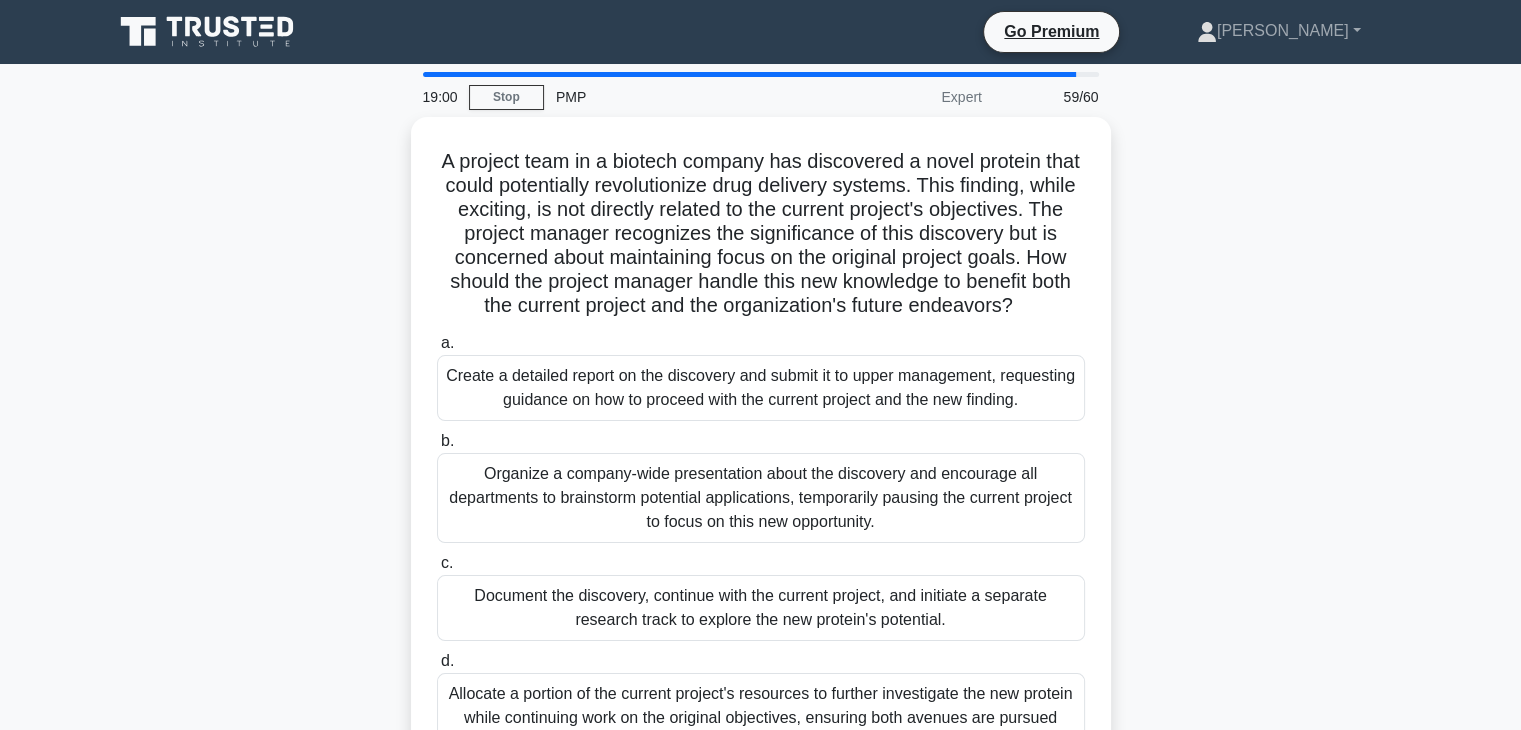 scroll, scrollTop: 166, scrollLeft: 0, axis: vertical 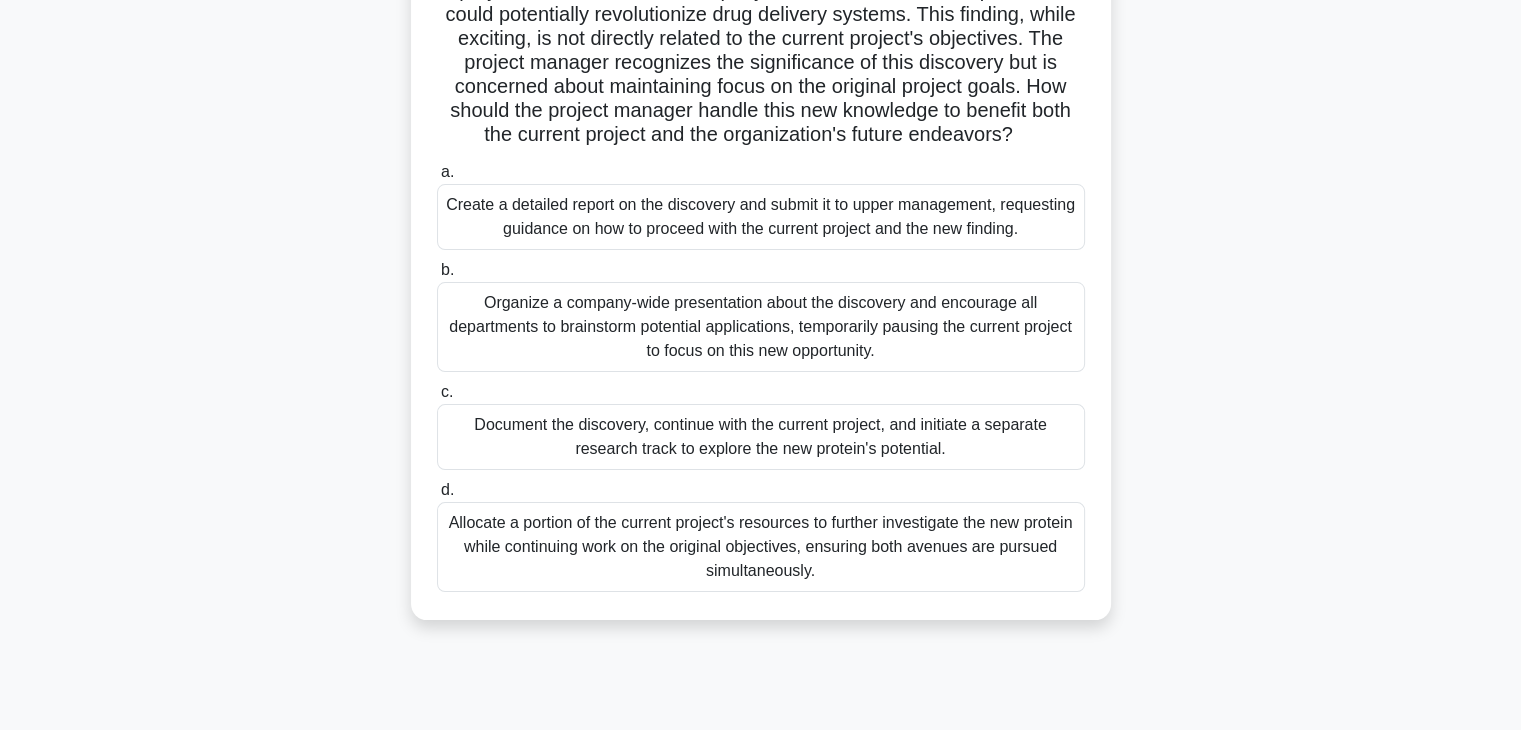 click on "Document the discovery, continue with the current project, and initiate a separate research track to explore the new protein's potential." at bounding box center [761, 437] 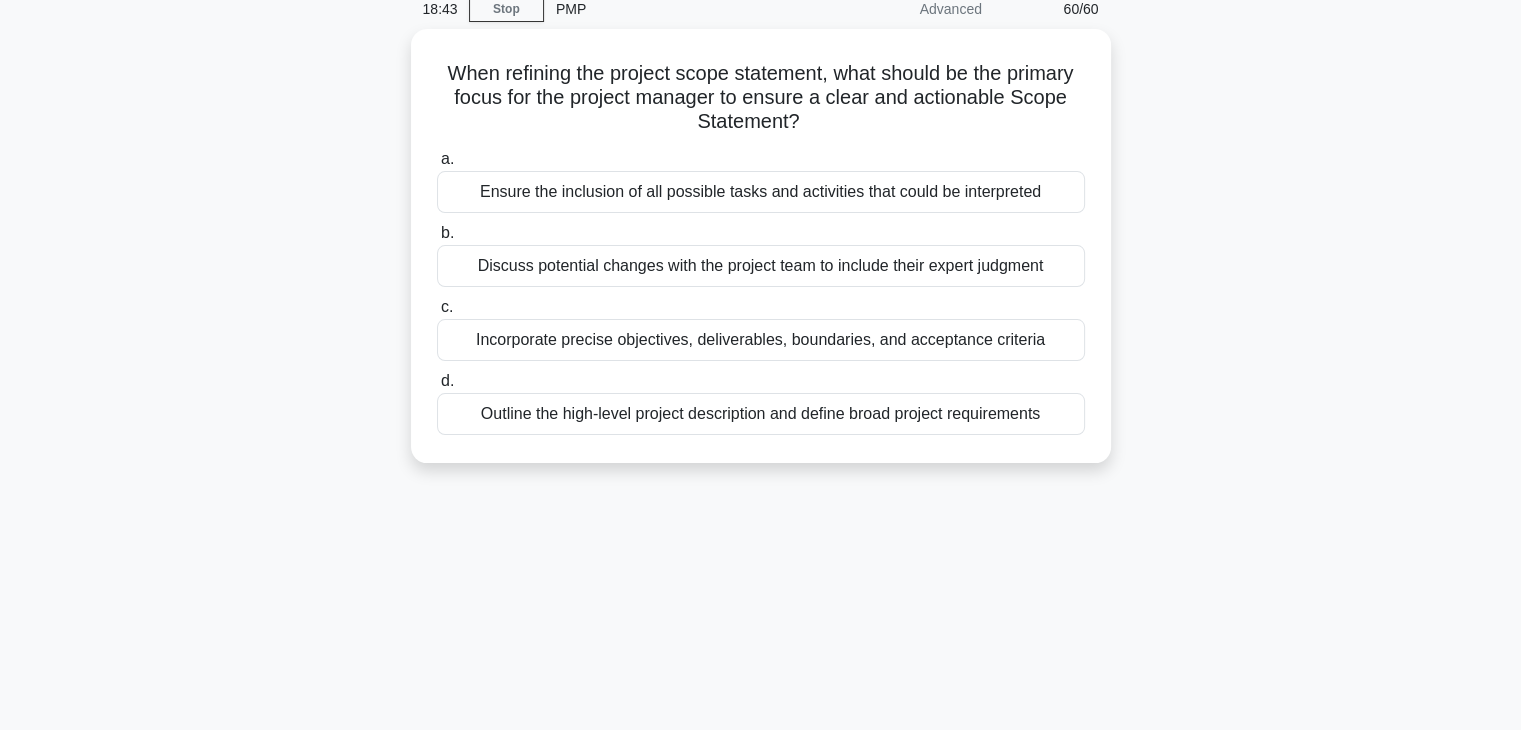 scroll, scrollTop: 0, scrollLeft: 0, axis: both 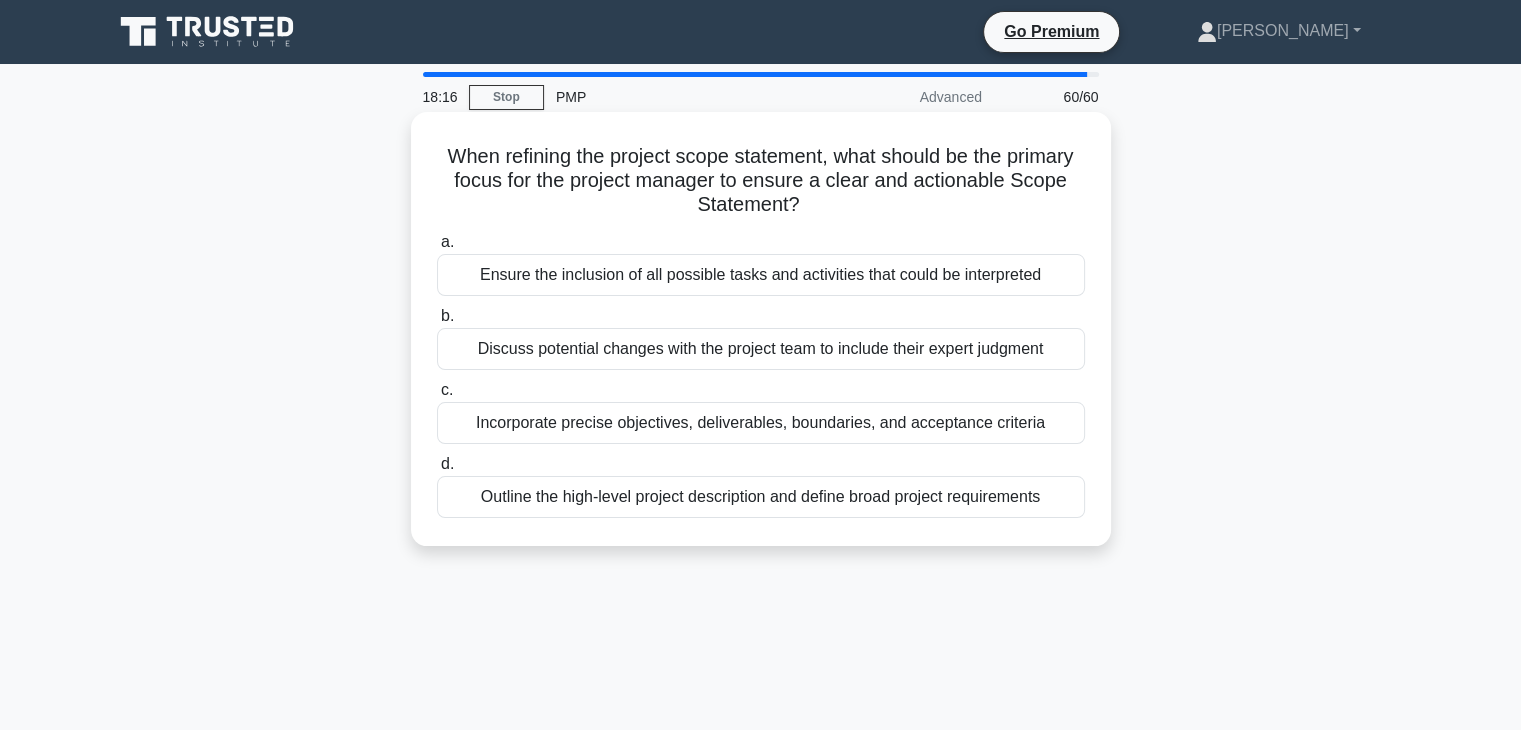 click on "Incorporate precise objectives, deliverables, boundaries, and acceptance criteria" at bounding box center [761, 423] 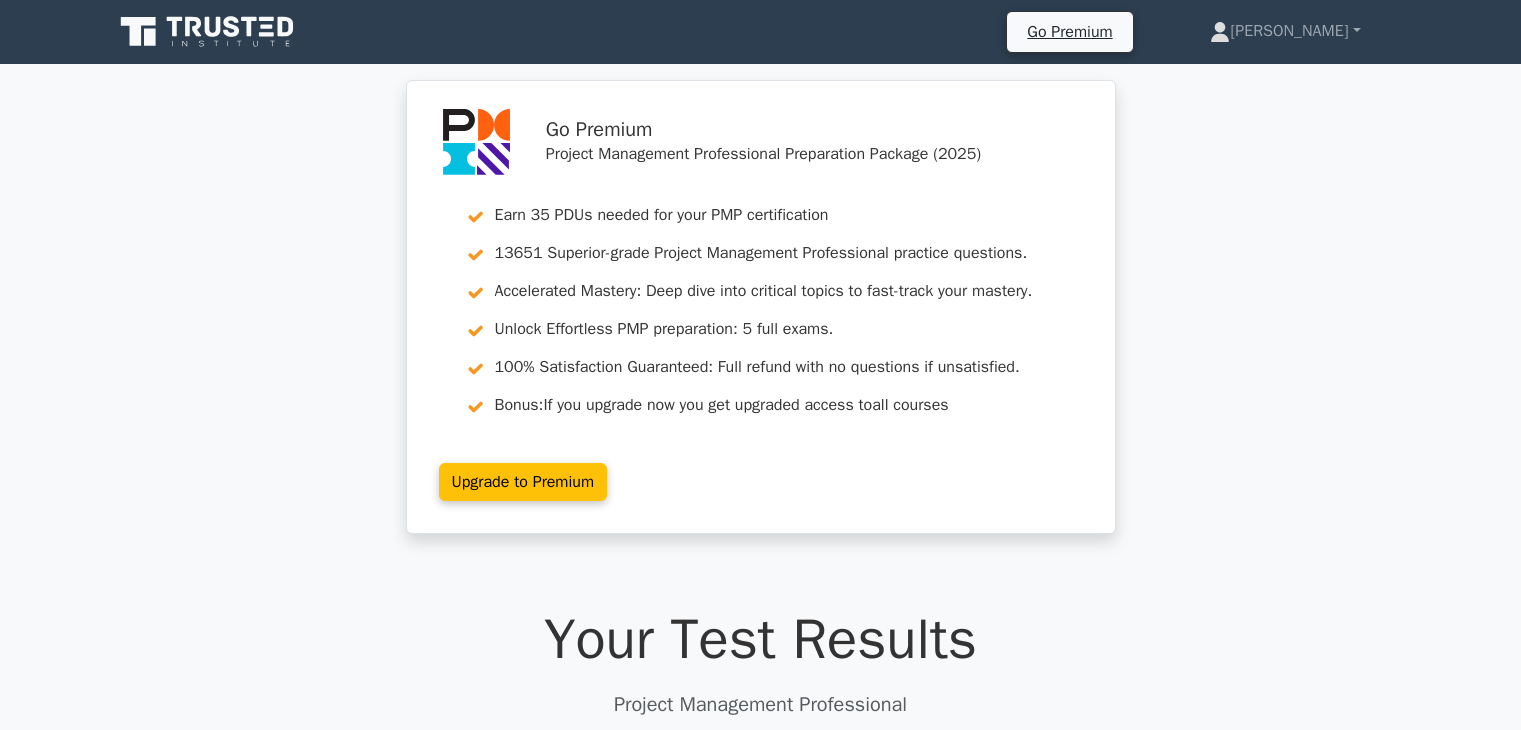 scroll, scrollTop: 0, scrollLeft: 0, axis: both 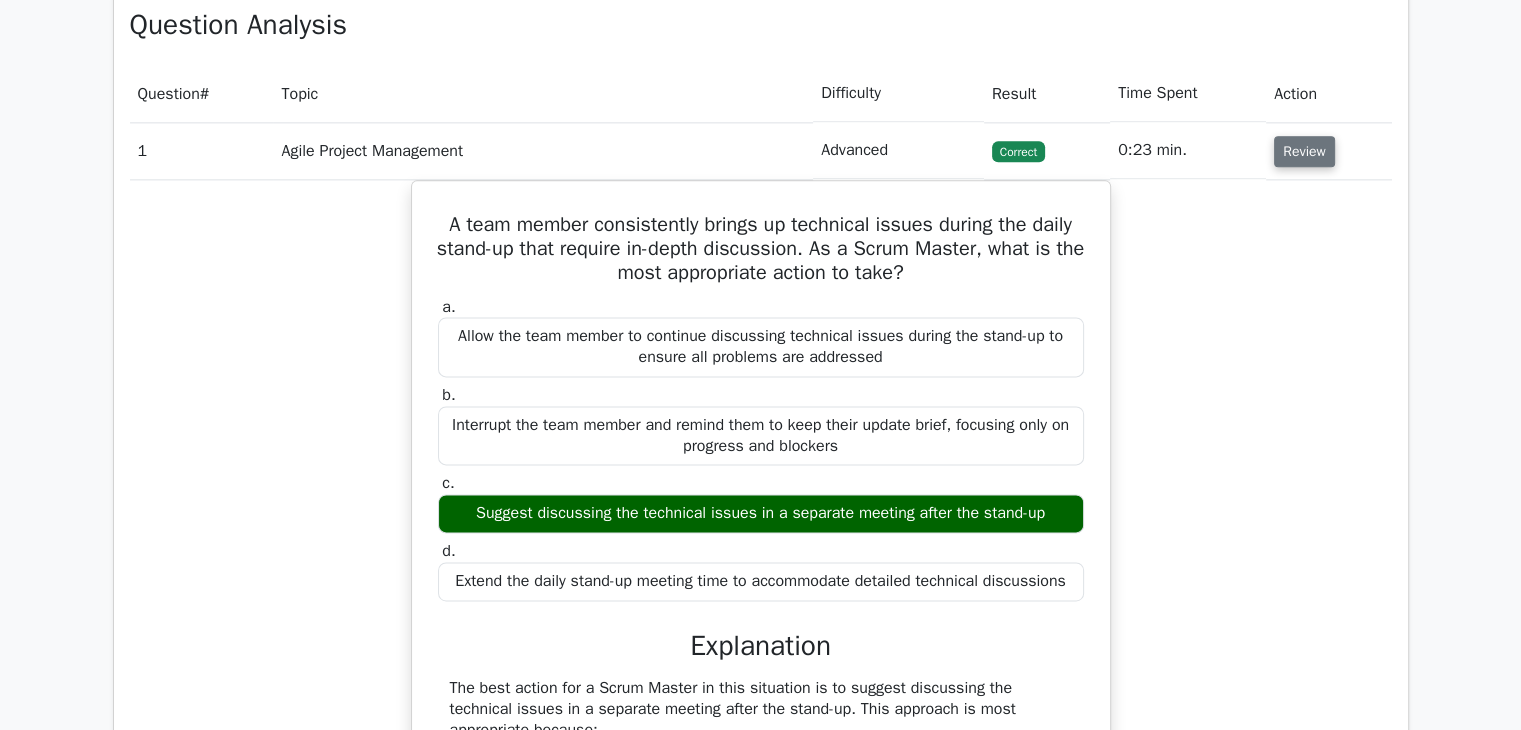 click on "Review" at bounding box center [1304, 151] 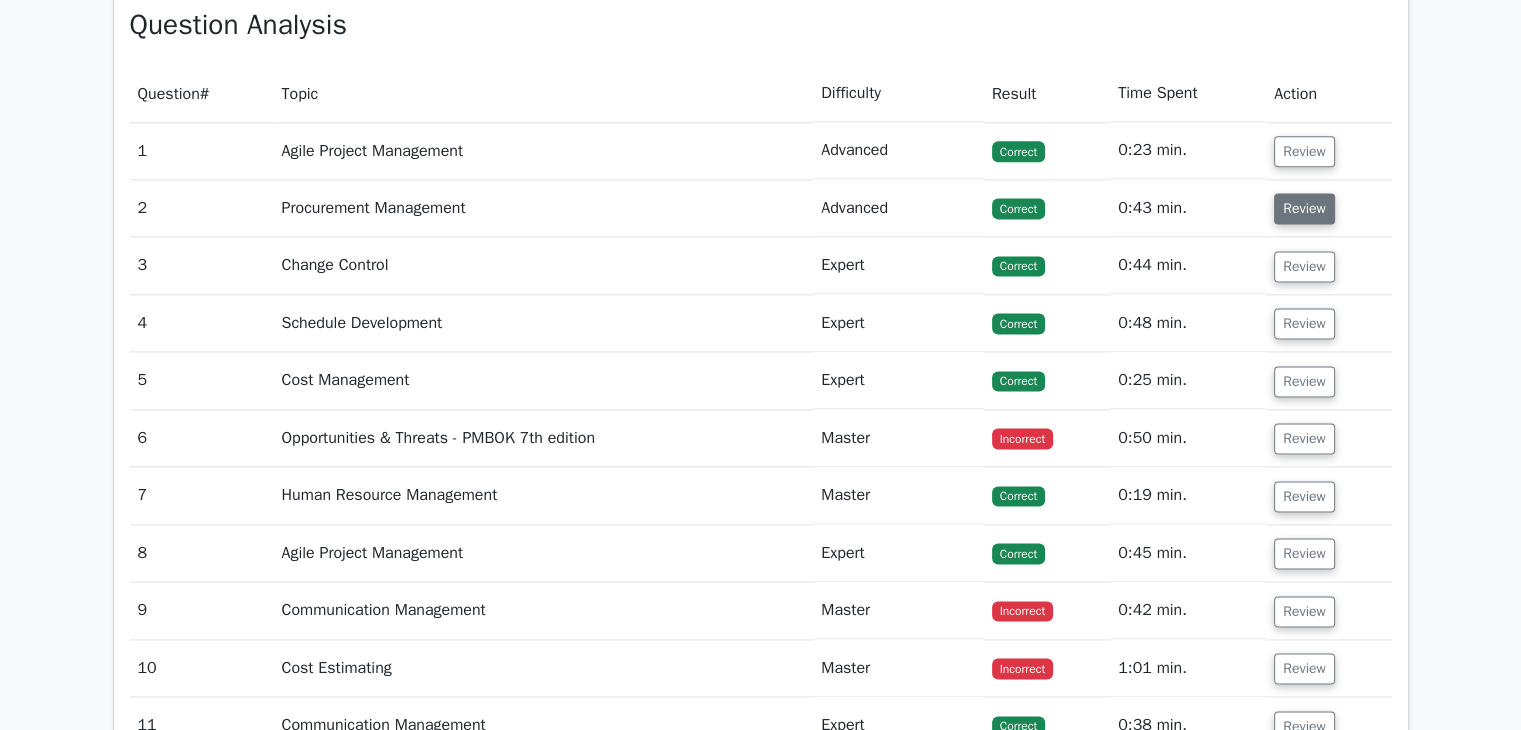 click on "Review" at bounding box center [1304, 208] 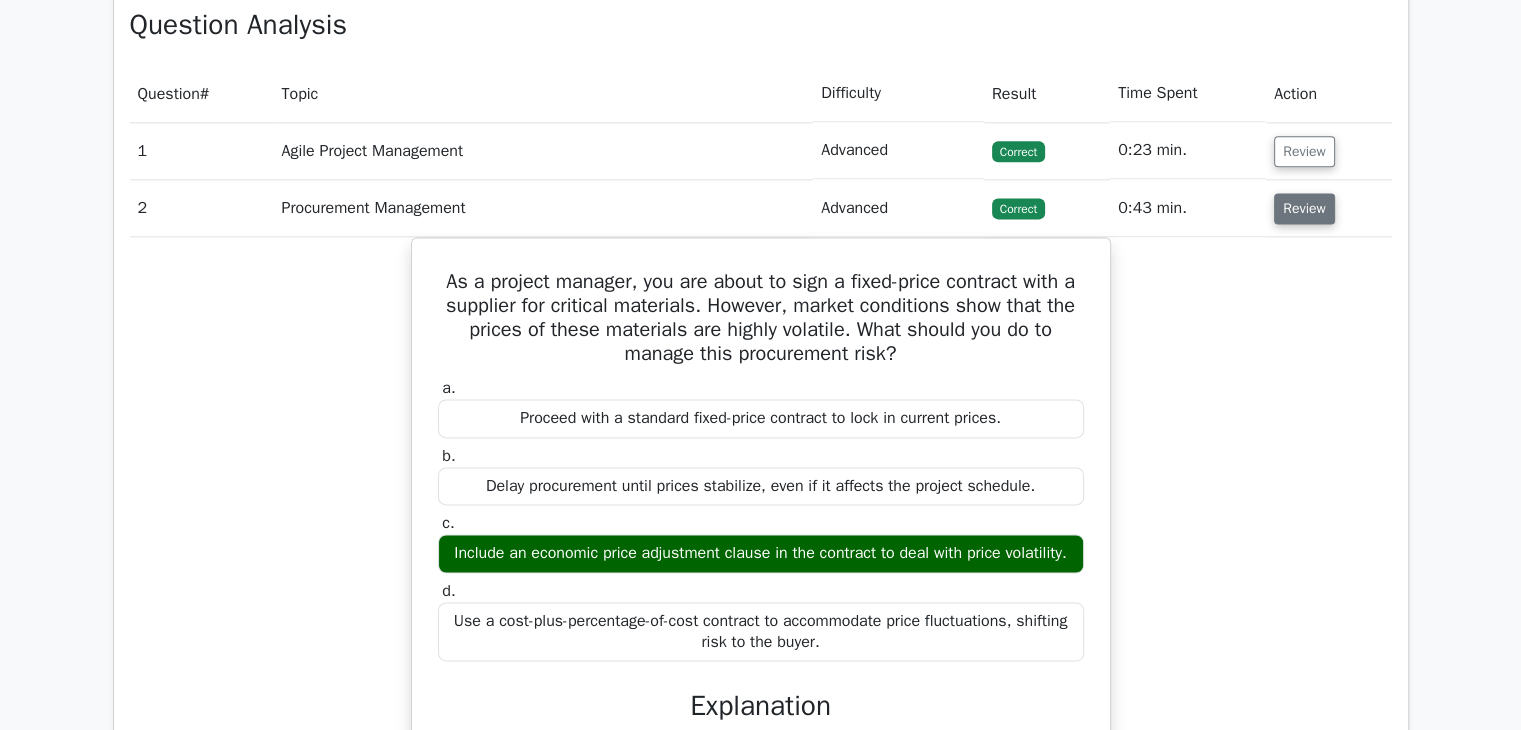 click on "Review" at bounding box center [1304, 208] 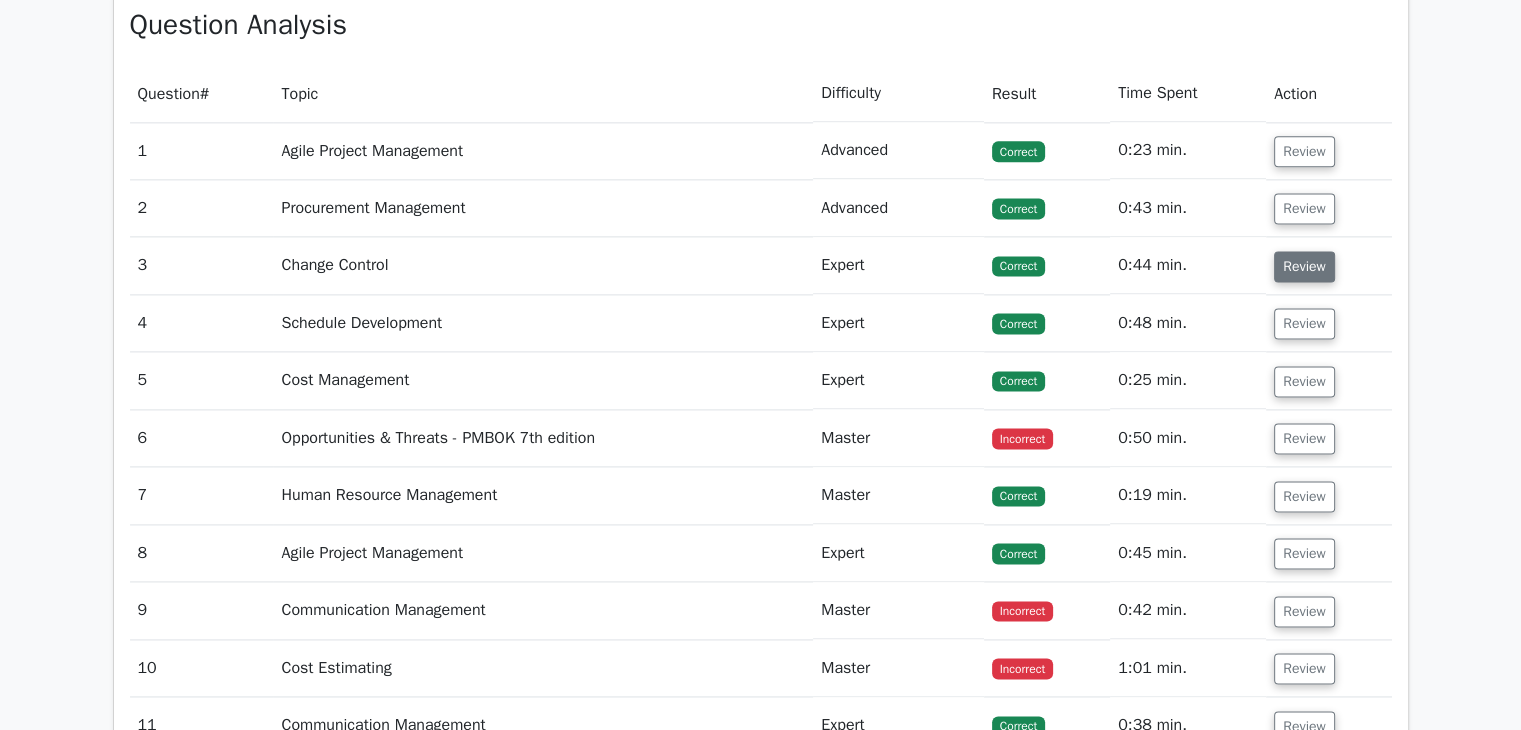 click on "Review" at bounding box center (1304, 266) 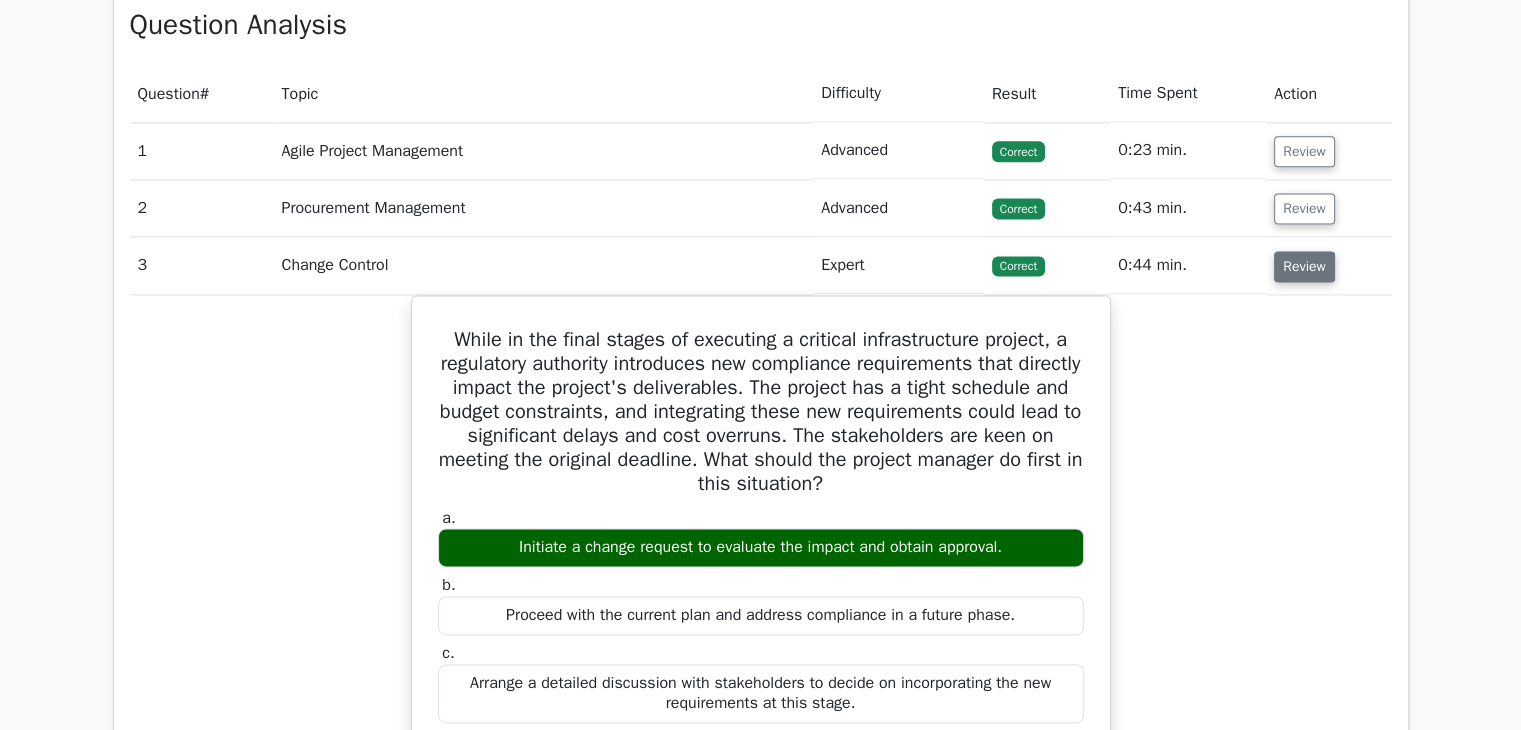 click on "Review" at bounding box center [1304, 266] 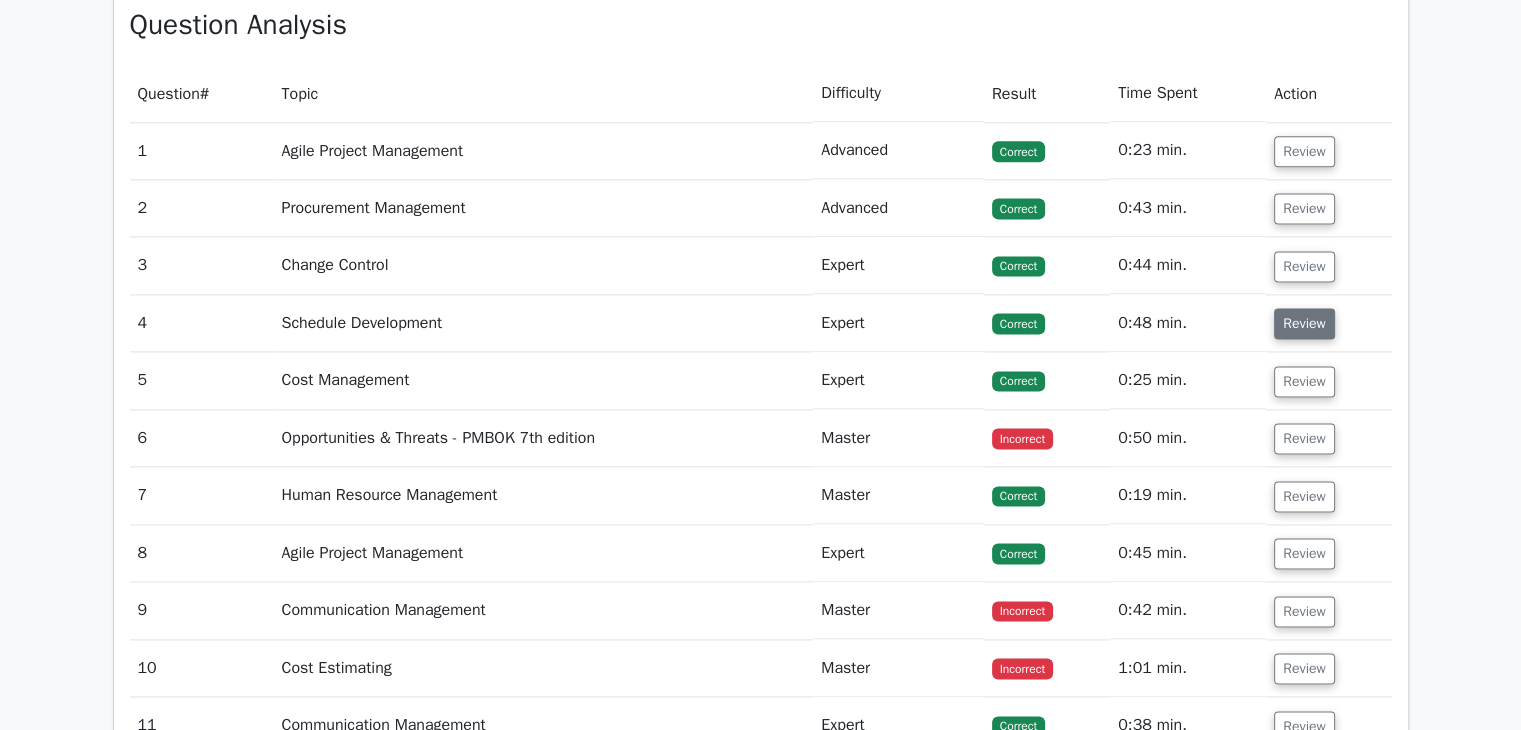 click on "Review" at bounding box center [1304, 323] 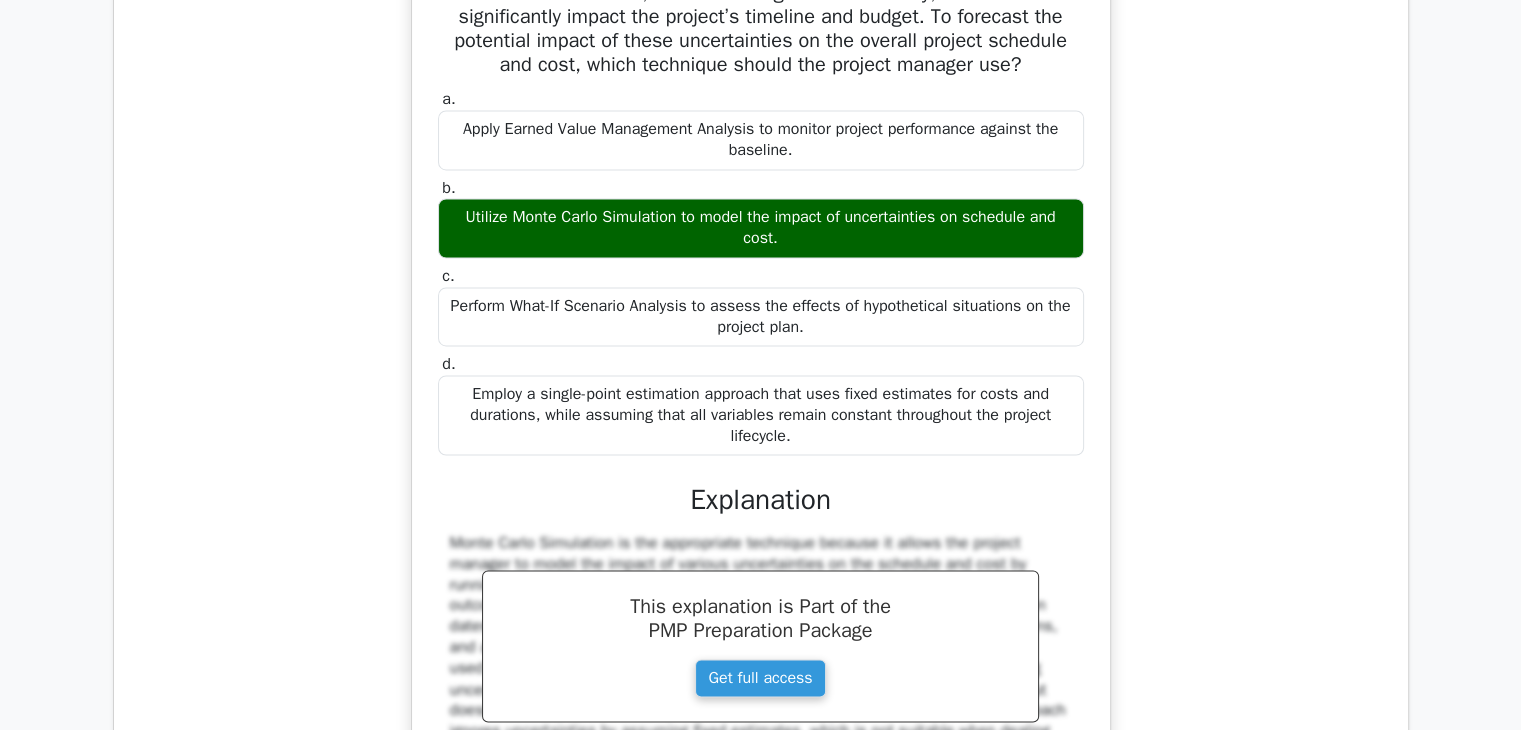 scroll, scrollTop: 2833, scrollLeft: 0, axis: vertical 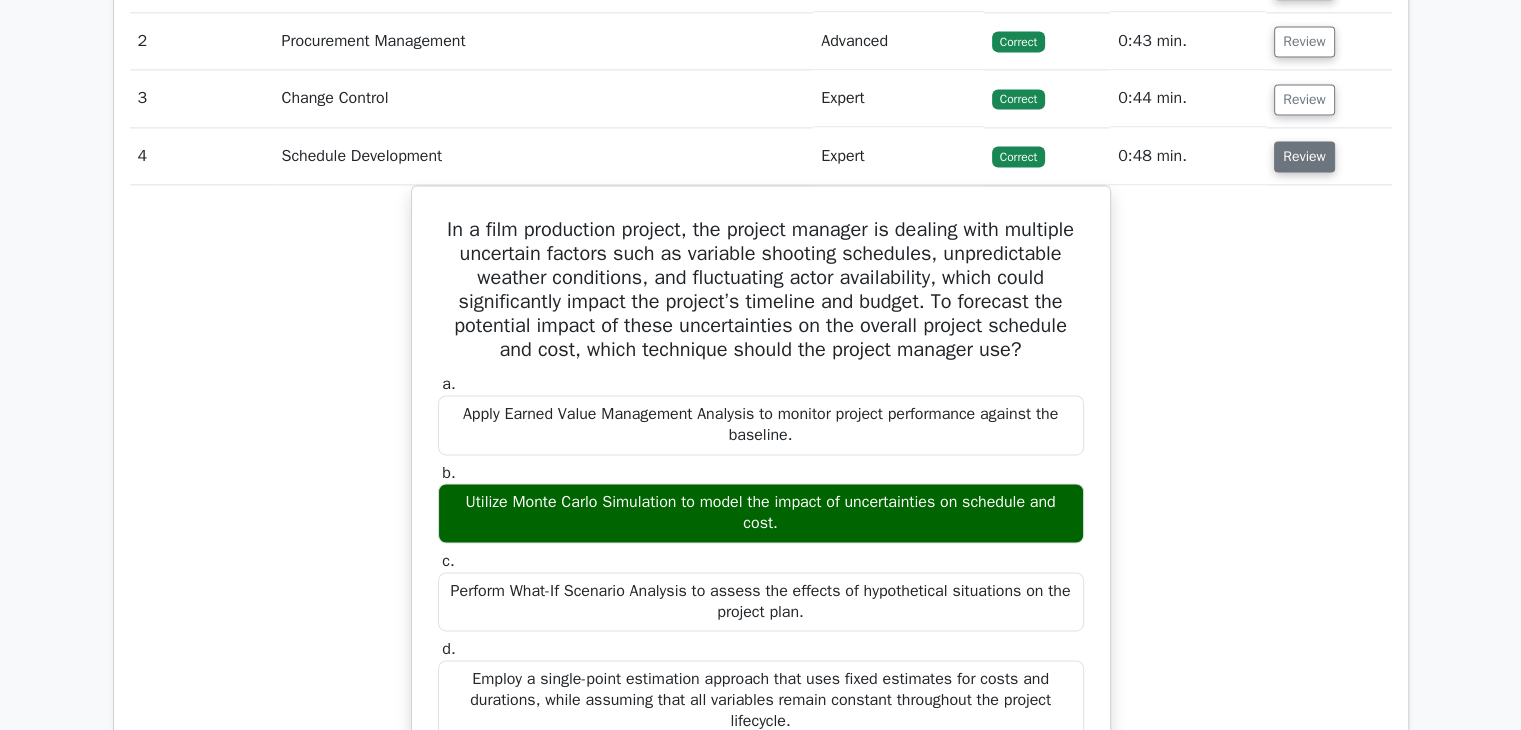 click on "Review" at bounding box center (1304, 156) 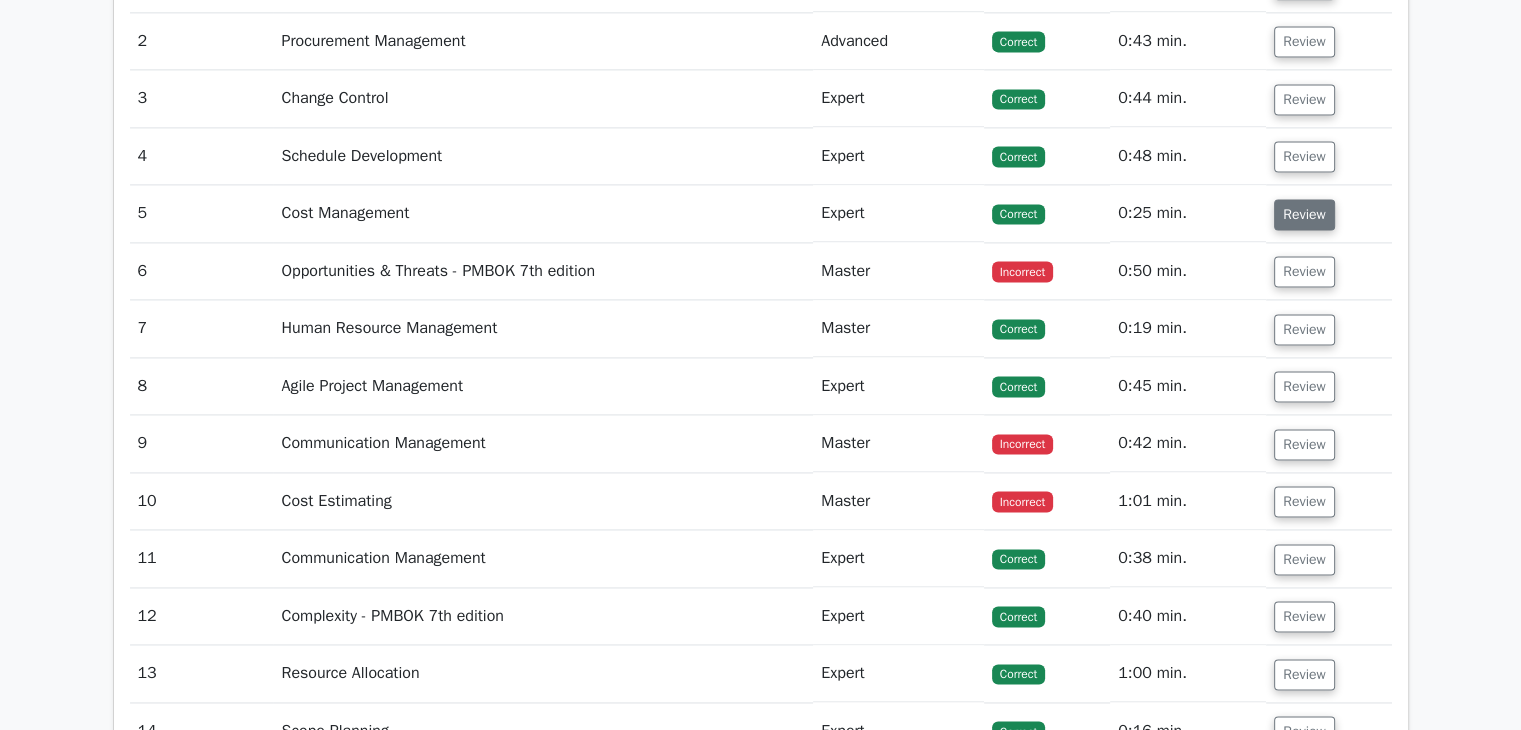 click on "Review" at bounding box center (1304, 214) 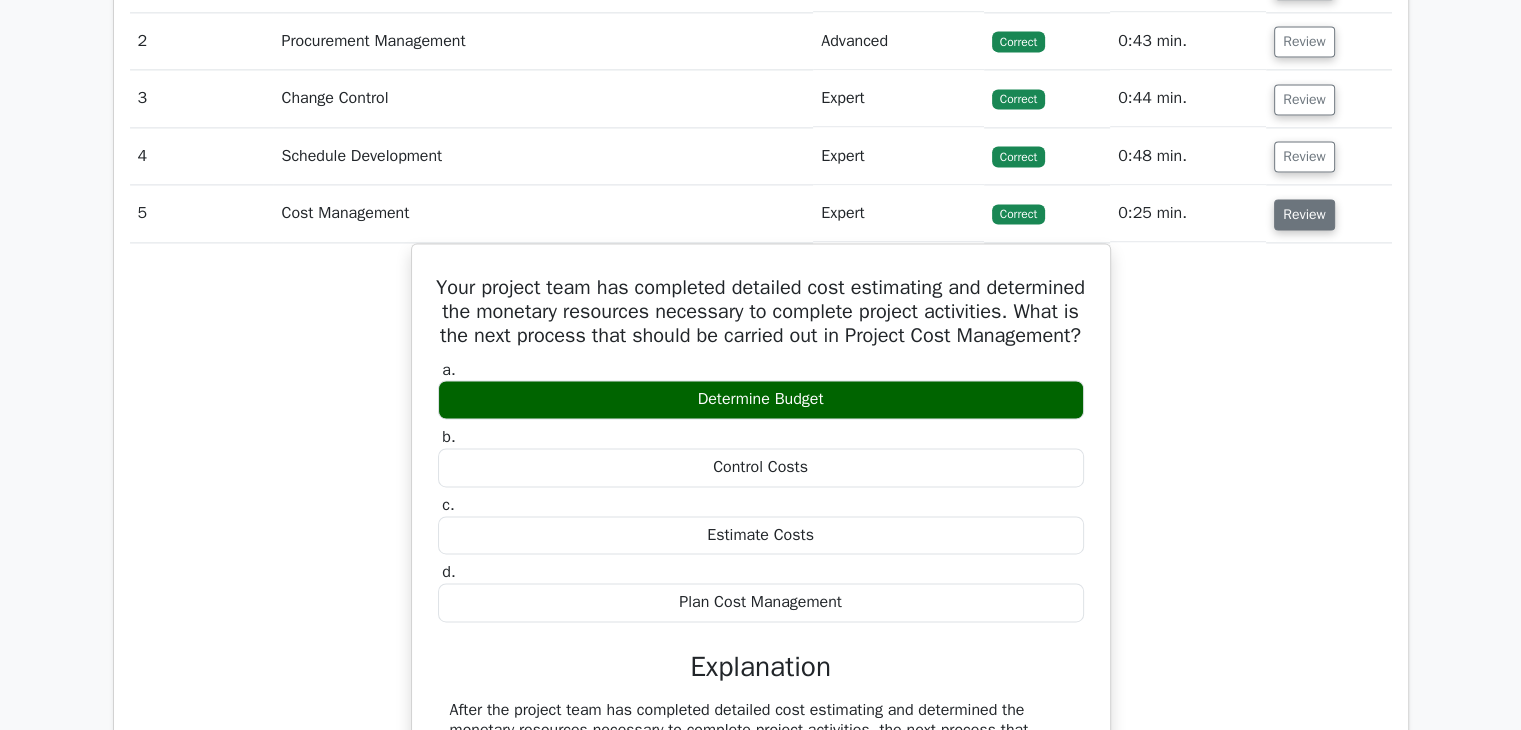 click on "Review" at bounding box center [1304, 214] 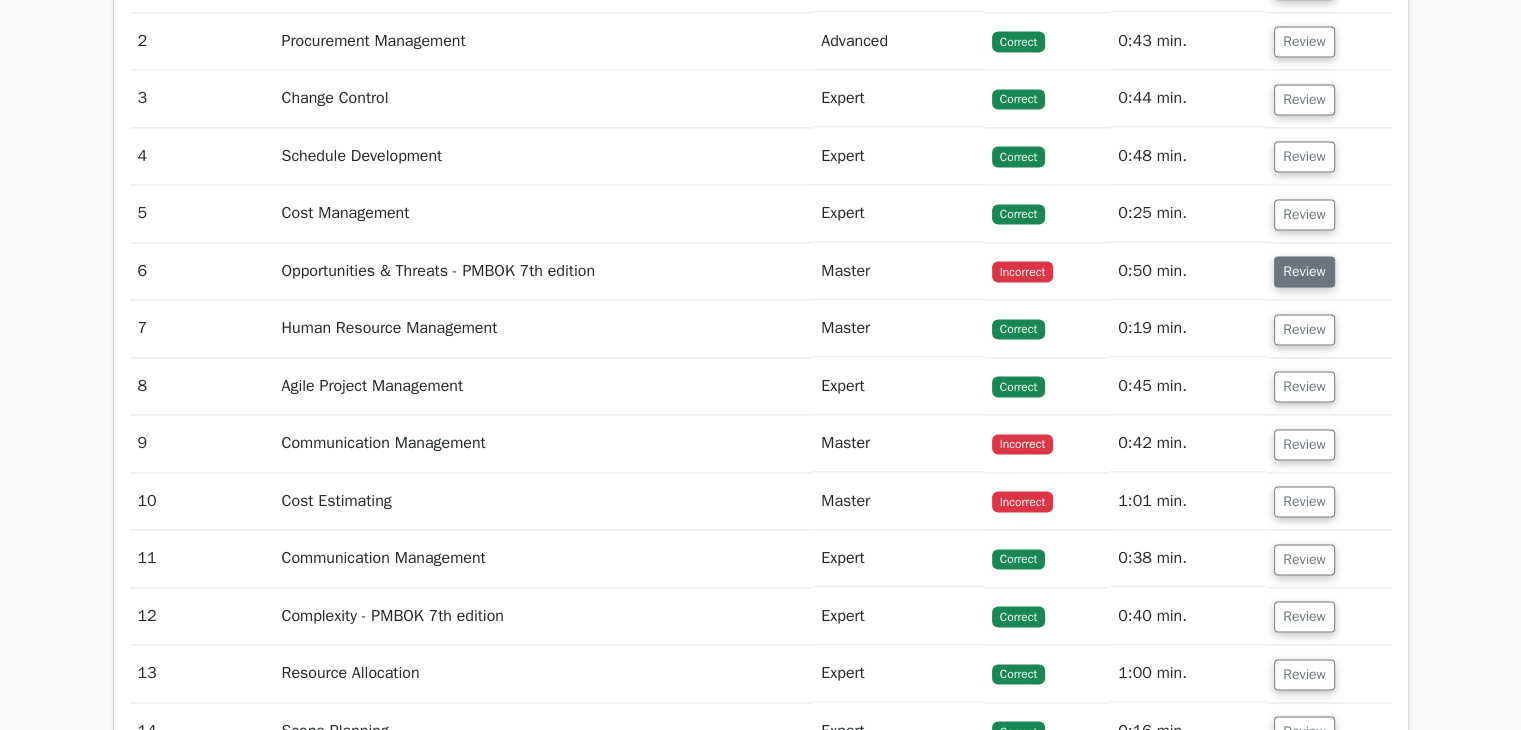 click on "Review" at bounding box center (1304, 271) 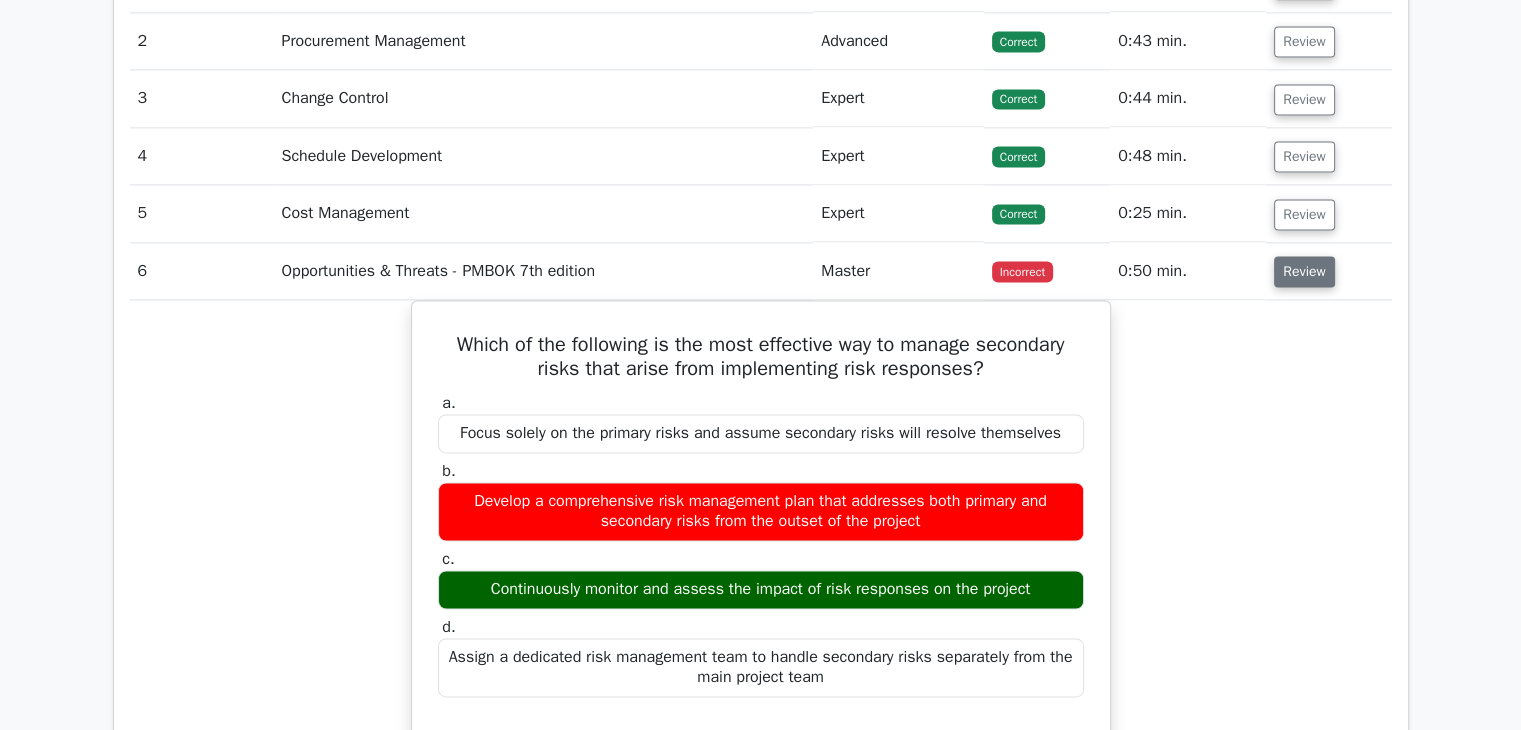 click on "Review" at bounding box center [1304, 271] 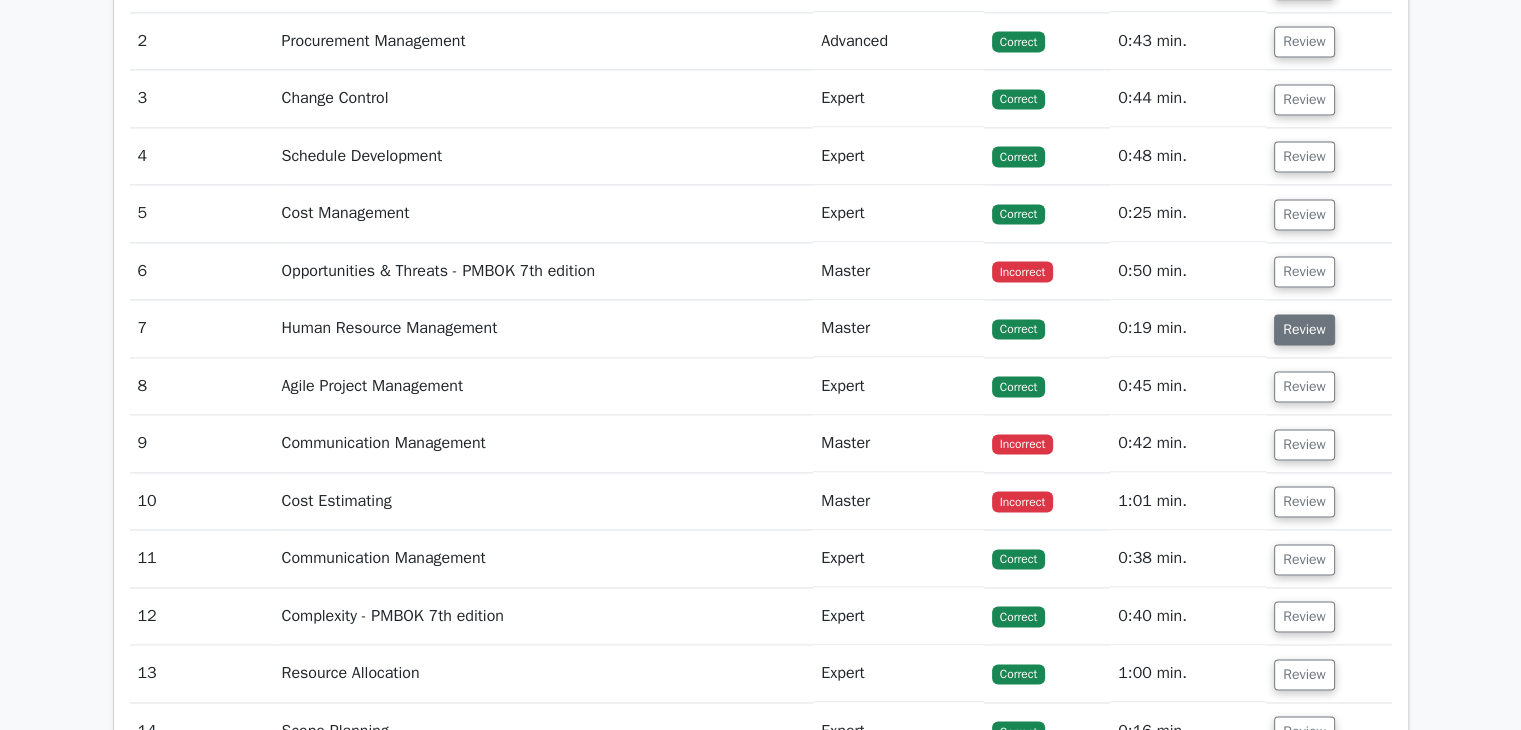 click on "Review" at bounding box center [1304, 329] 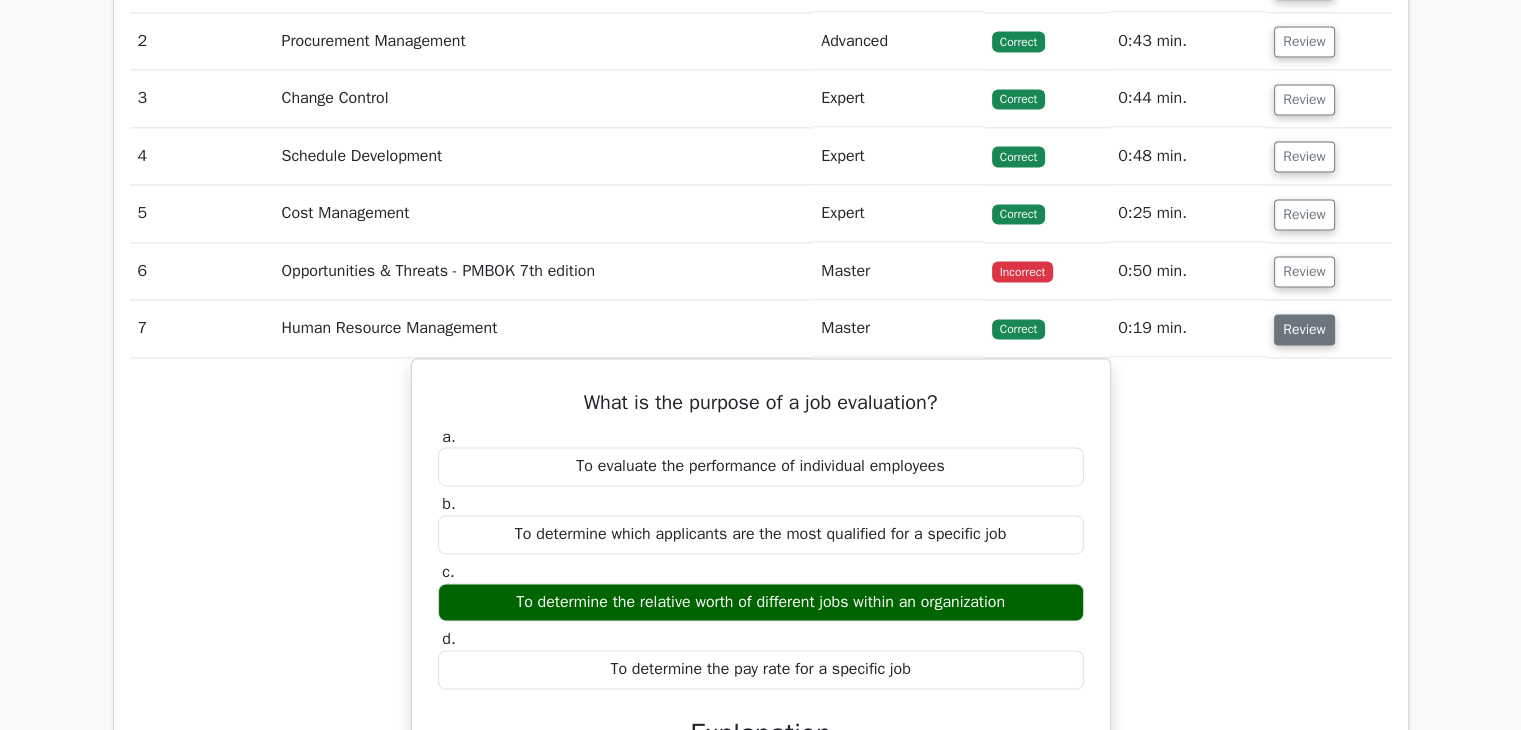 click on "Review" at bounding box center (1304, 329) 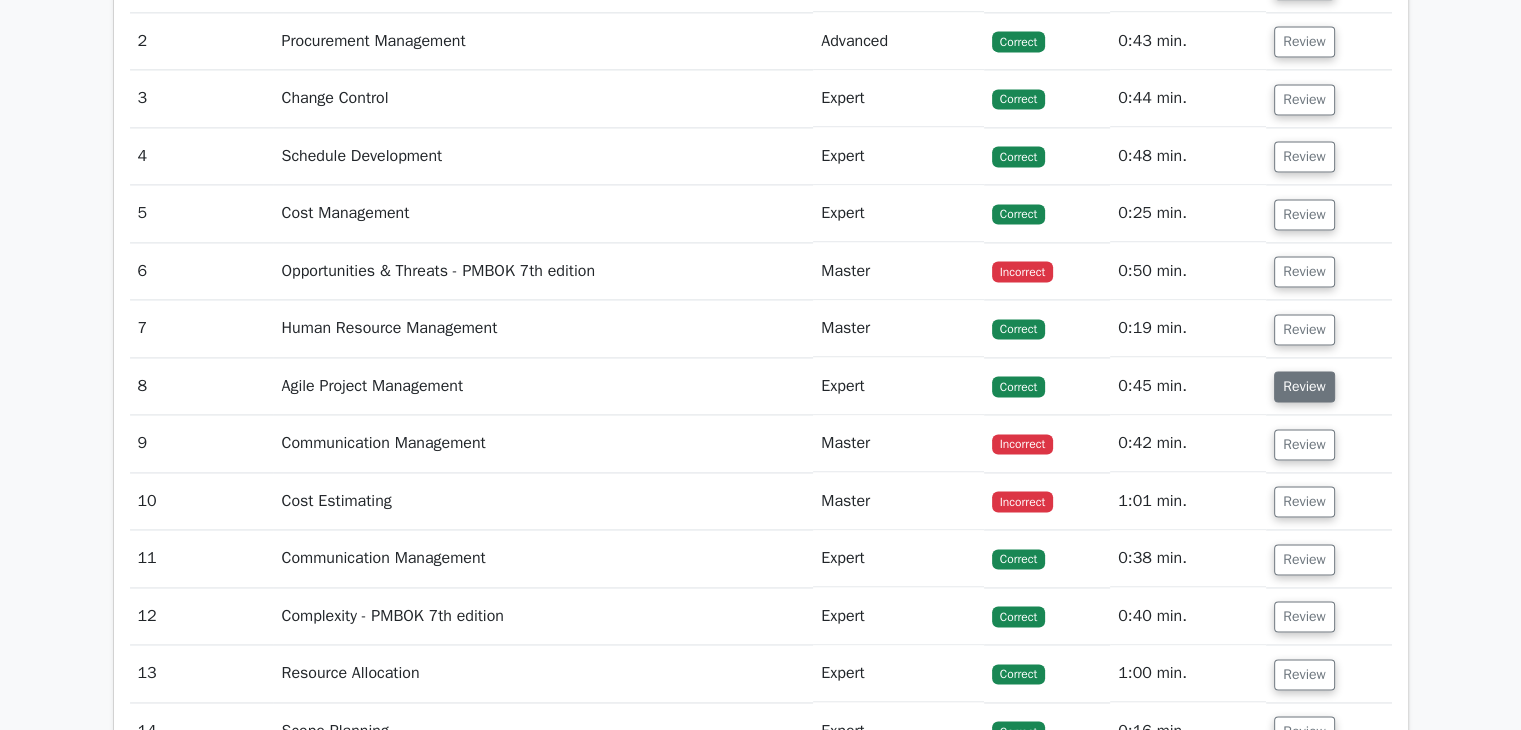 click on "Review" at bounding box center (1304, 386) 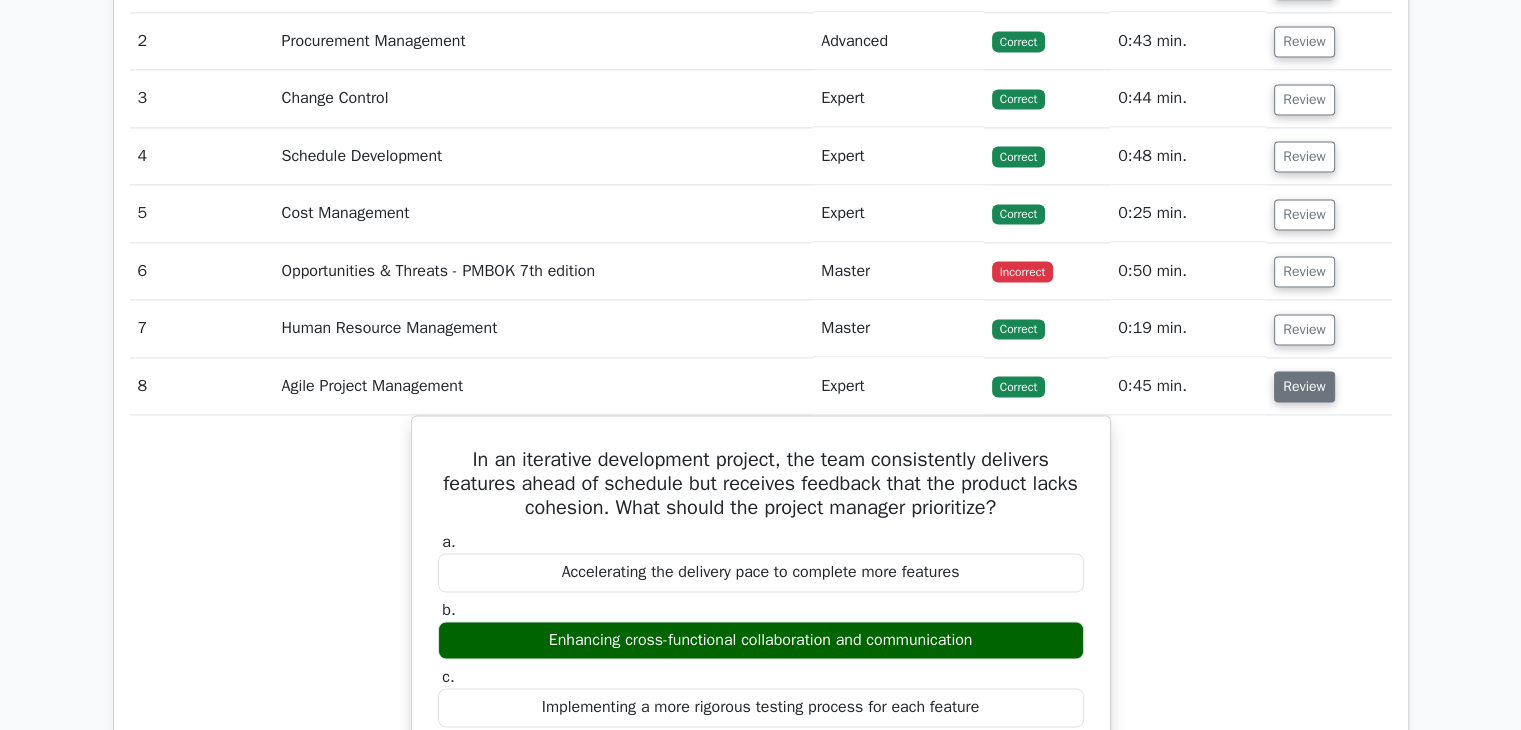 click on "Review" at bounding box center (1304, 386) 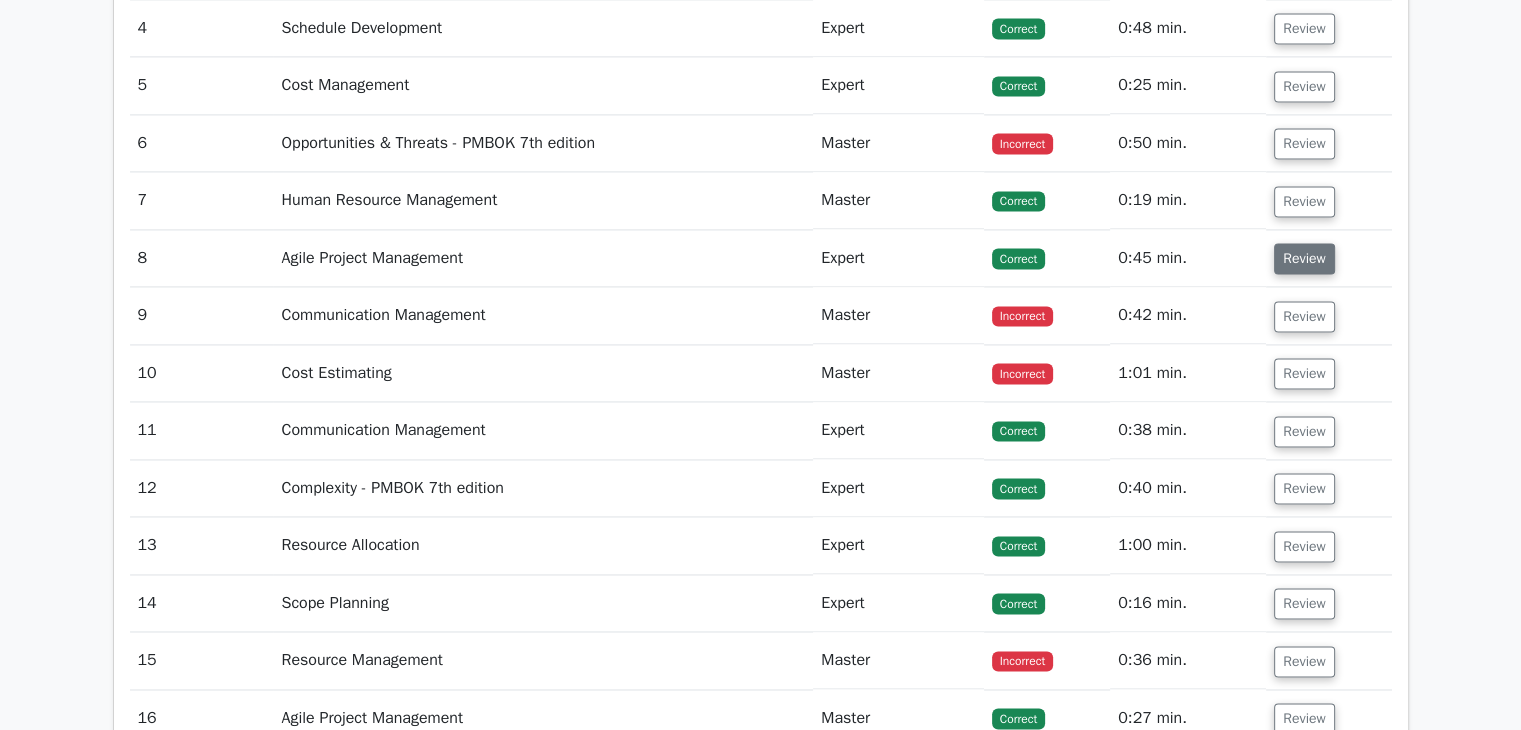 scroll, scrollTop: 3000, scrollLeft: 0, axis: vertical 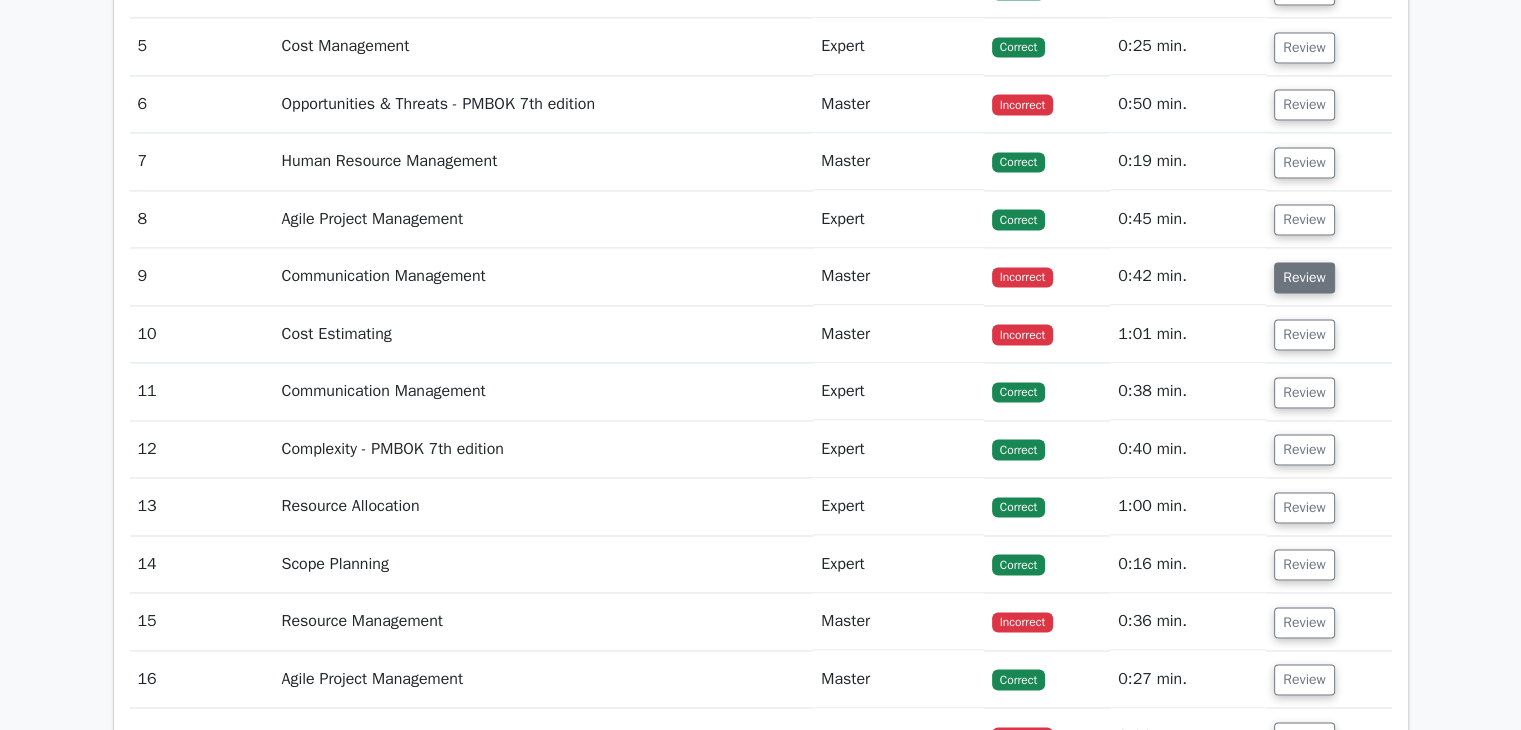 click on "Review" at bounding box center [1304, 277] 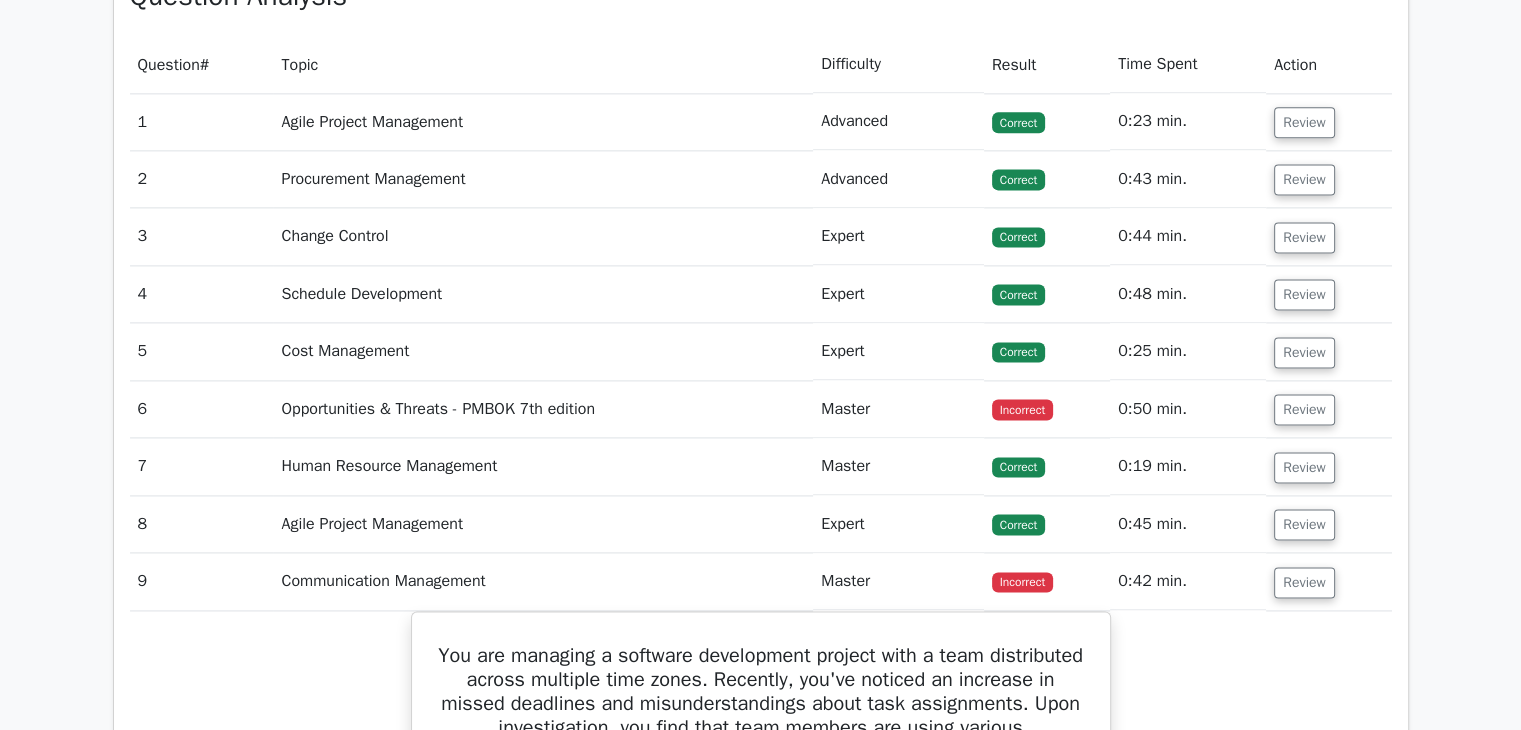 scroll, scrollTop: 2833, scrollLeft: 0, axis: vertical 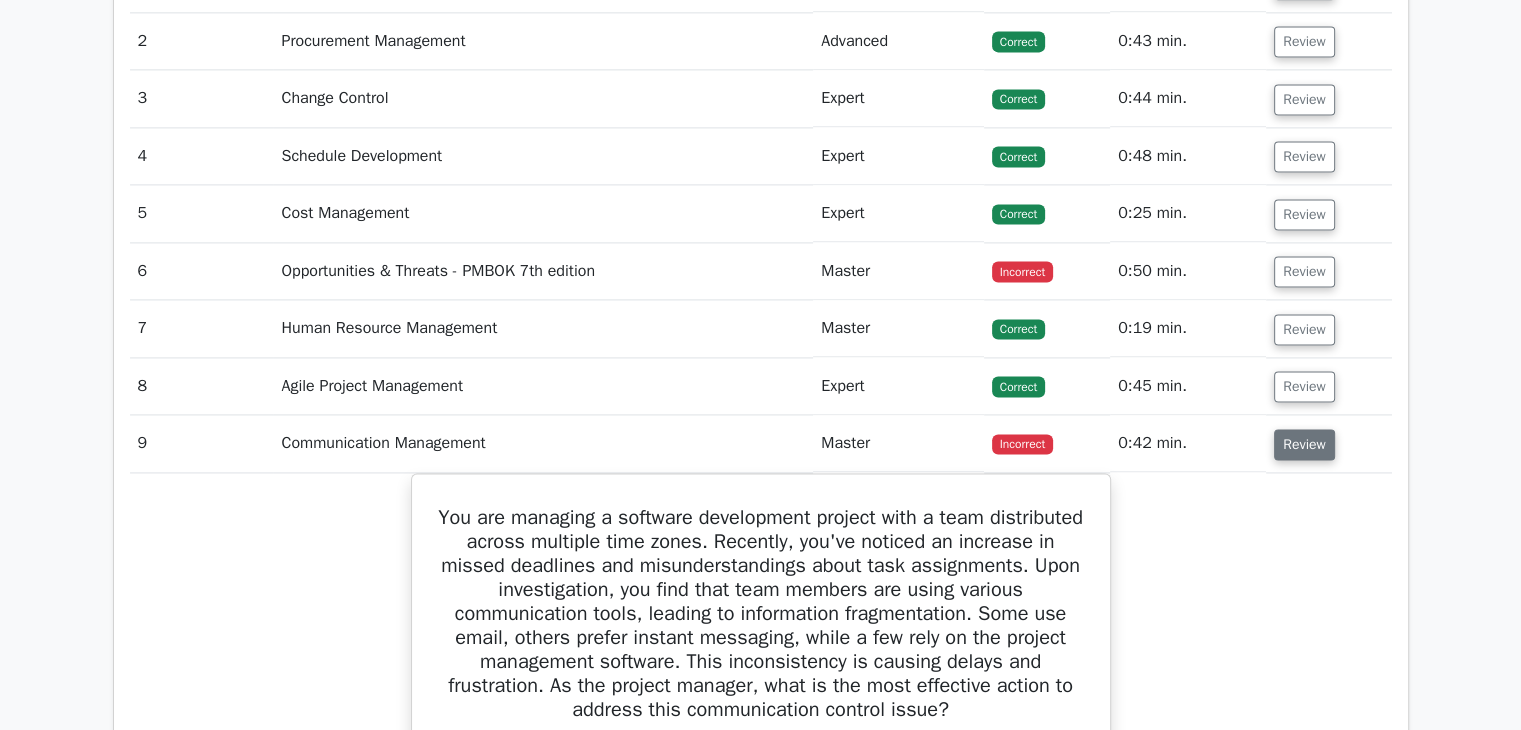 click on "Review" at bounding box center [1304, 444] 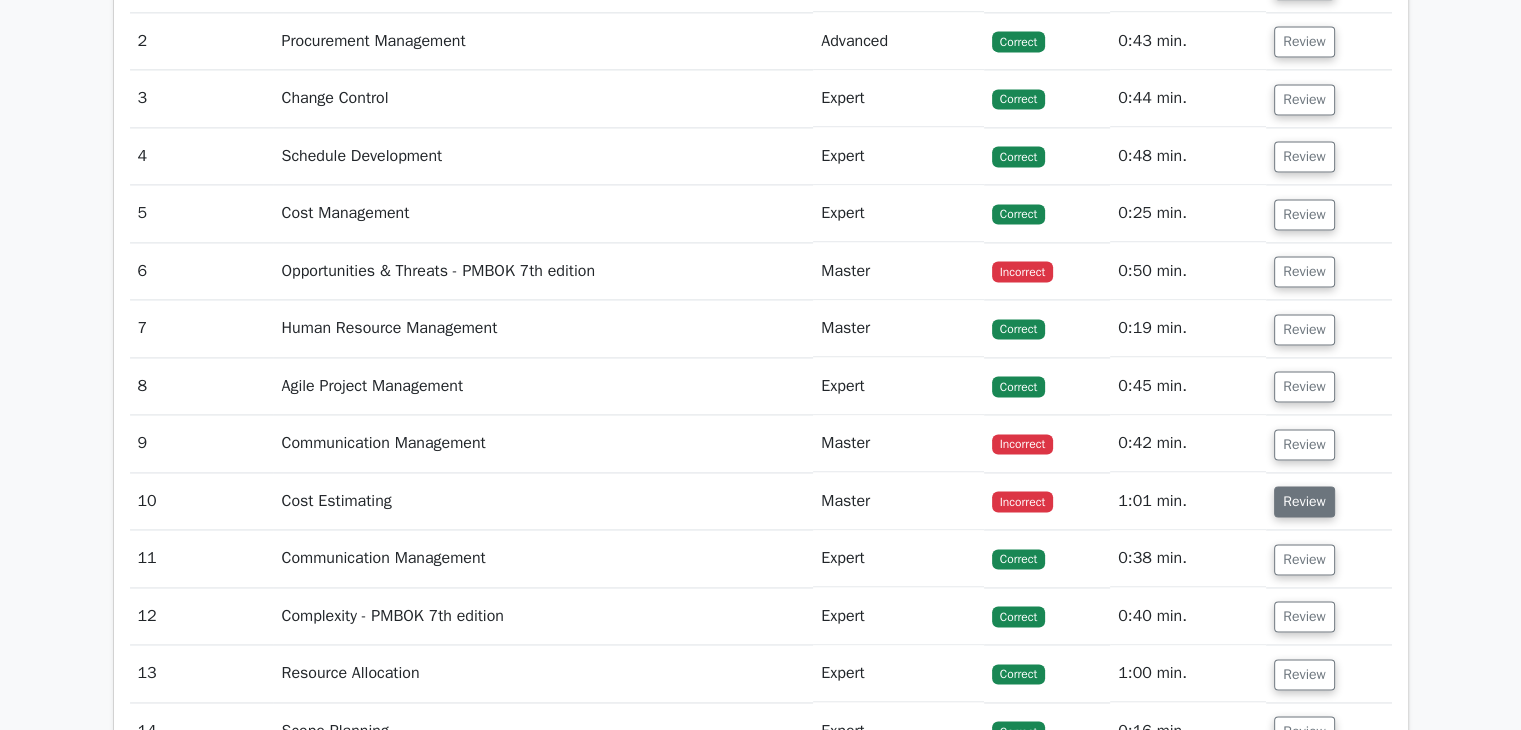 click on "Review" at bounding box center (1304, 501) 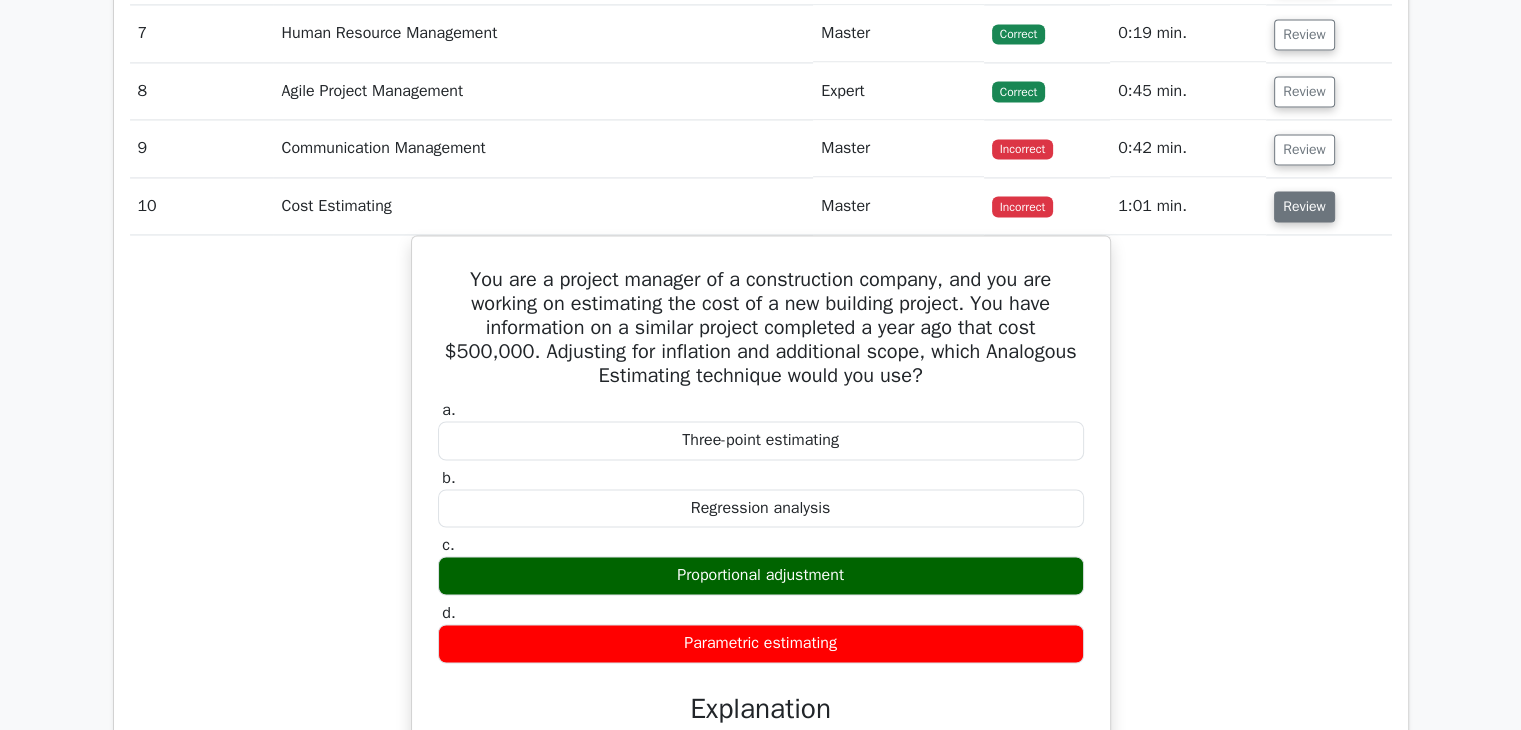scroll, scrollTop: 3166, scrollLeft: 0, axis: vertical 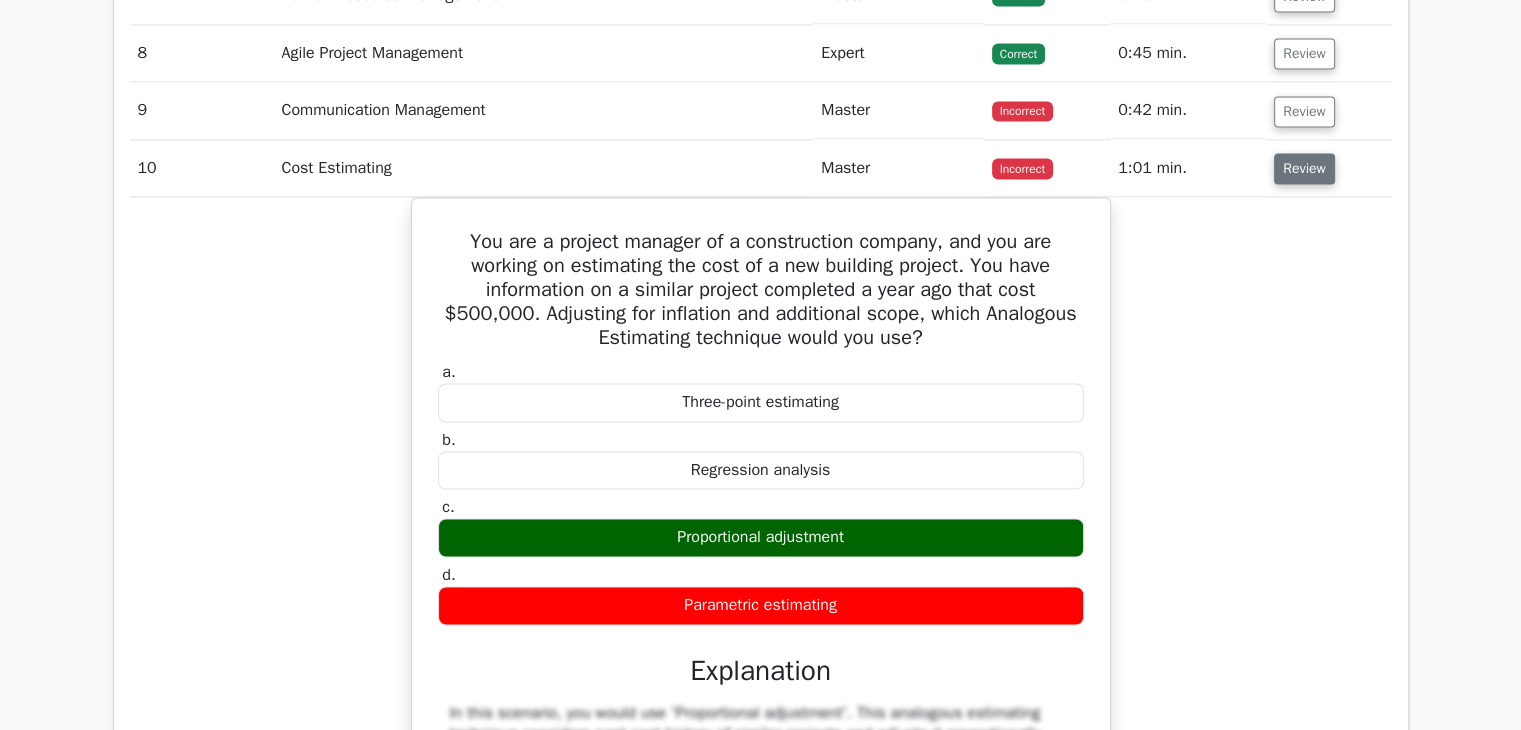 click on "Review" at bounding box center (1304, 168) 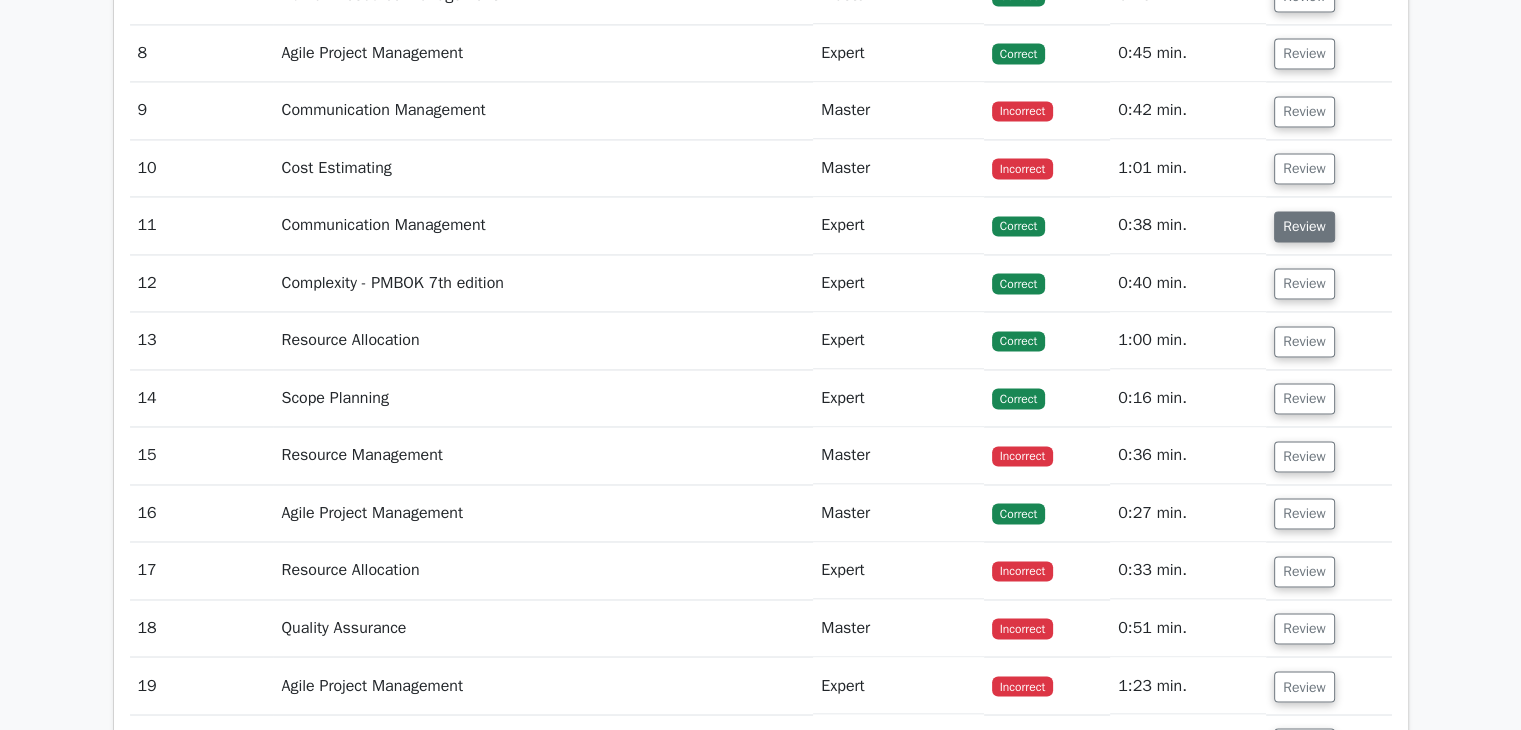 click on "Review" at bounding box center (1304, 226) 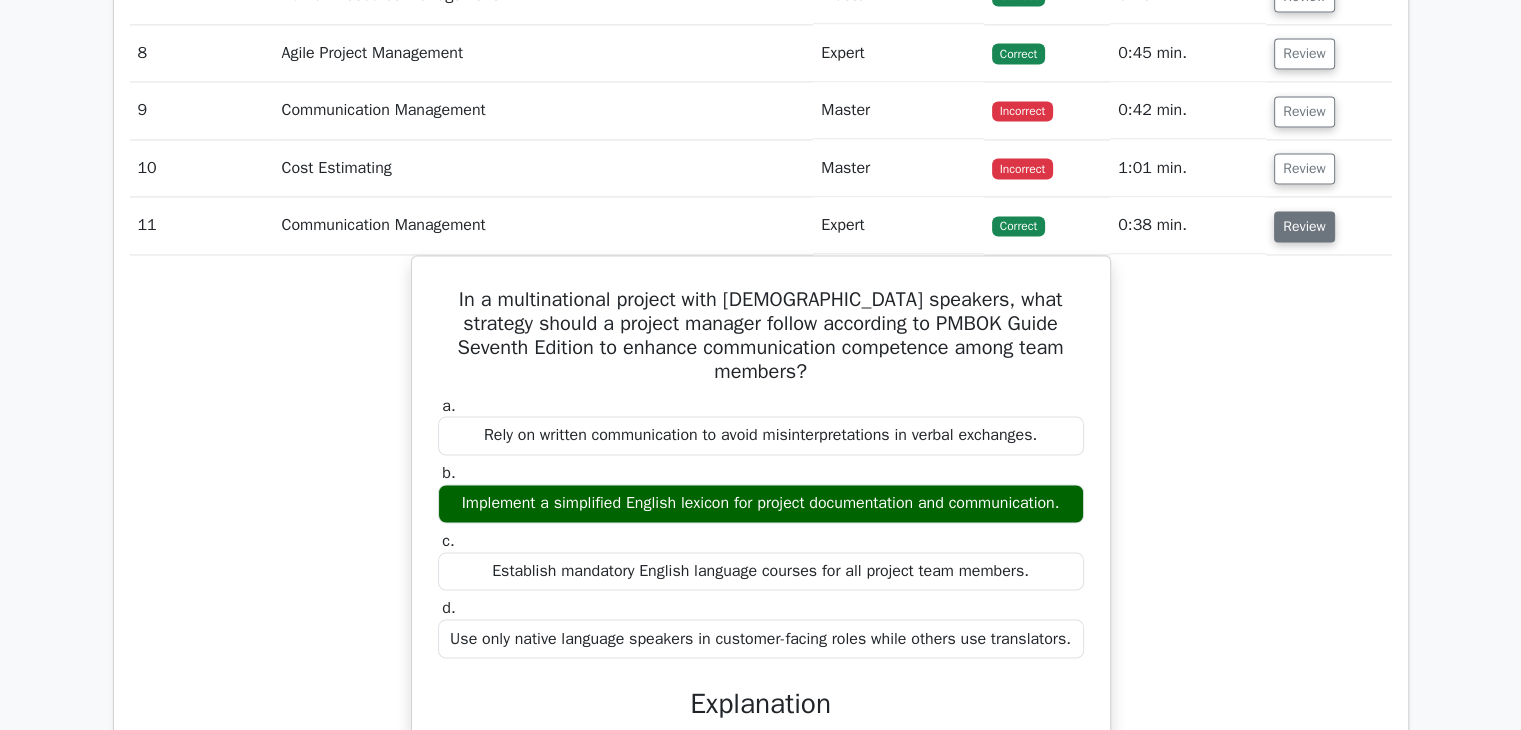 click on "Review" at bounding box center [1304, 226] 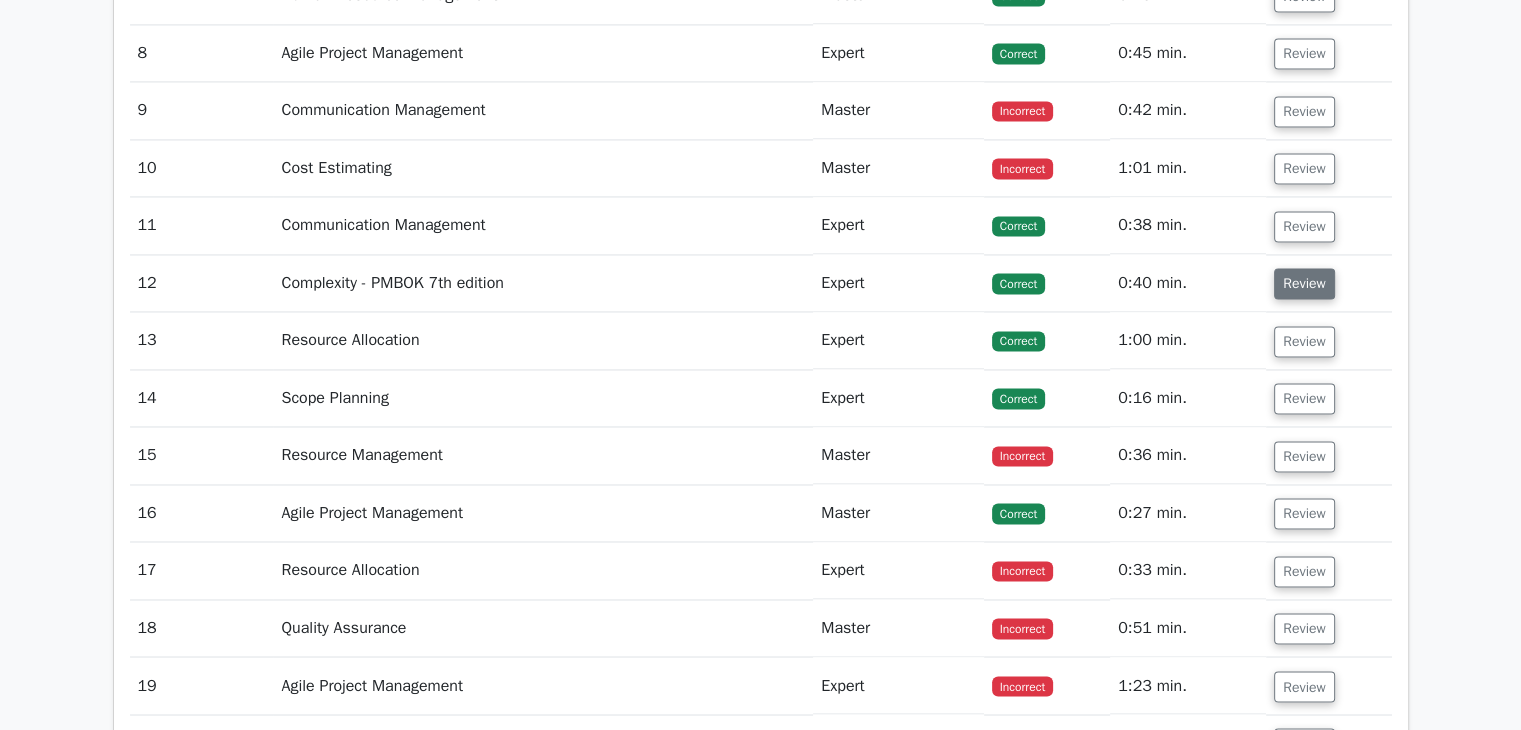 click on "Review" at bounding box center [1304, 283] 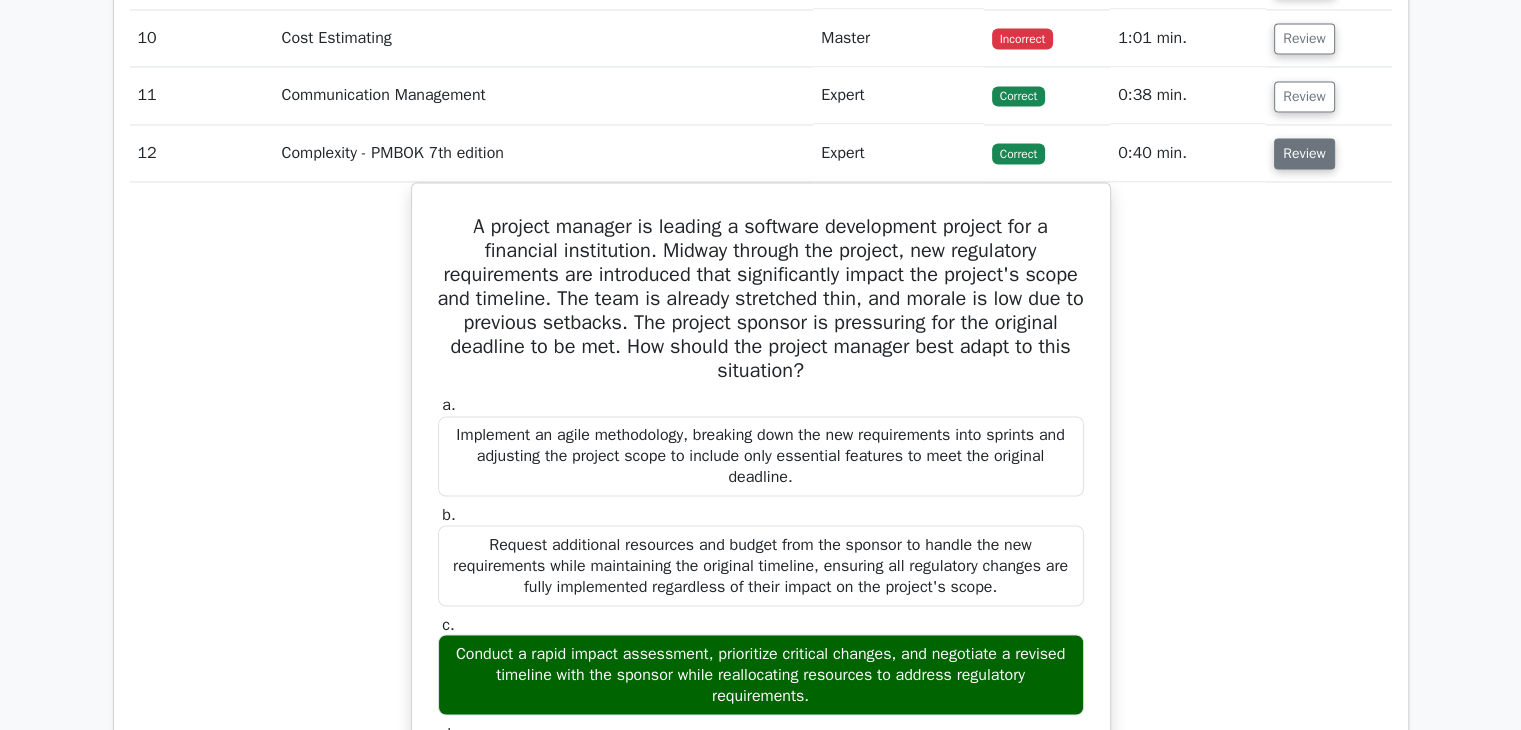 scroll, scrollTop: 3333, scrollLeft: 0, axis: vertical 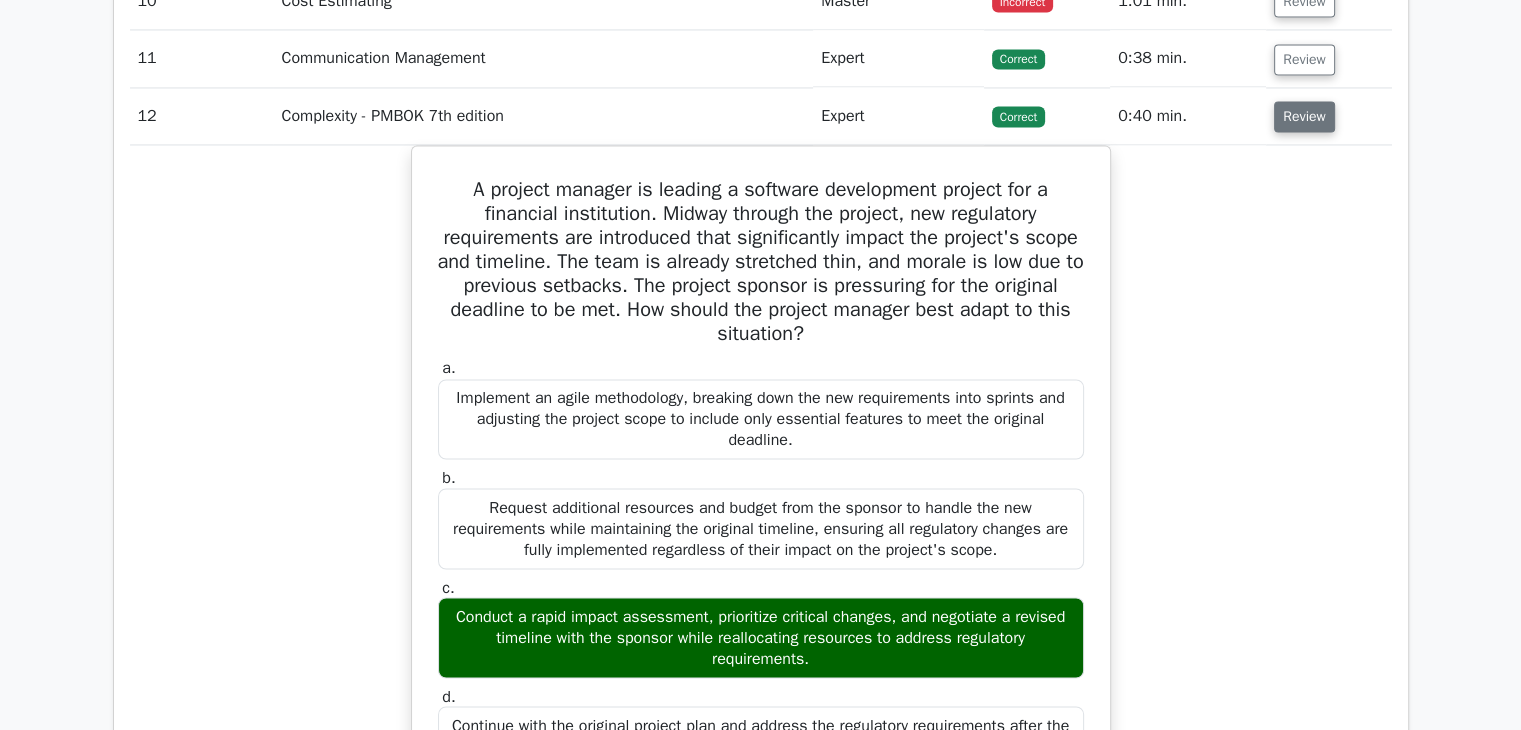 click on "Review" at bounding box center (1304, 116) 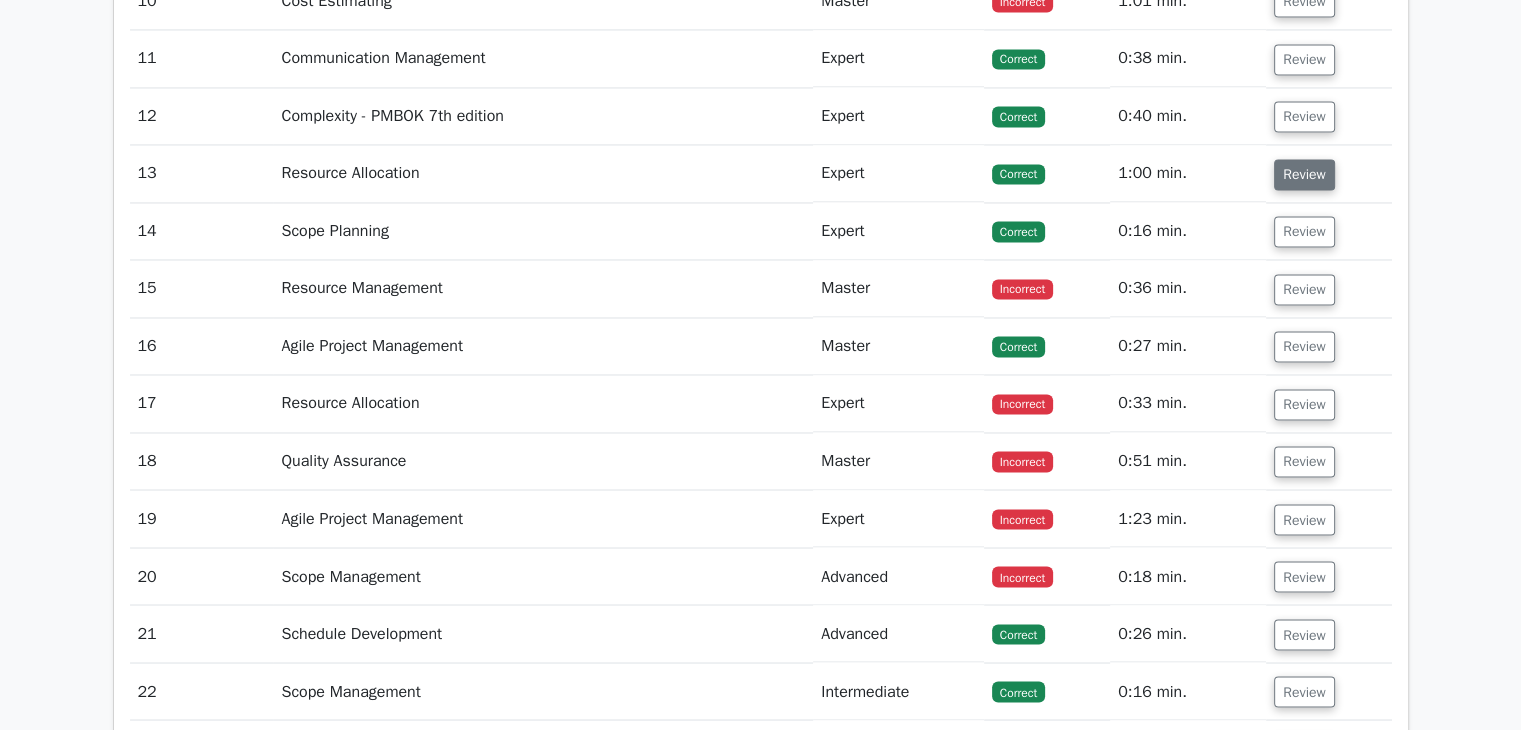 click on "Review" at bounding box center [1304, 174] 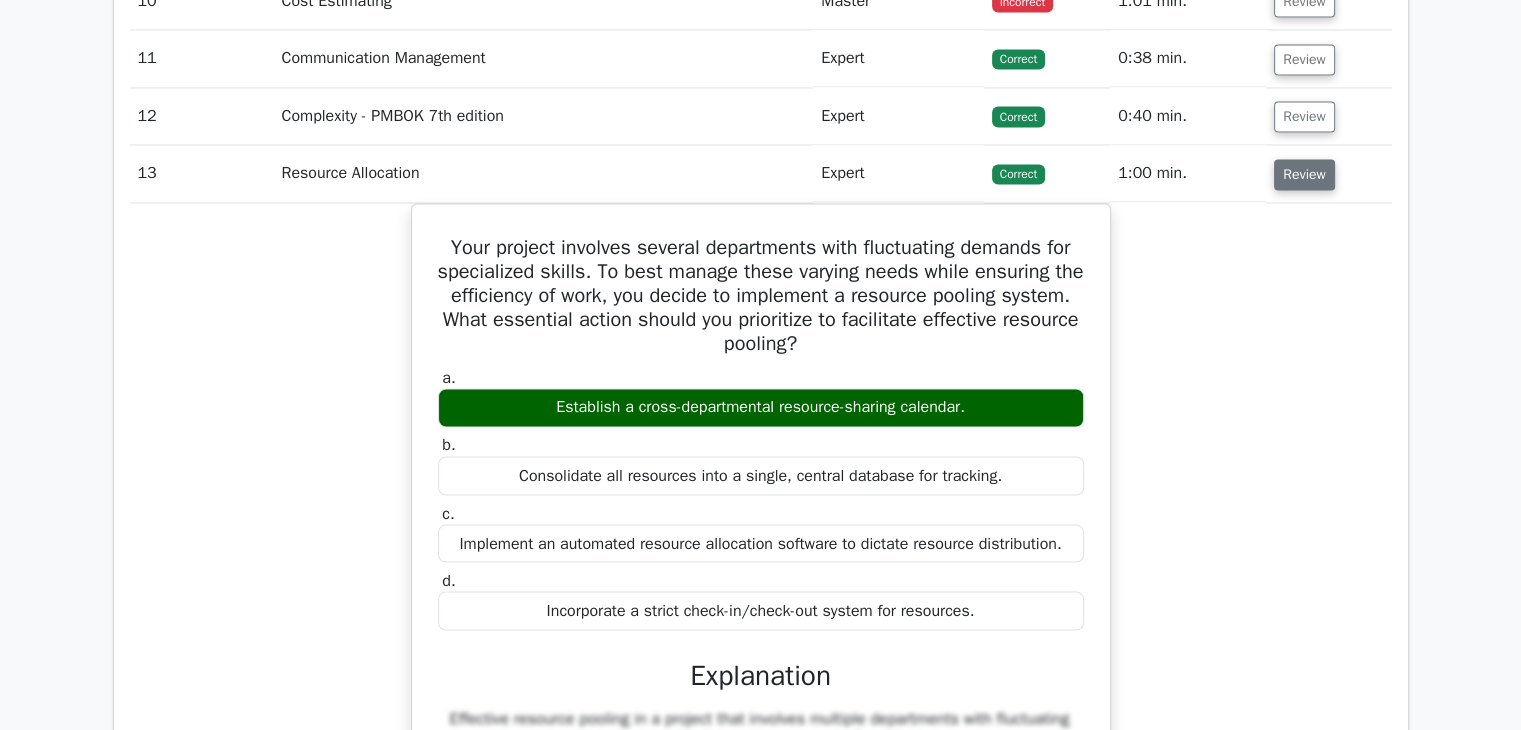 click on "Review" at bounding box center (1304, 174) 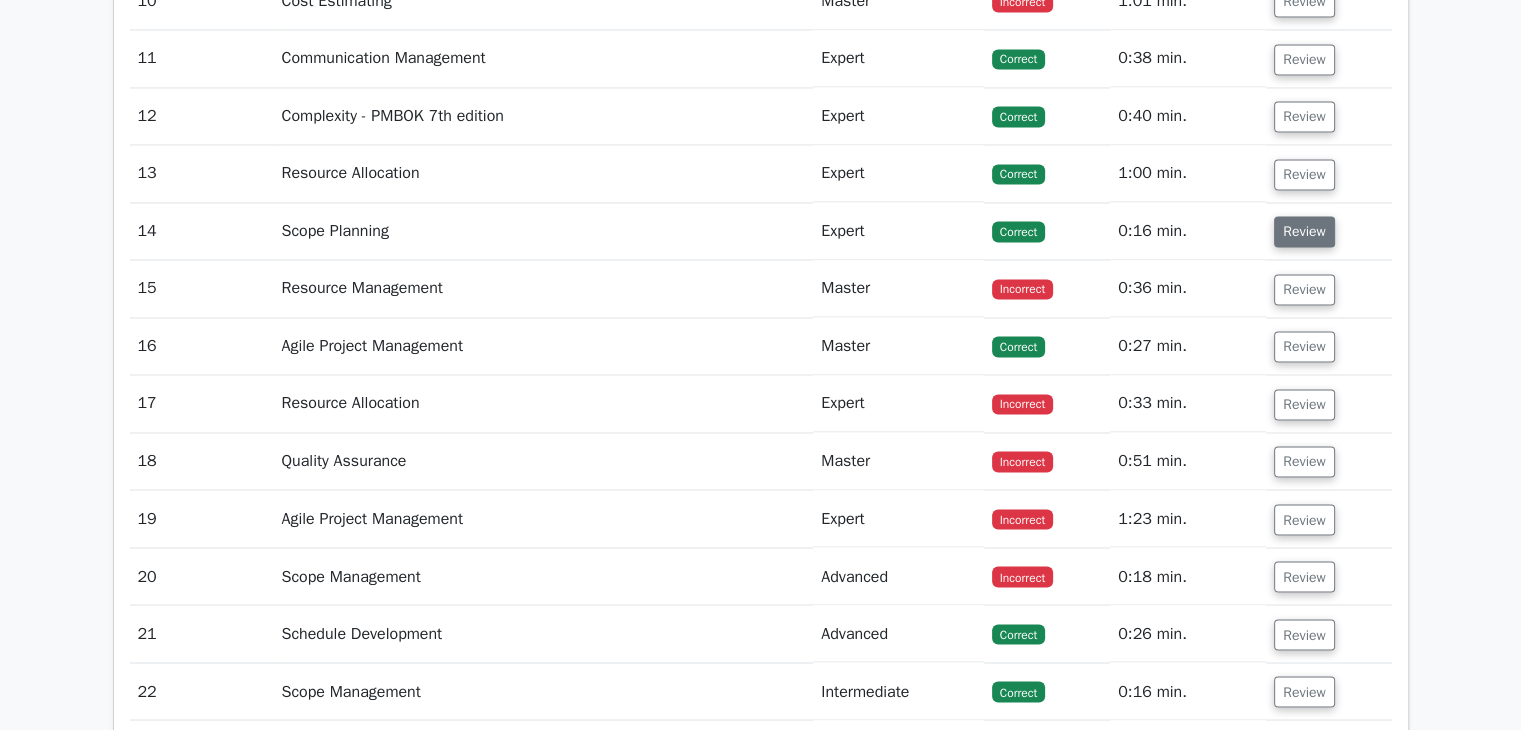 click on "Review" at bounding box center (1304, 231) 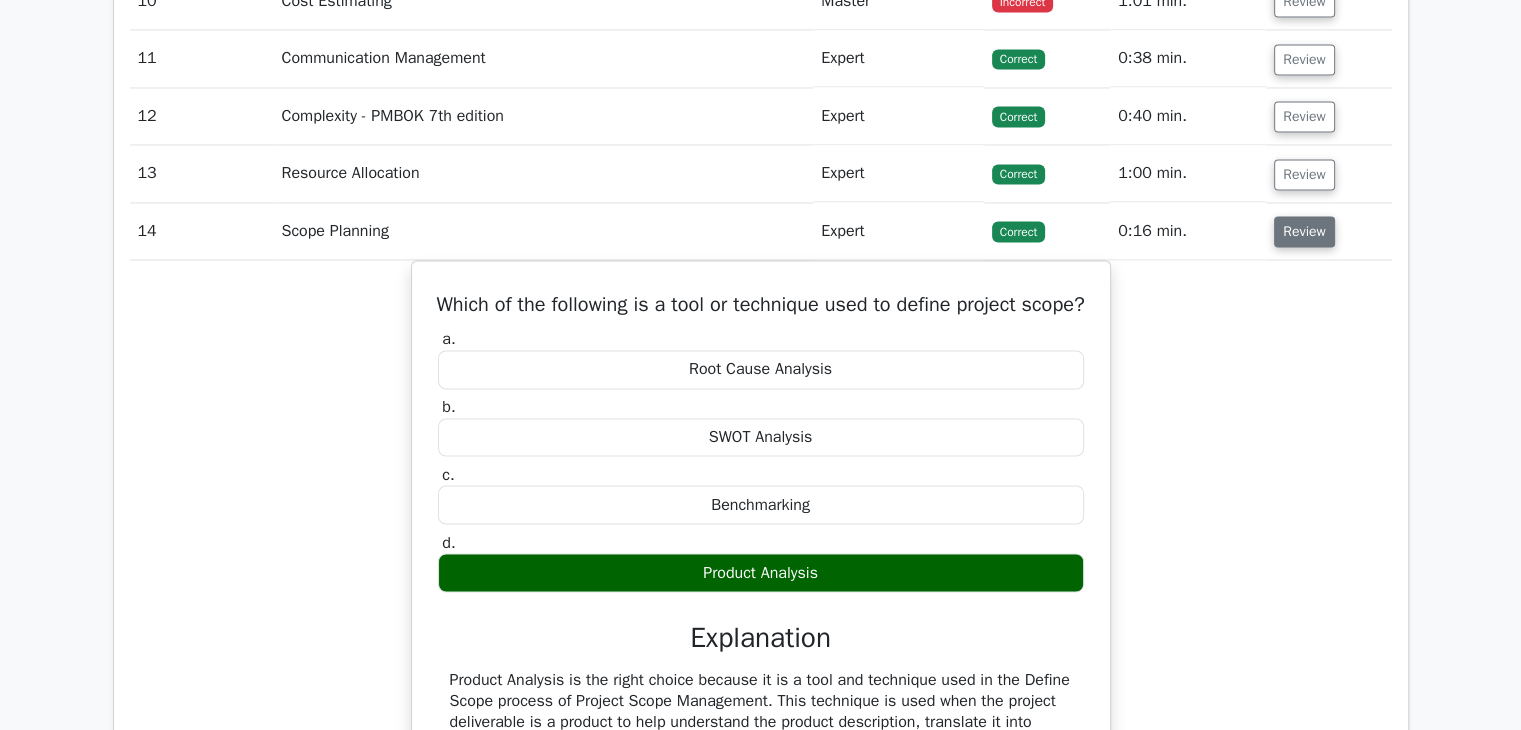 click on "Review" at bounding box center (1304, 231) 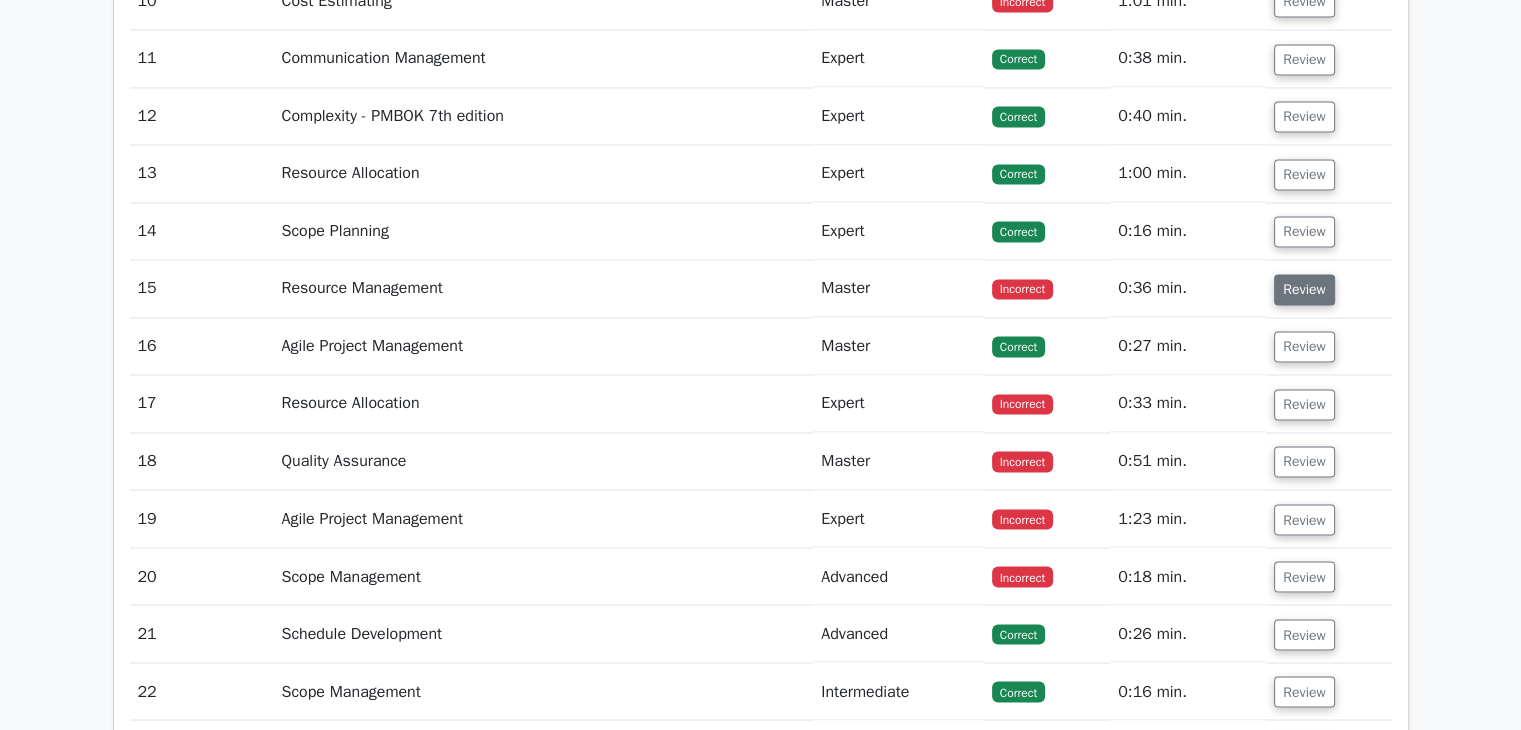 click on "Review" at bounding box center [1304, 289] 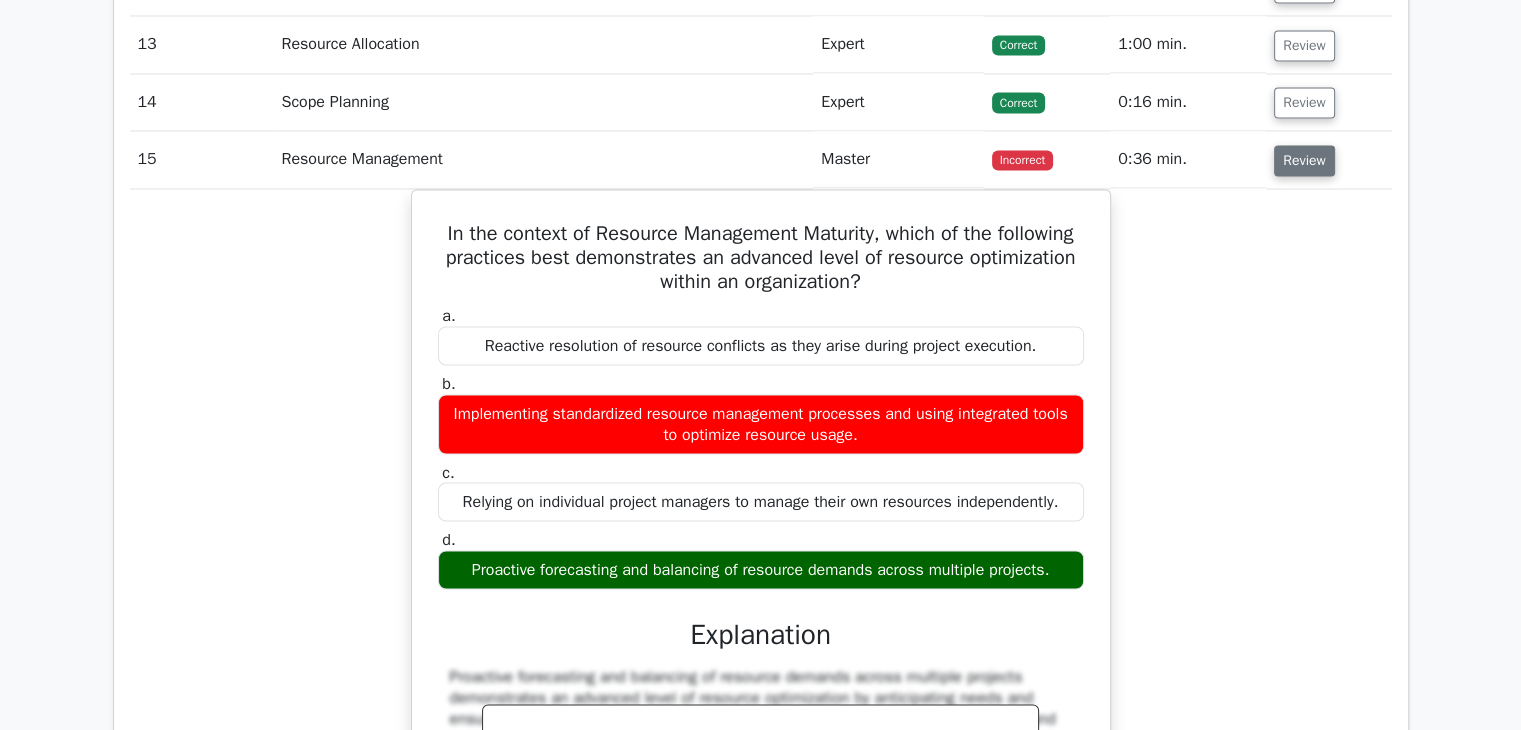 scroll, scrollTop: 3500, scrollLeft: 0, axis: vertical 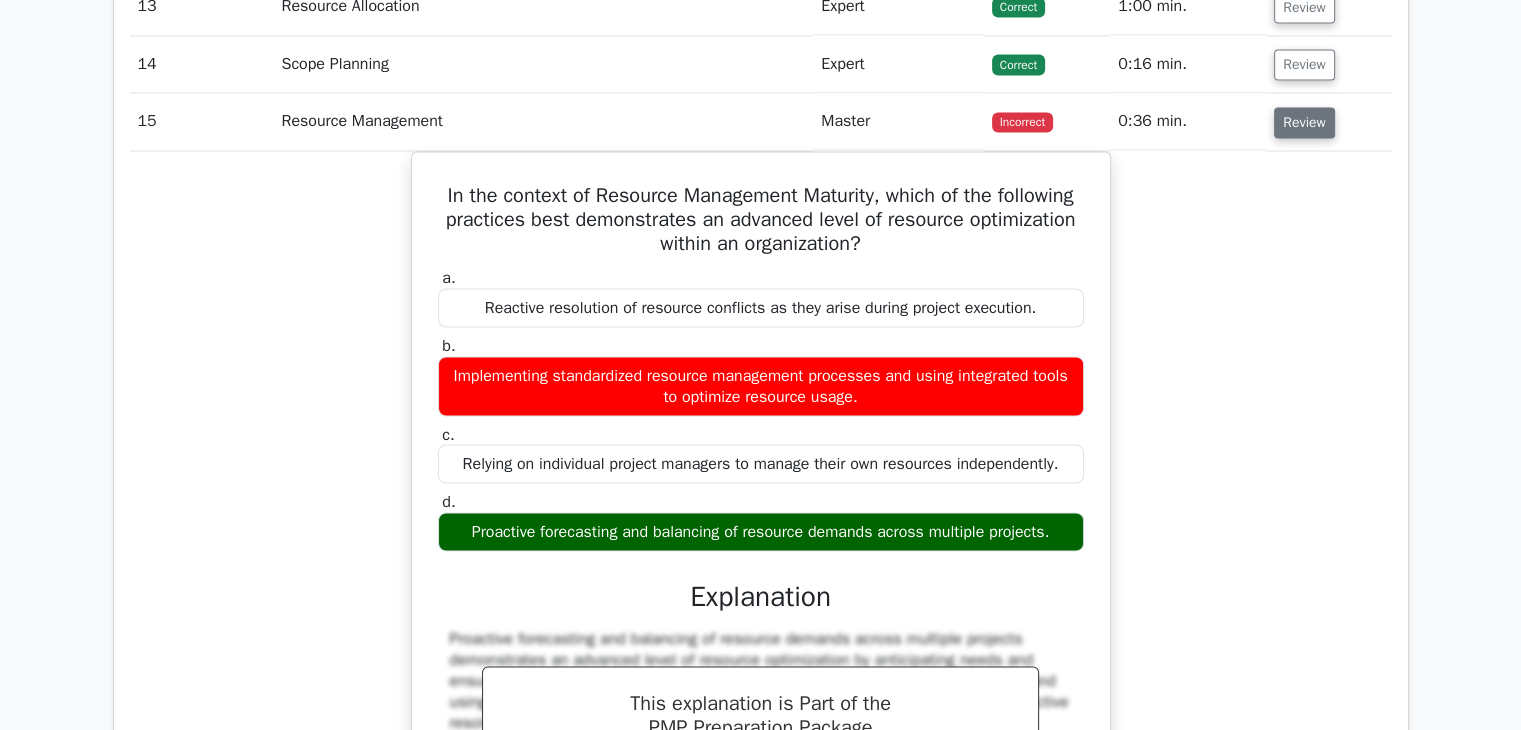 click on "Review" at bounding box center [1304, 122] 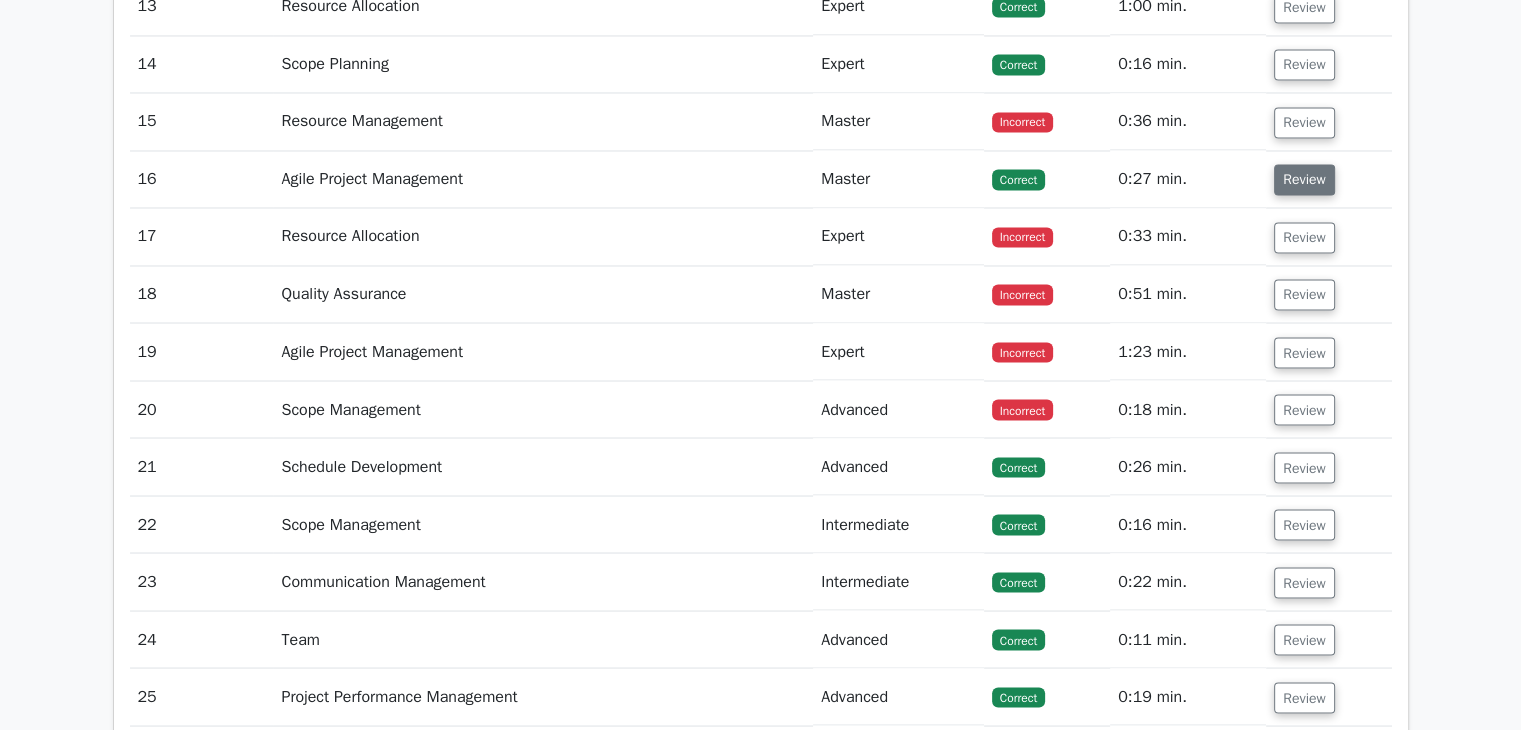 click on "Review" at bounding box center [1304, 179] 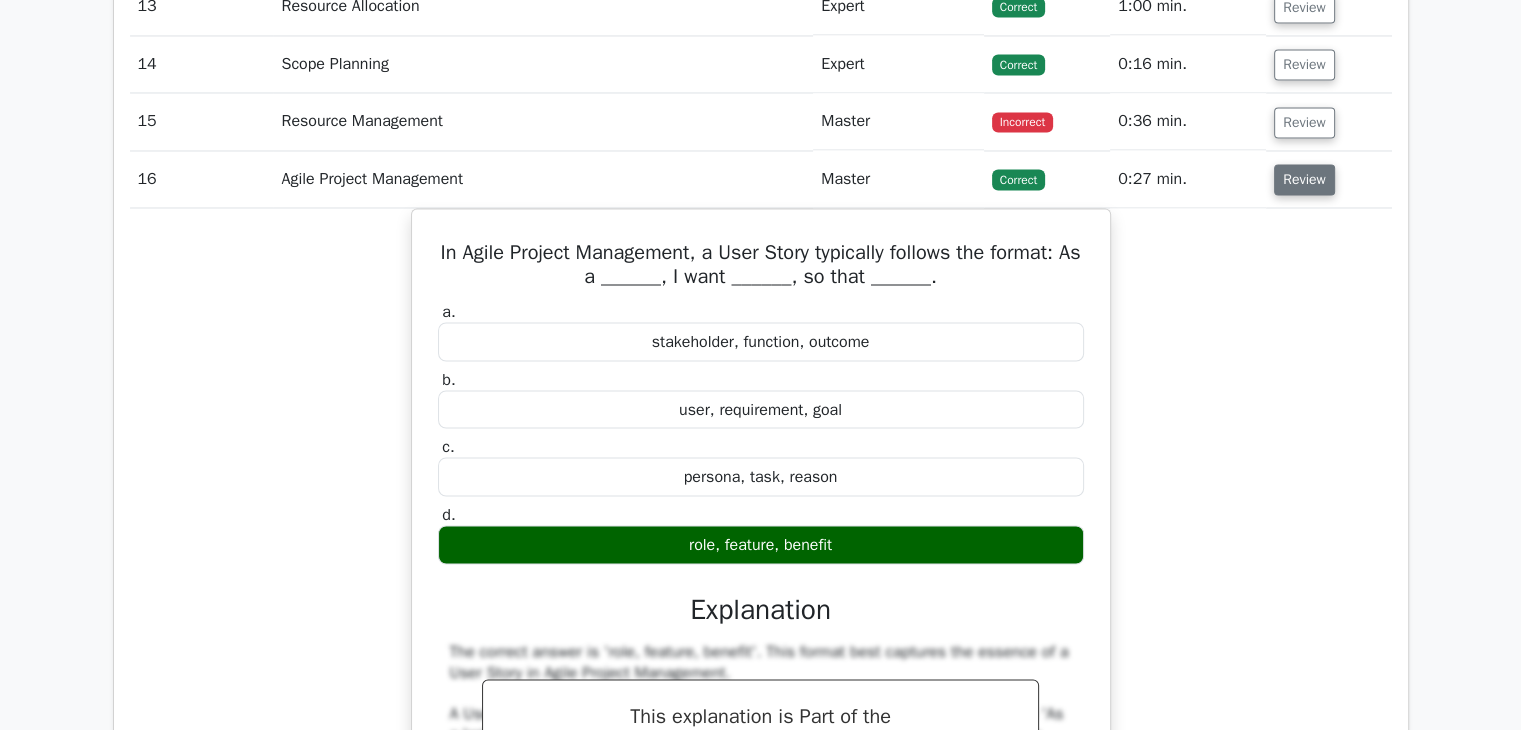 click on "Review" at bounding box center [1304, 179] 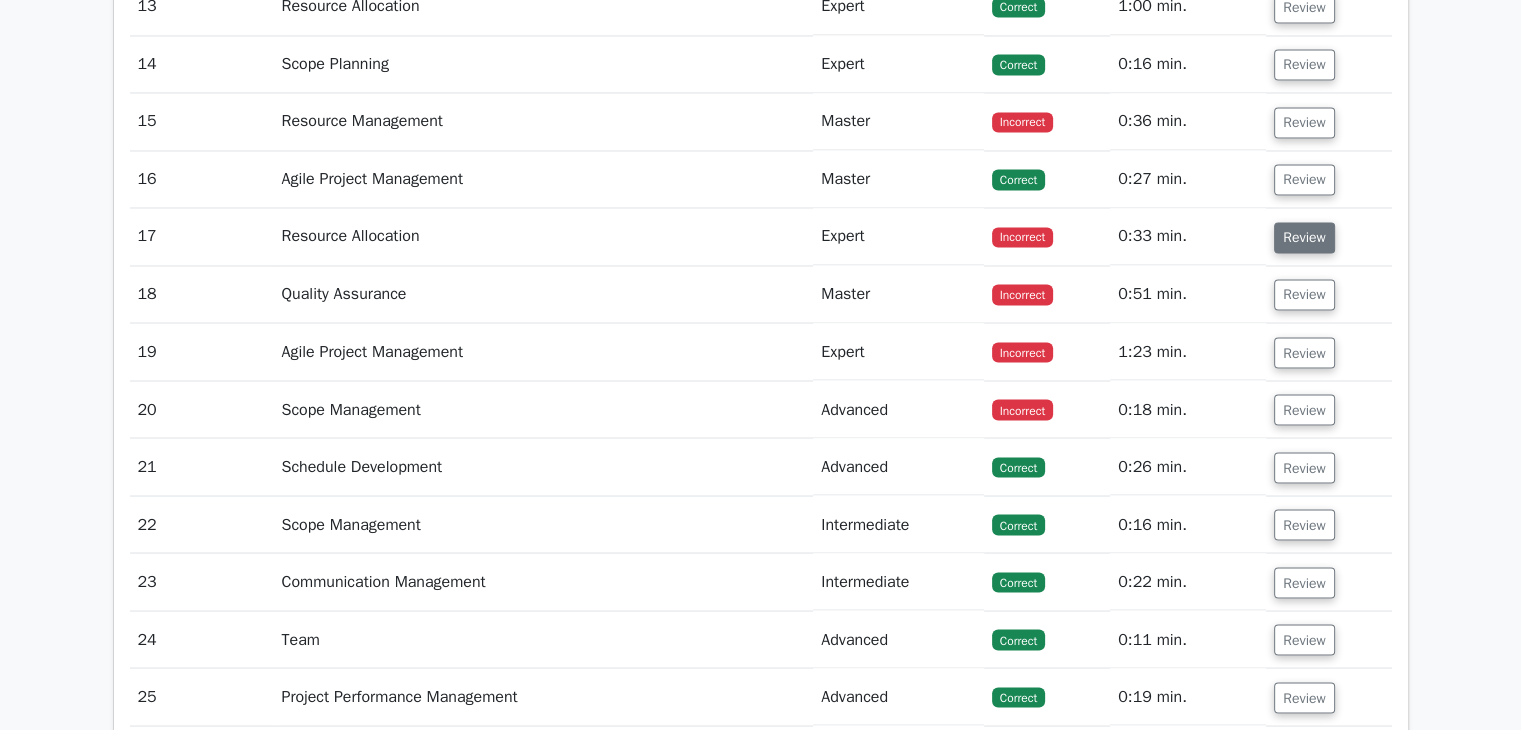 click on "Review" at bounding box center (1304, 237) 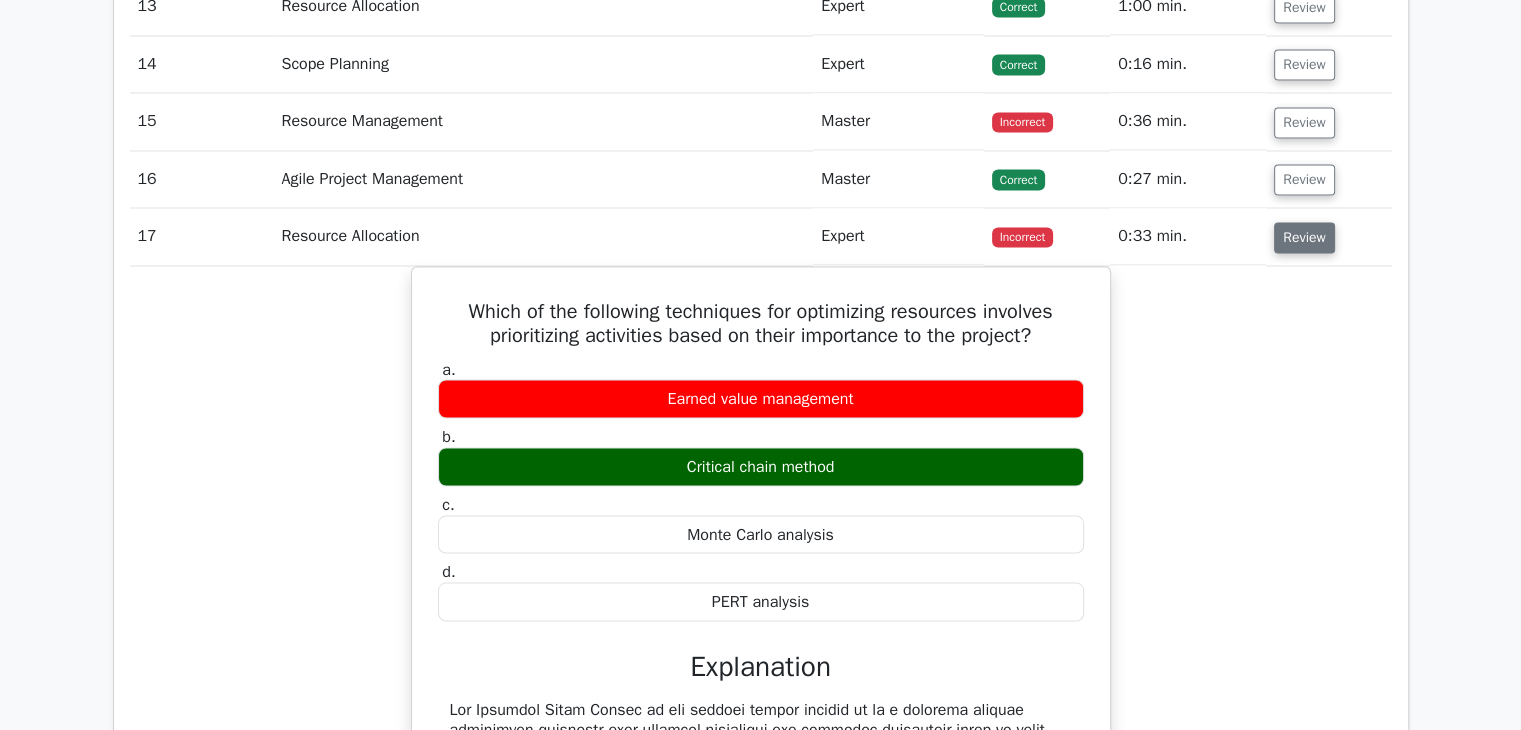 click on "Review" at bounding box center (1304, 237) 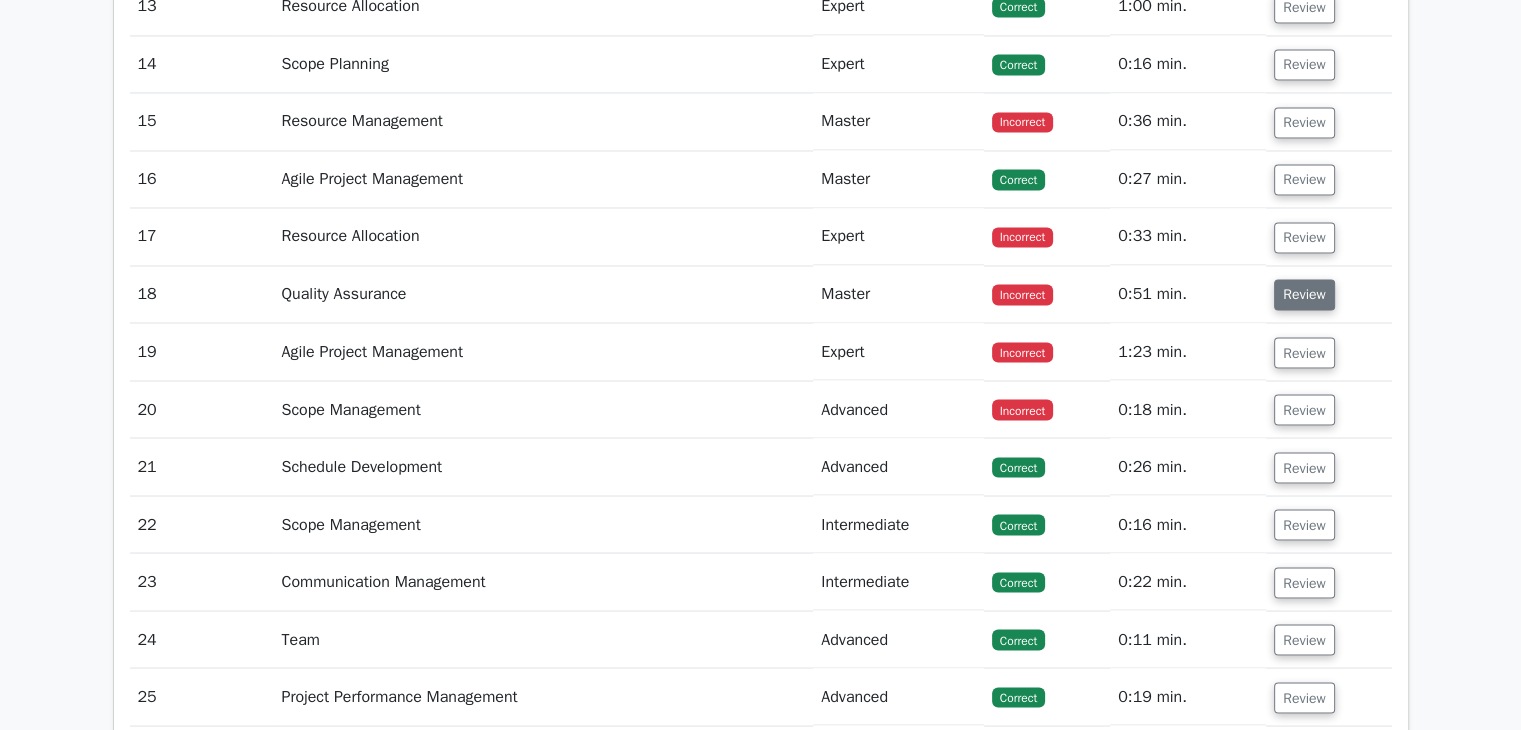 click on "Review" at bounding box center (1304, 294) 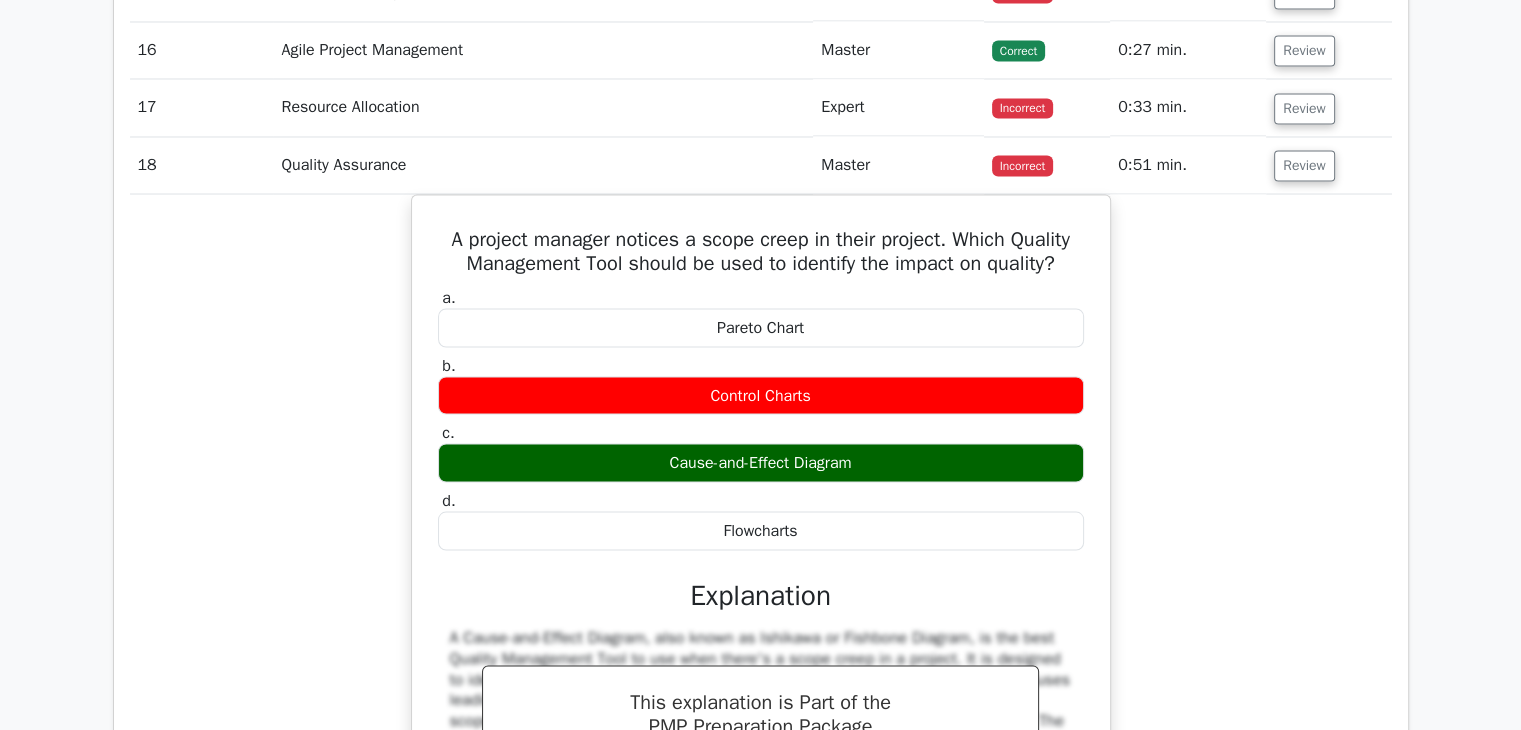 scroll, scrollTop: 3666, scrollLeft: 0, axis: vertical 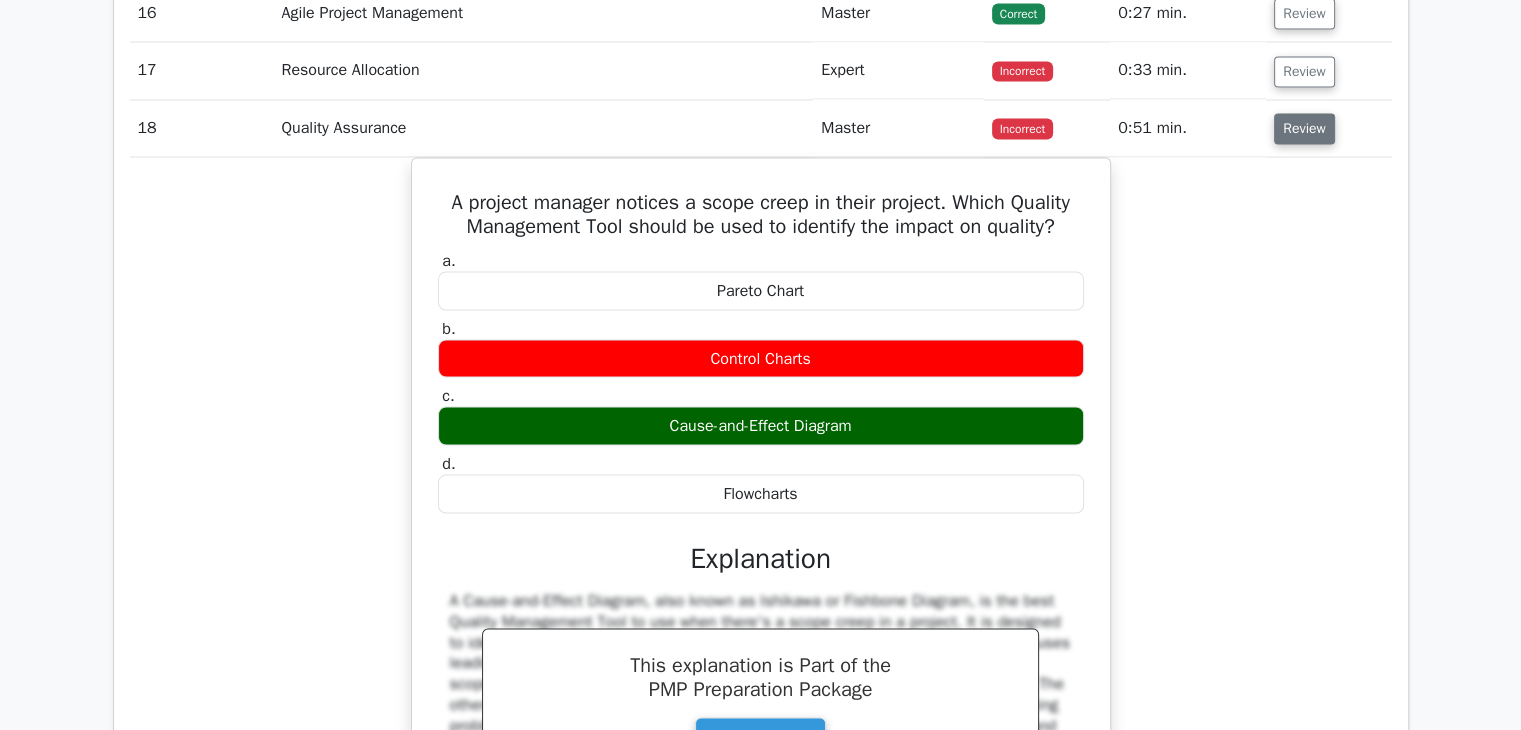 click on "Review" at bounding box center (1304, 128) 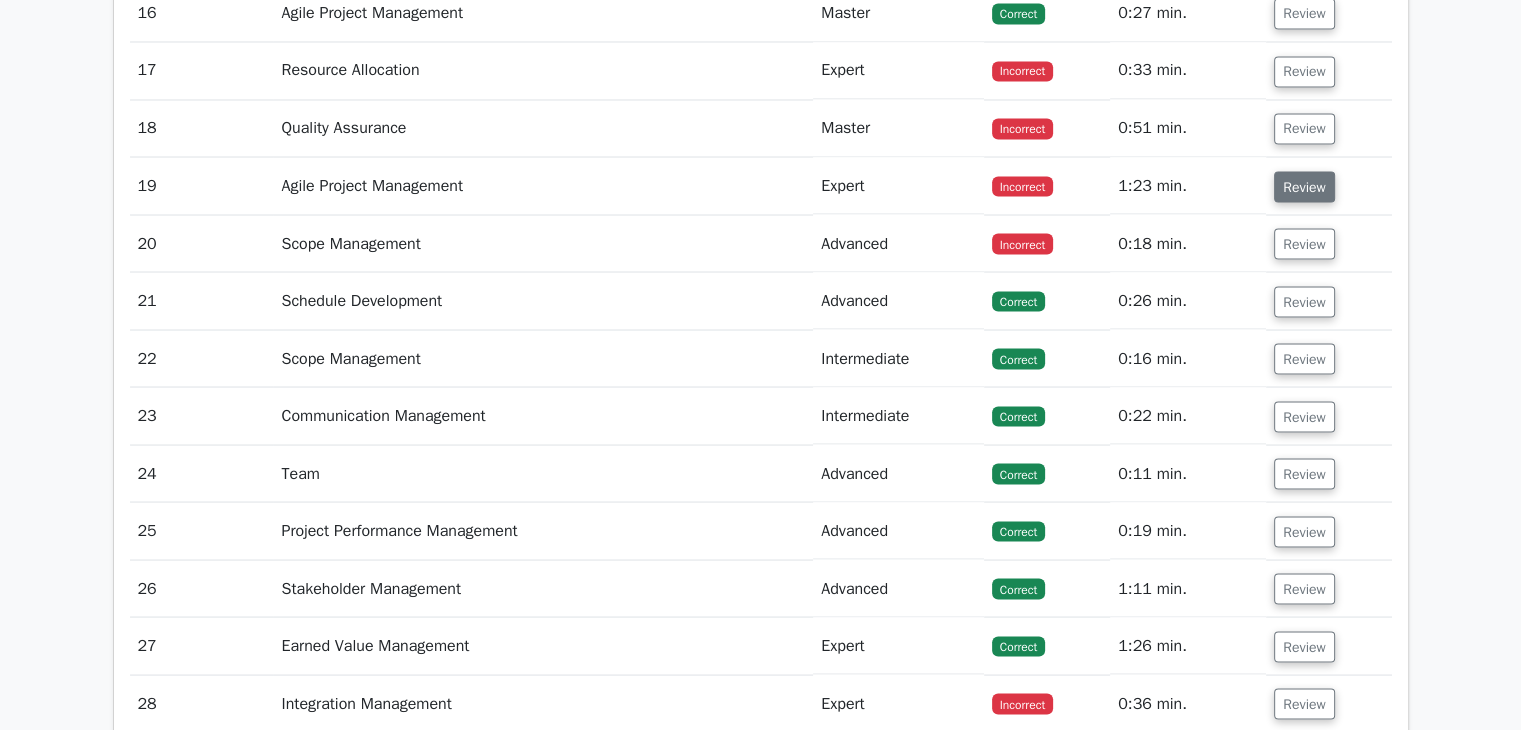 click on "Review" at bounding box center [1304, 186] 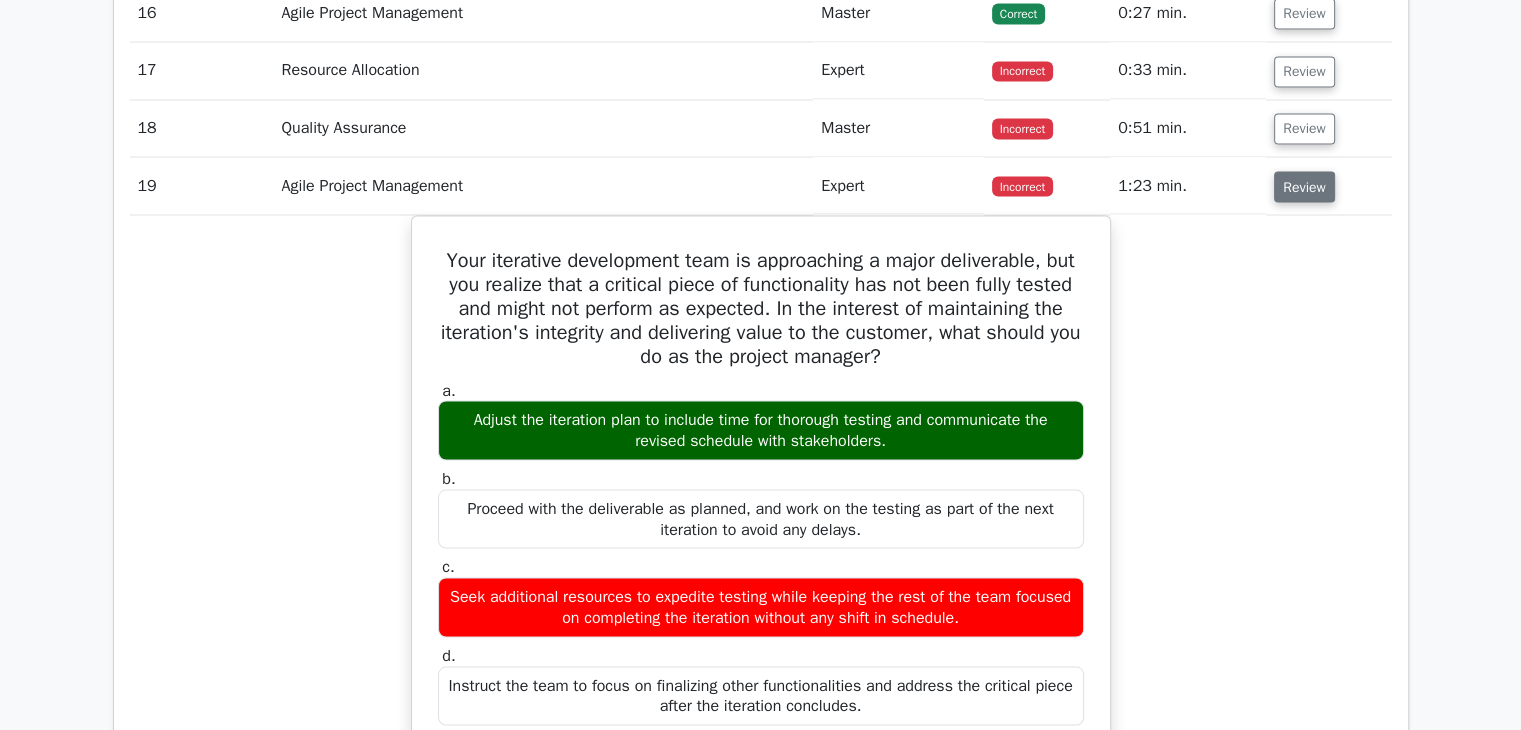 click on "Review" at bounding box center [1304, 186] 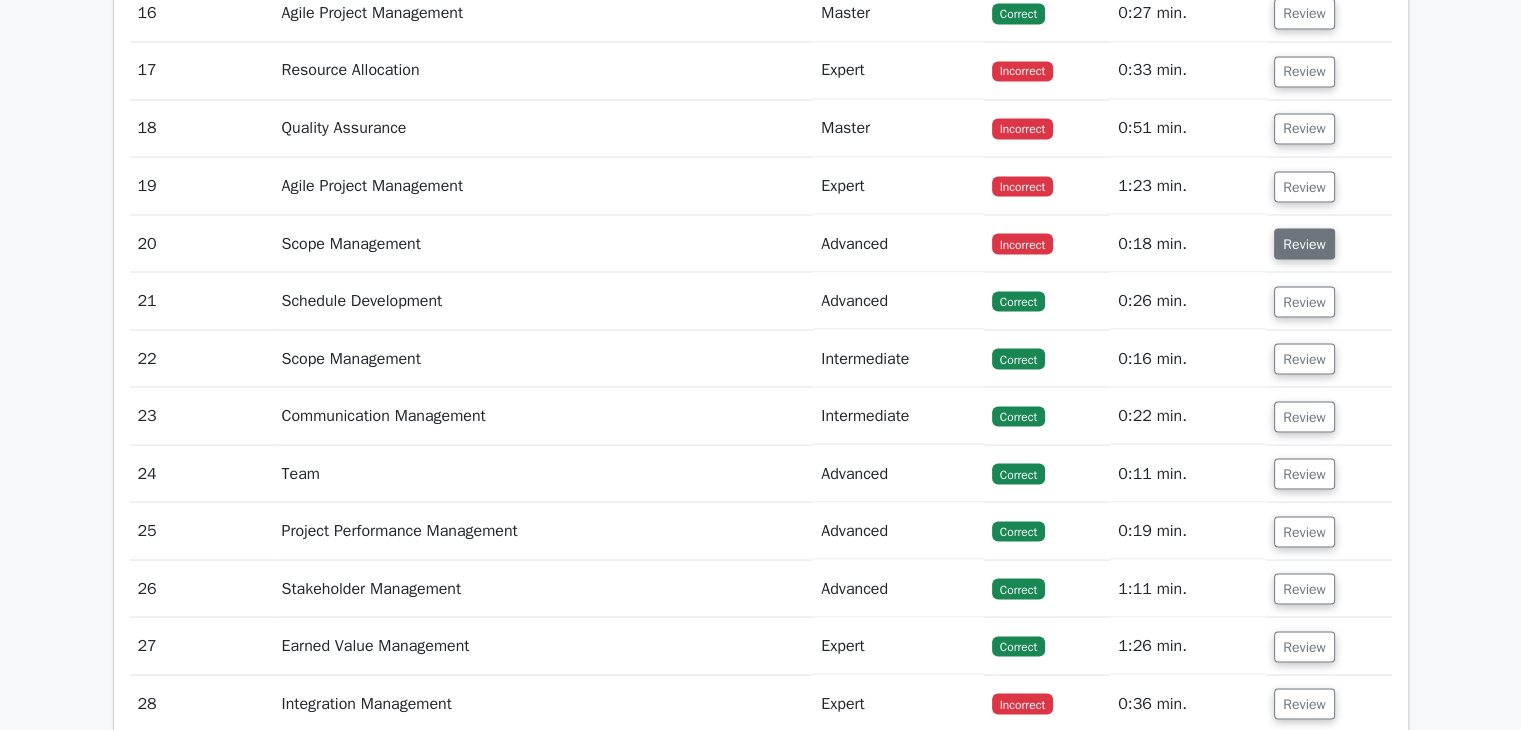 click on "Review" at bounding box center [1304, 243] 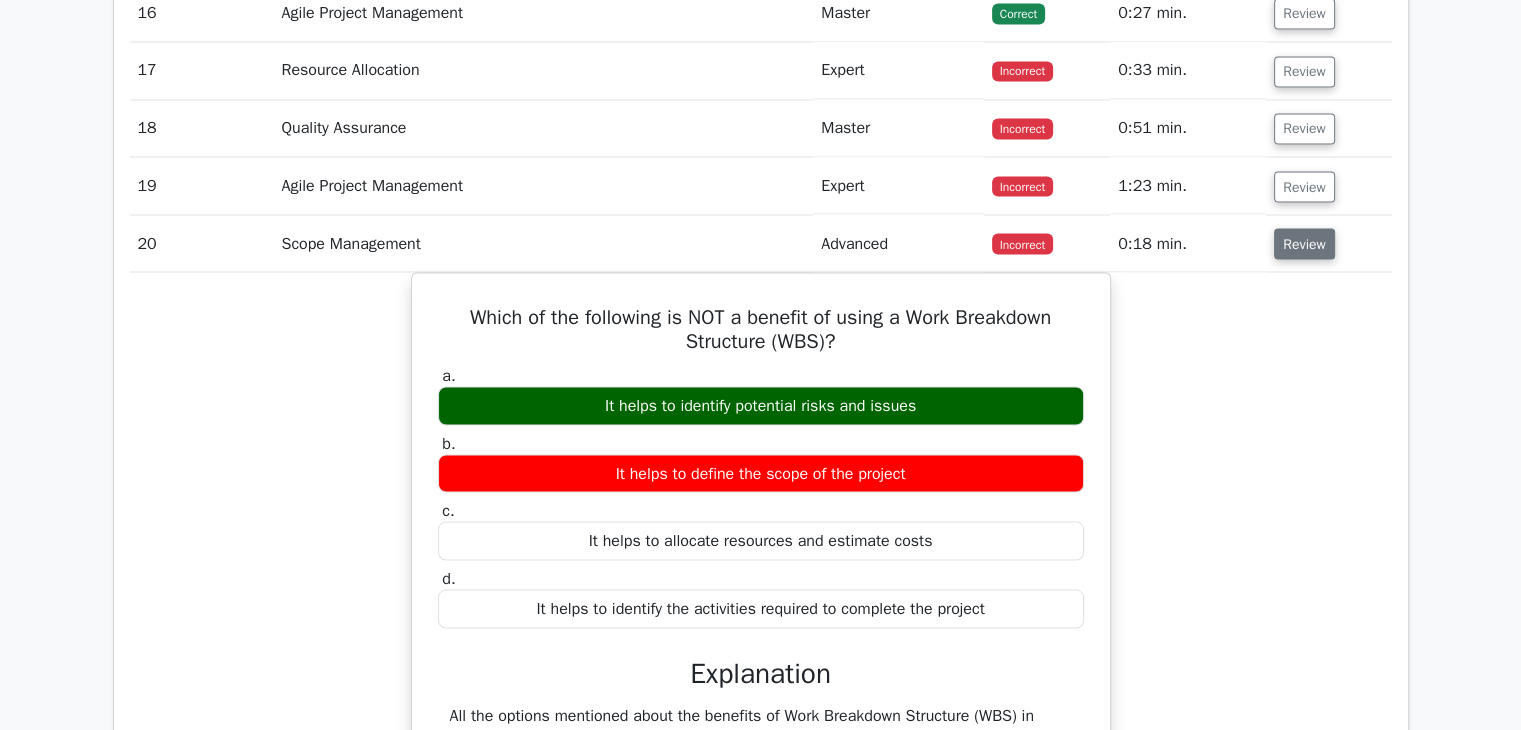 click on "Review" at bounding box center (1304, 243) 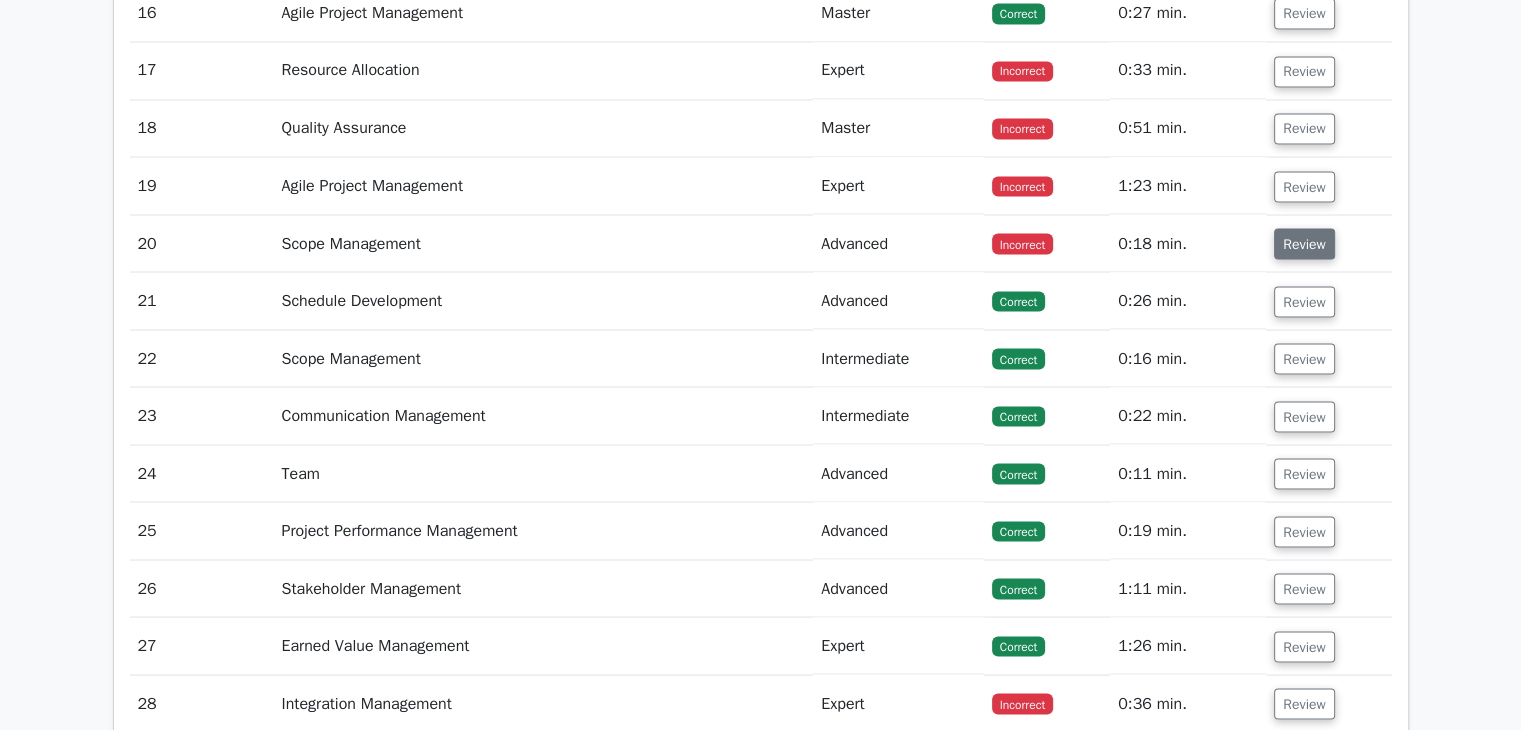 scroll, scrollTop: 3833, scrollLeft: 0, axis: vertical 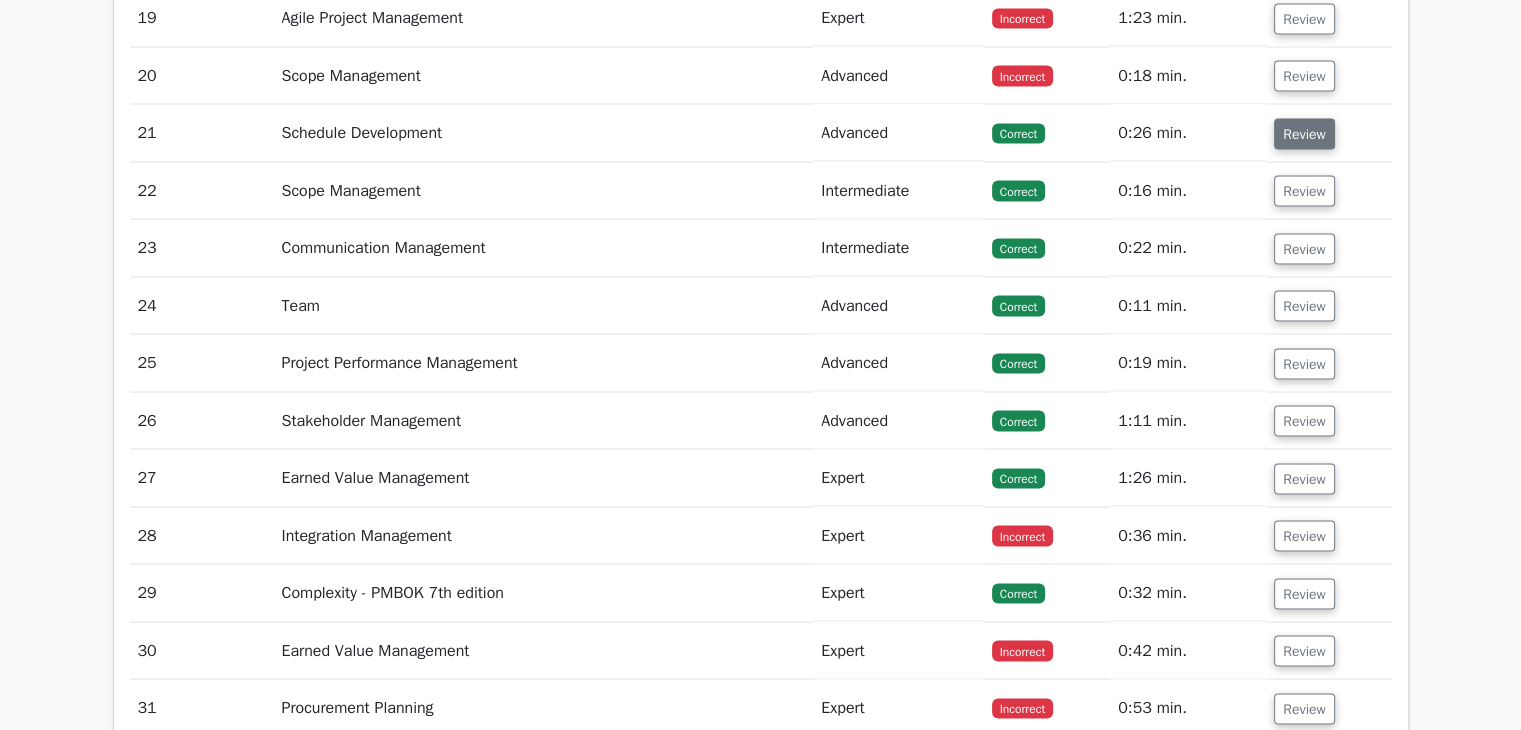 click on "Review" at bounding box center (1304, 134) 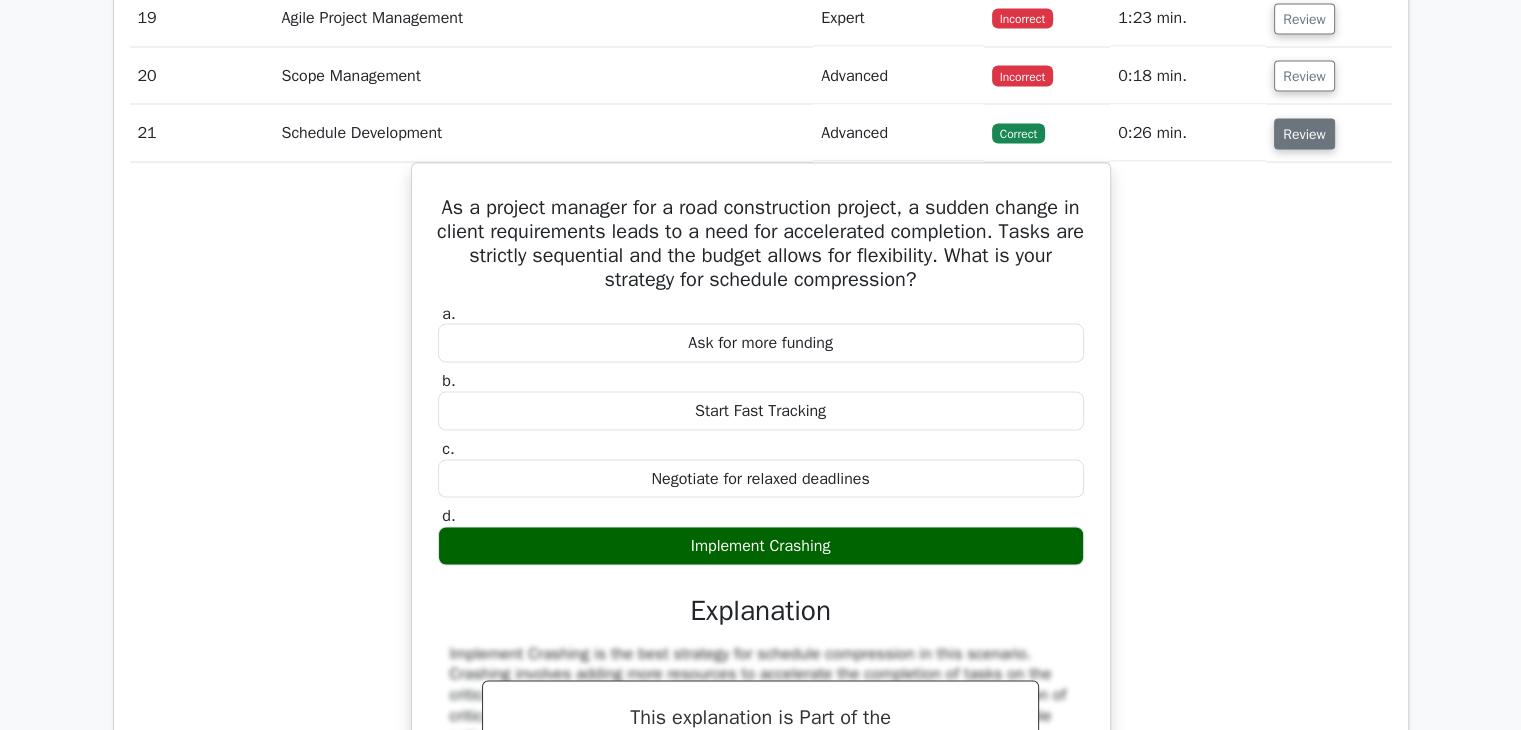 click on "Review" at bounding box center [1304, 134] 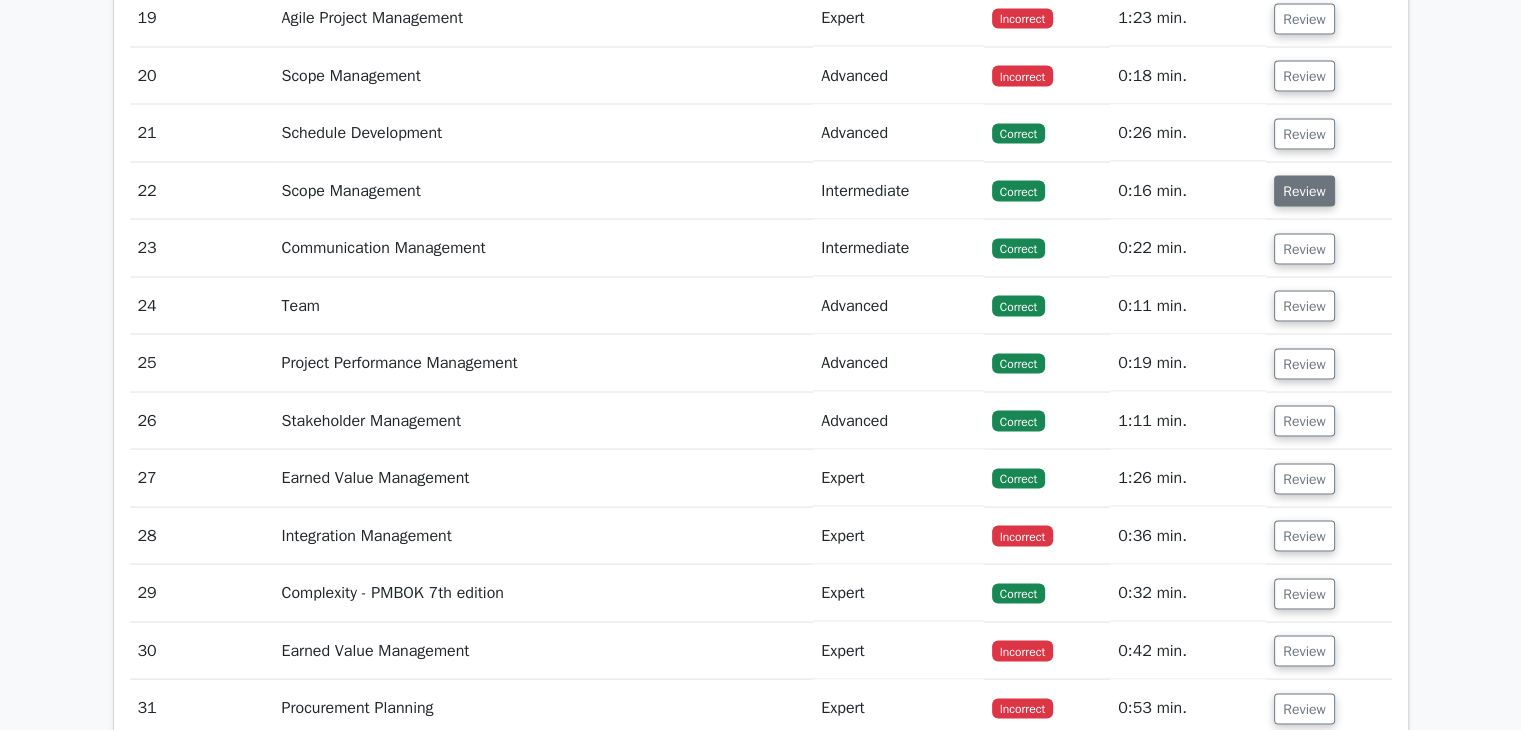 click on "Review" at bounding box center [1304, 191] 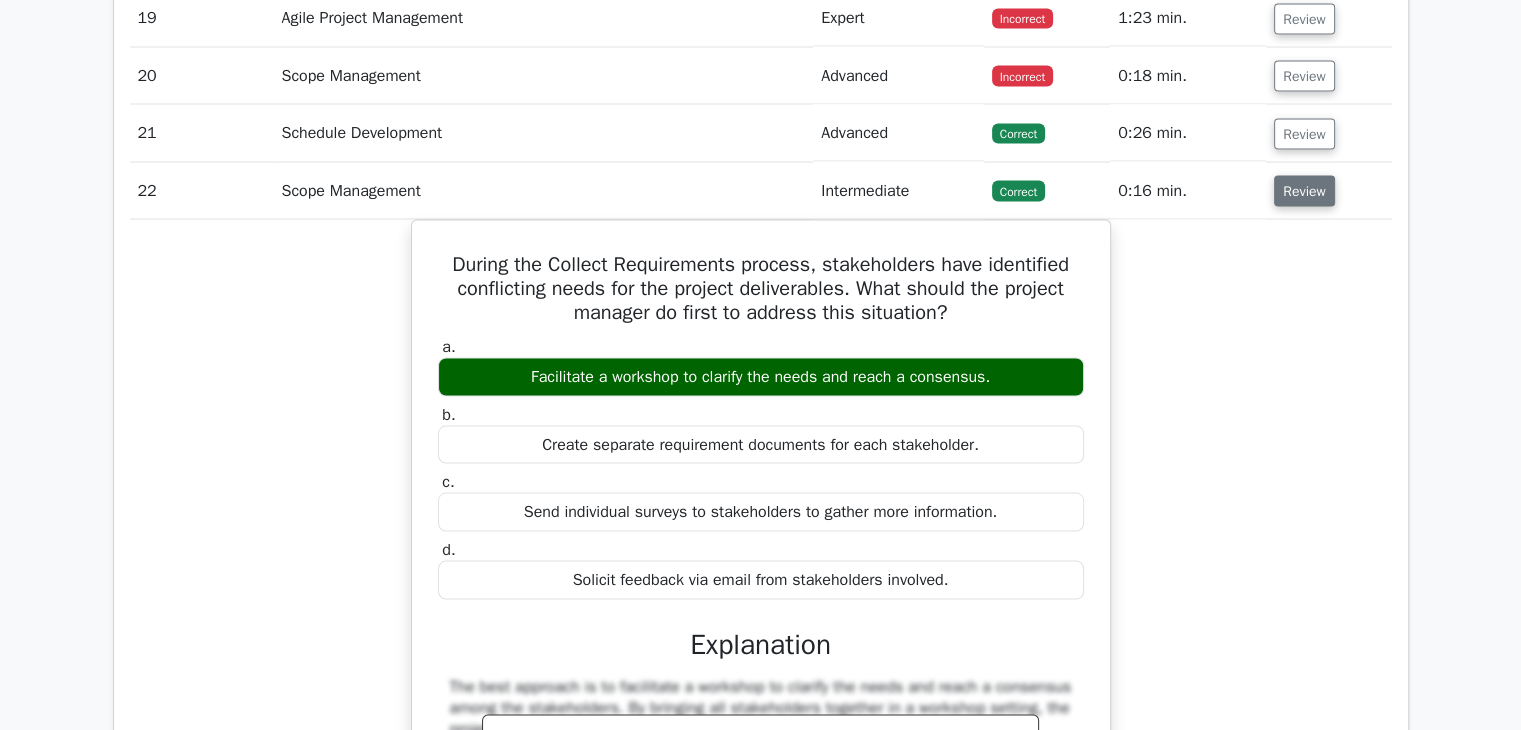 click on "Review" at bounding box center (1304, 191) 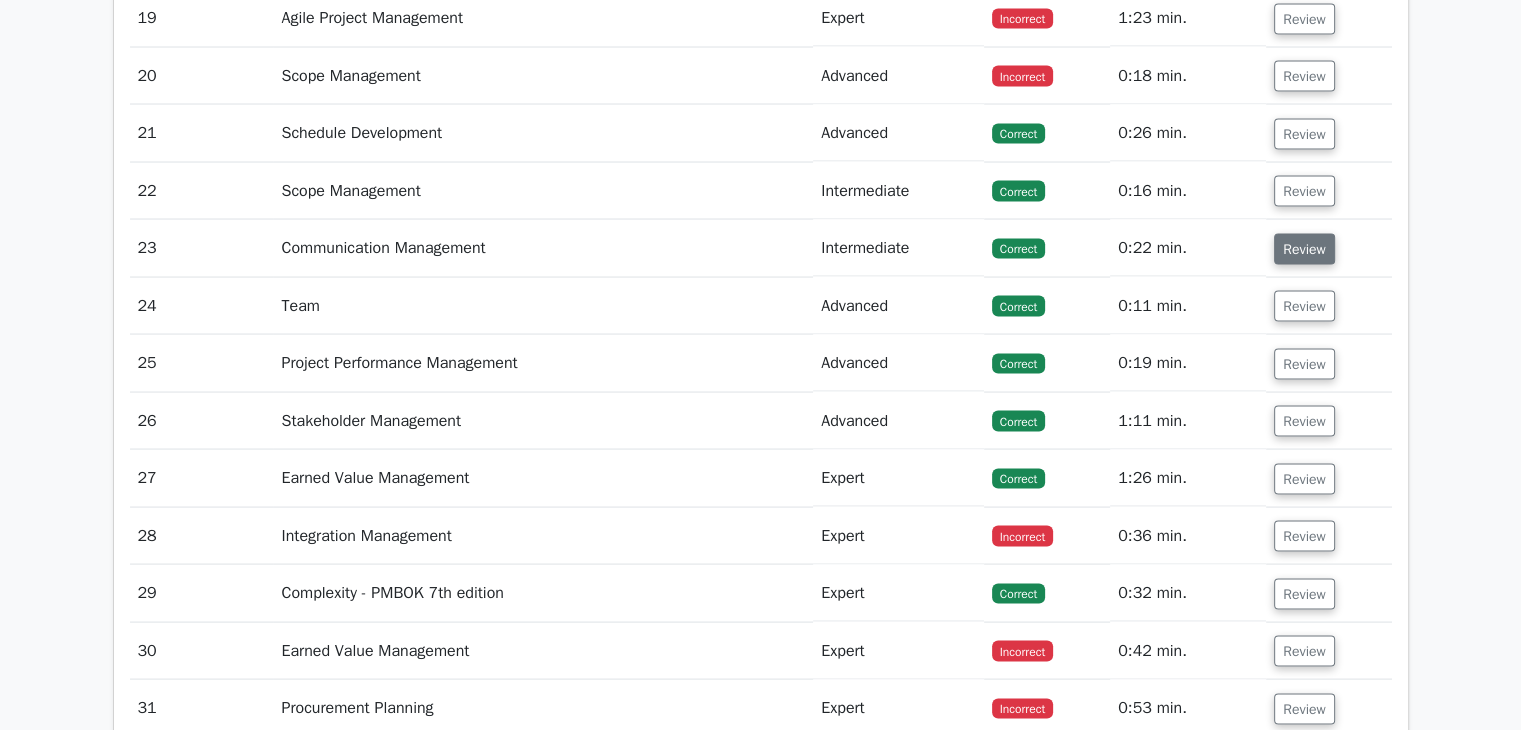 click on "Review" at bounding box center (1304, 249) 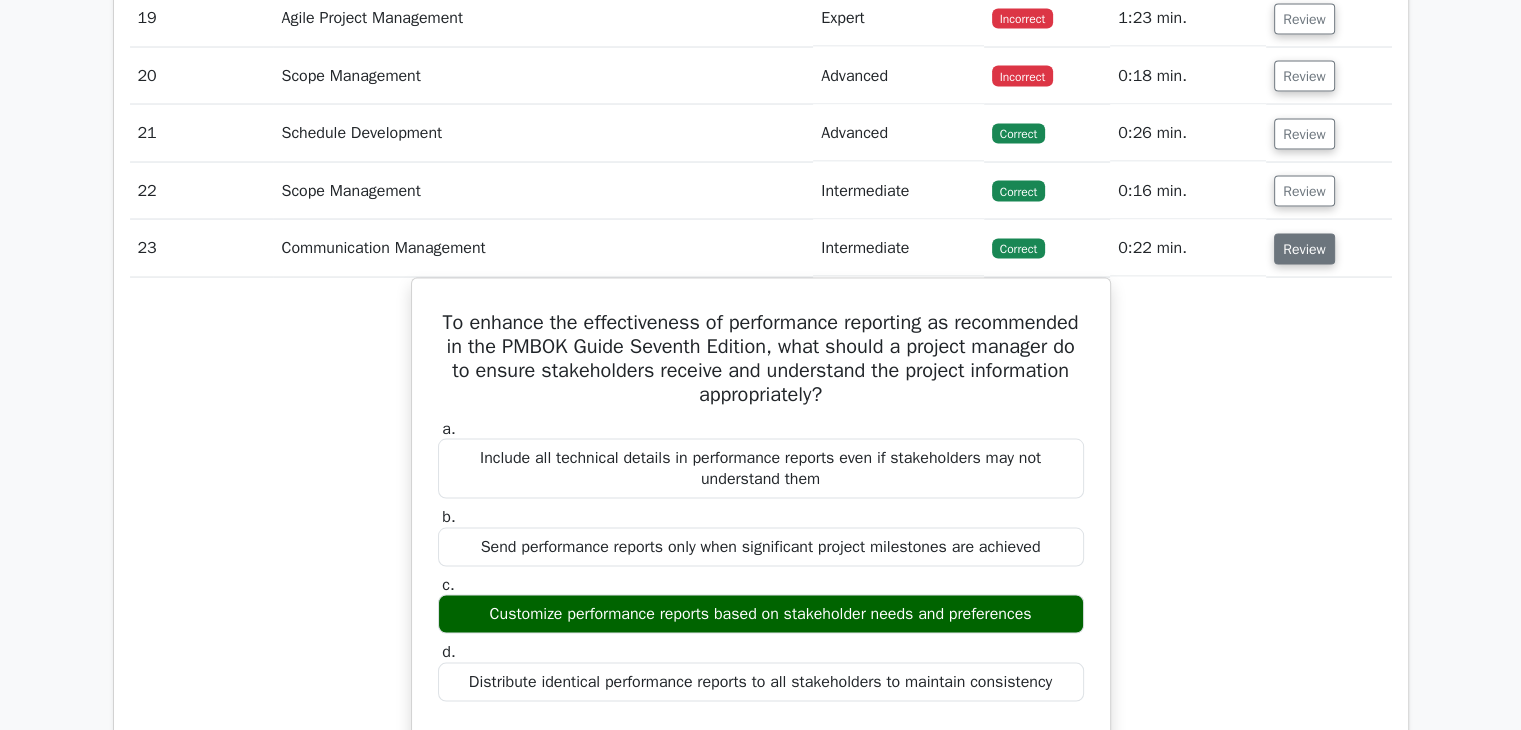 click on "Review" at bounding box center (1304, 249) 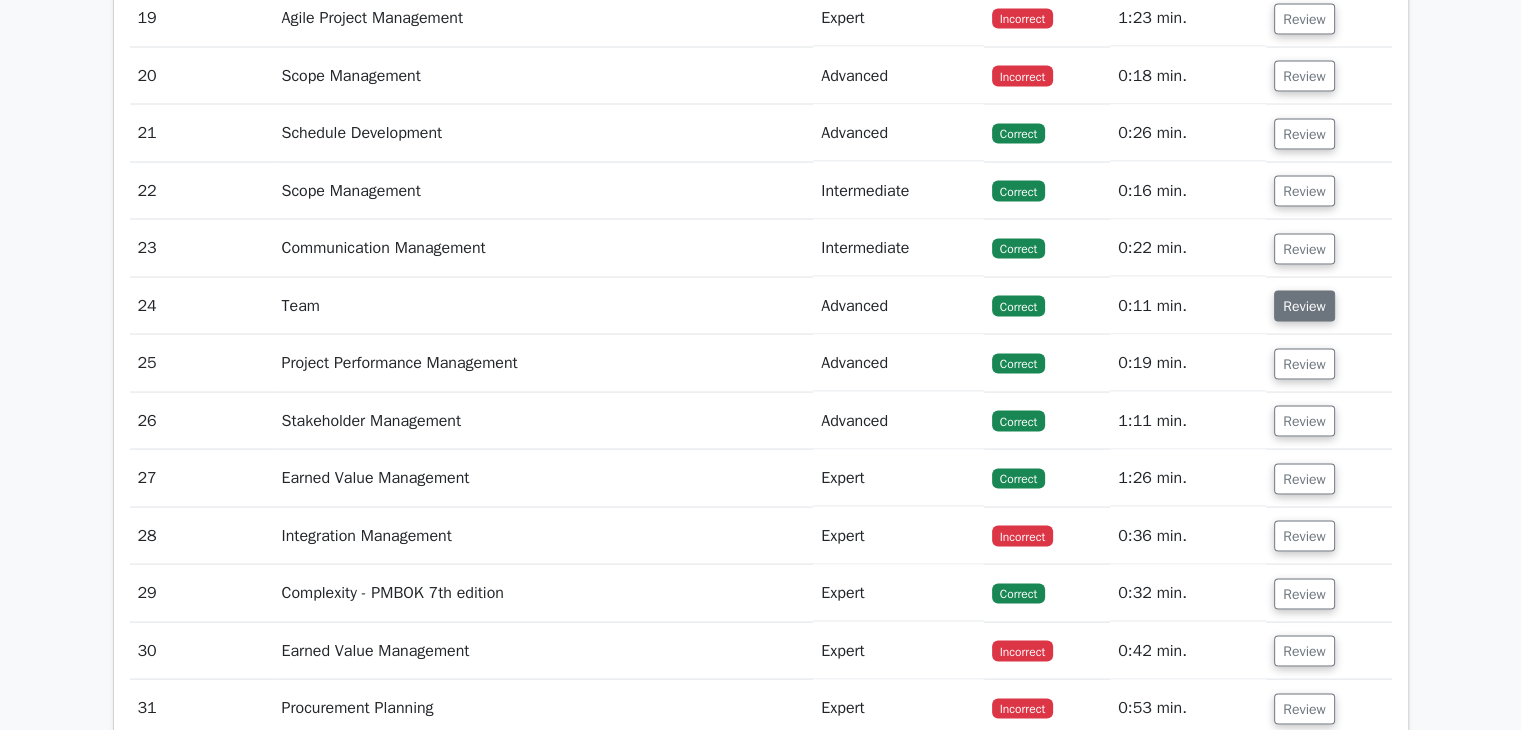 click on "Review" at bounding box center [1304, 306] 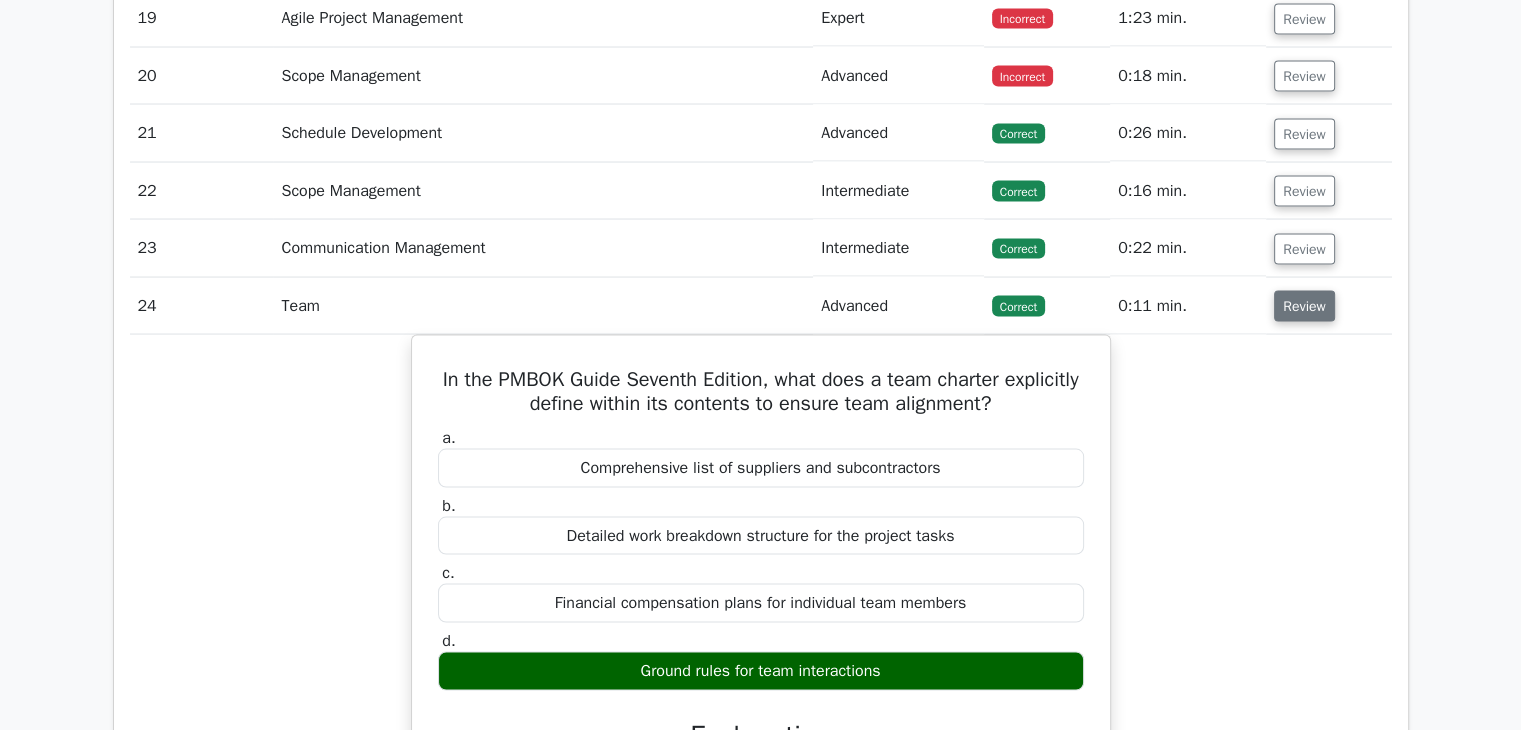 click on "Review" at bounding box center (1304, 306) 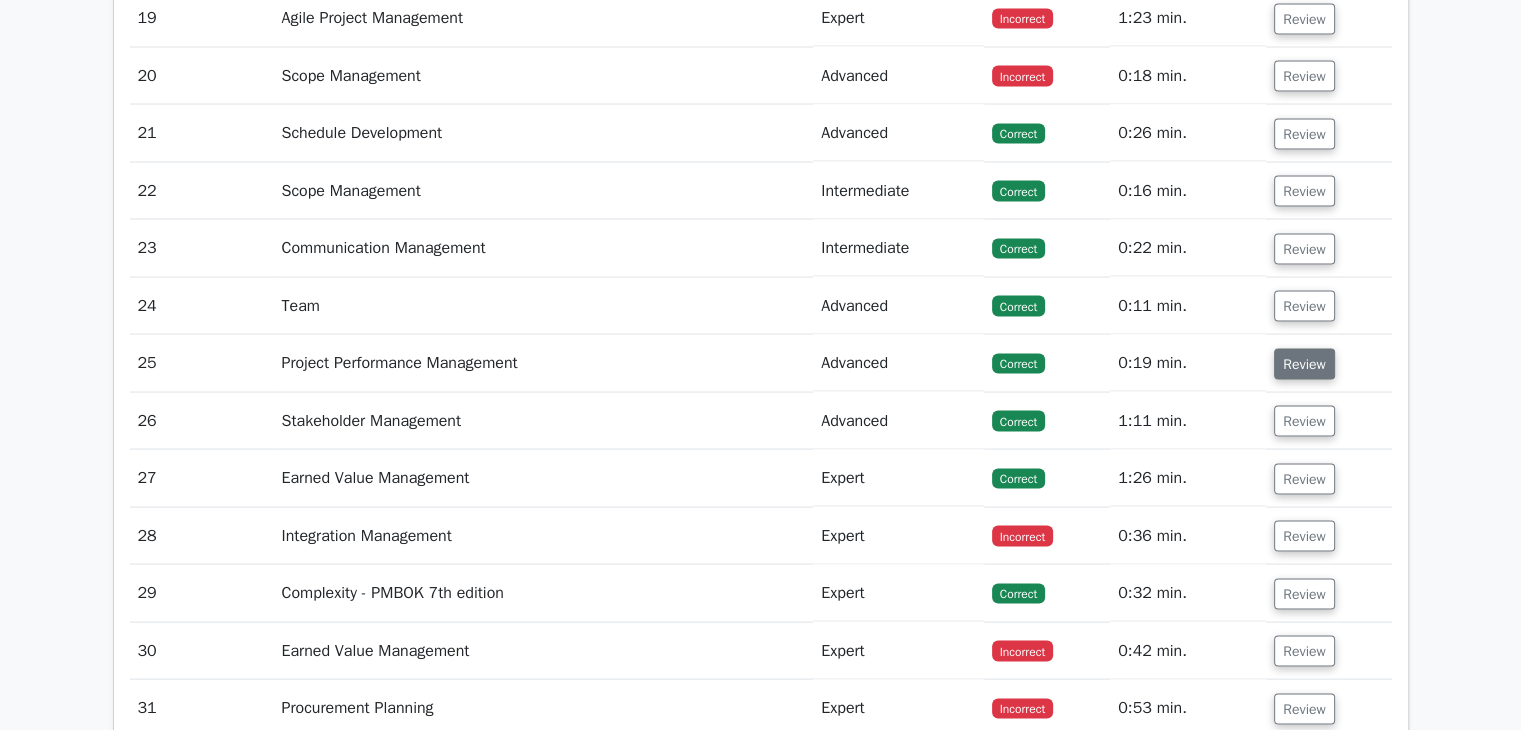 click on "Review" at bounding box center (1304, 364) 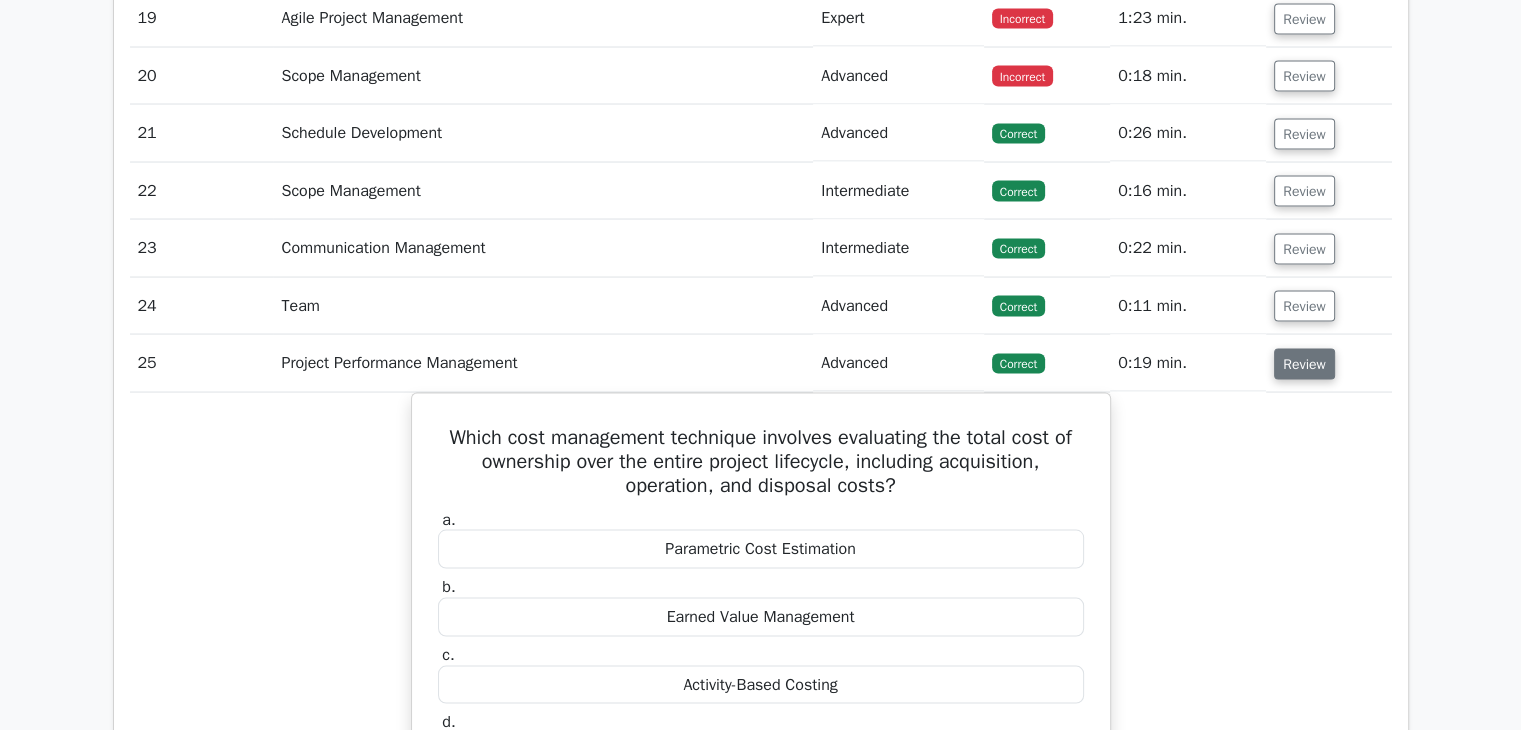 scroll, scrollTop: 4000, scrollLeft: 0, axis: vertical 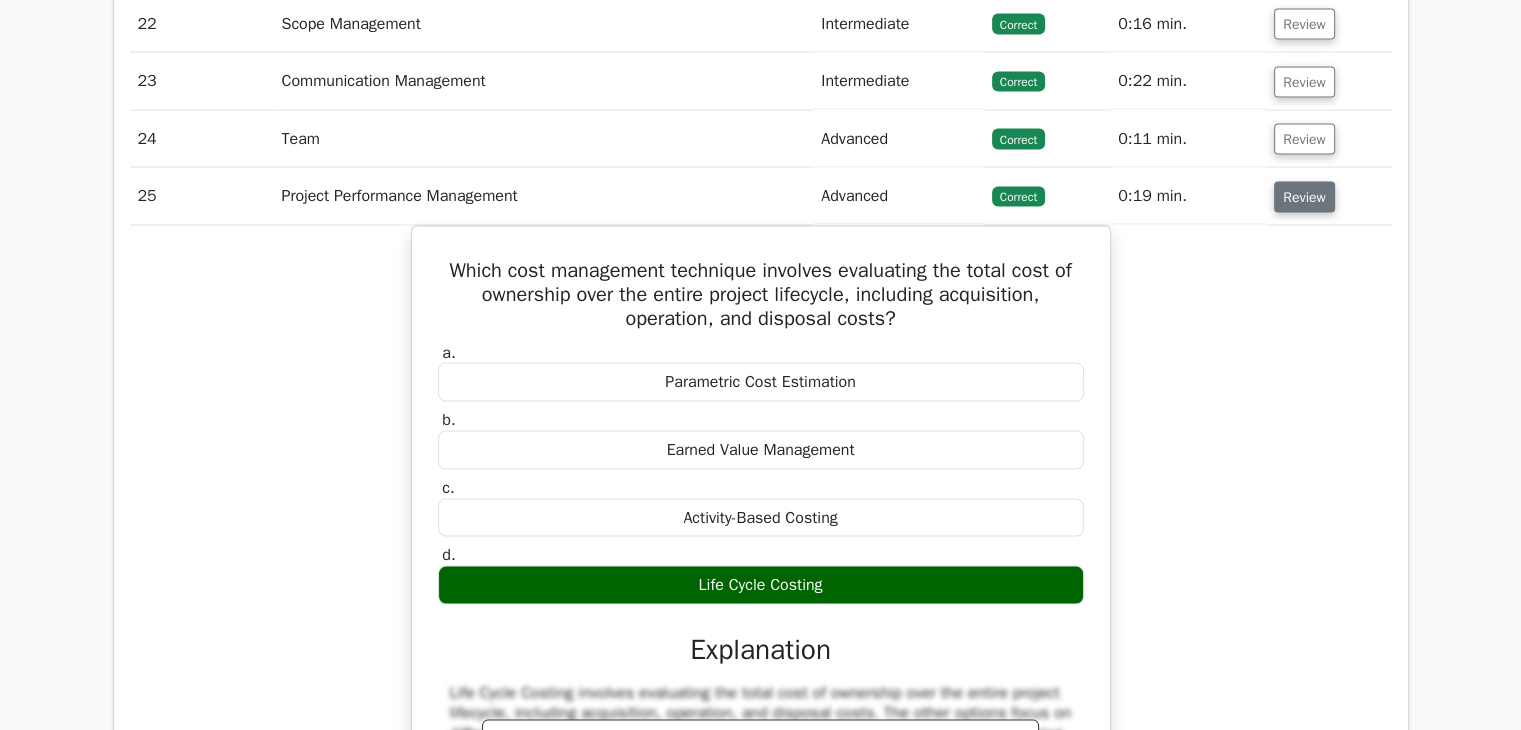 click on "Review" at bounding box center (1304, 197) 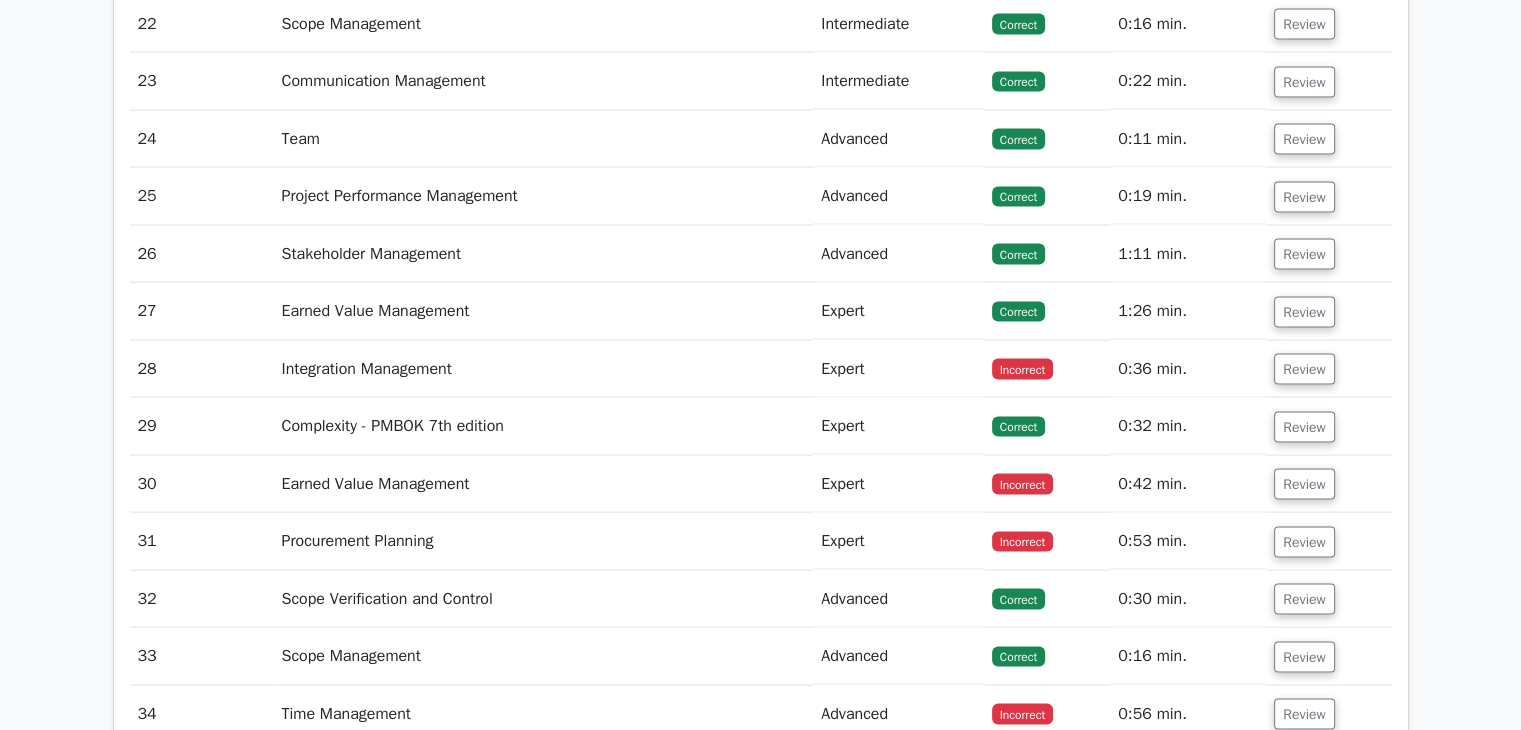 click on "Review" at bounding box center (1328, 254) 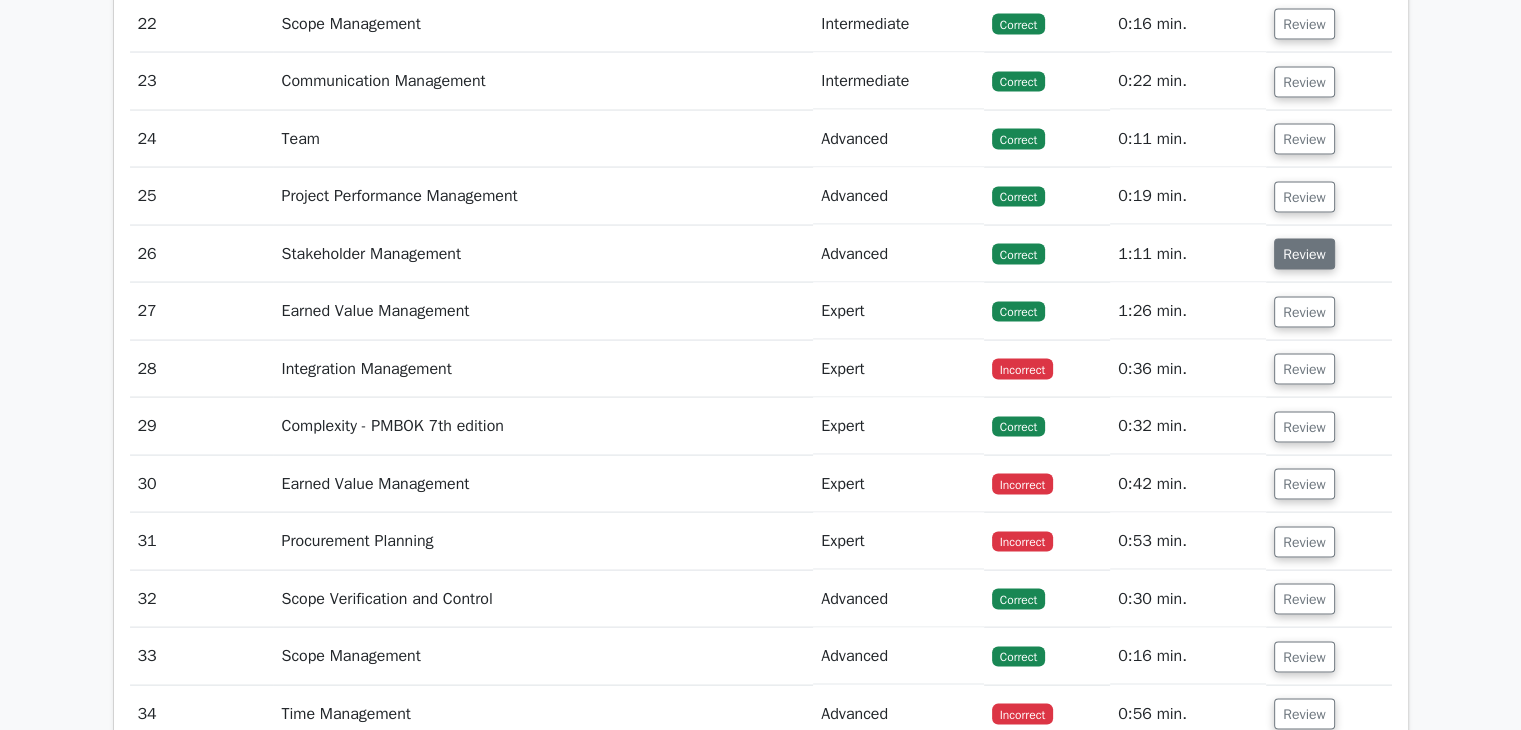 click on "Review" at bounding box center [1304, 254] 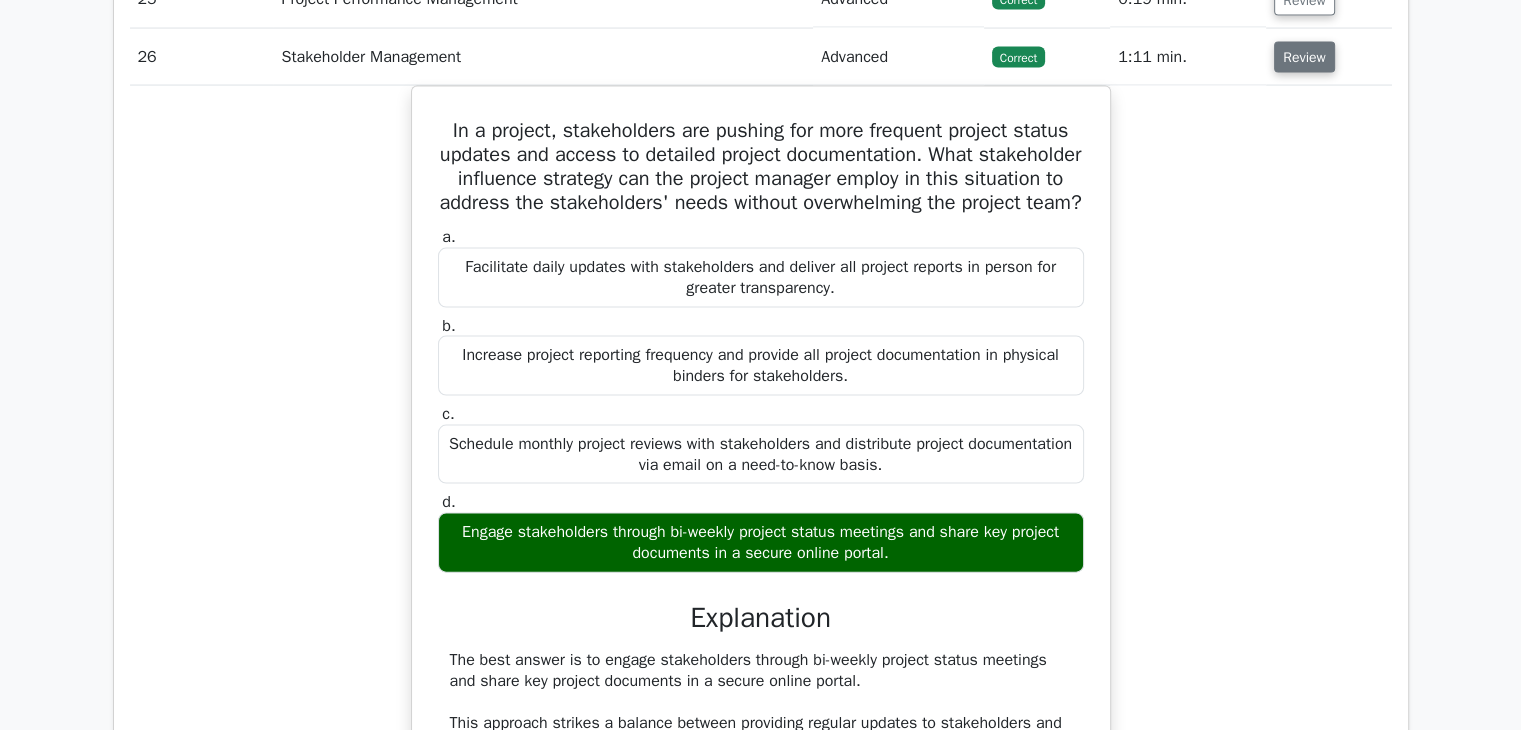 scroll, scrollTop: 4166, scrollLeft: 0, axis: vertical 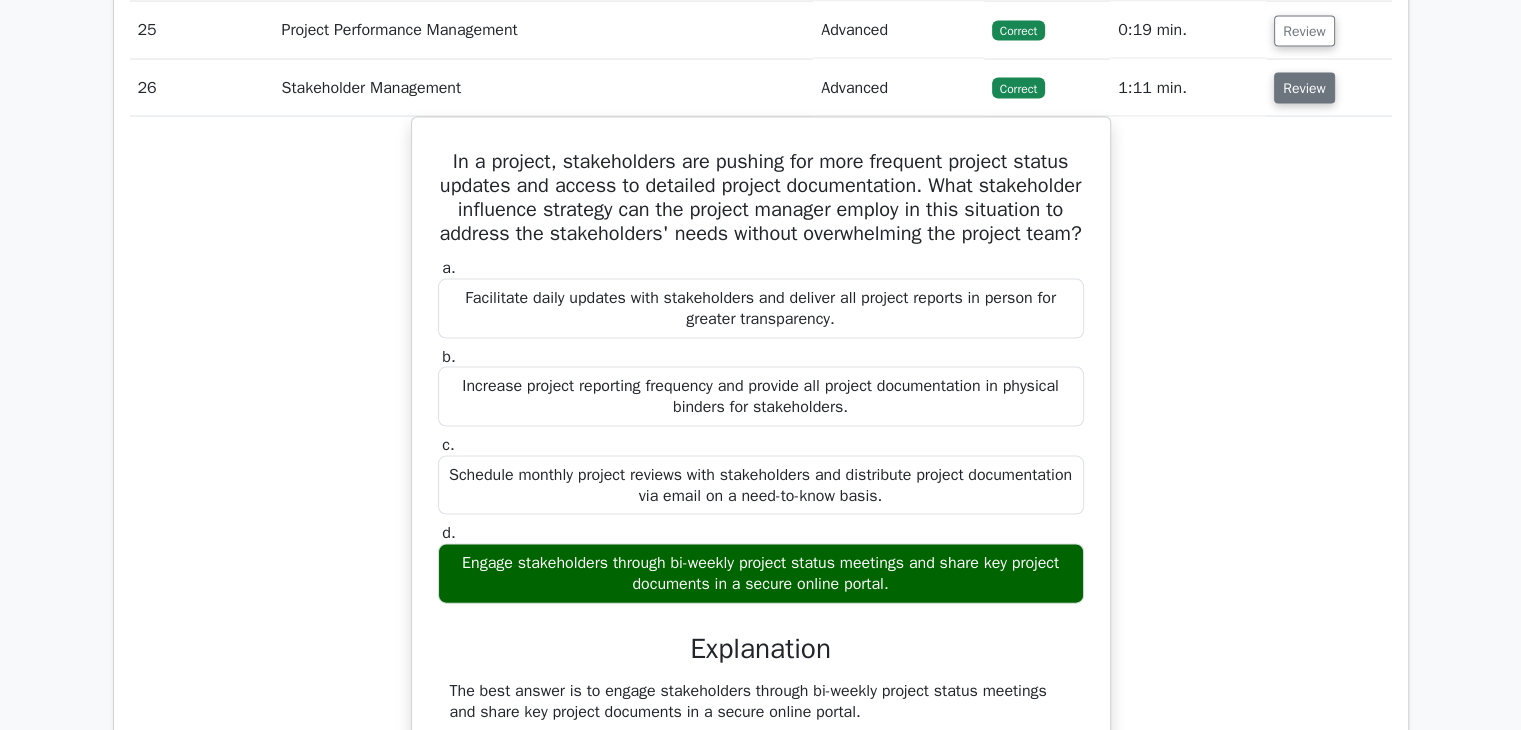 click on "Review" at bounding box center (1304, 88) 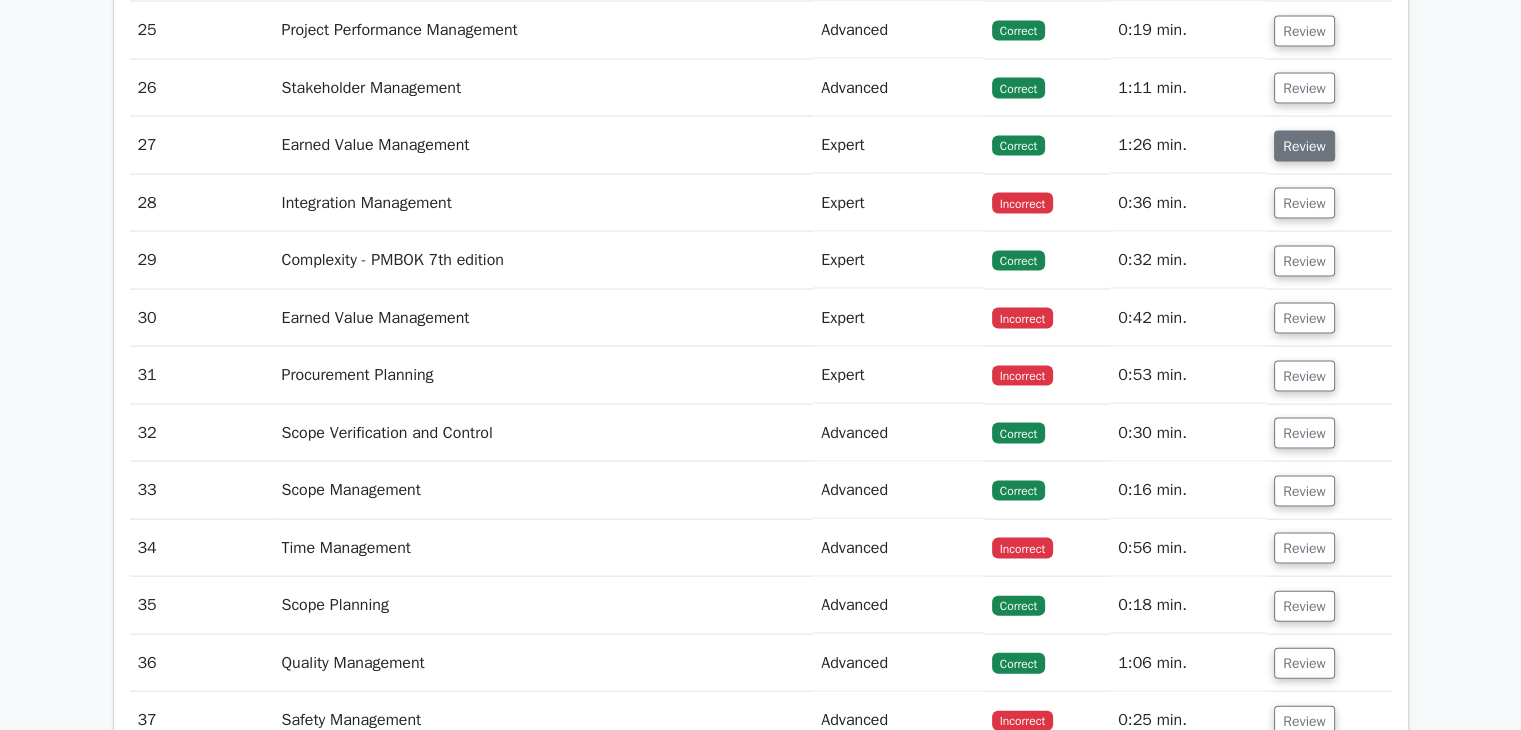 click on "Review" at bounding box center (1304, 146) 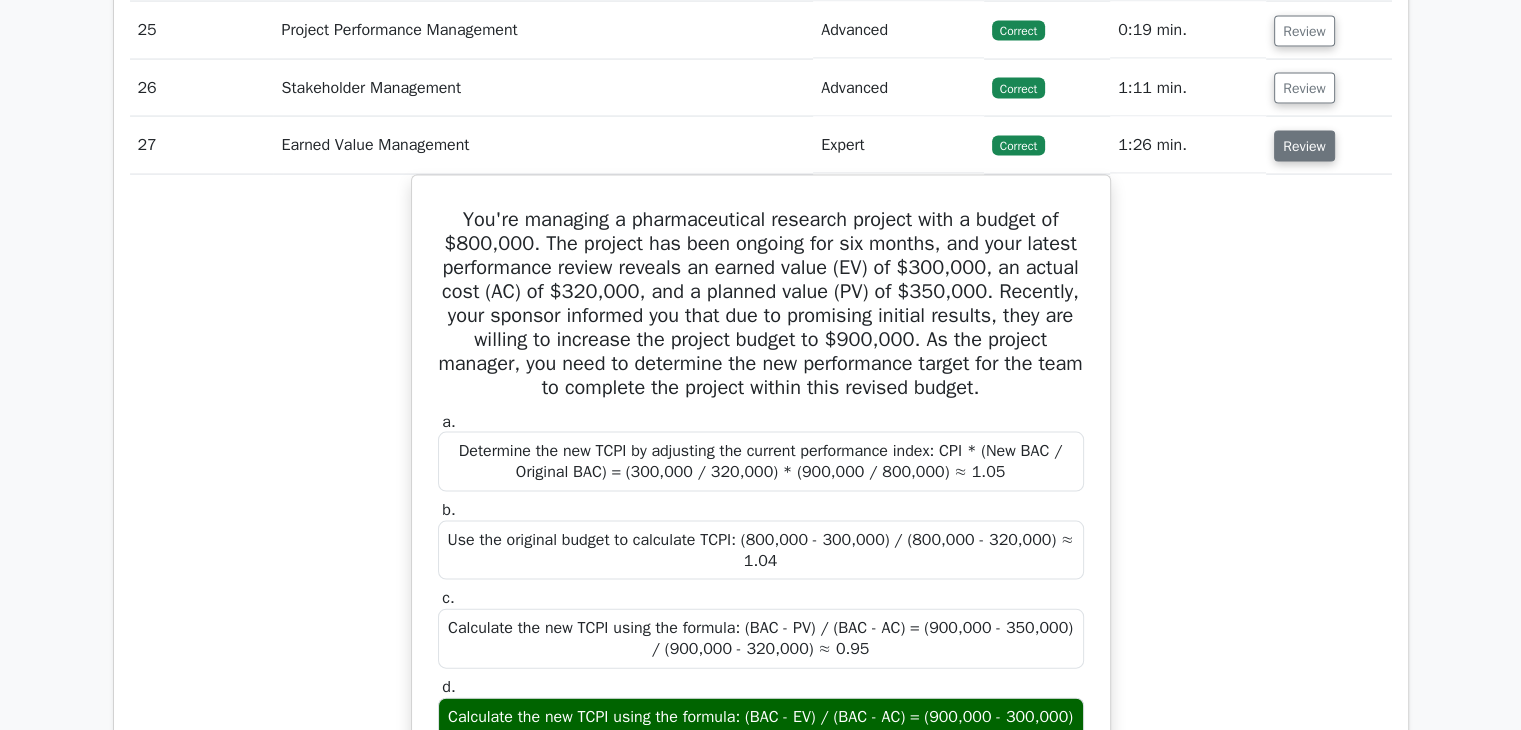 click on "Review" at bounding box center (1304, 146) 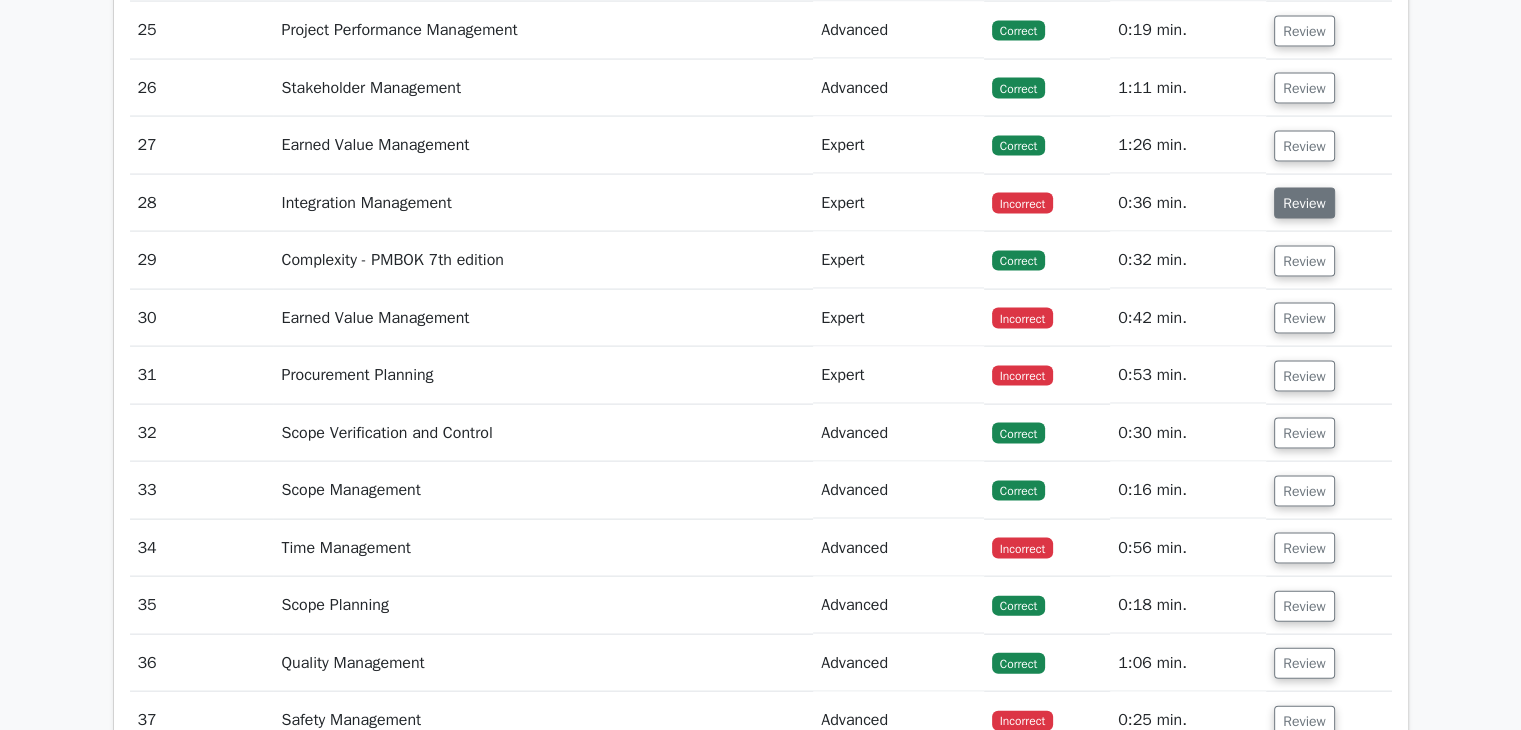 click on "Review" at bounding box center (1304, 203) 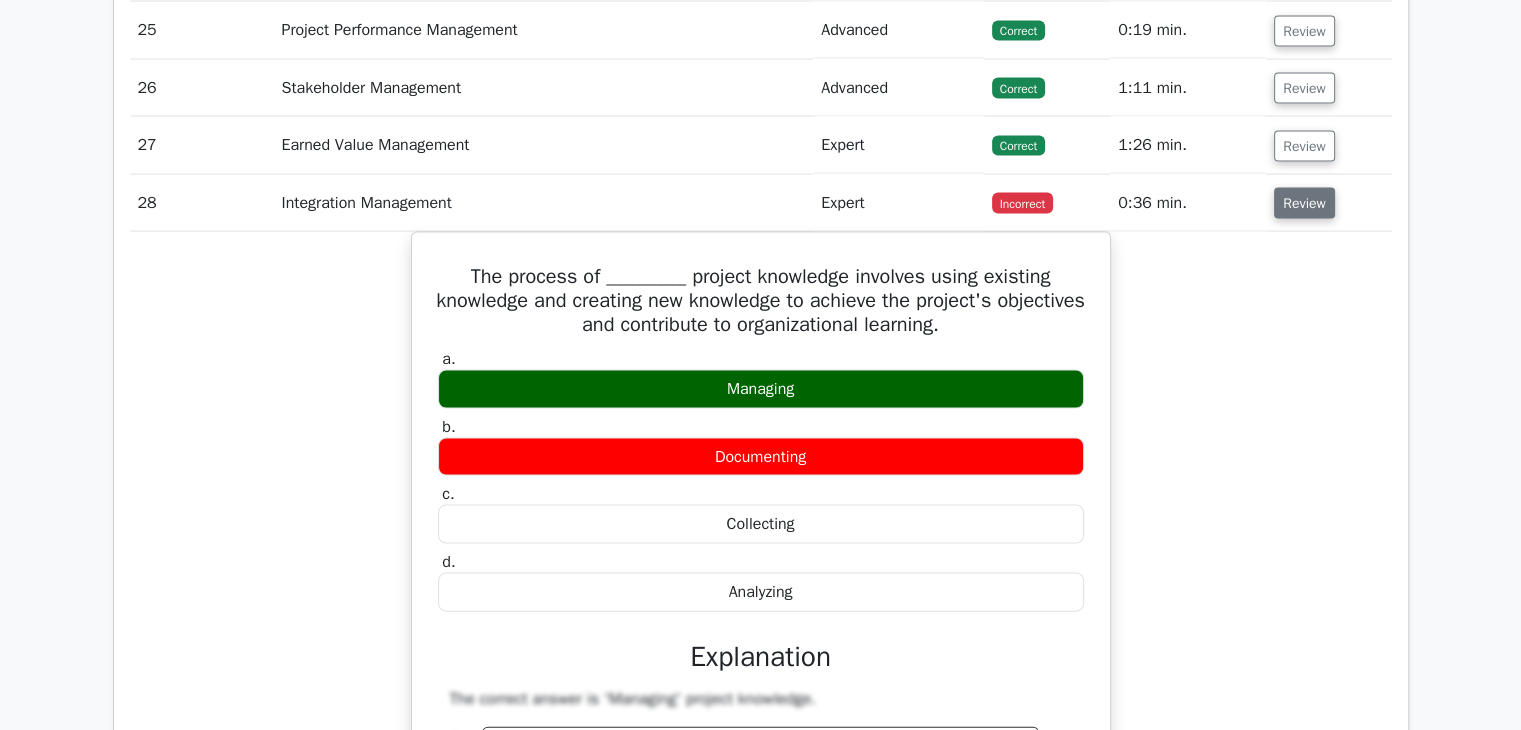 click on "Review" at bounding box center [1304, 203] 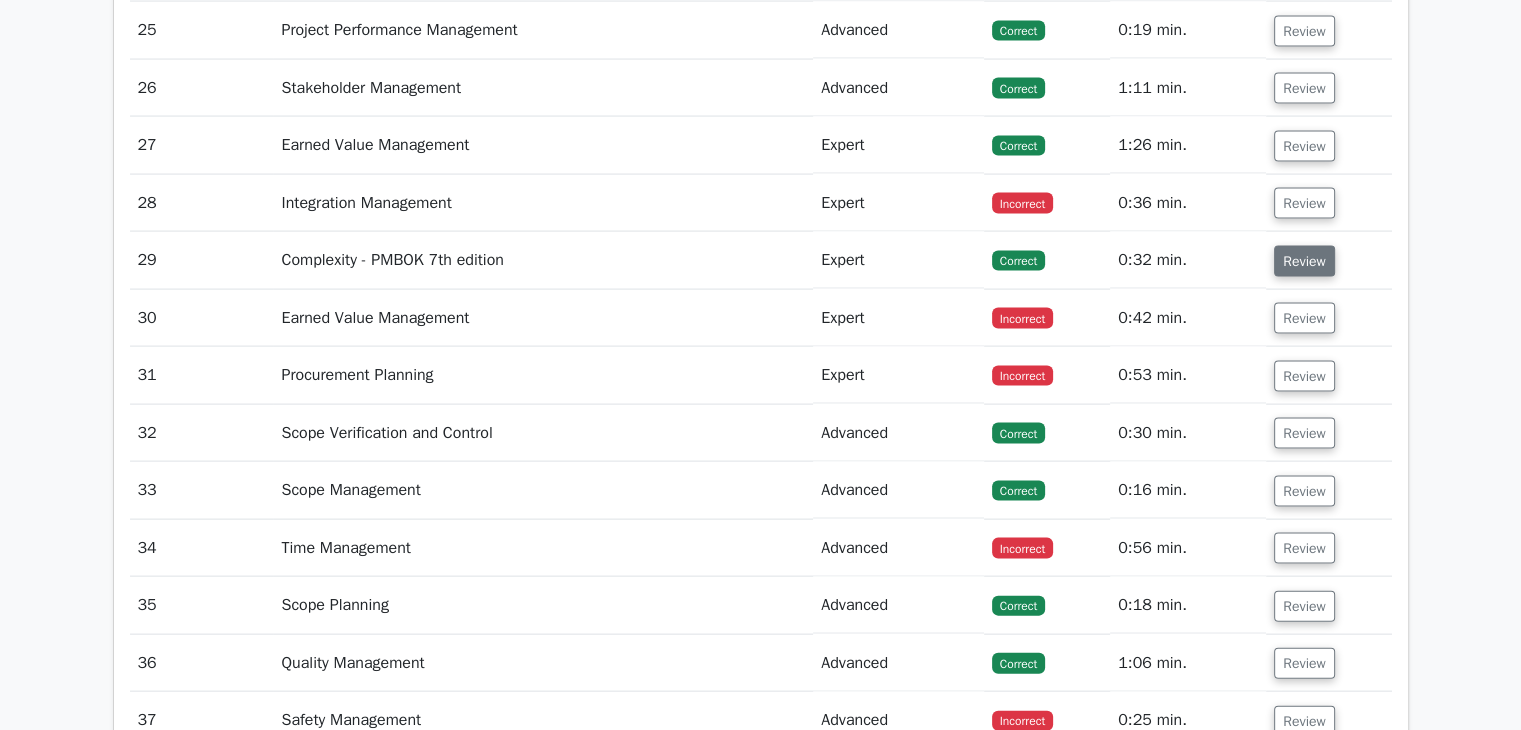 click on "Review" at bounding box center (1304, 261) 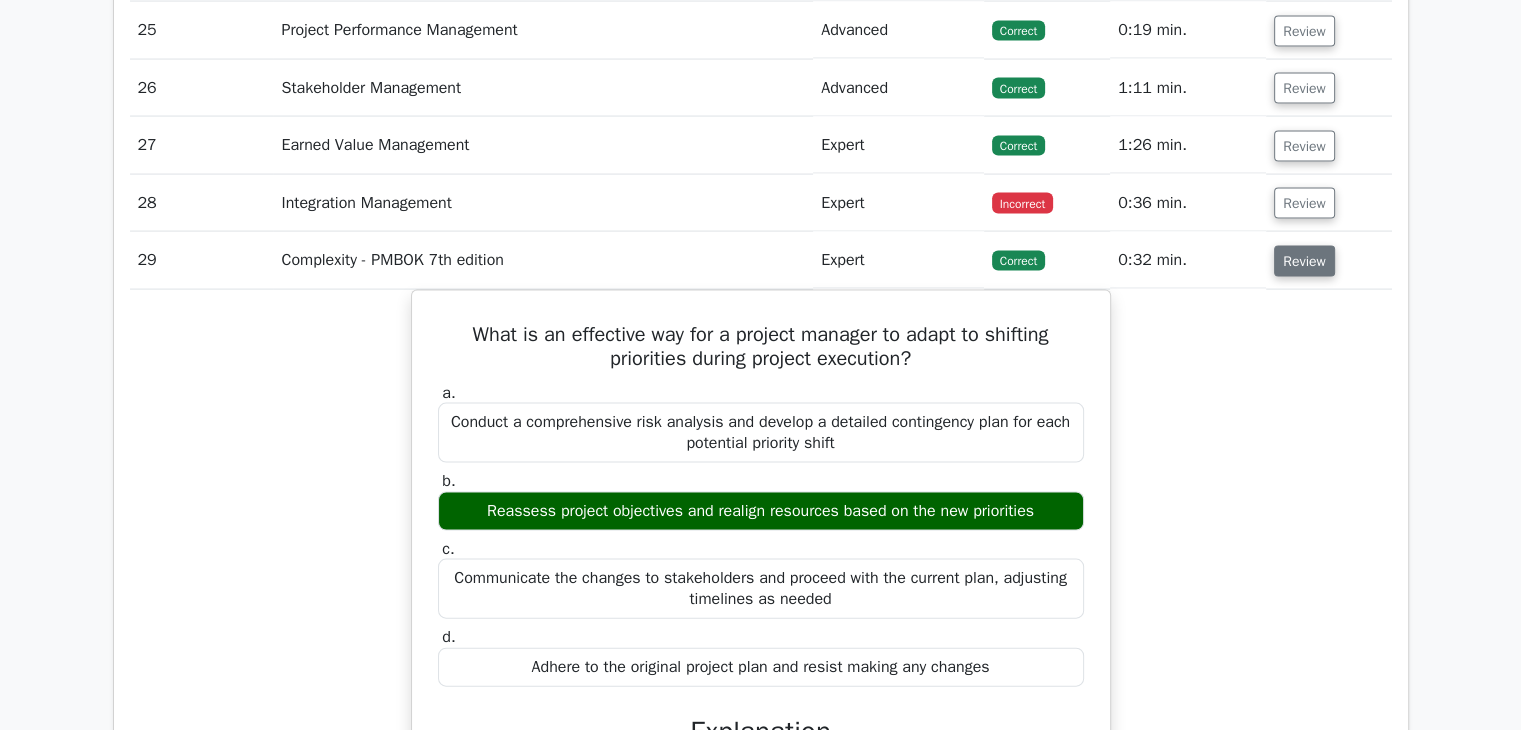click on "Review" at bounding box center (1304, 261) 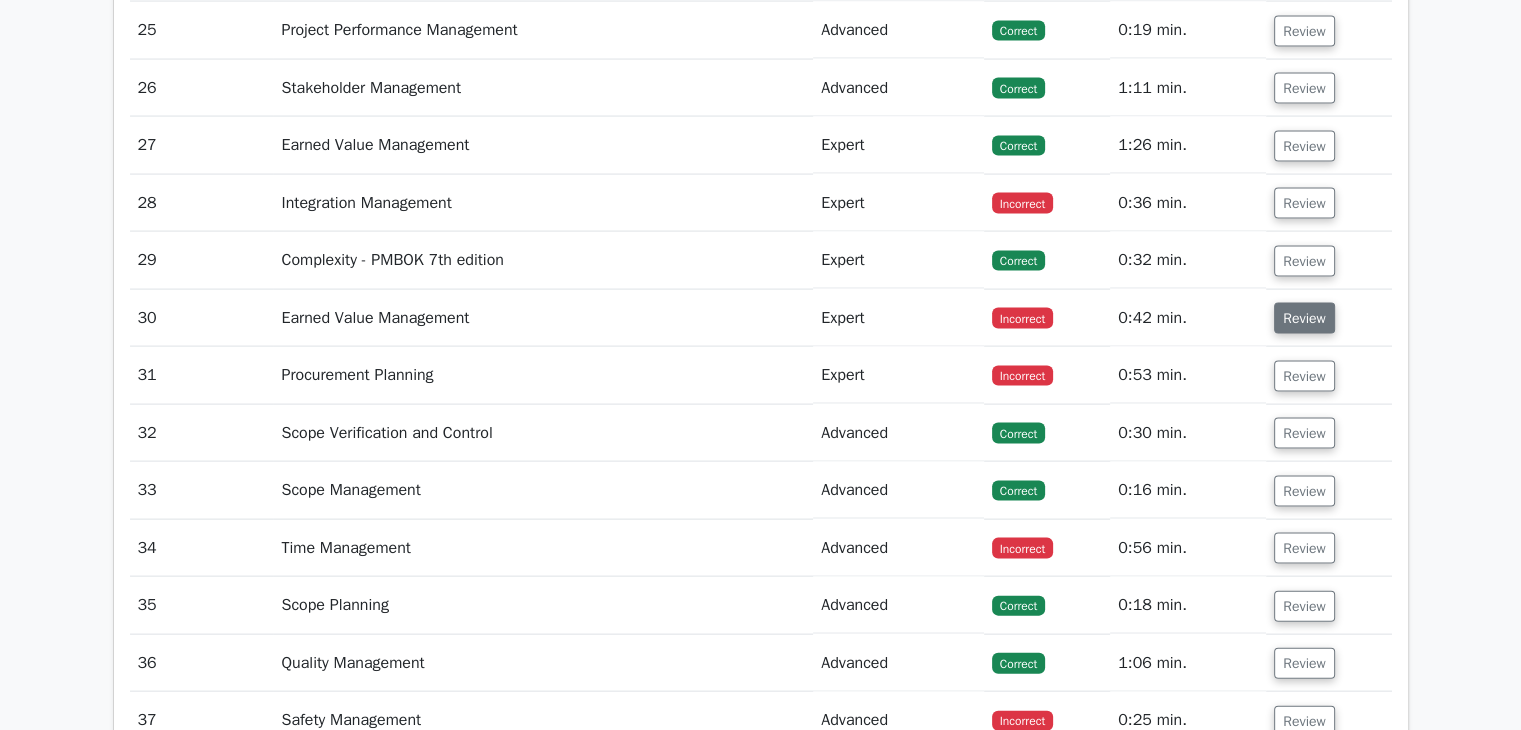 click on "Review" at bounding box center (1304, 318) 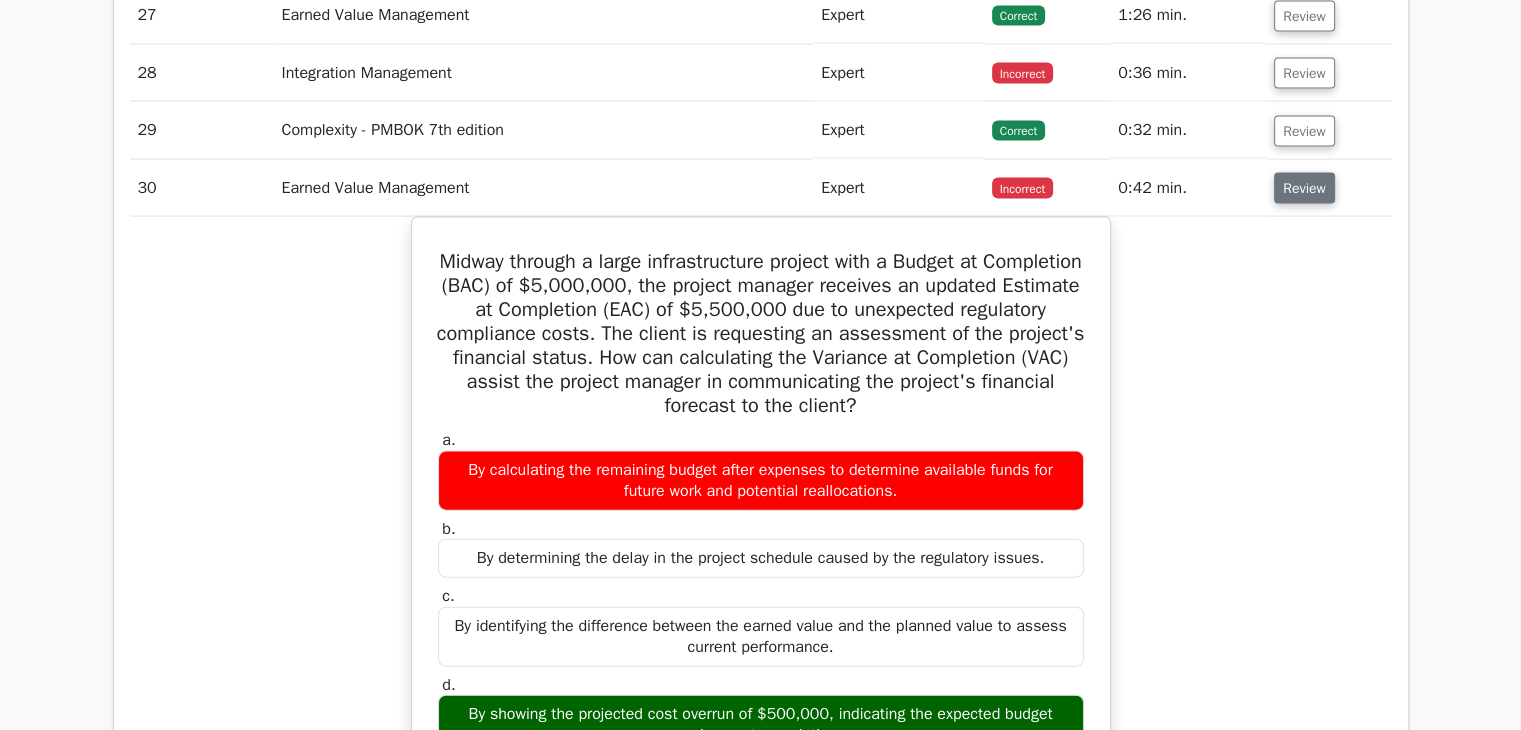 scroll, scrollTop: 4333, scrollLeft: 0, axis: vertical 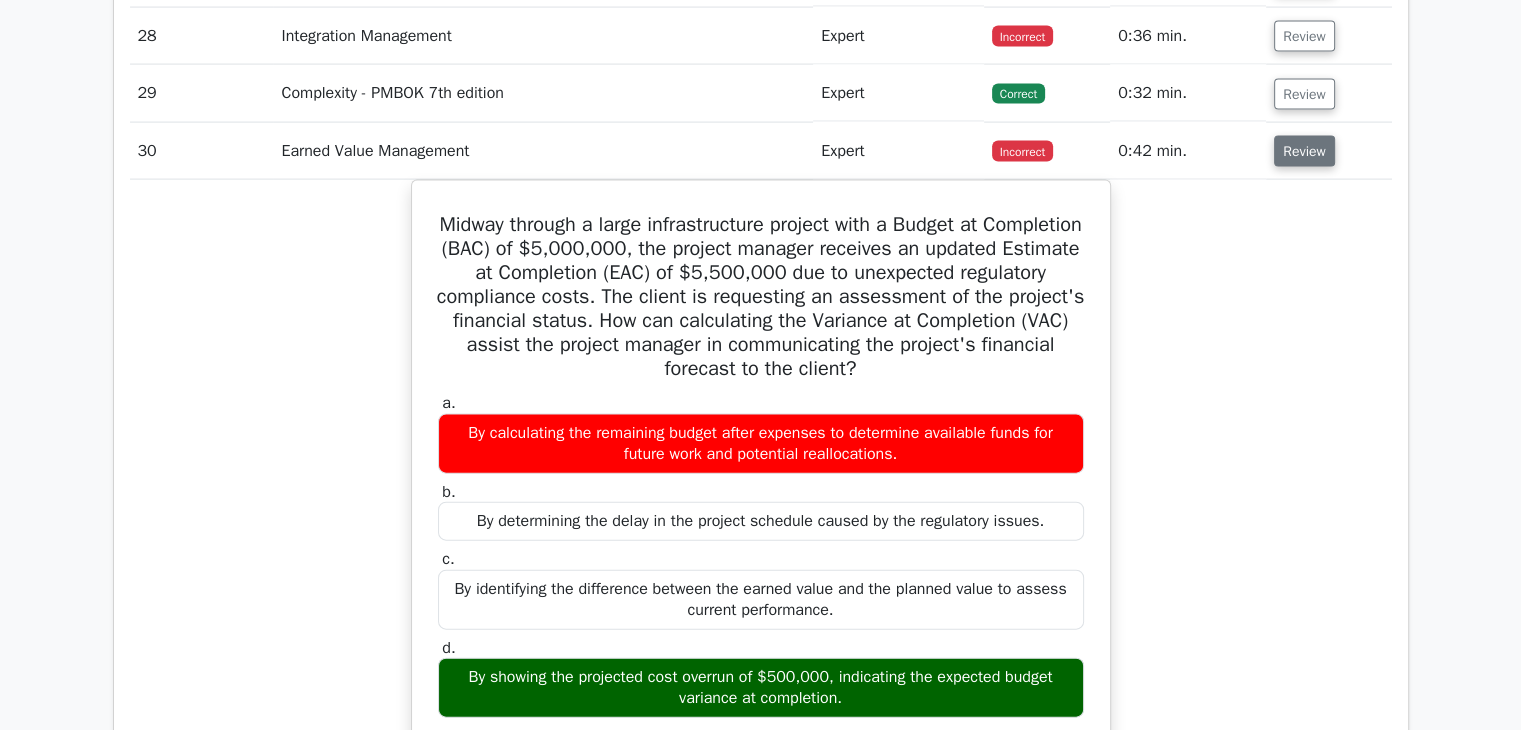 click on "Review" at bounding box center [1304, 151] 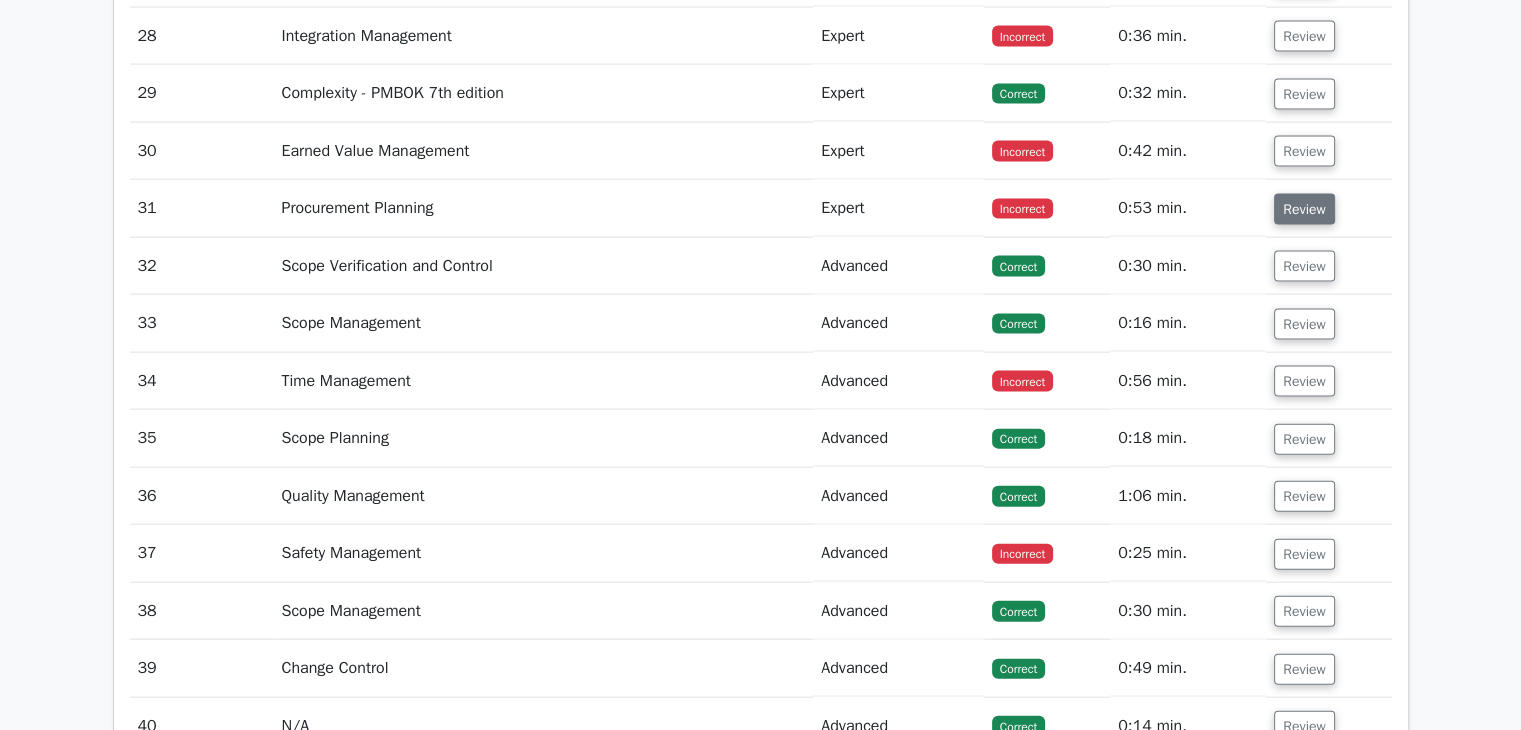 click on "Review" at bounding box center (1304, 209) 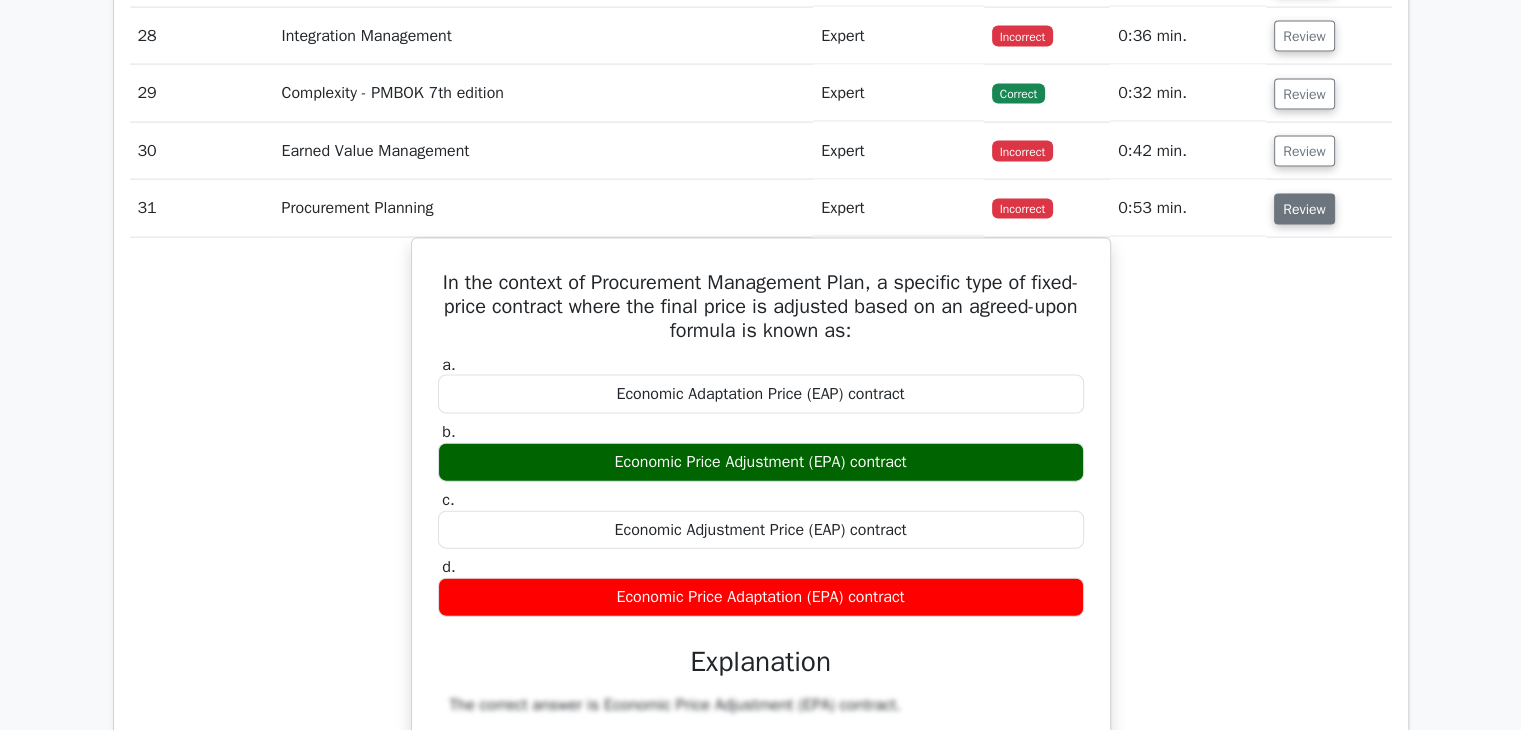 click on "Review" at bounding box center [1304, 209] 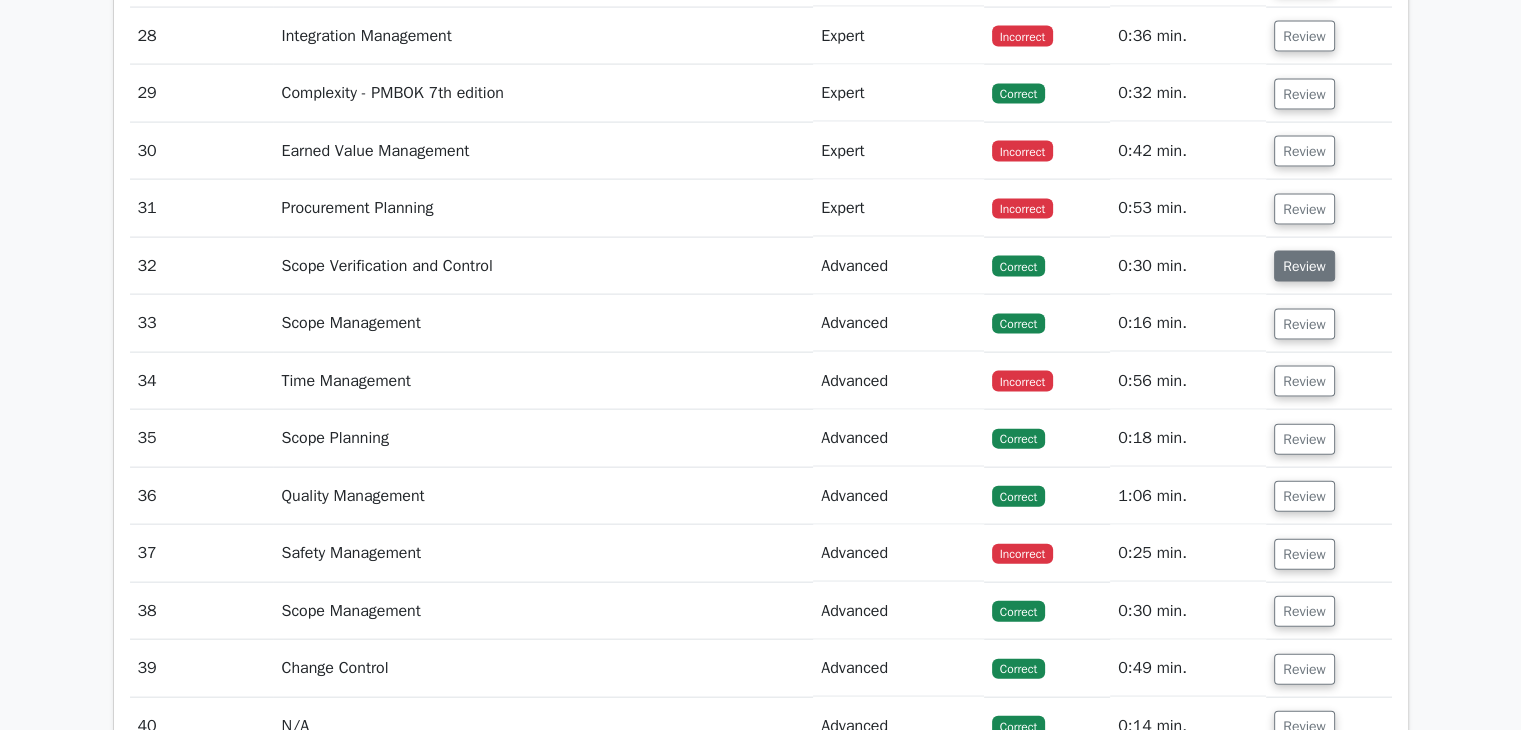 click on "Review" at bounding box center [1304, 266] 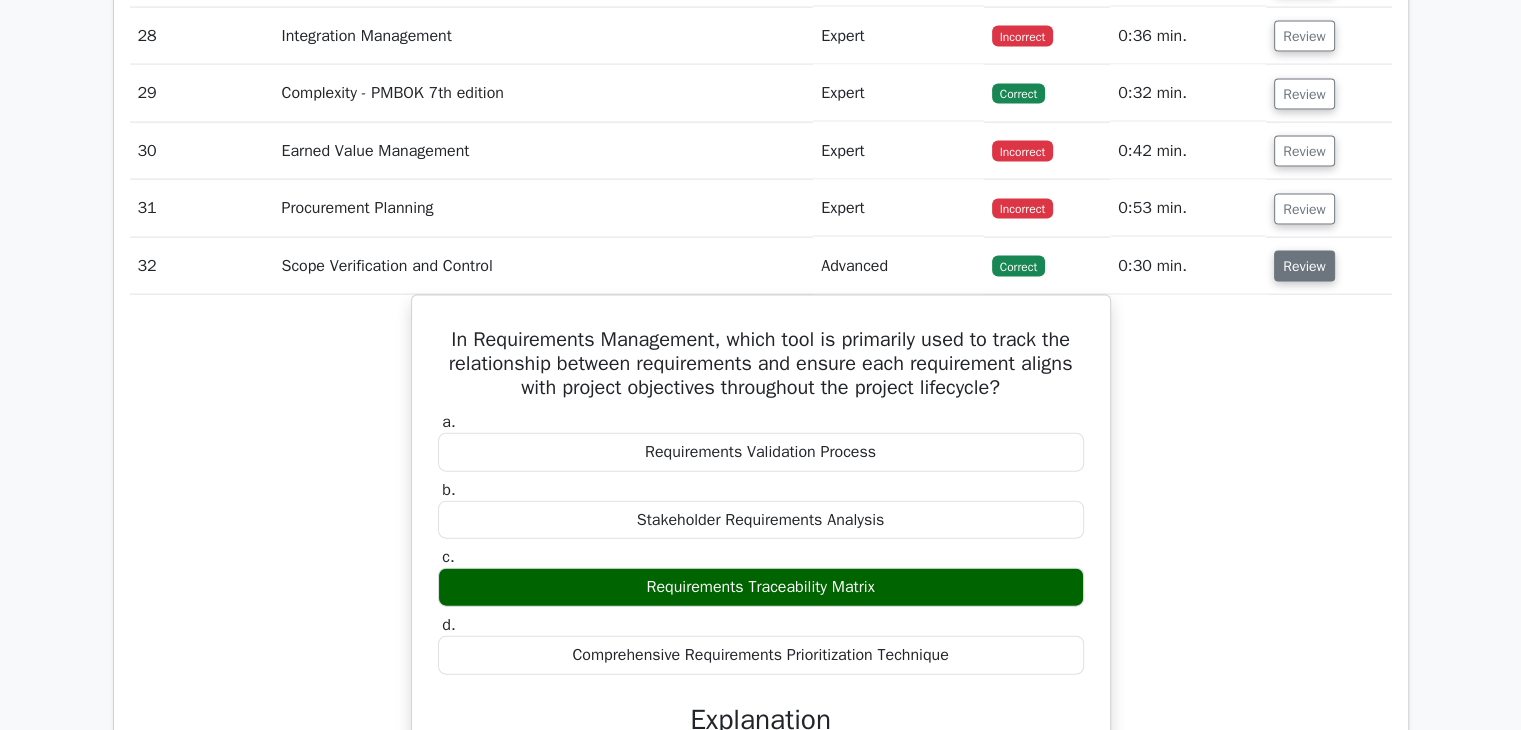 click on "Review" at bounding box center (1304, 266) 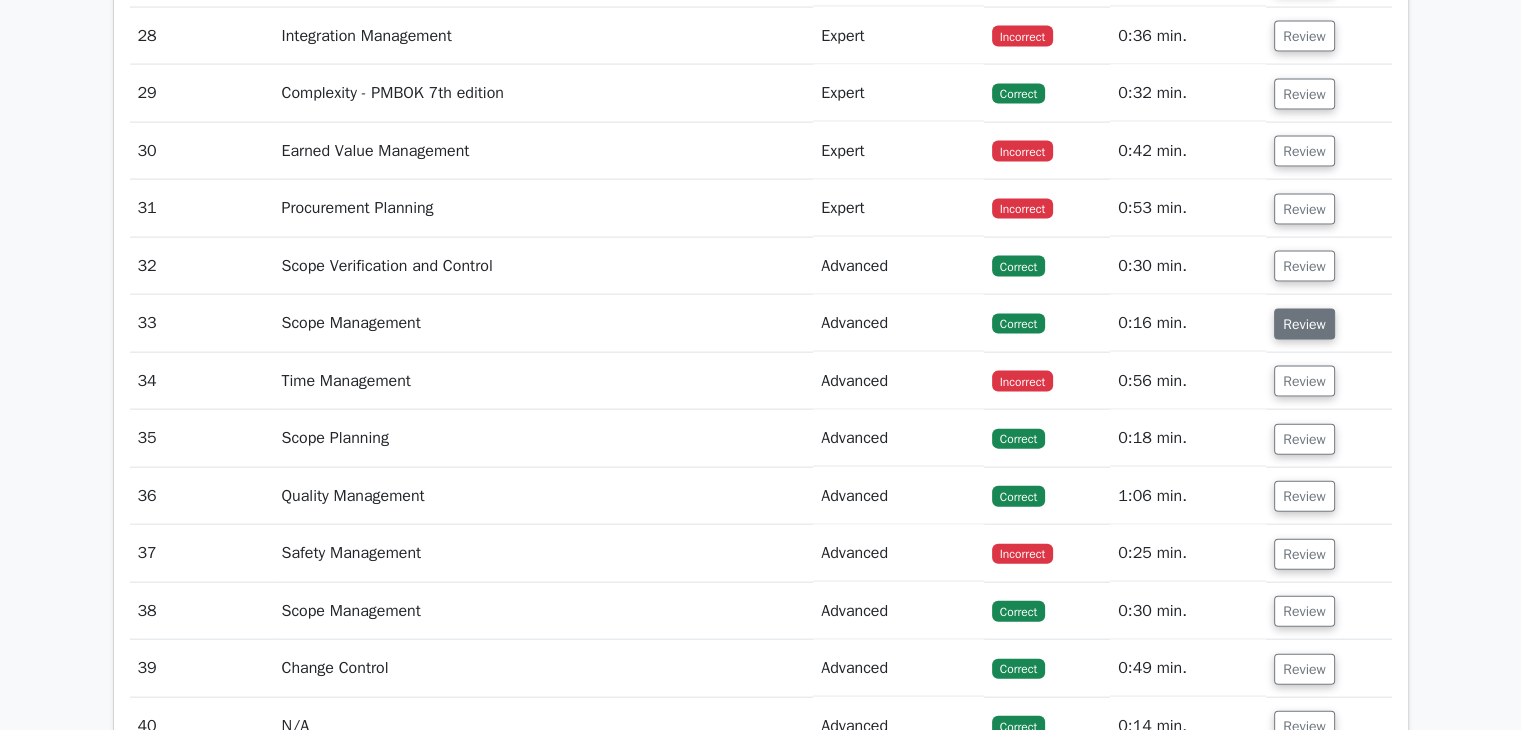 click on "Review" at bounding box center (1304, 324) 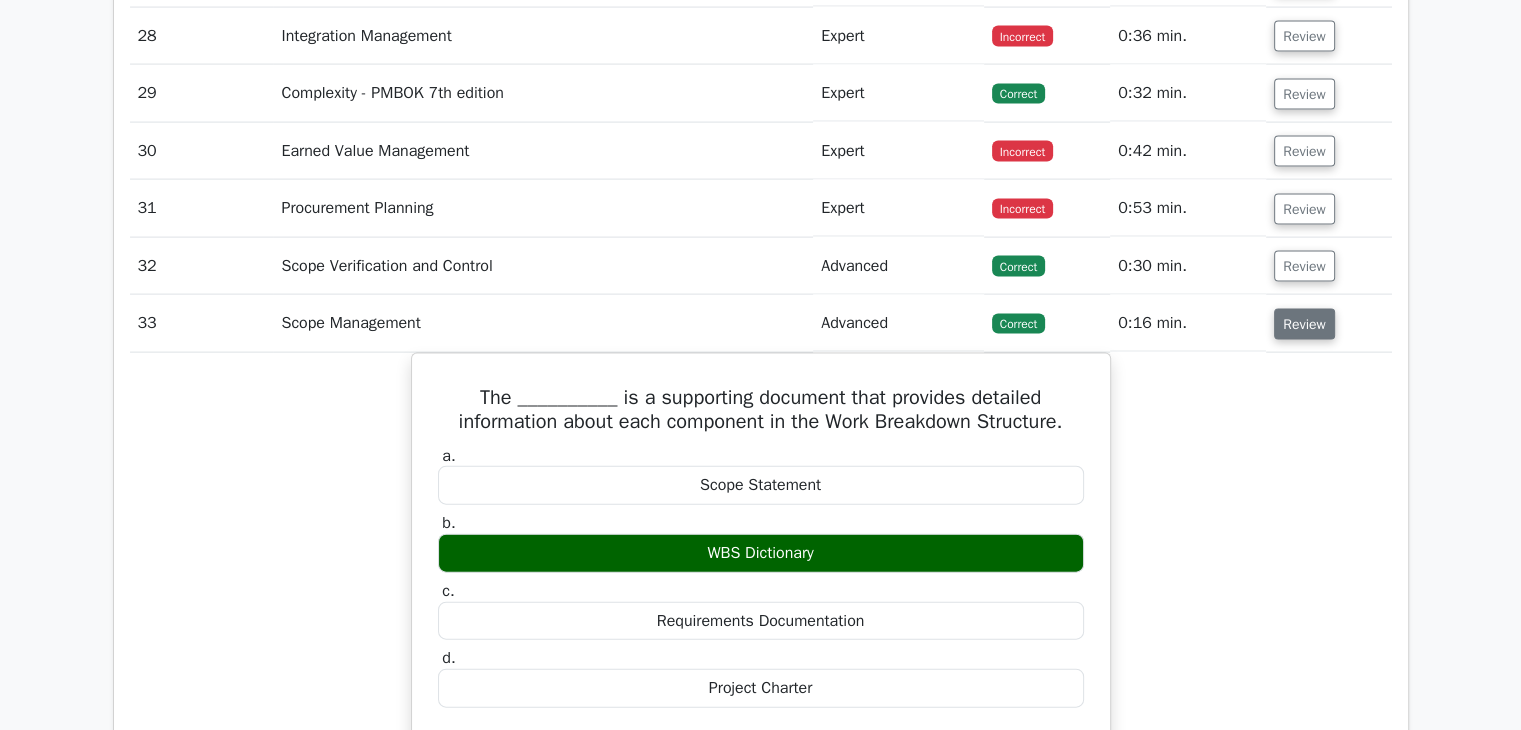 click on "Review" at bounding box center [1304, 324] 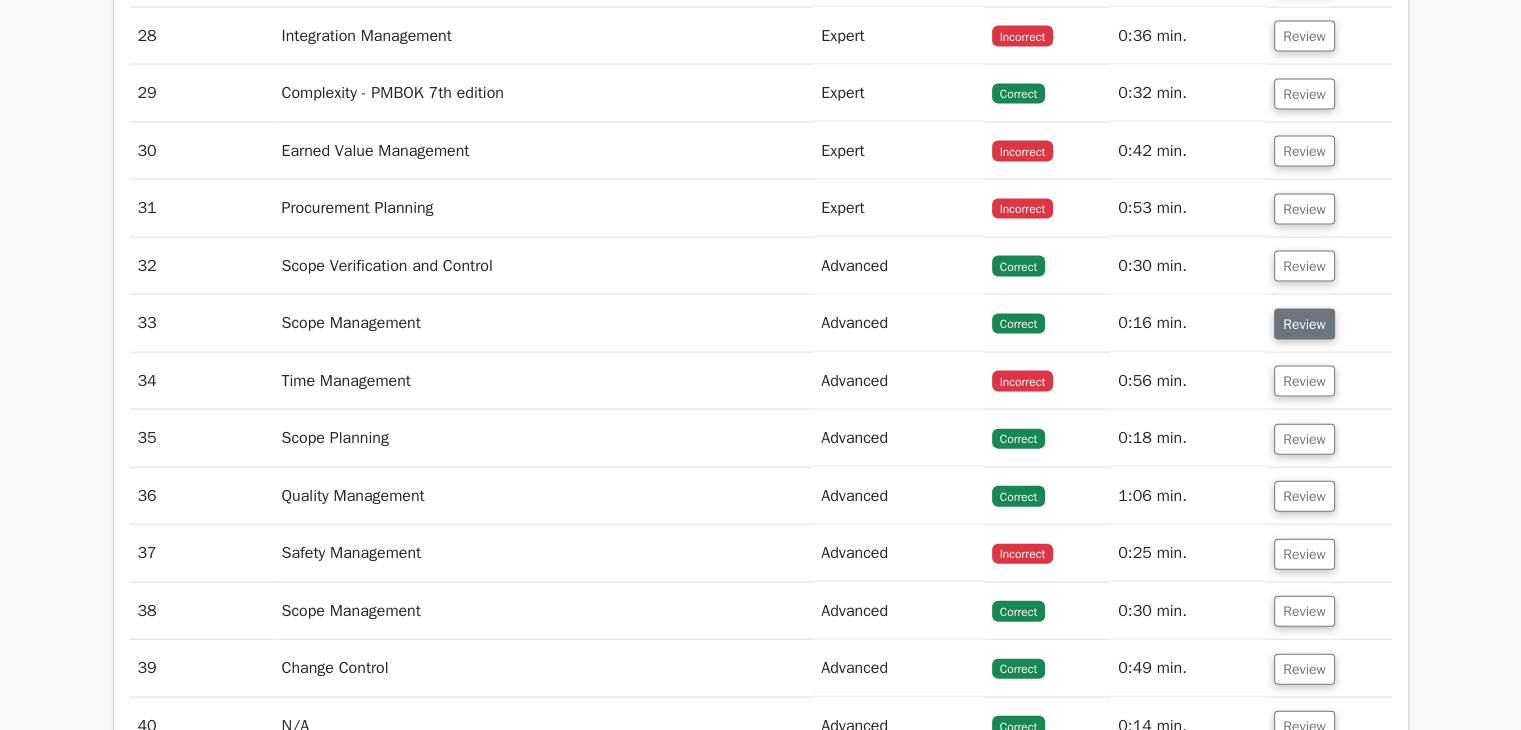 scroll, scrollTop: 4500, scrollLeft: 0, axis: vertical 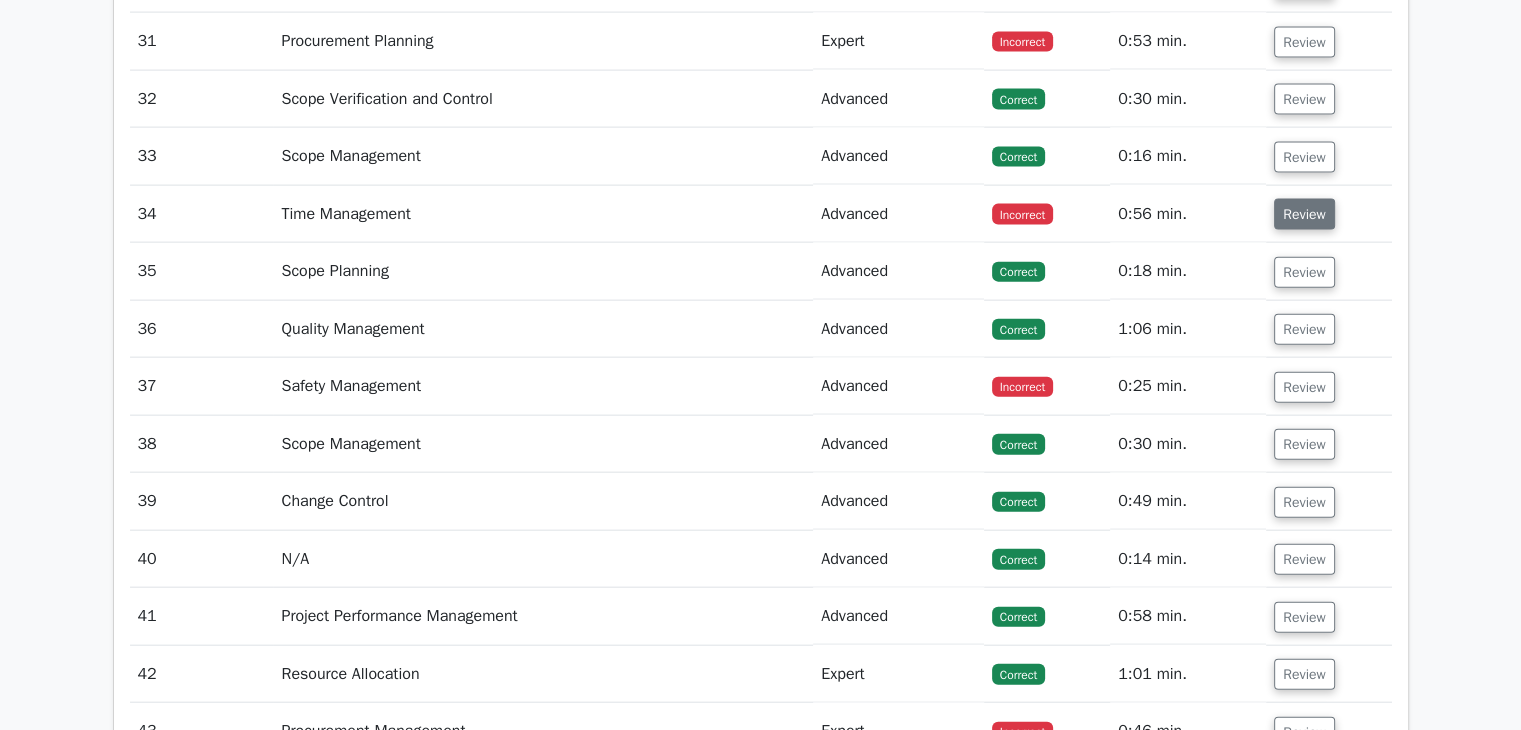 click on "Review" at bounding box center [1304, 214] 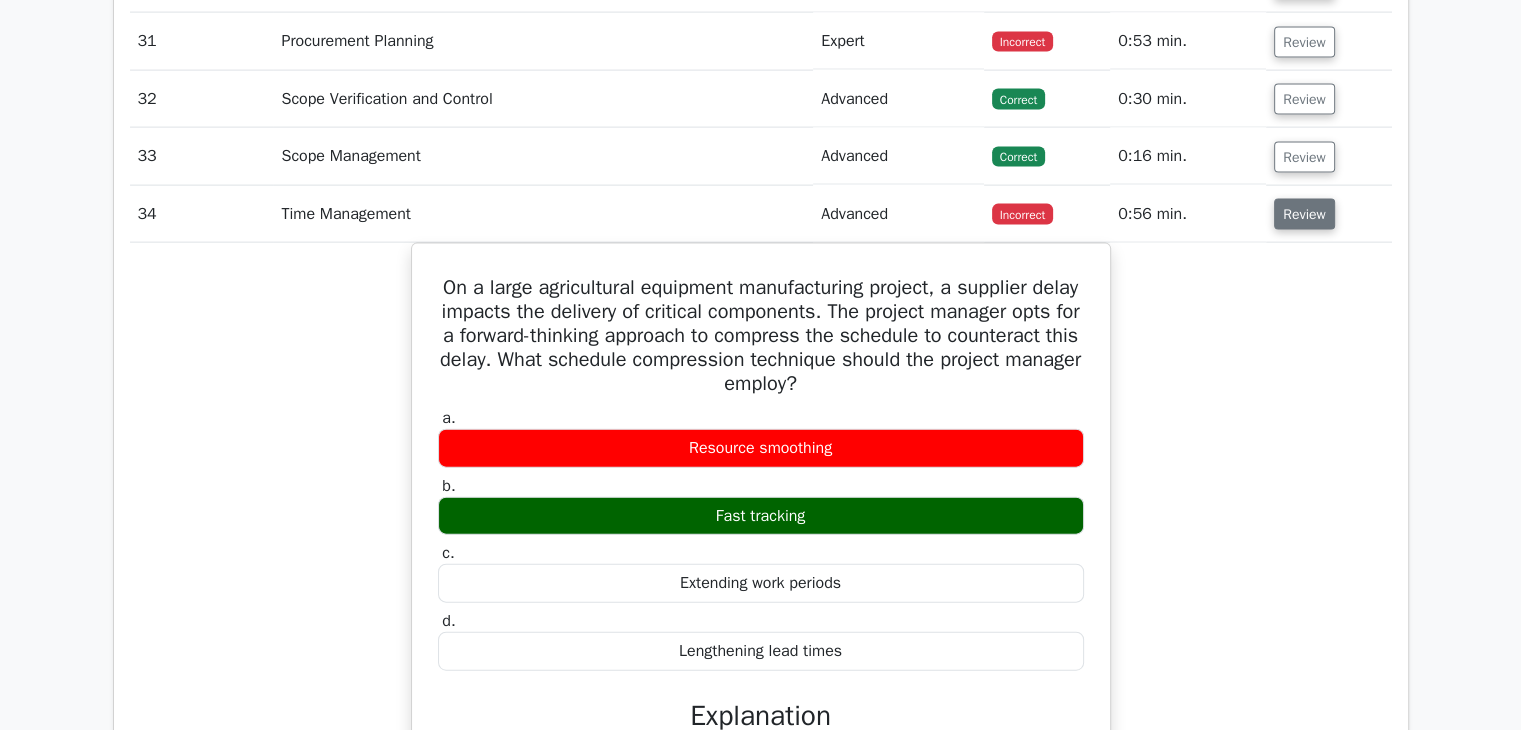 click on "Review" at bounding box center [1304, 214] 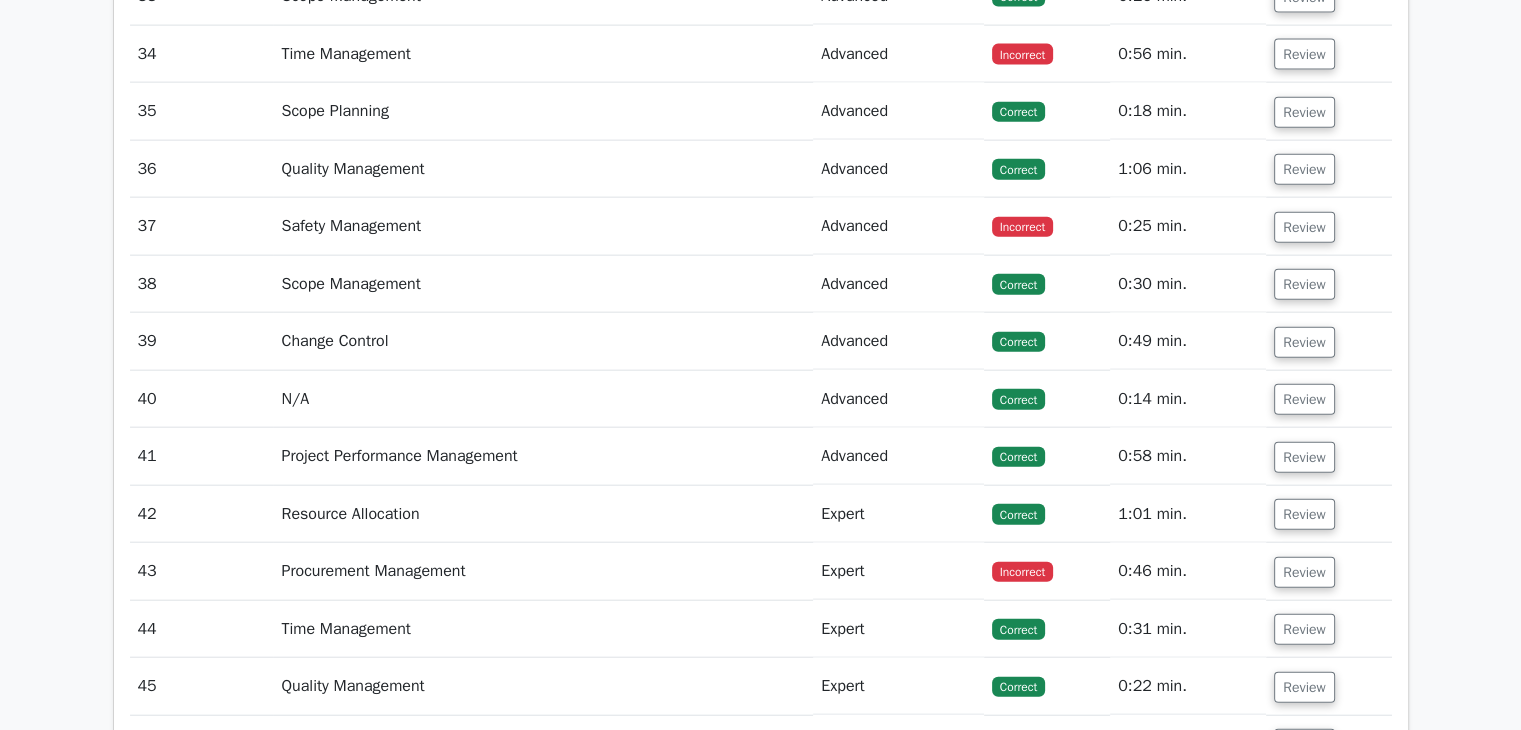 scroll, scrollTop: 4500, scrollLeft: 0, axis: vertical 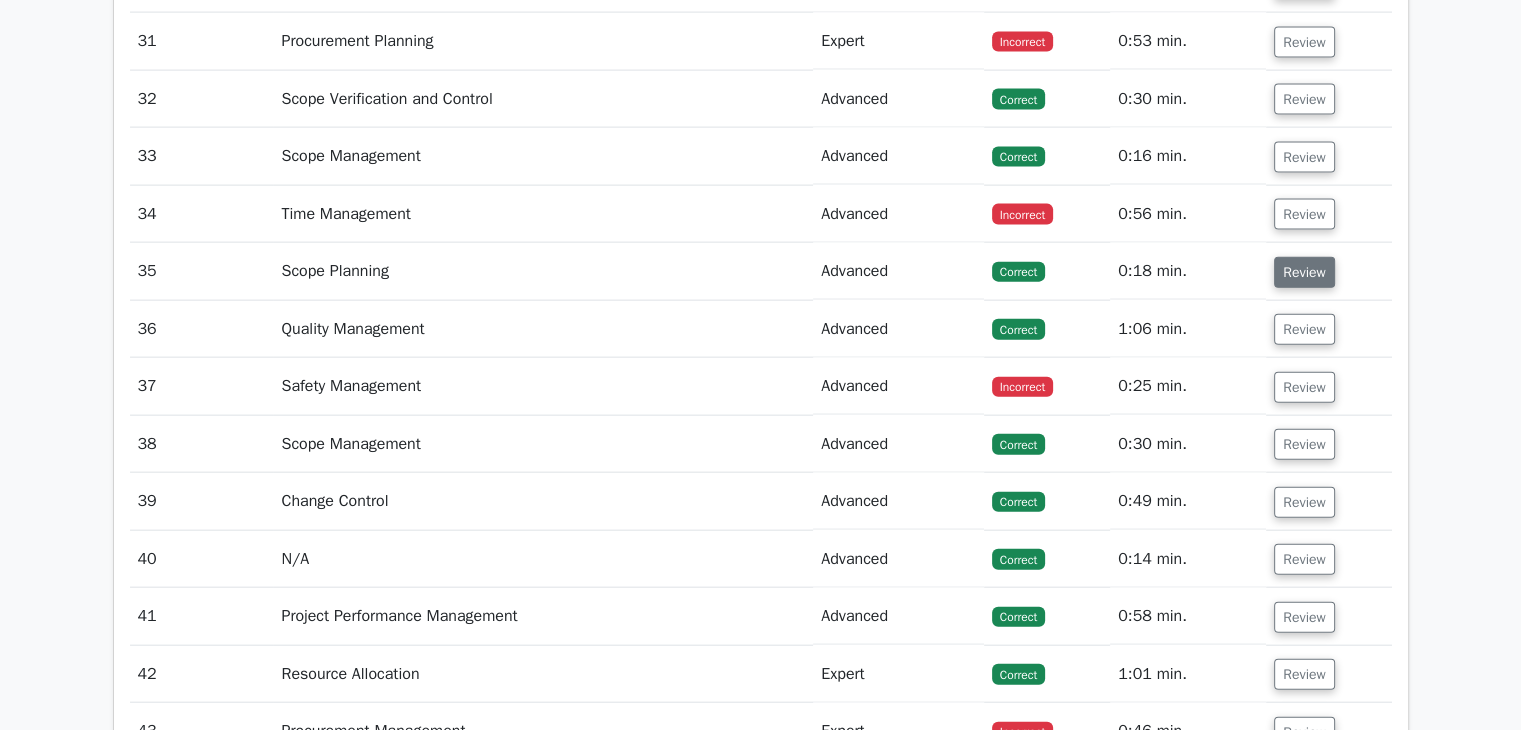 click on "Review" at bounding box center (1304, 272) 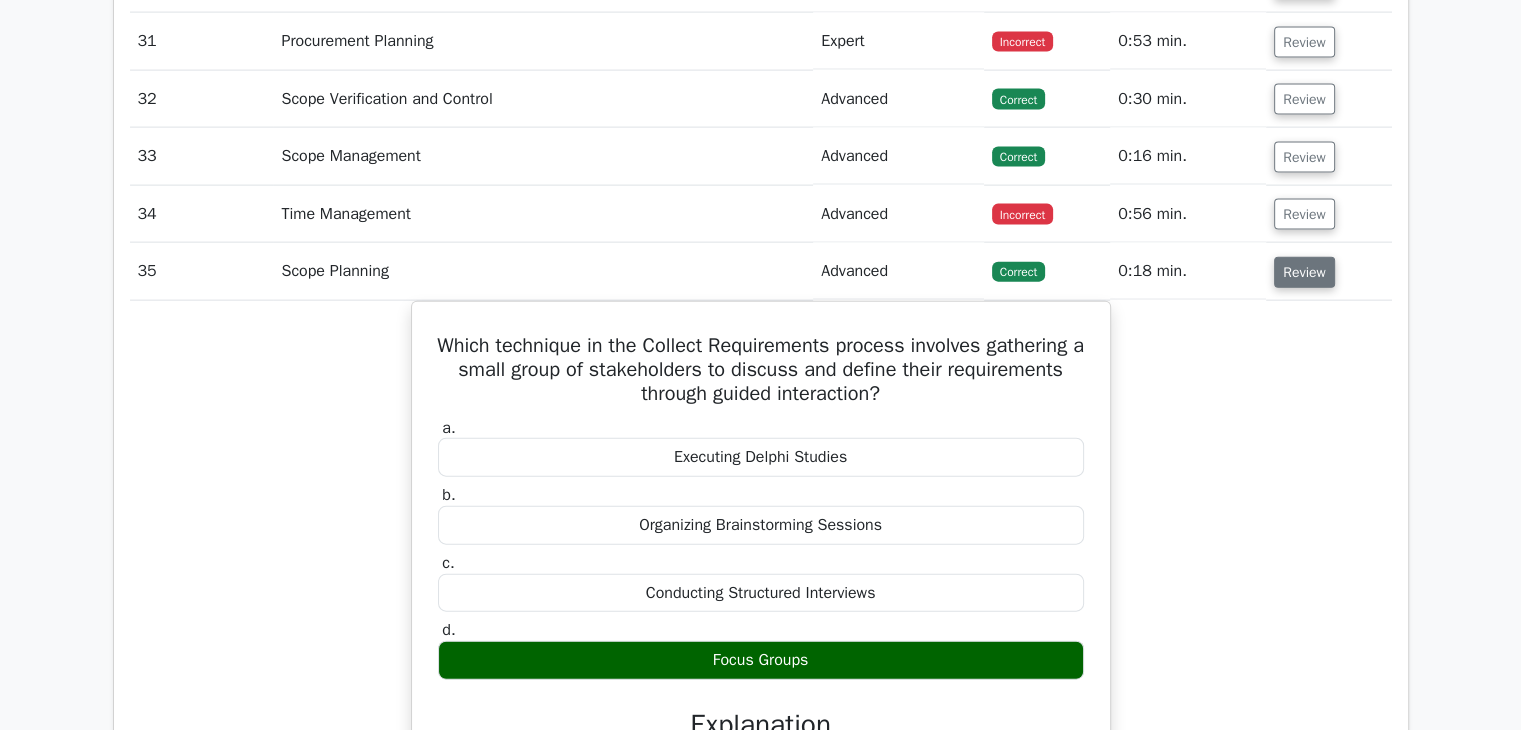 click on "Review" at bounding box center (1304, 272) 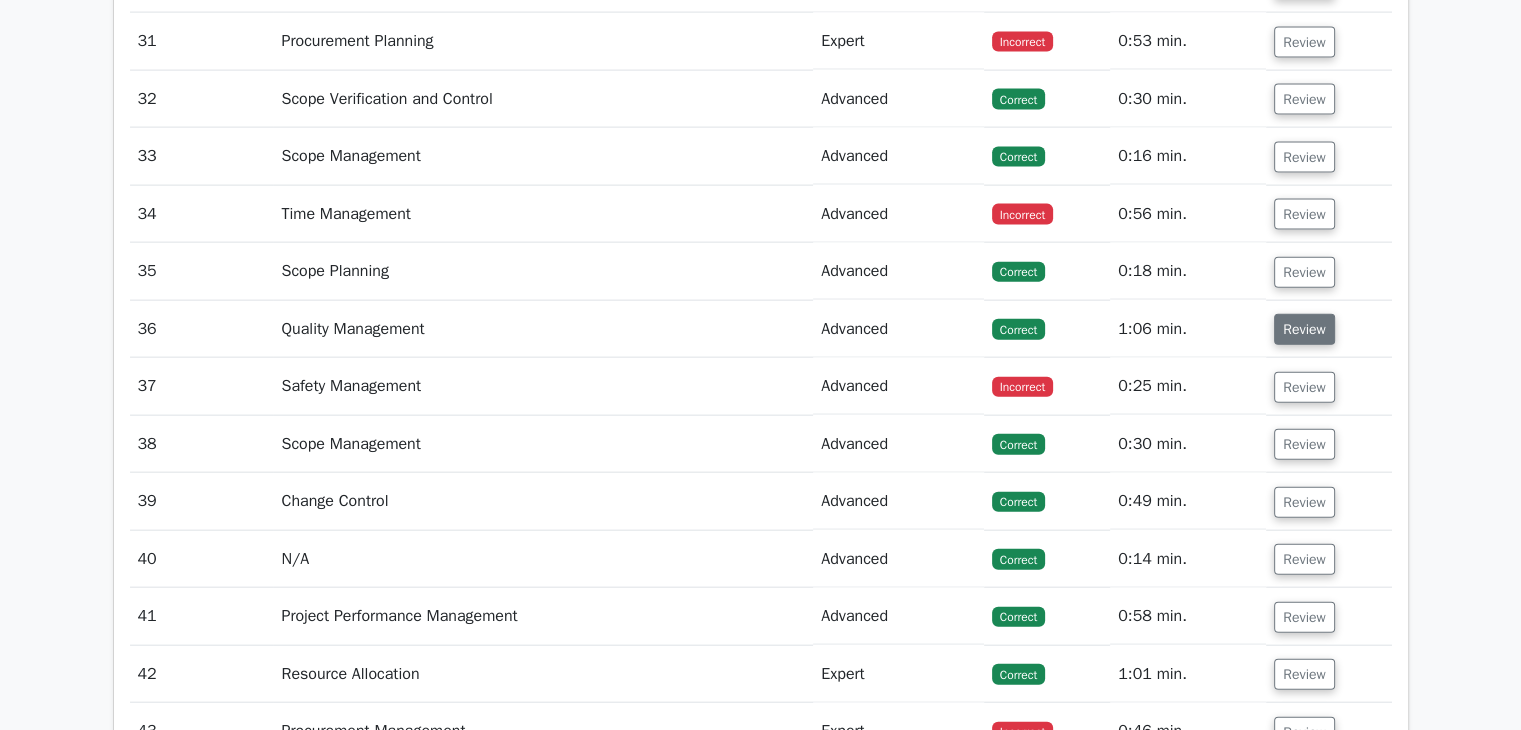 click on "Review" at bounding box center [1304, 329] 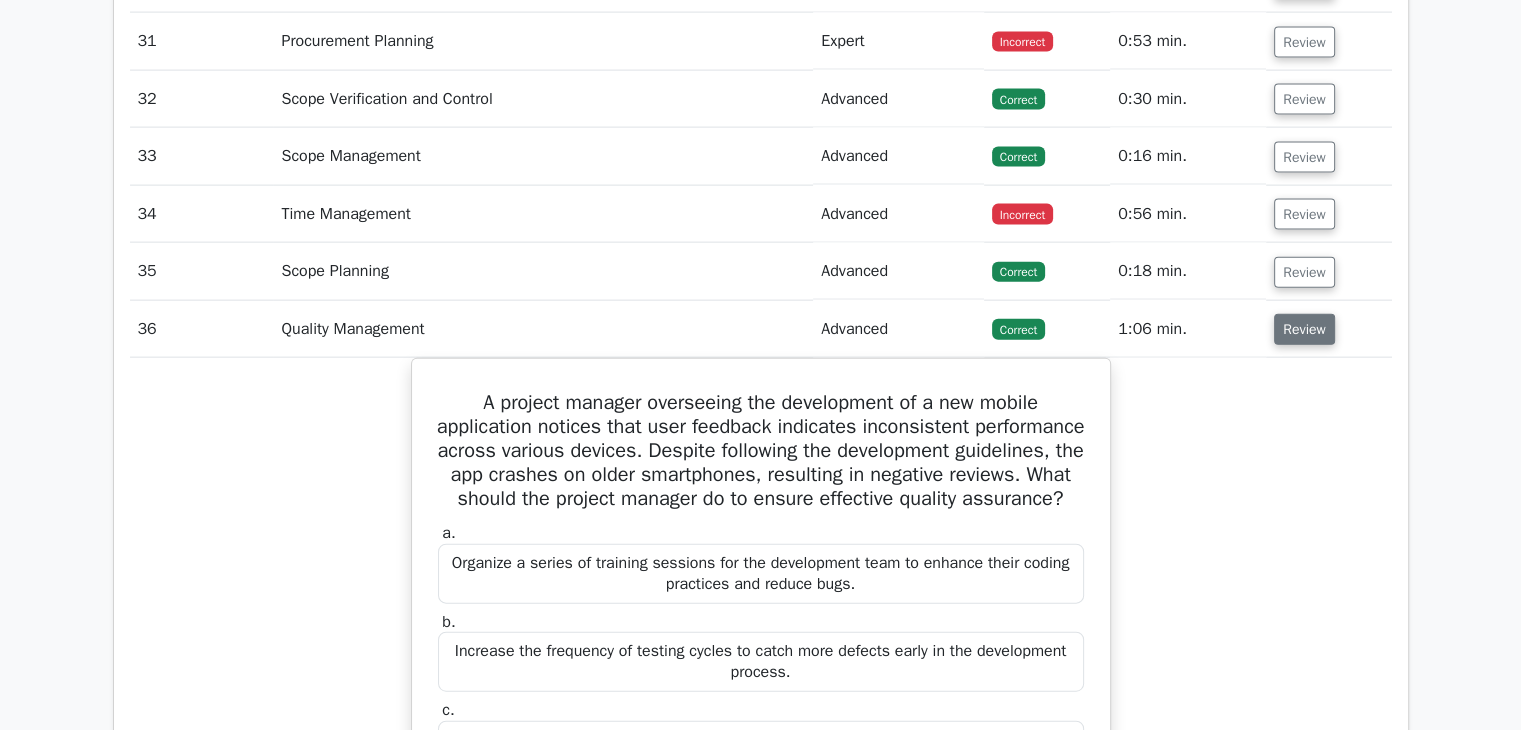 scroll, scrollTop: 4666, scrollLeft: 0, axis: vertical 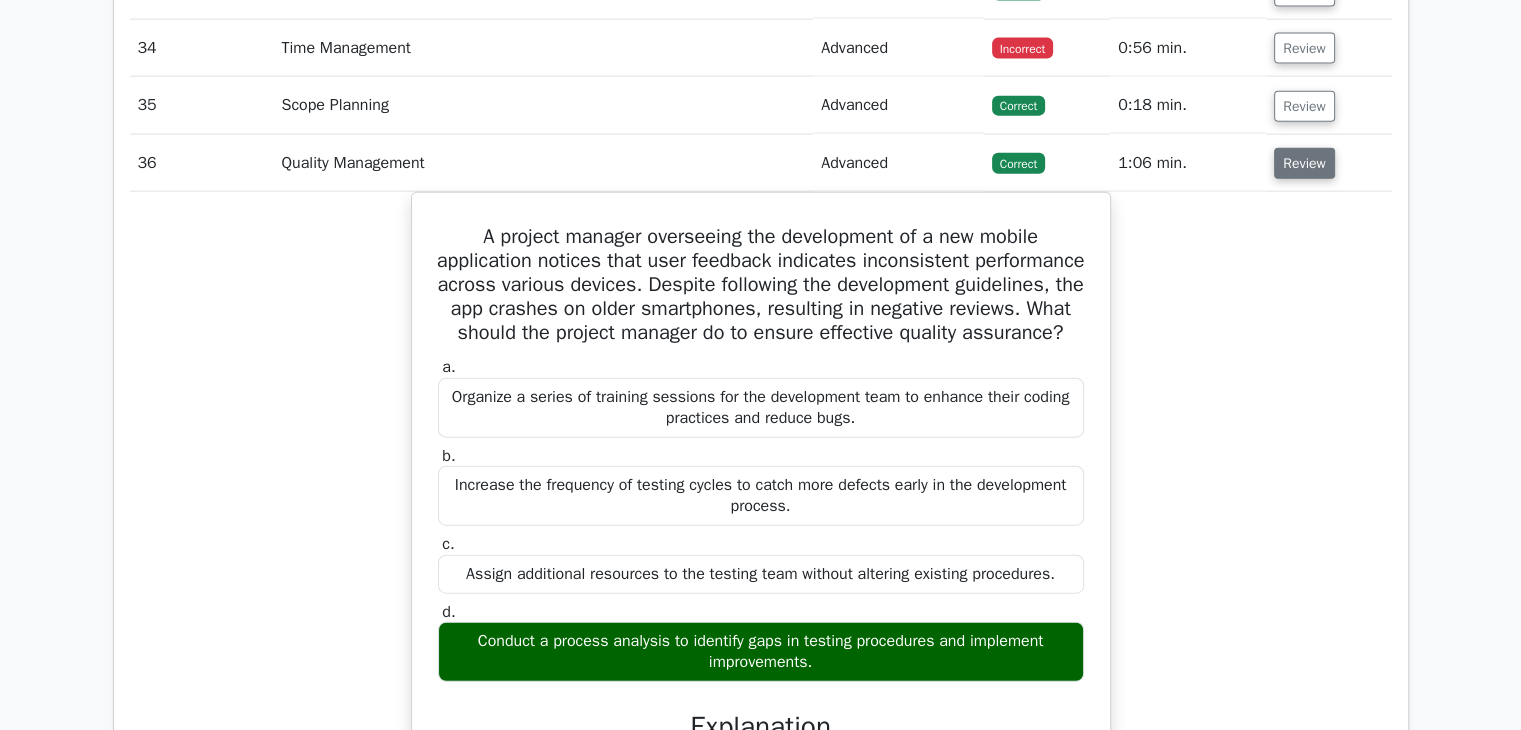 click on "Review" at bounding box center [1304, 163] 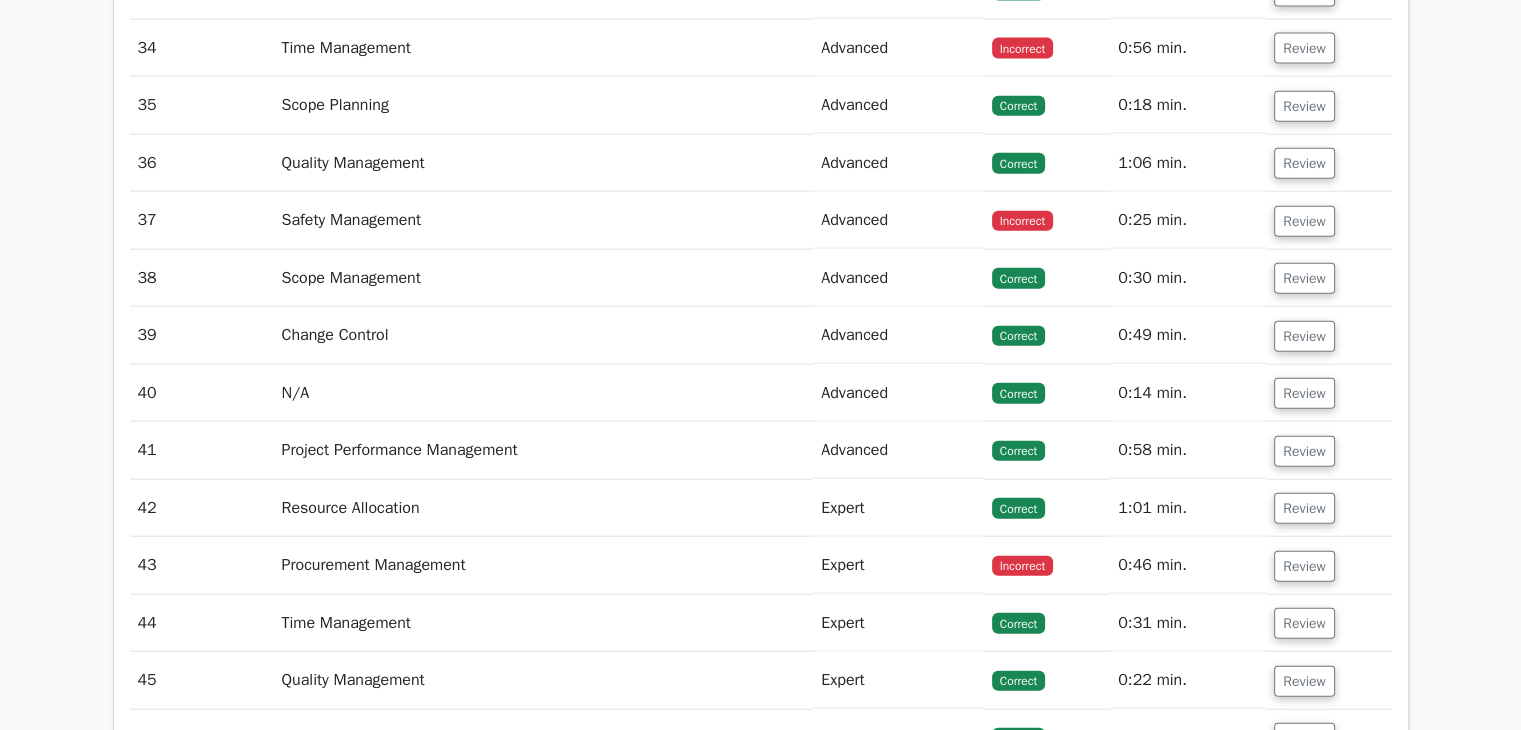 click on "Review" at bounding box center [1328, 220] 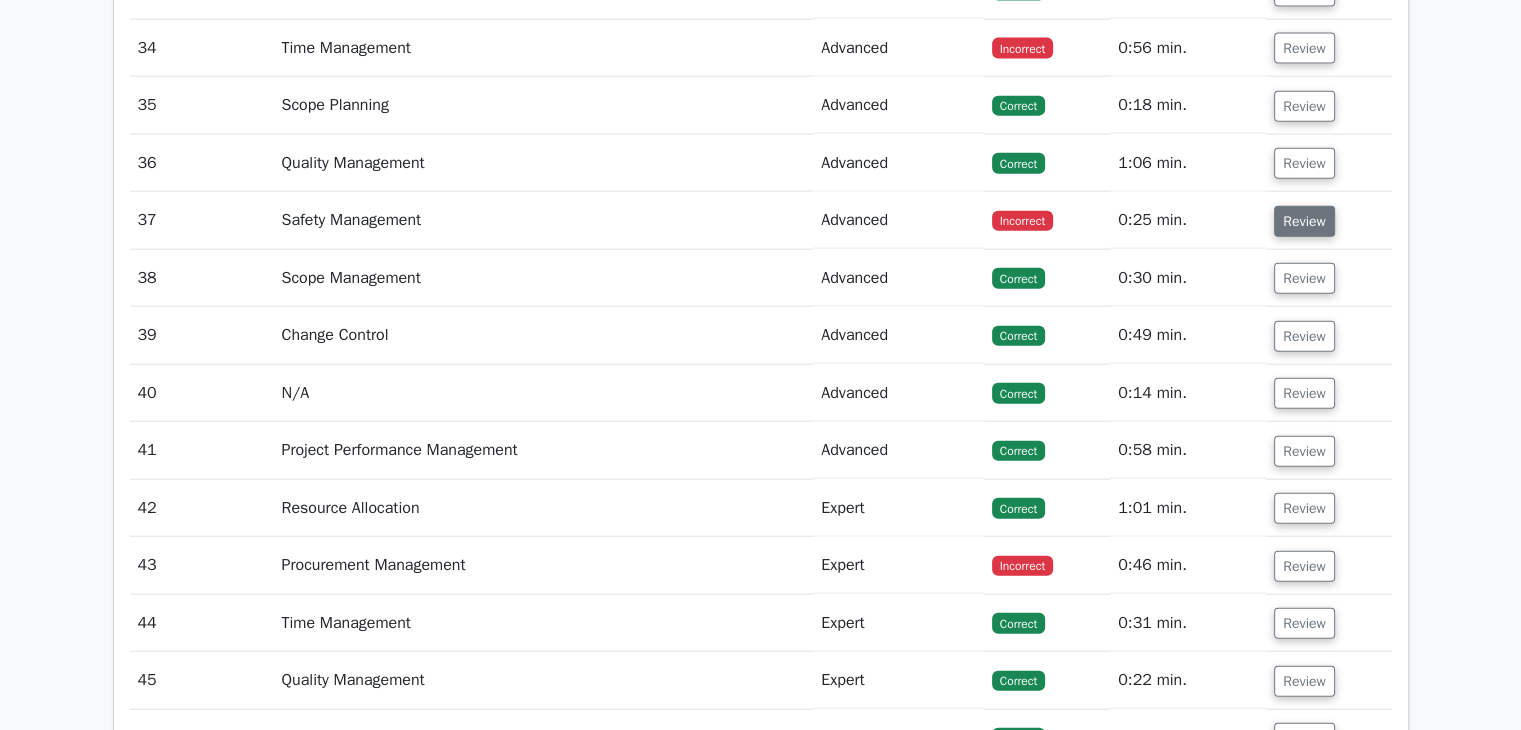 click on "Review" at bounding box center [1304, 221] 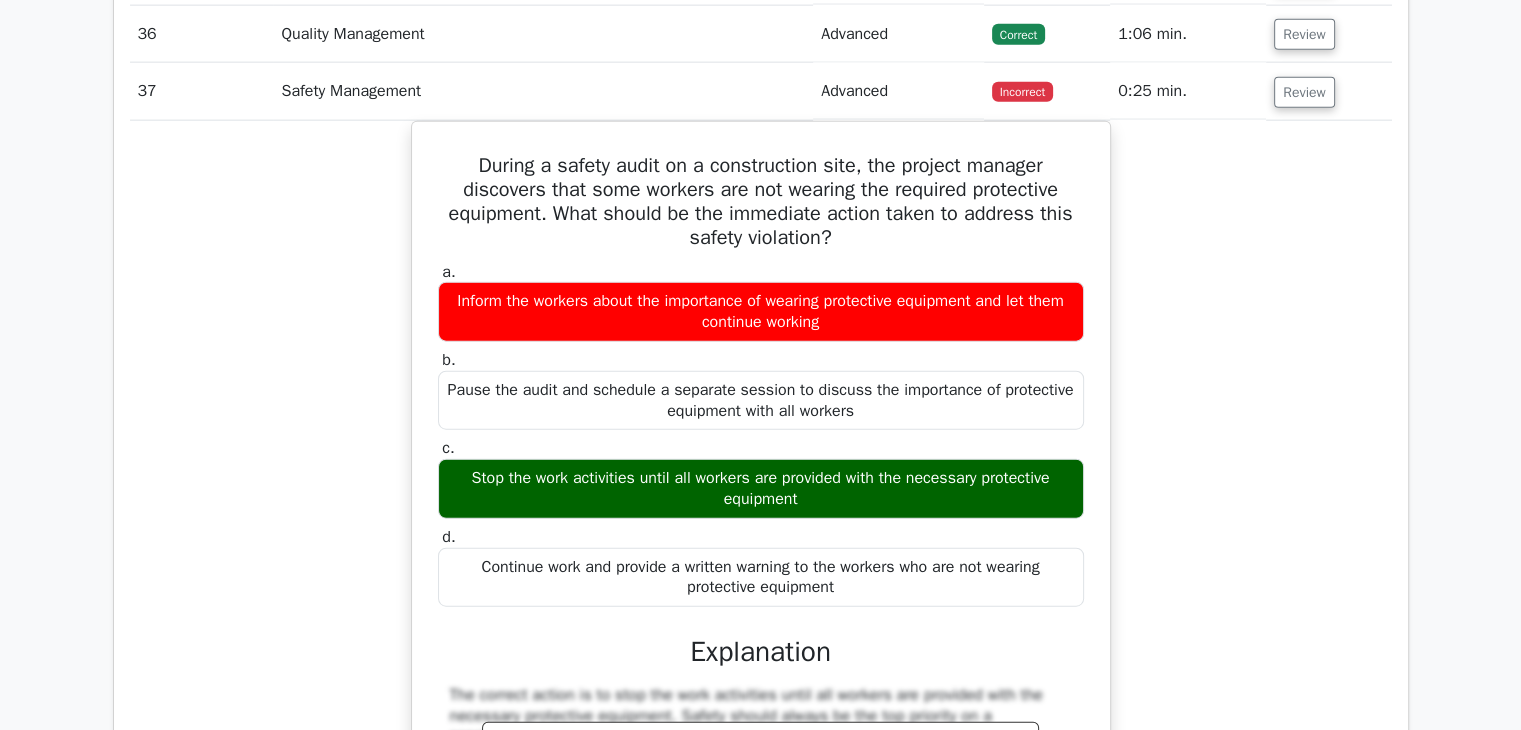 scroll, scrollTop: 4833, scrollLeft: 0, axis: vertical 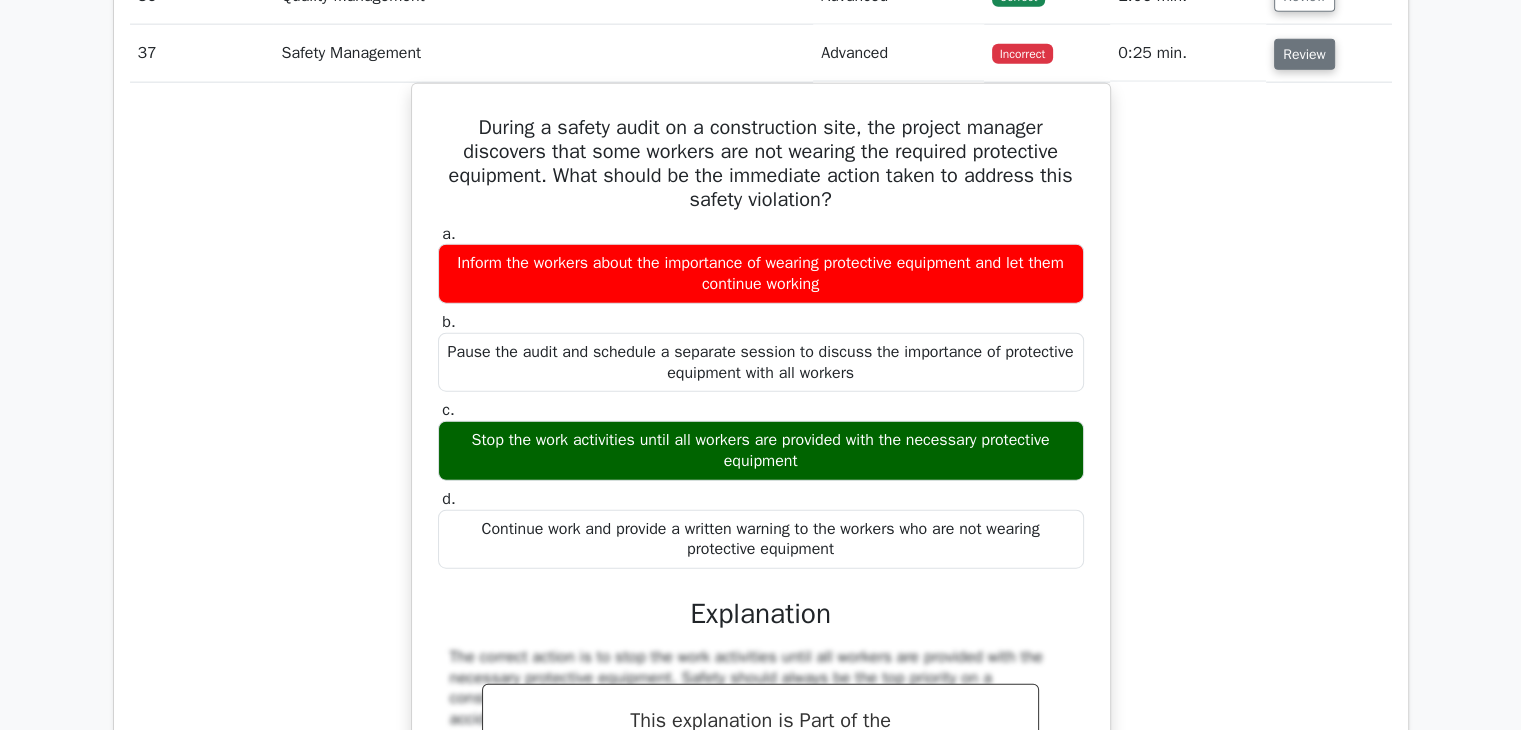 click on "Review" at bounding box center (1304, 54) 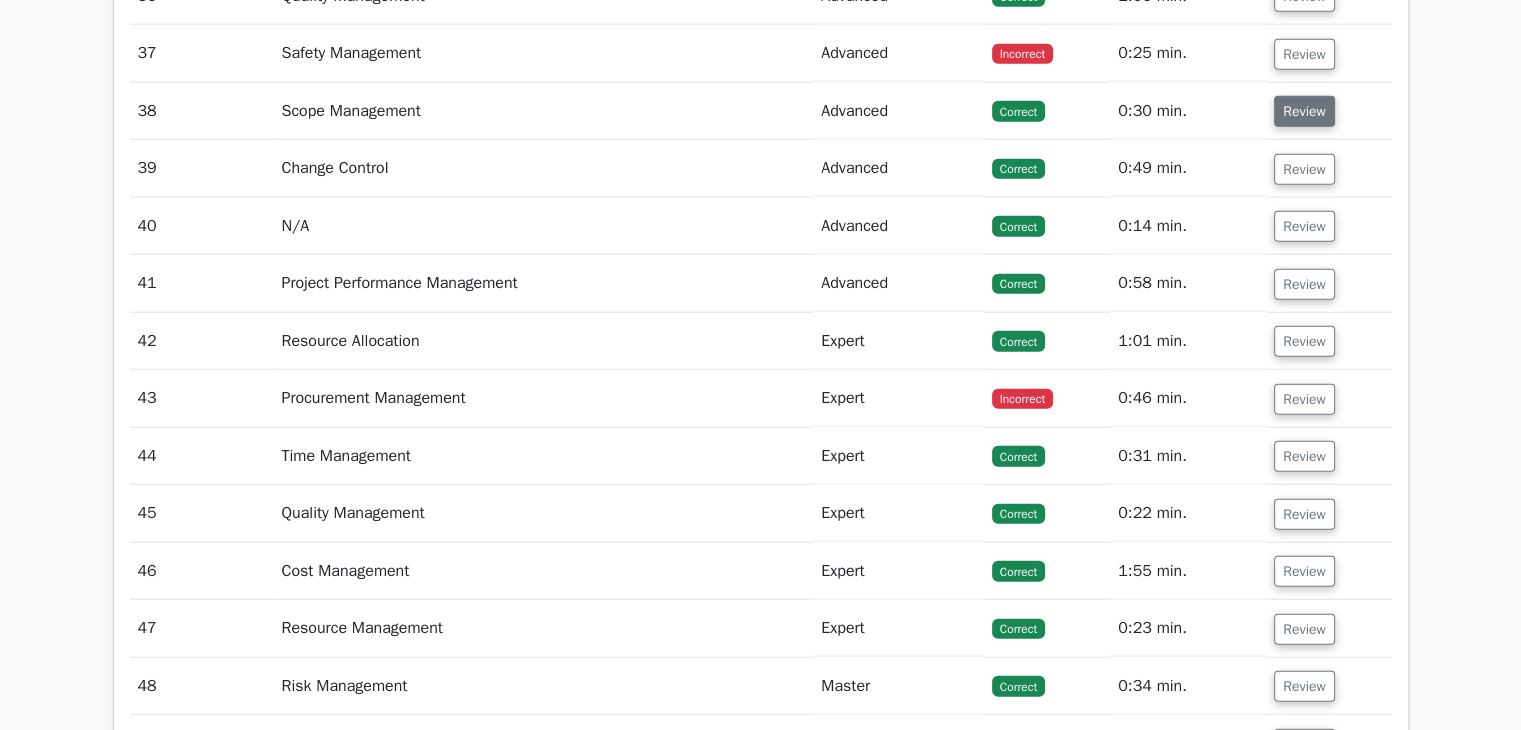 click on "Review" at bounding box center (1304, 111) 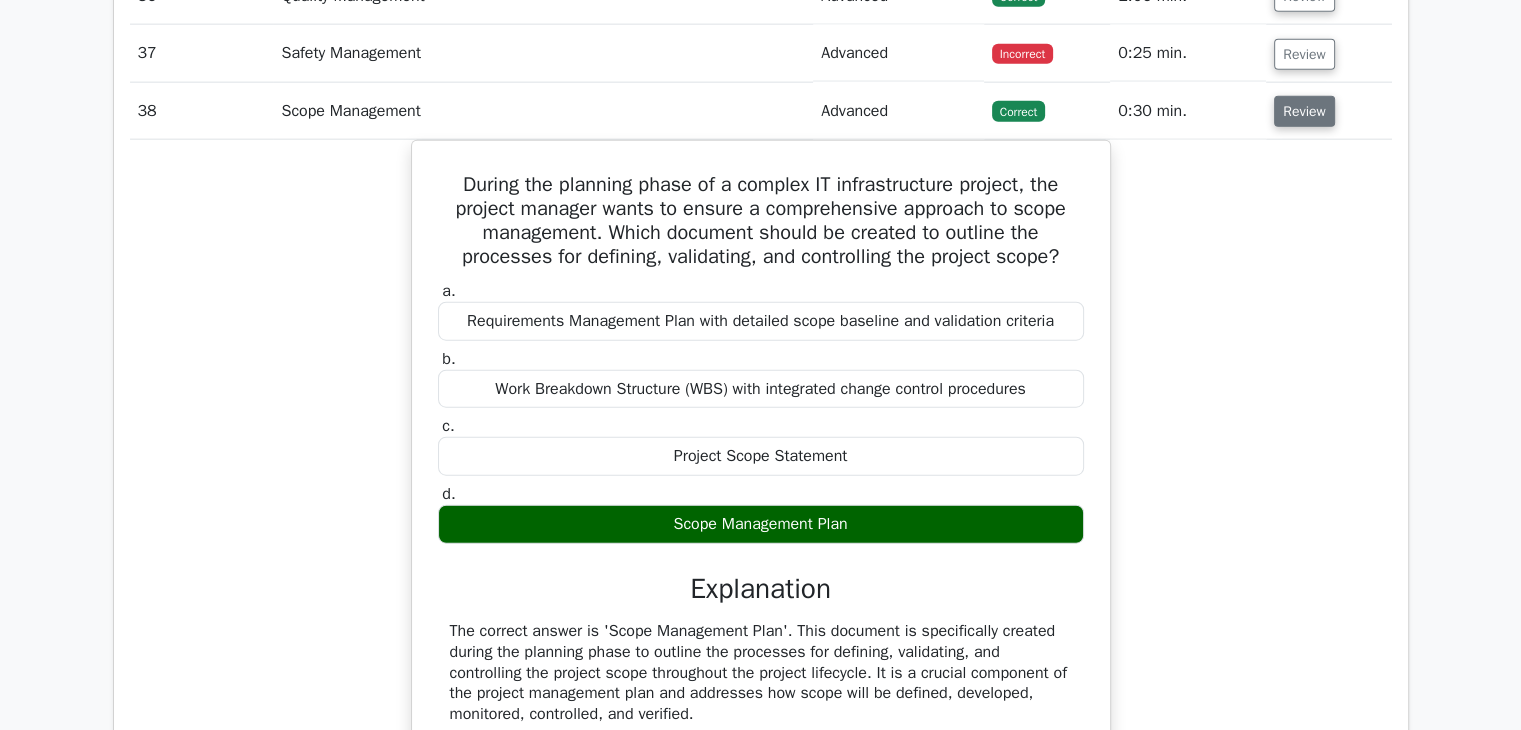 click on "Review" at bounding box center (1304, 111) 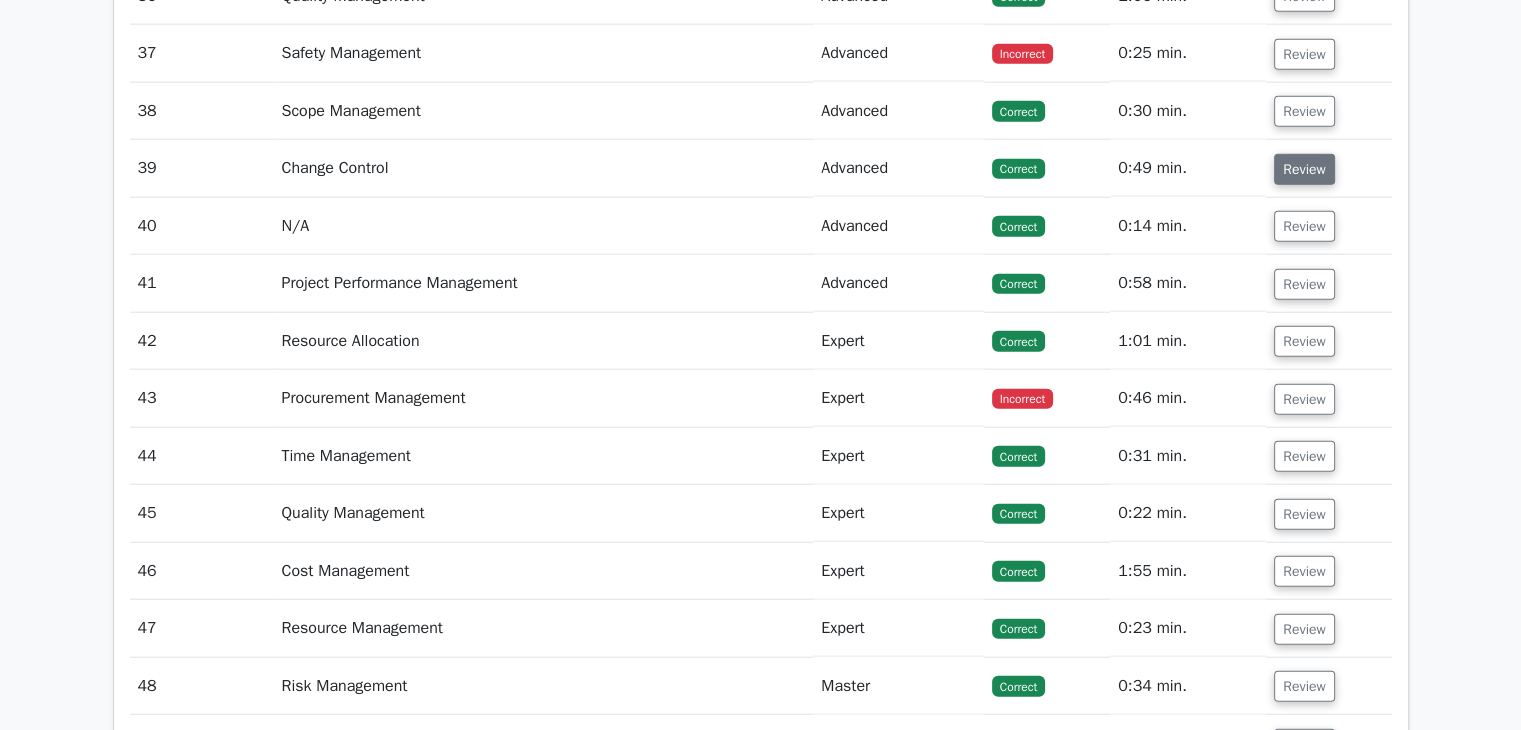 click on "Review" at bounding box center (1304, 169) 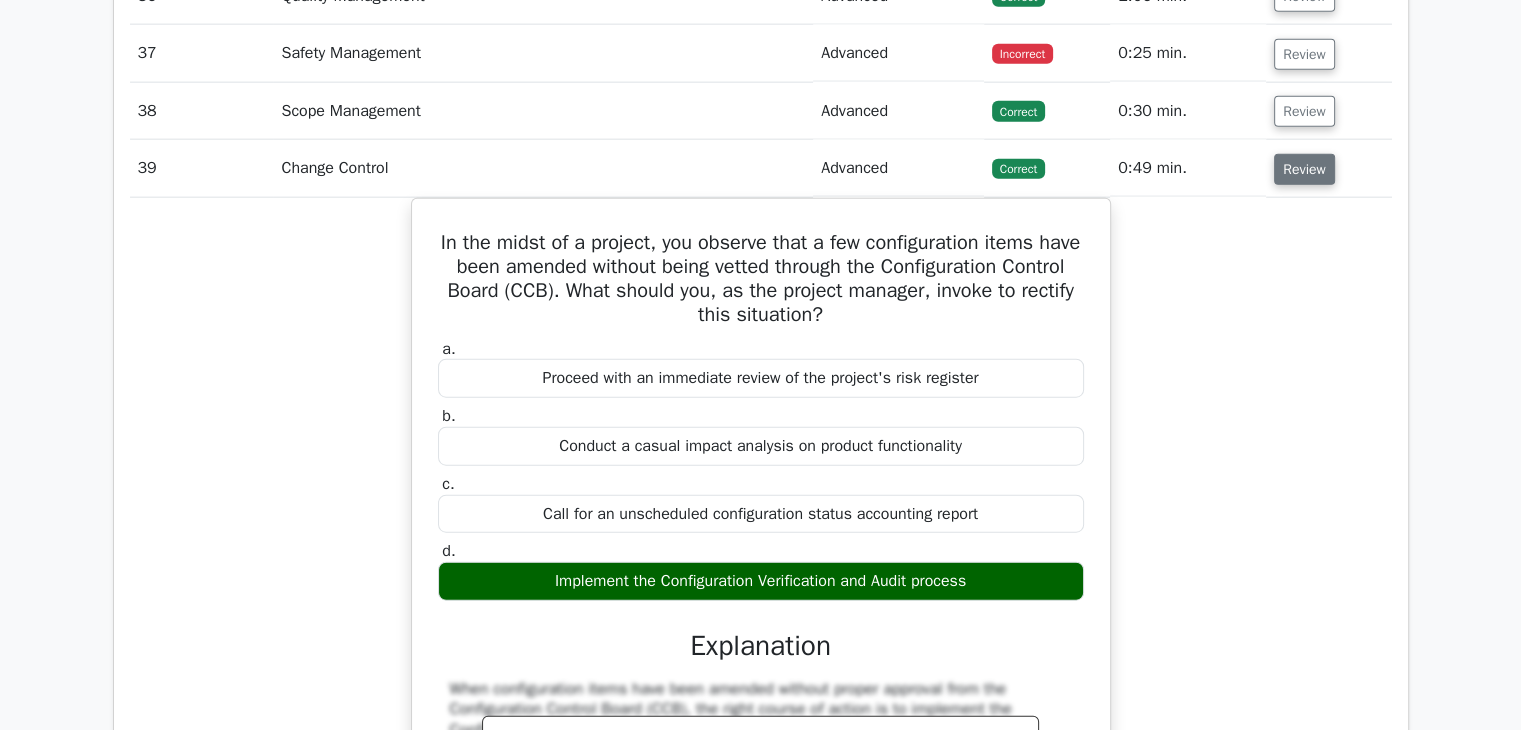 click on "Review" at bounding box center [1304, 169] 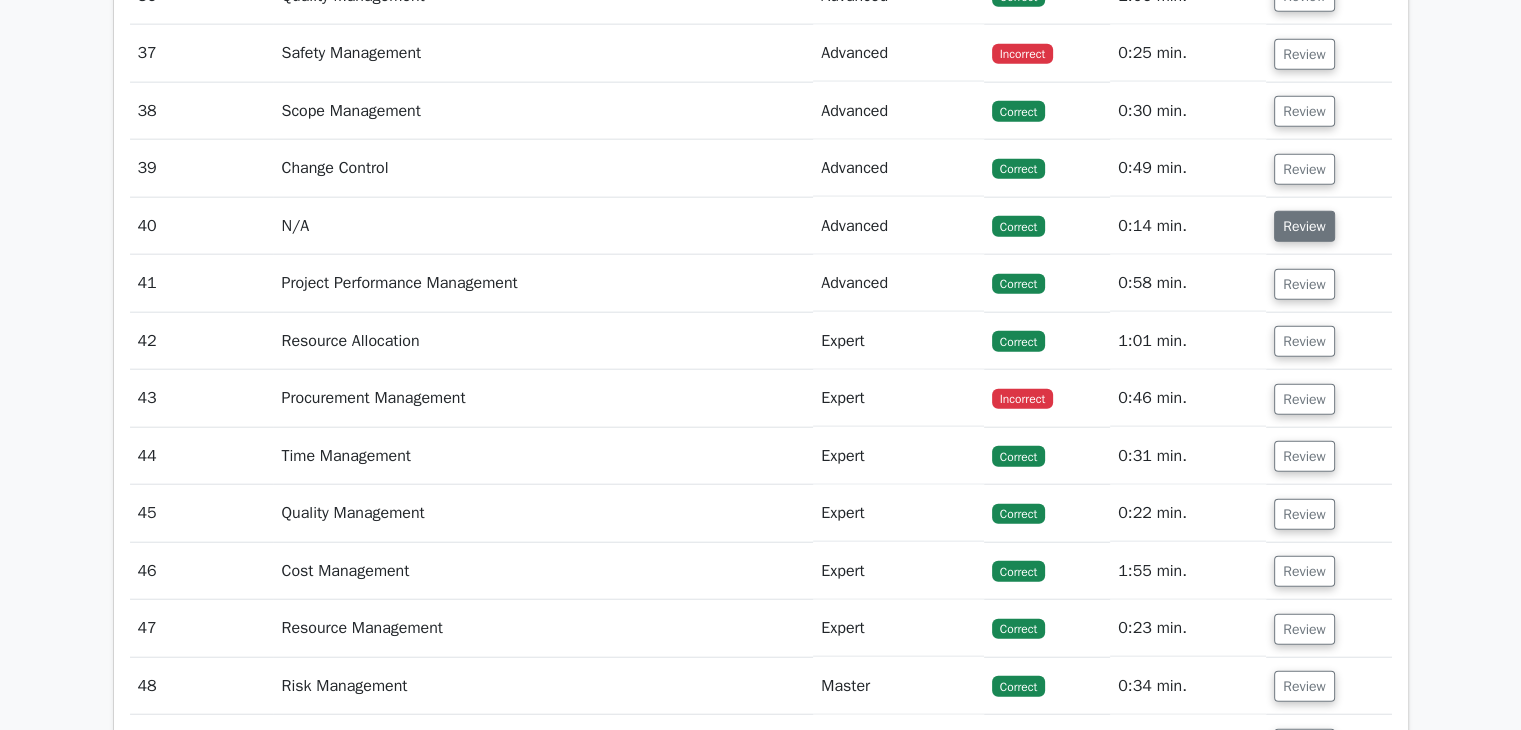 click on "Review" at bounding box center (1304, 226) 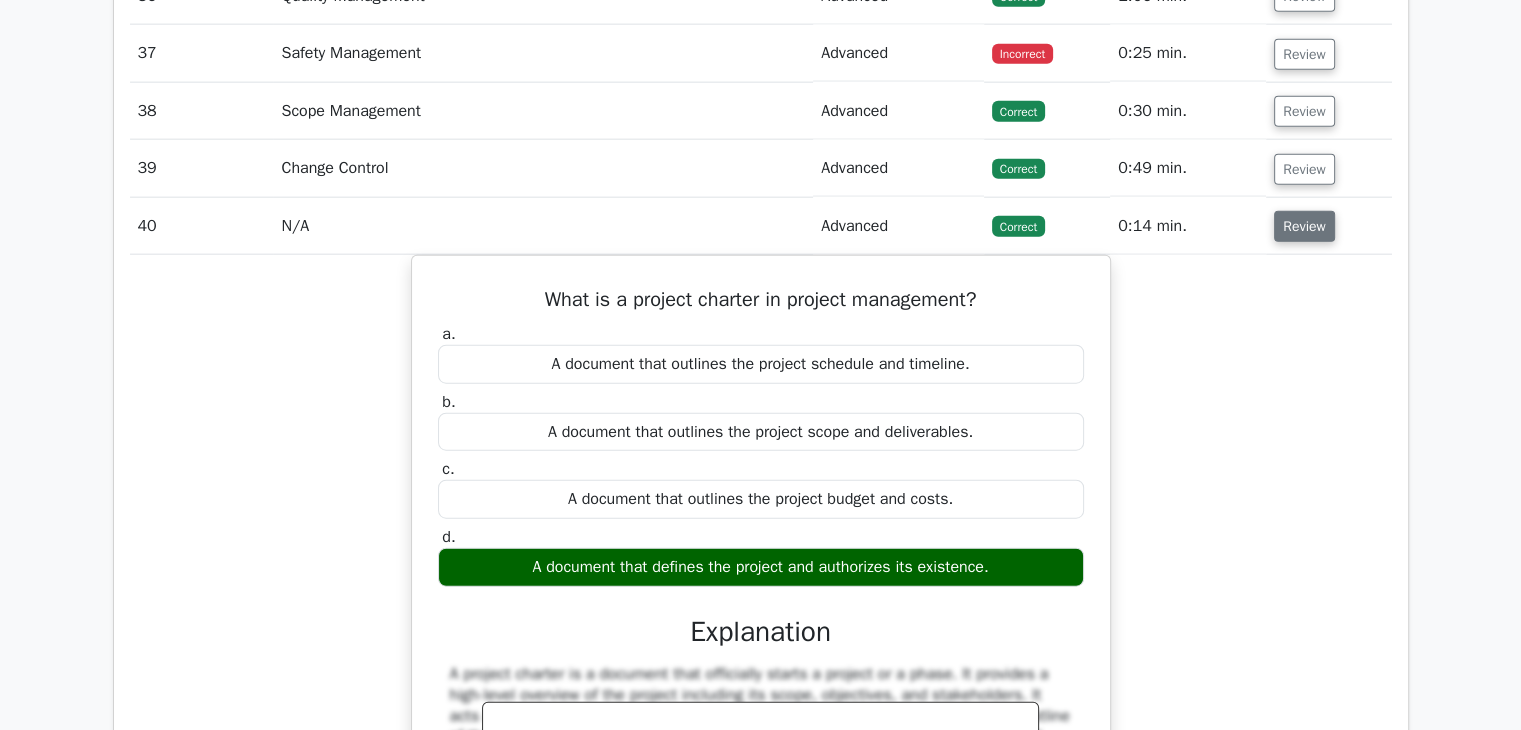 click on "Review" at bounding box center (1304, 226) 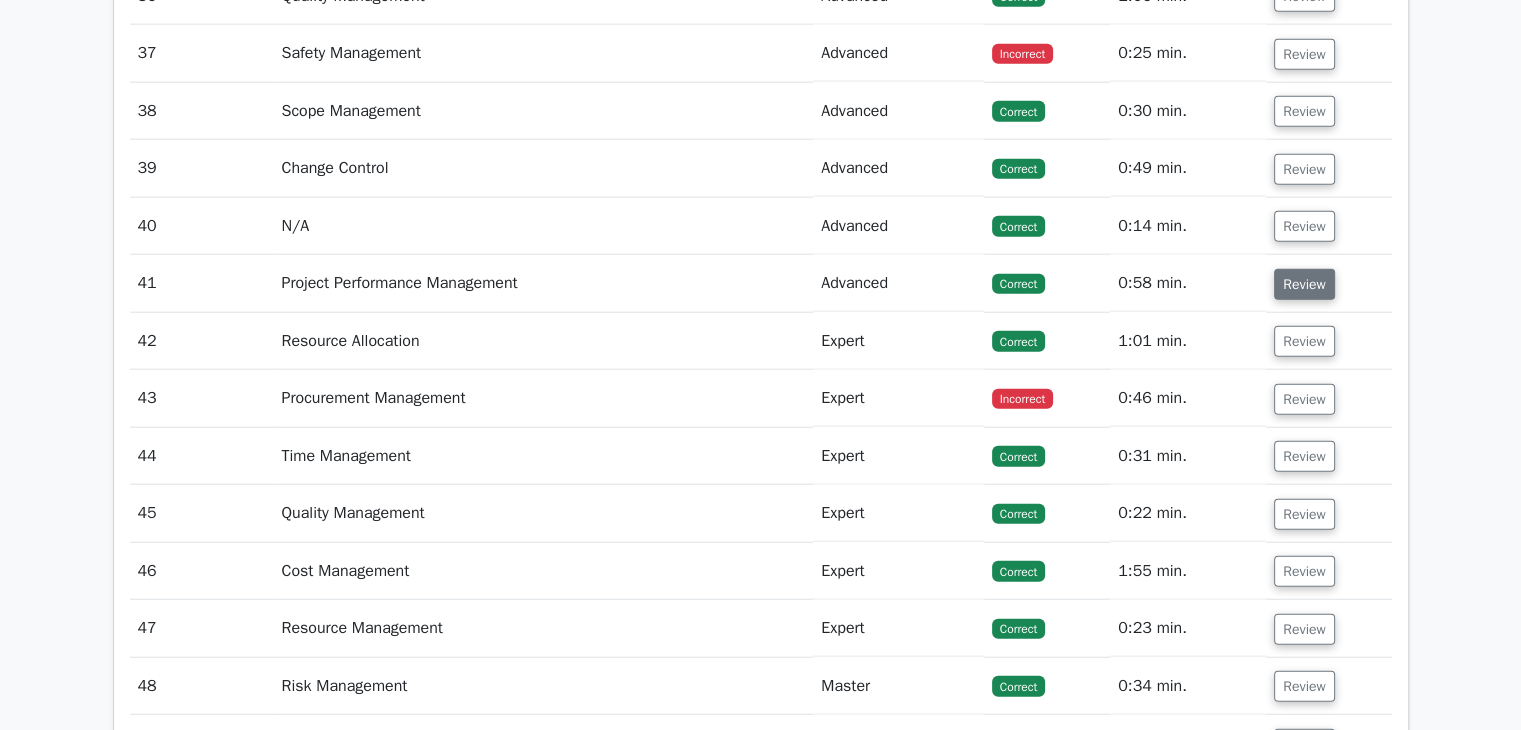 click on "Review" at bounding box center (1304, 284) 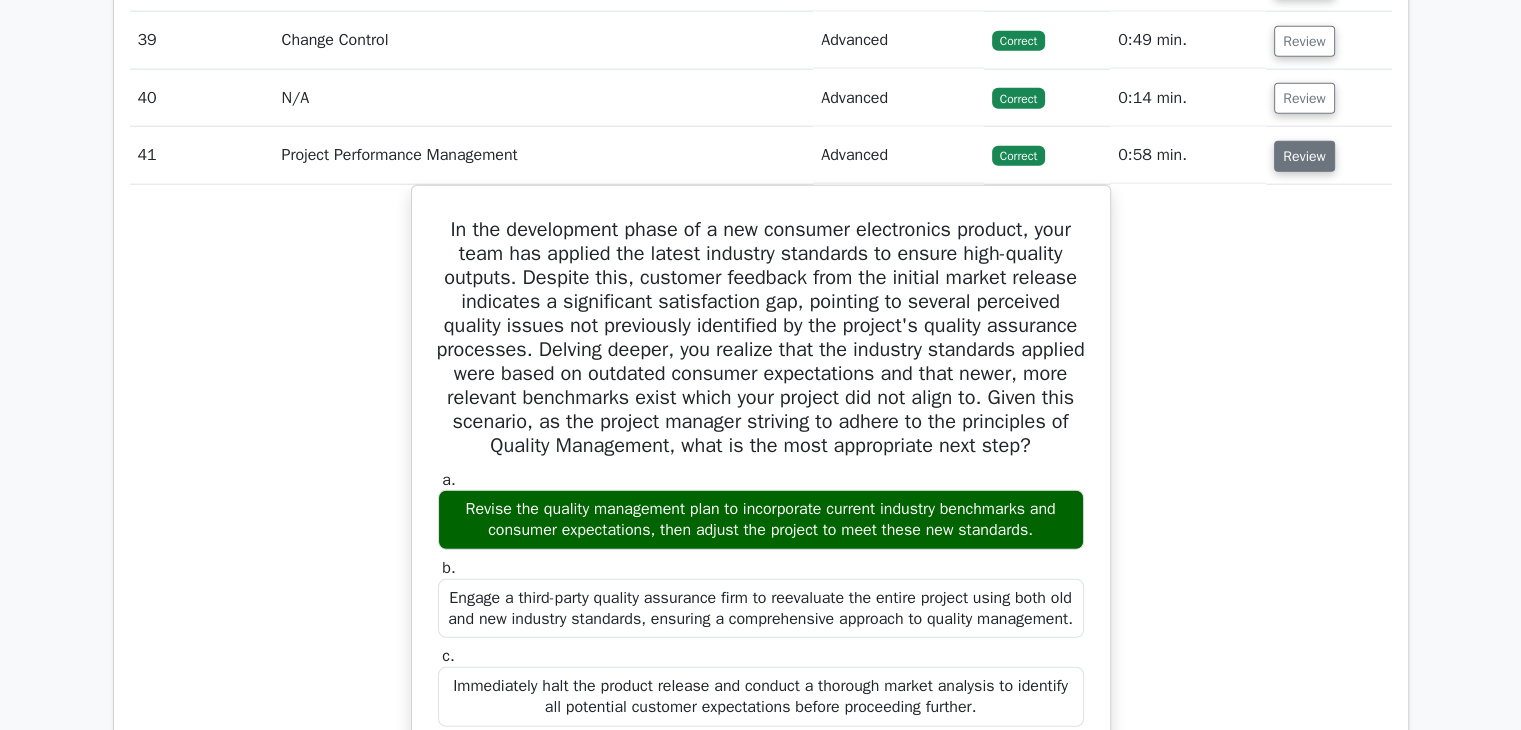 scroll, scrollTop: 5000, scrollLeft: 0, axis: vertical 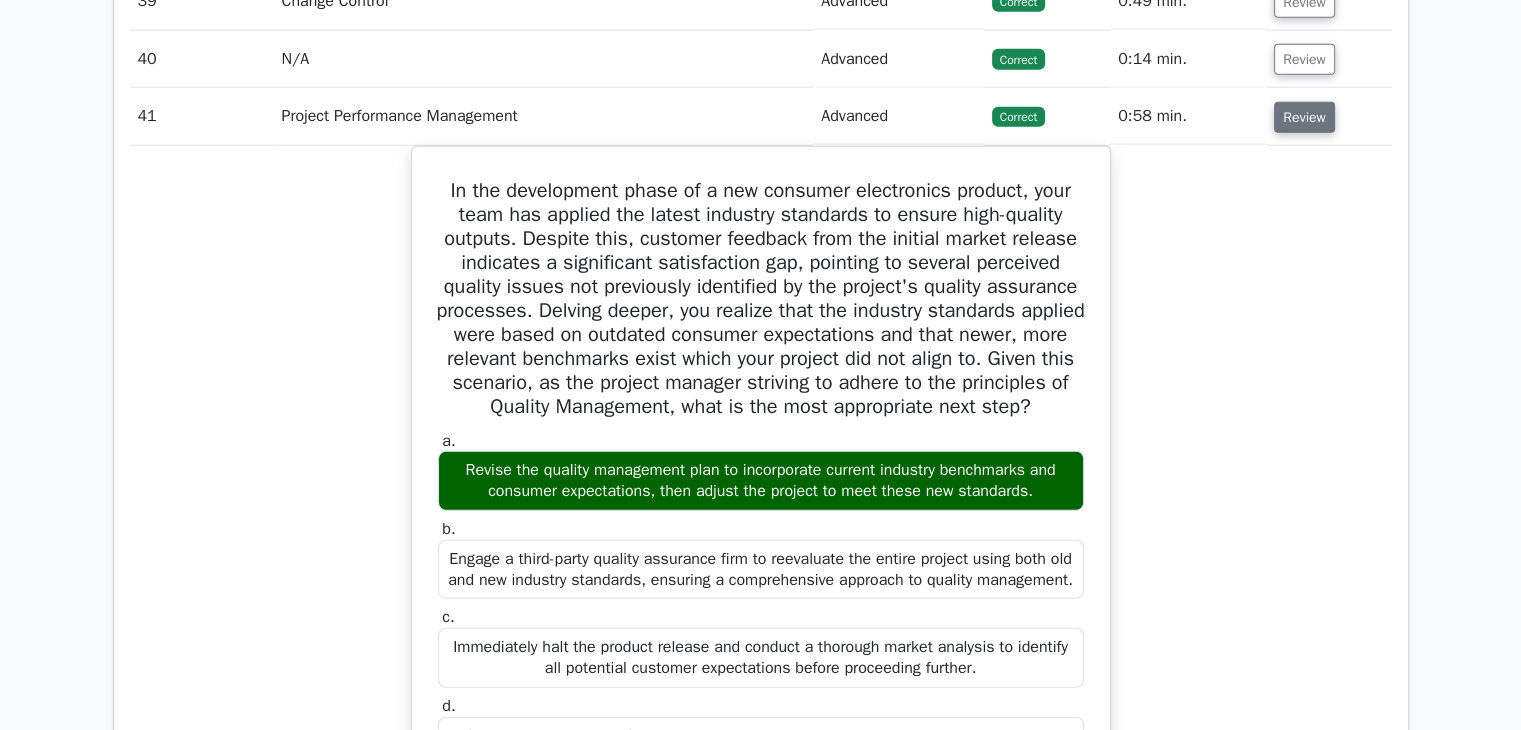 click on "Review" at bounding box center [1304, 117] 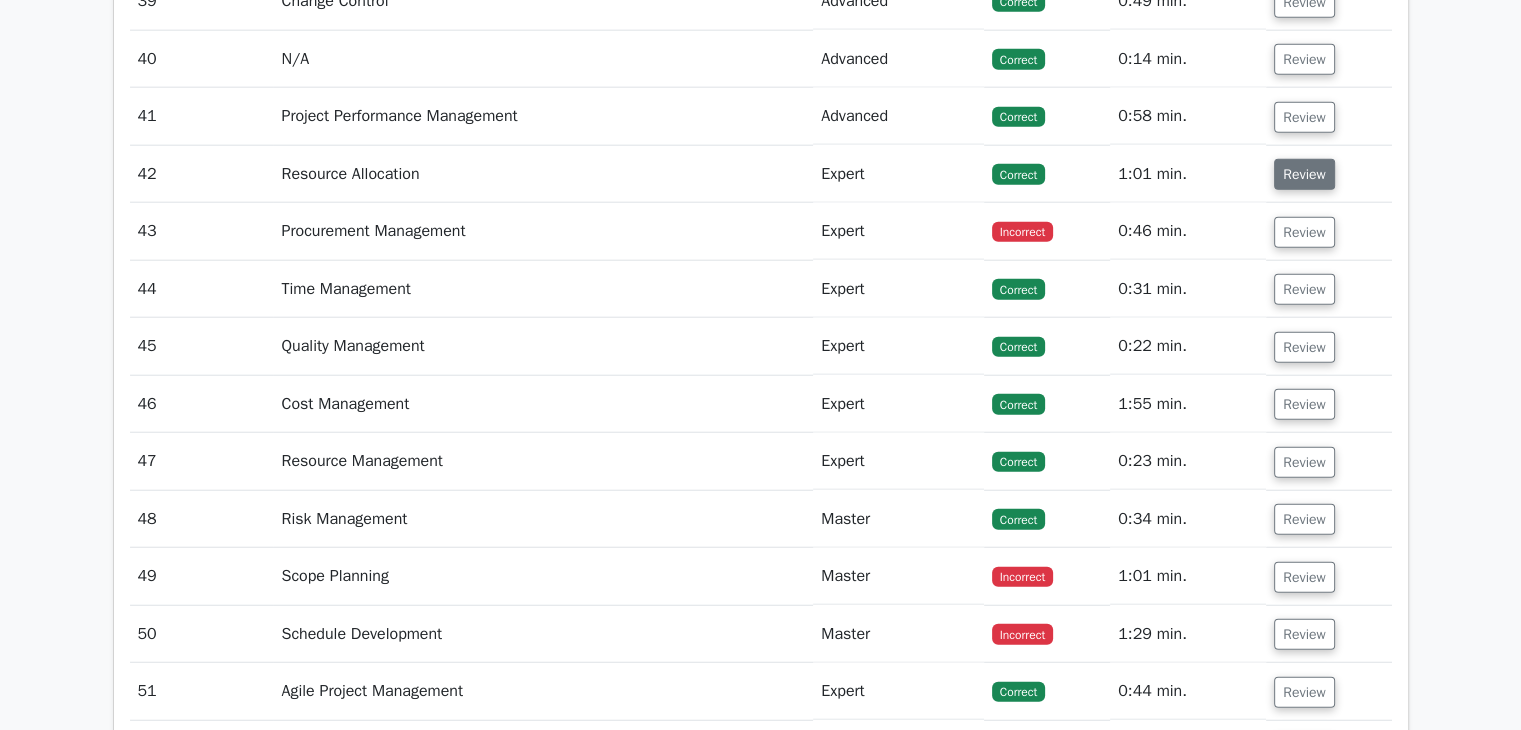 click on "Review" at bounding box center (1304, 174) 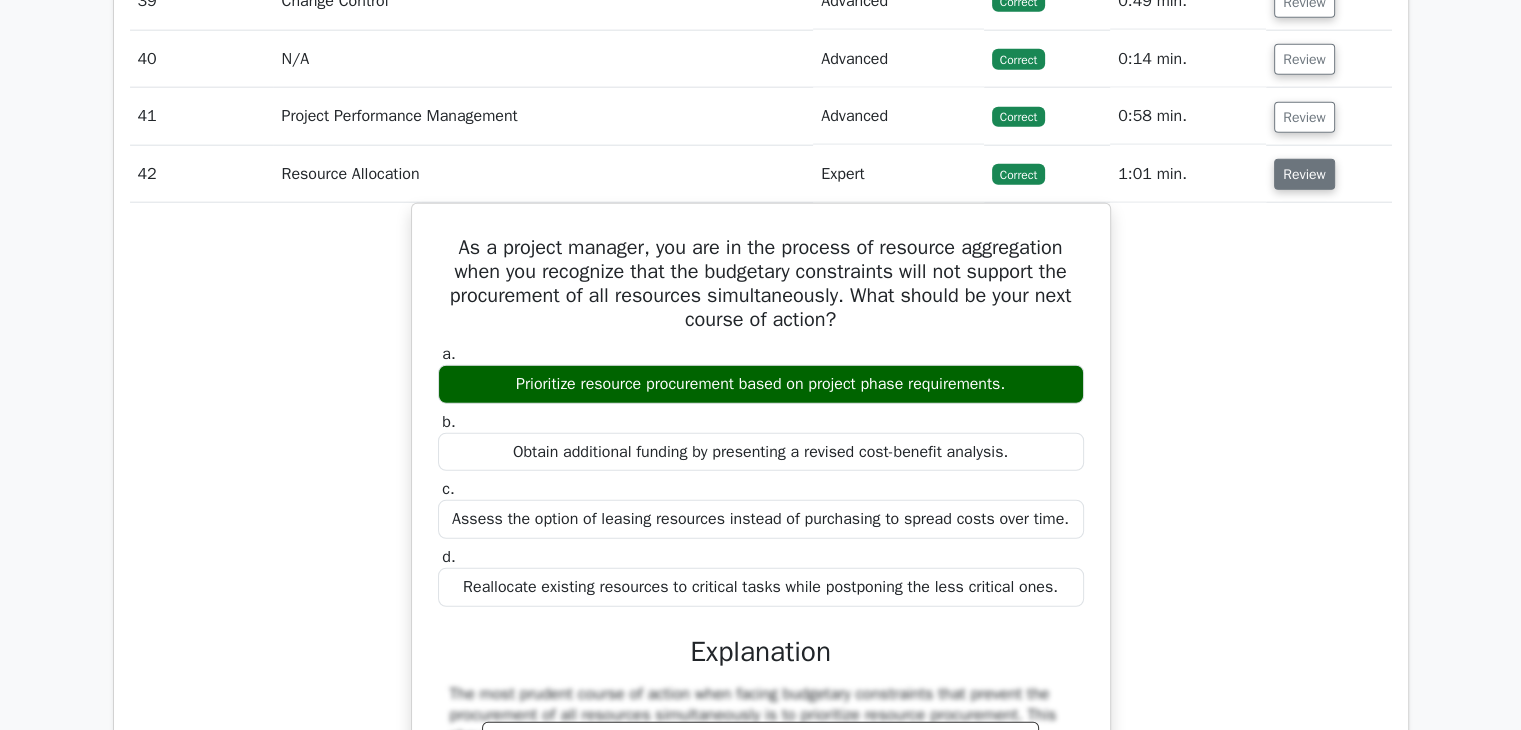 click on "Review" at bounding box center [1304, 174] 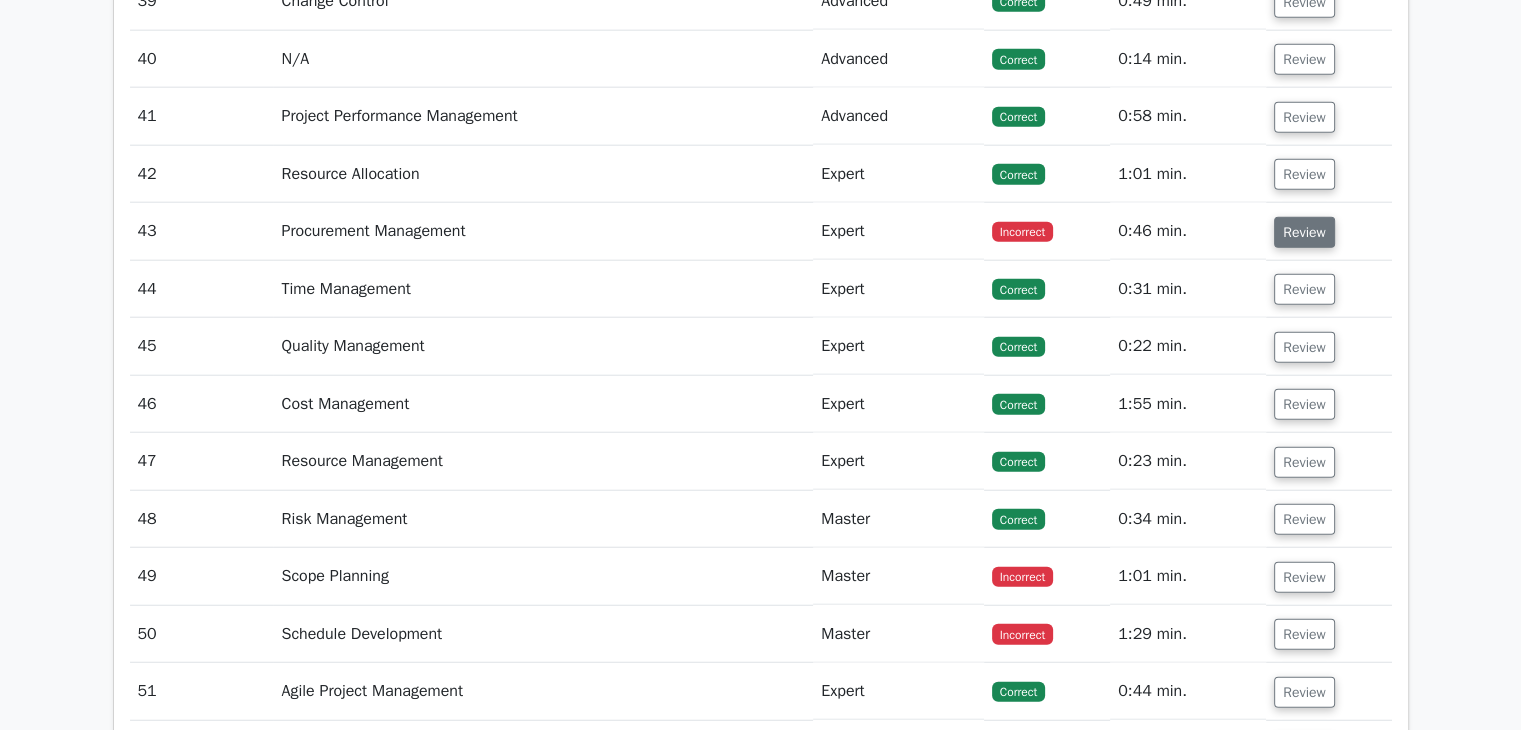 click on "Review" at bounding box center [1304, 232] 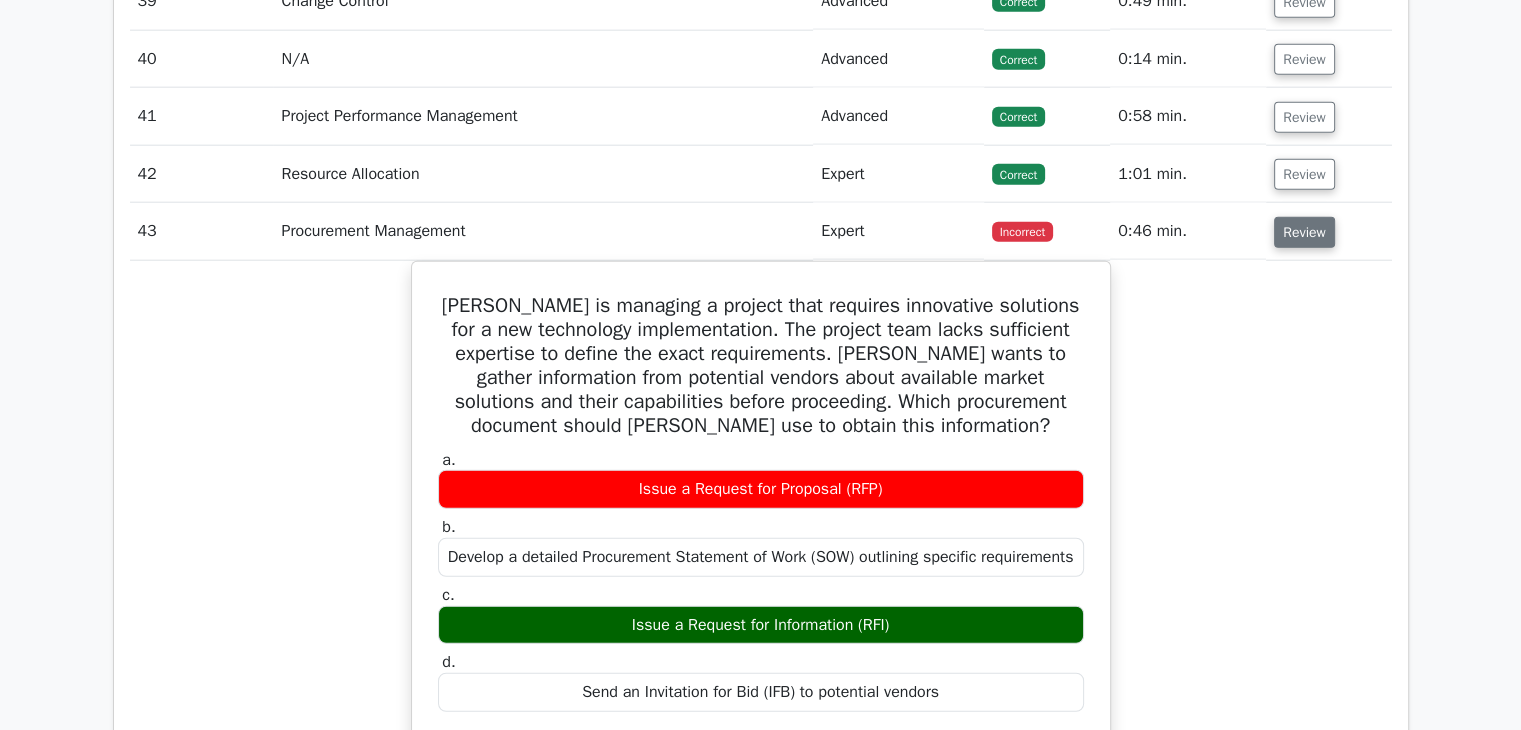 click on "Review" at bounding box center (1304, 232) 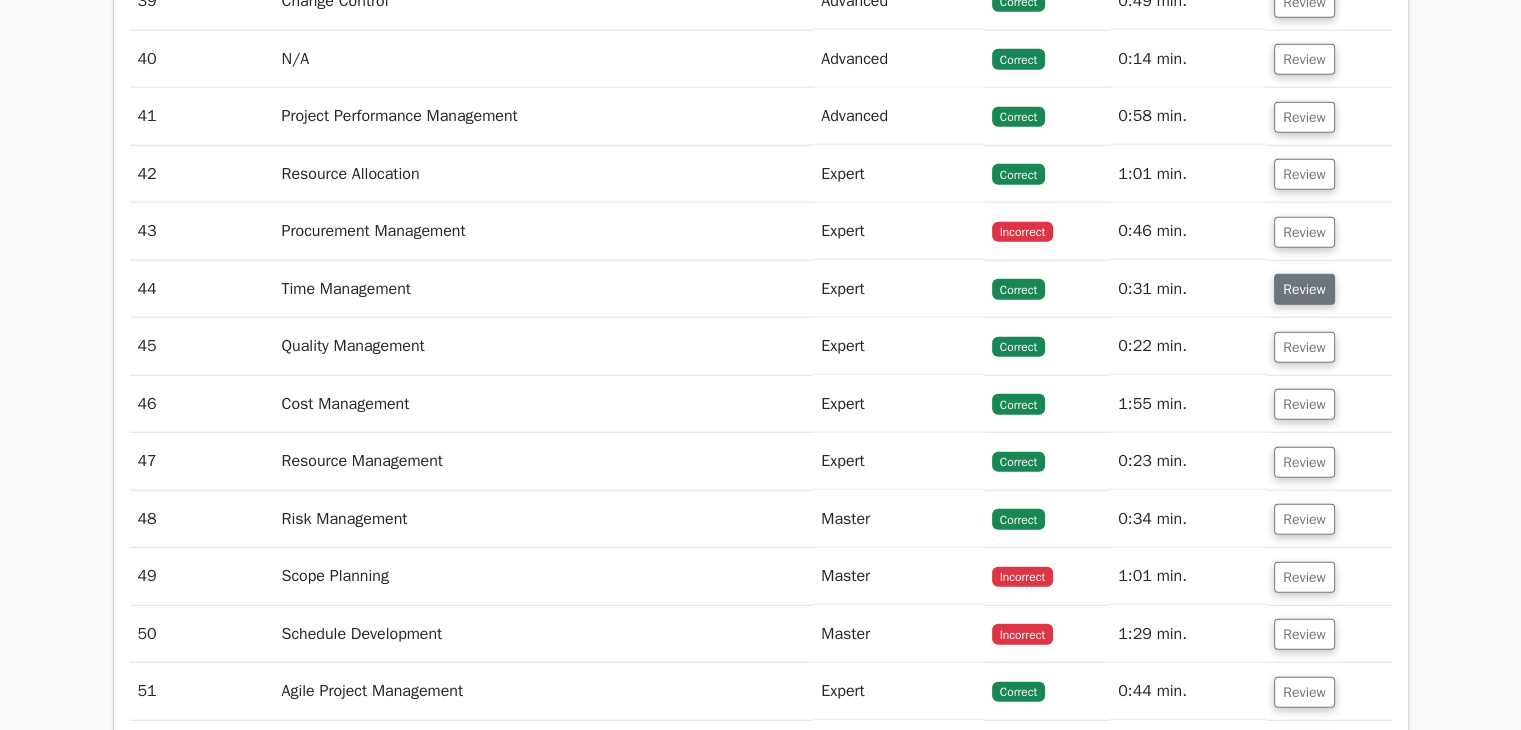 click on "Review" at bounding box center (1304, 289) 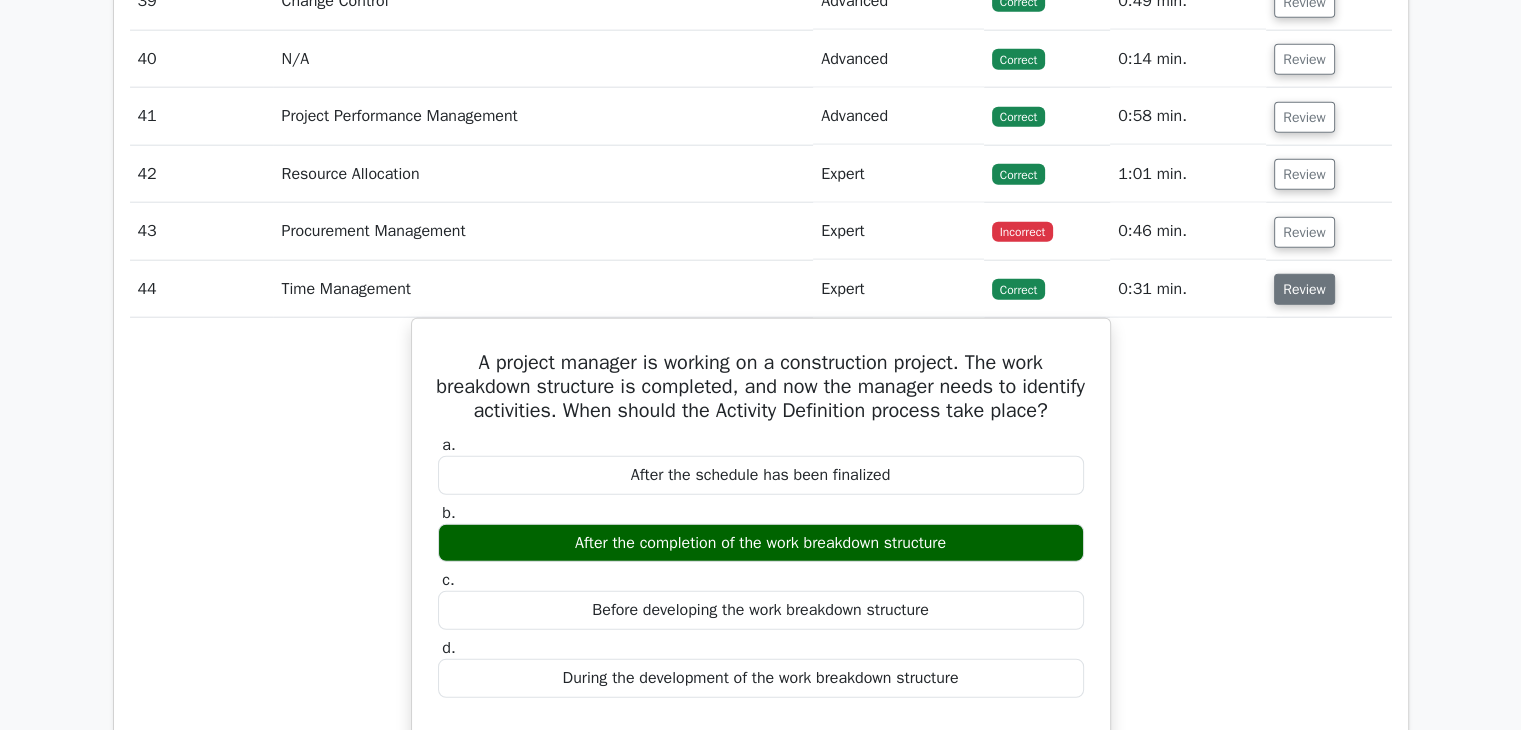click on "Review" at bounding box center [1304, 289] 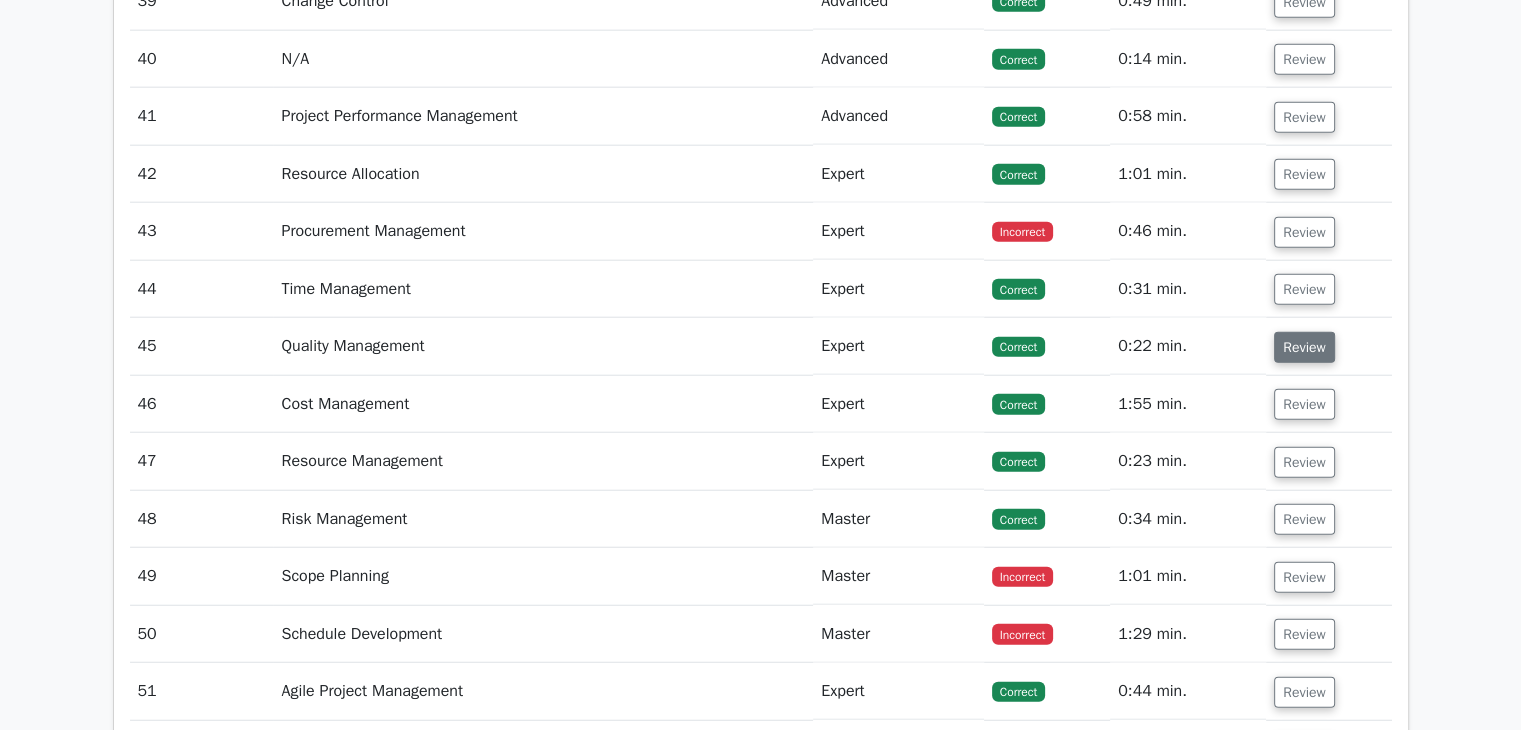 click on "Review" at bounding box center [1304, 347] 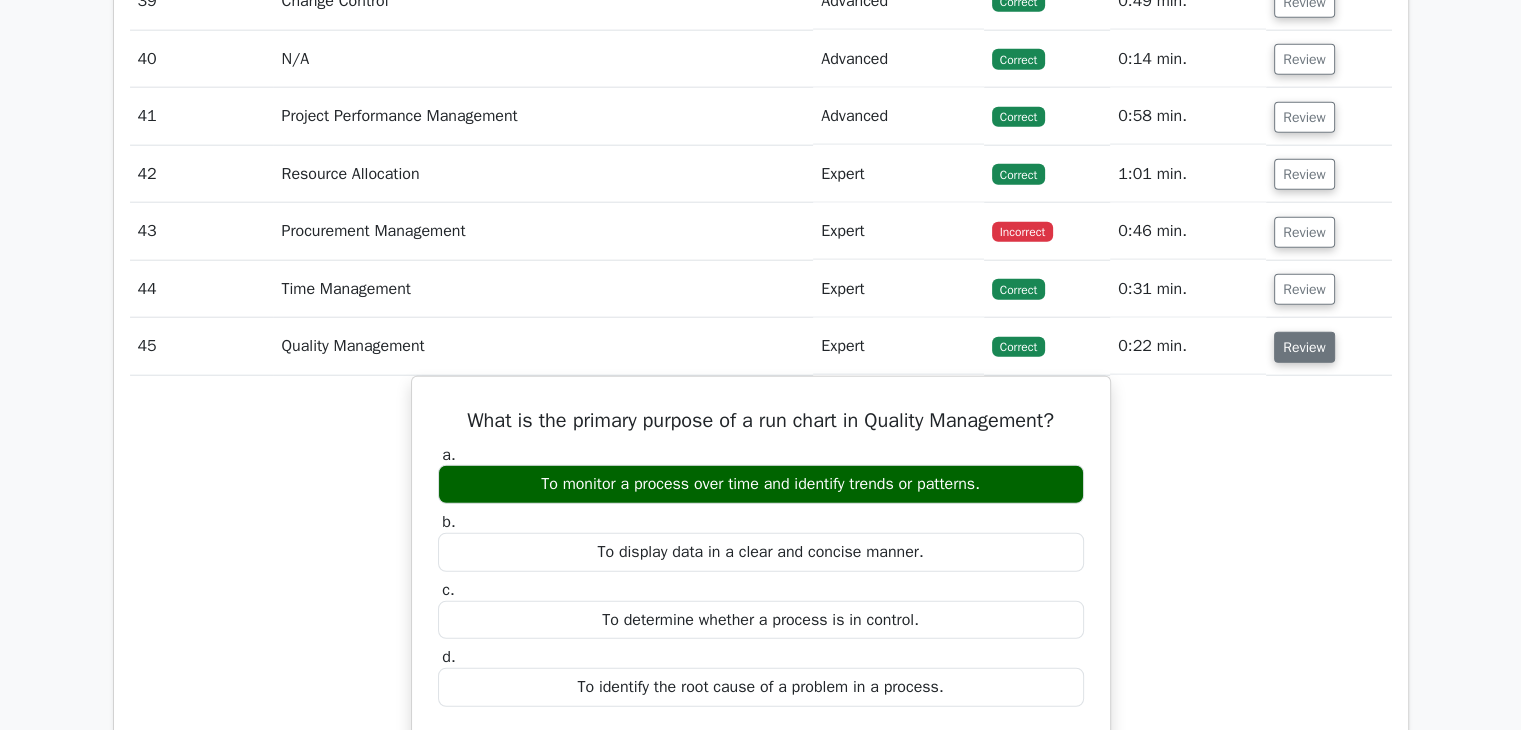 click on "Review" at bounding box center [1304, 347] 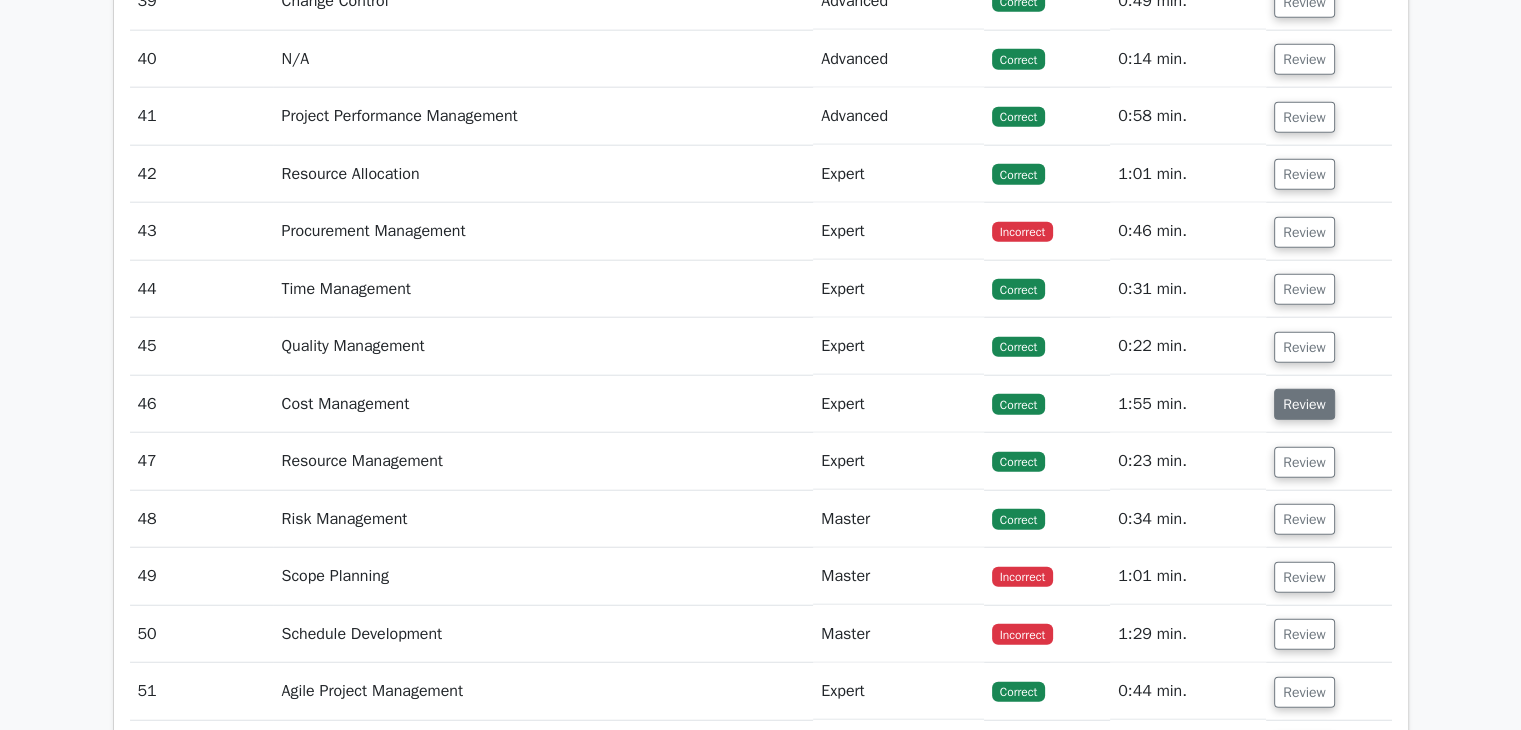 click on "Review" at bounding box center (1304, 404) 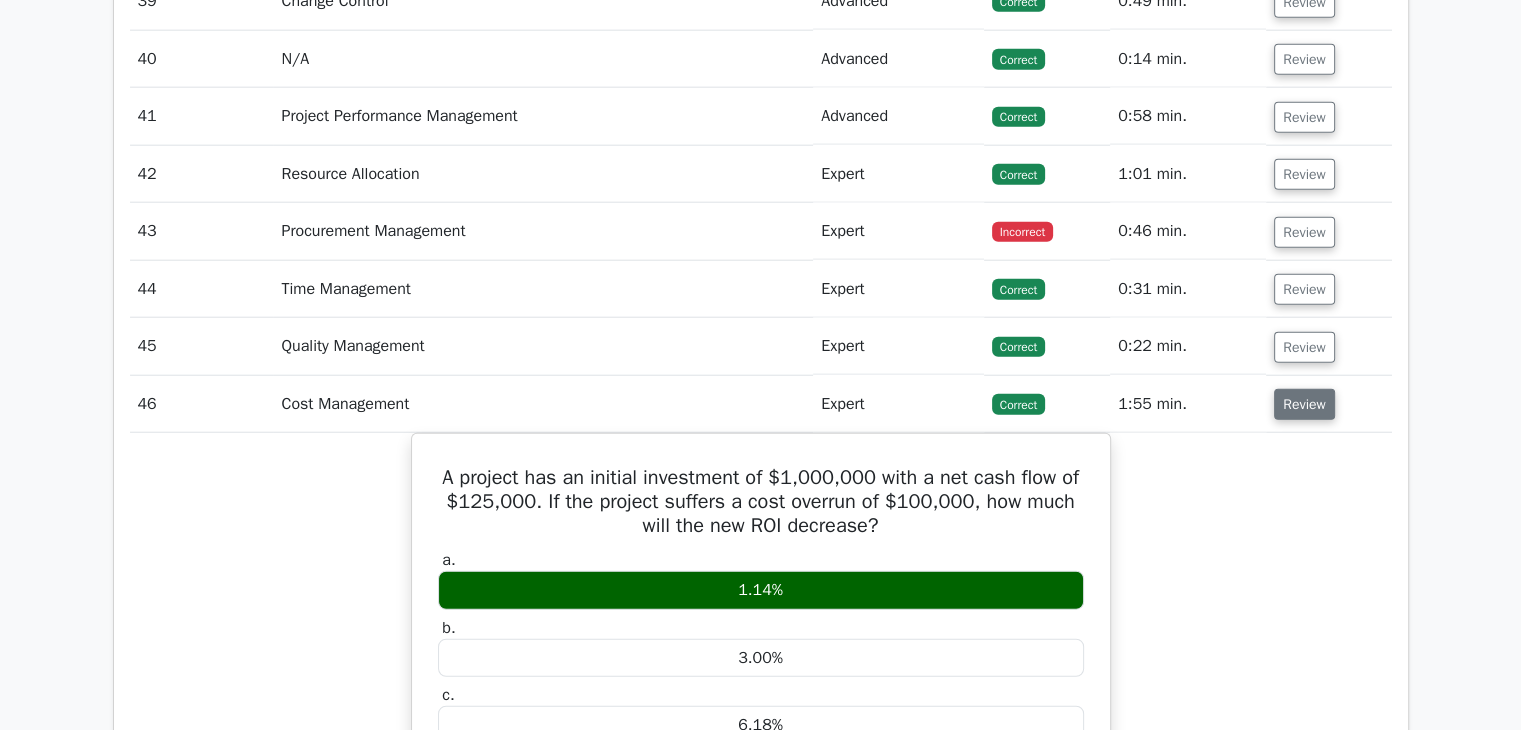scroll, scrollTop: 5166, scrollLeft: 0, axis: vertical 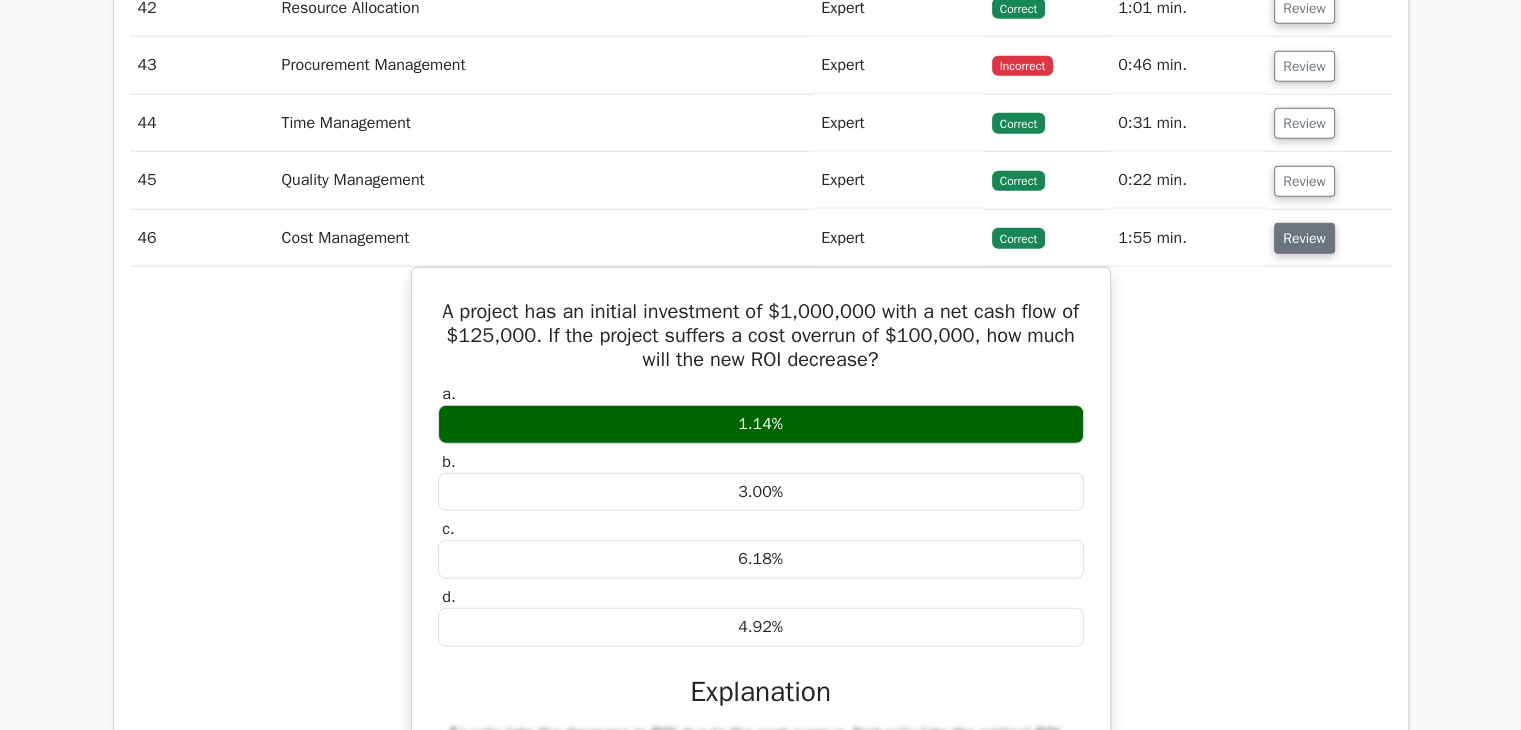 click on "Review" at bounding box center [1304, 238] 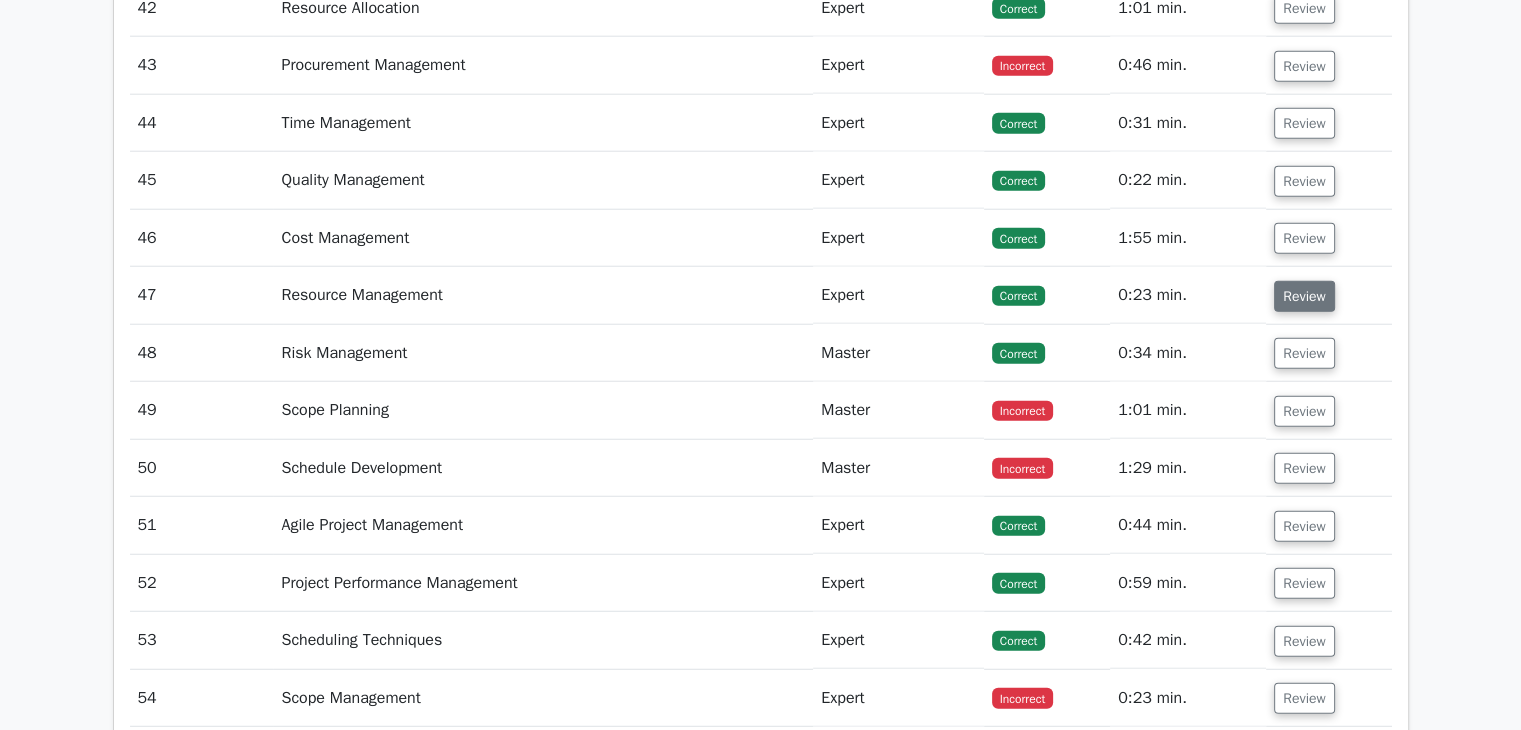 click on "Review" at bounding box center (1304, 296) 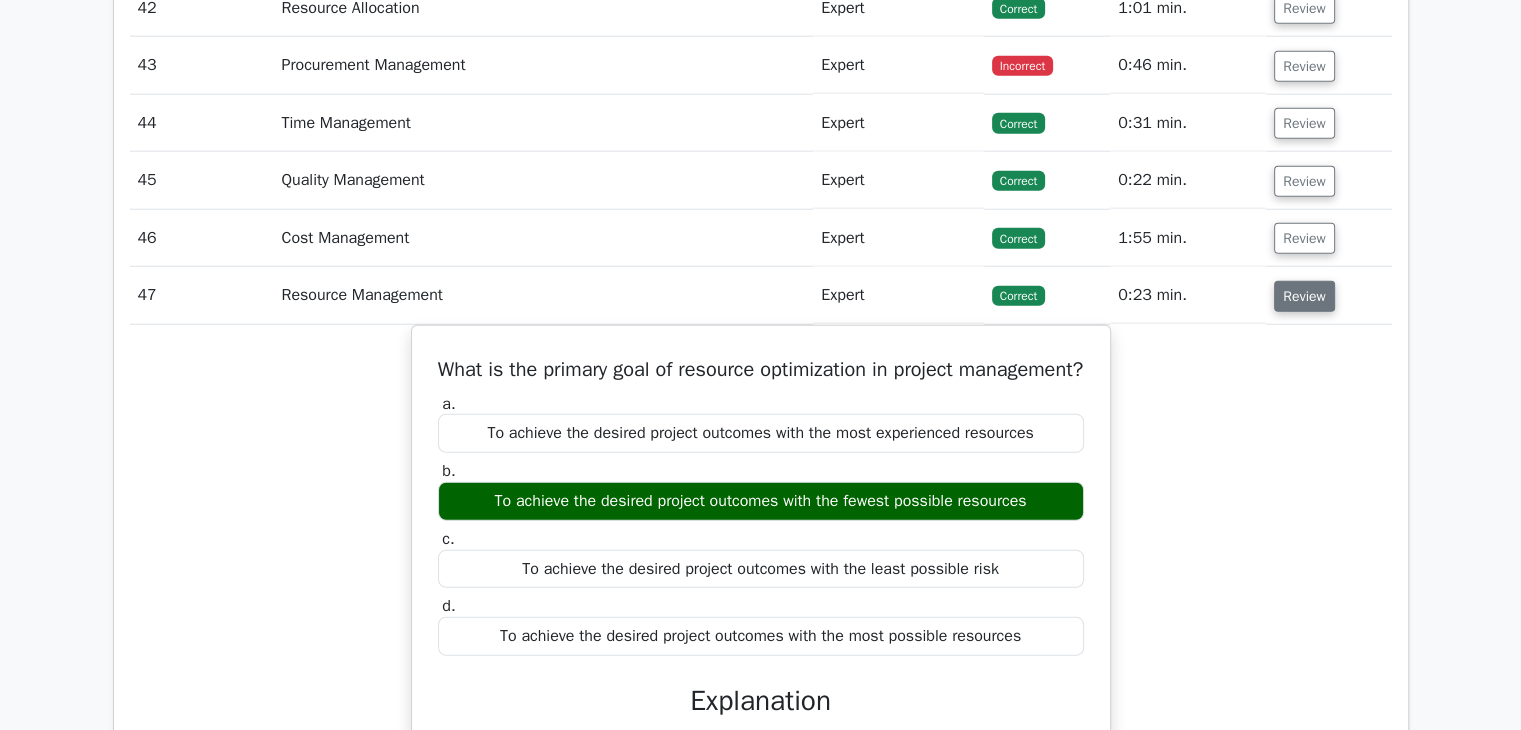 click on "Review" at bounding box center [1304, 296] 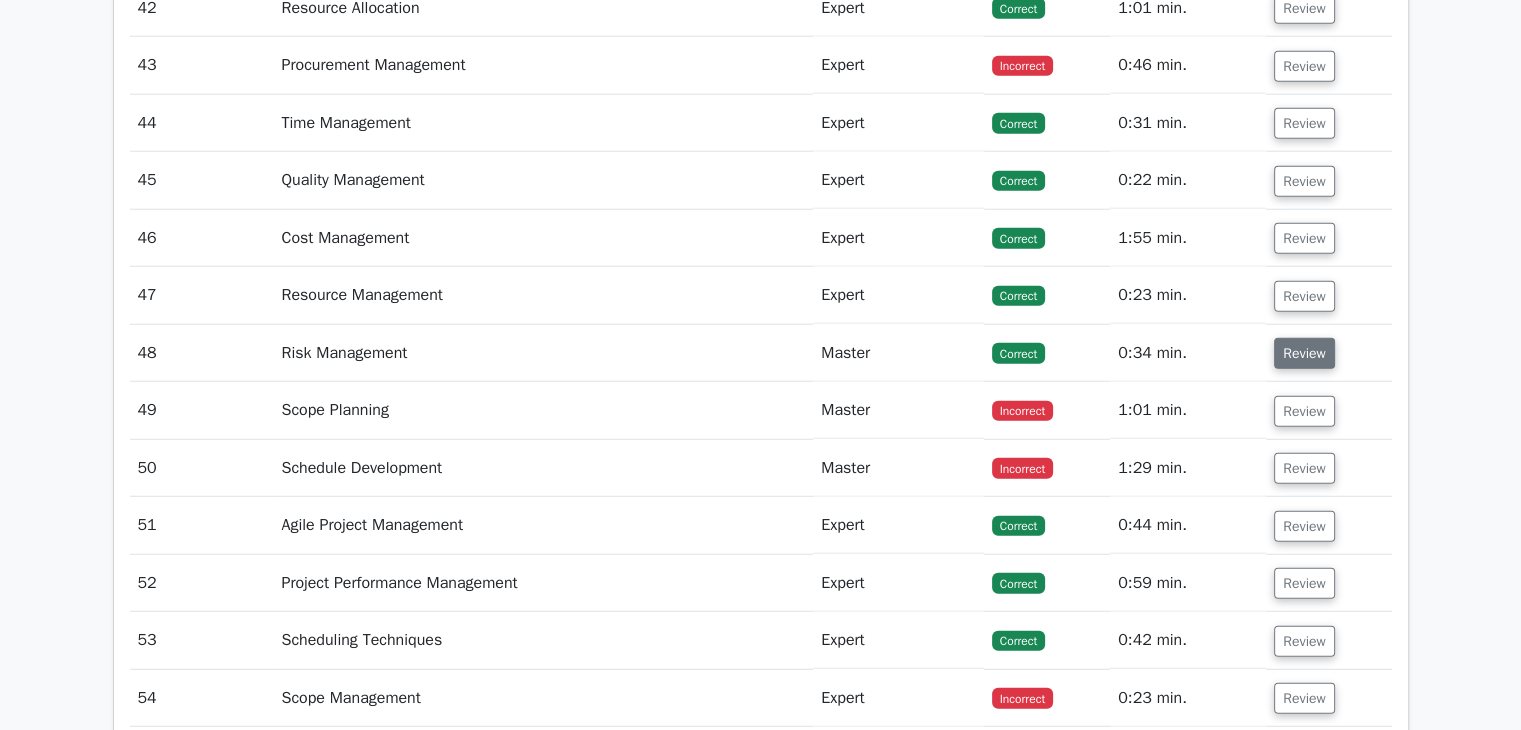 click on "Review" at bounding box center (1304, 353) 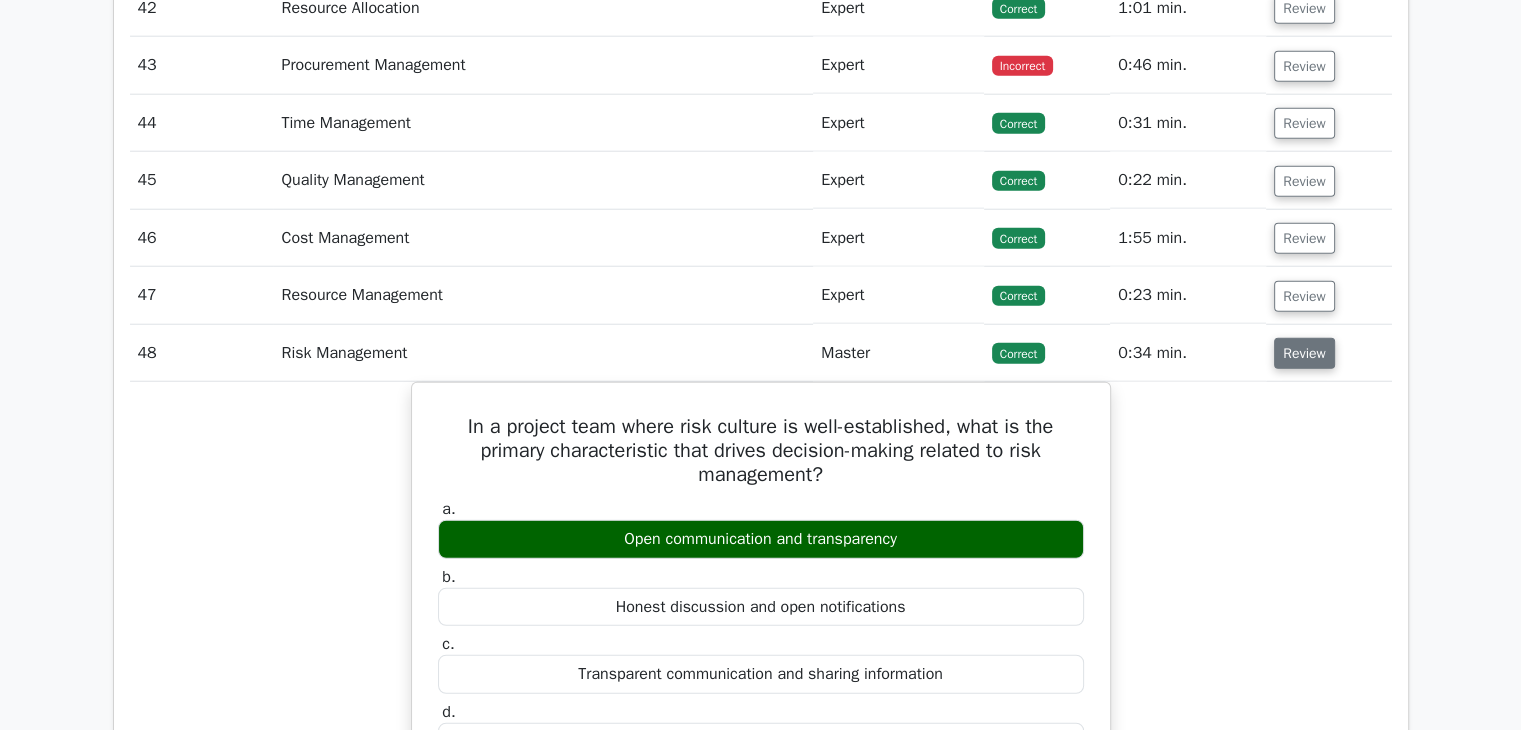 click on "Review" at bounding box center (1304, 353) 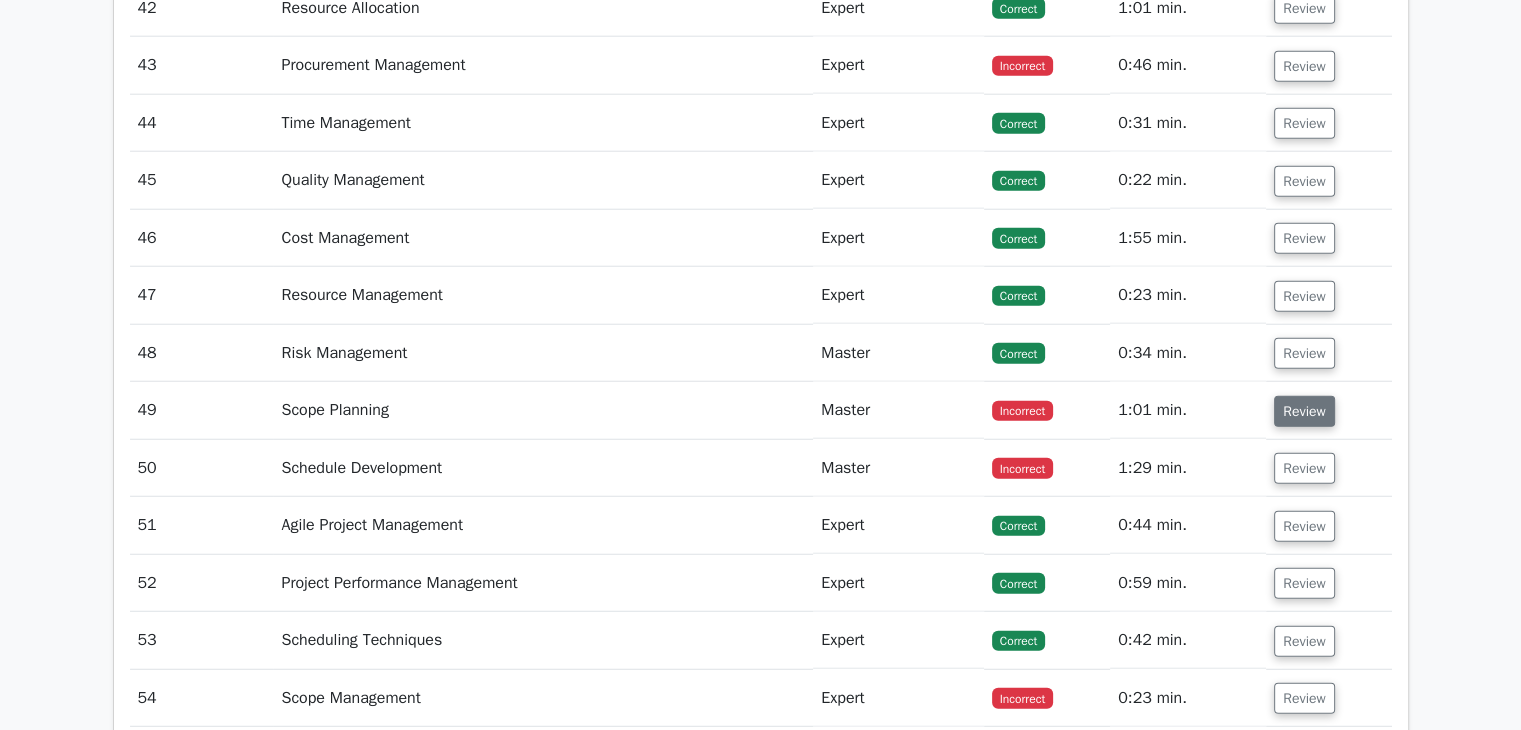 click on "Review" at bounding box center (1304, 411) 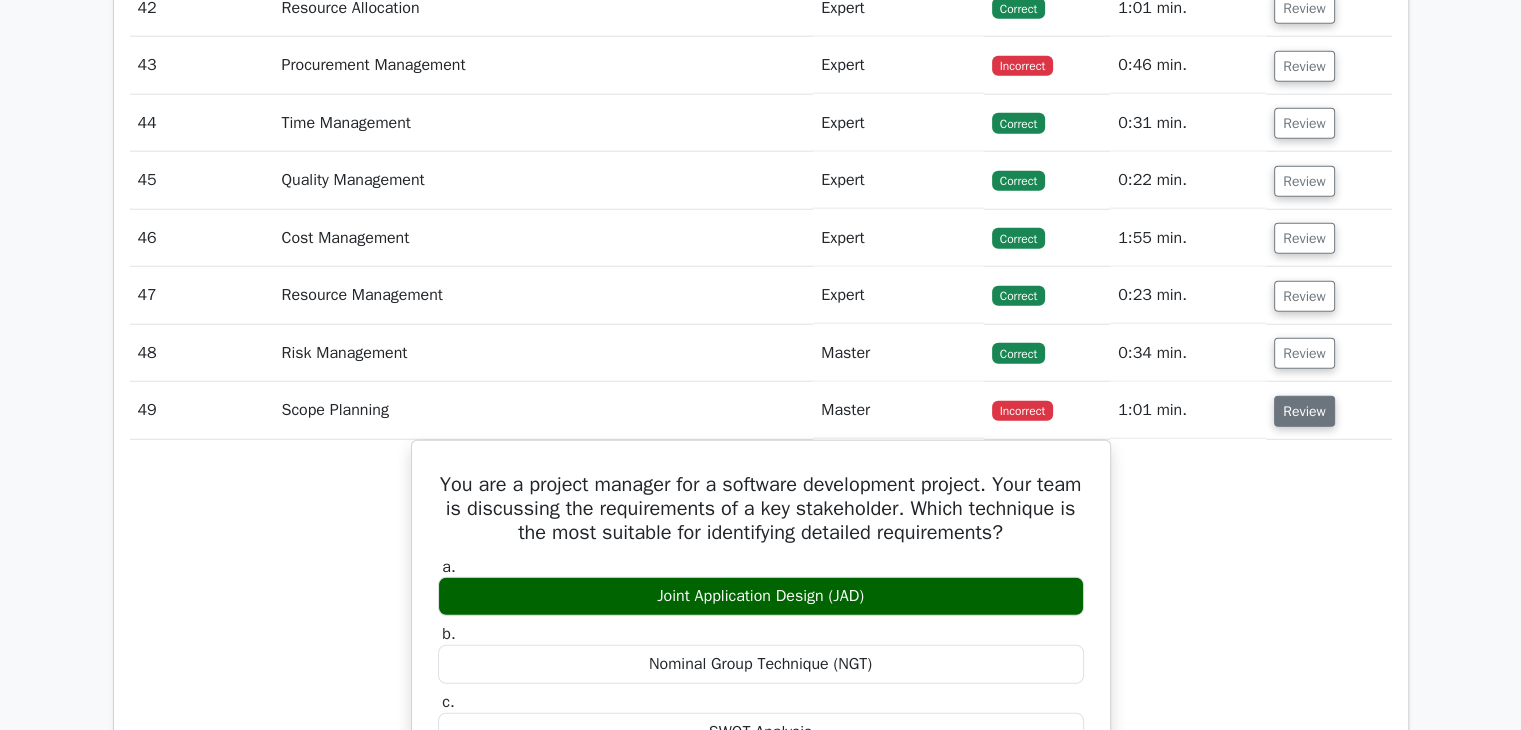 scroll, scrollTop: 5333, scrollLeft: 0, axis: vertical 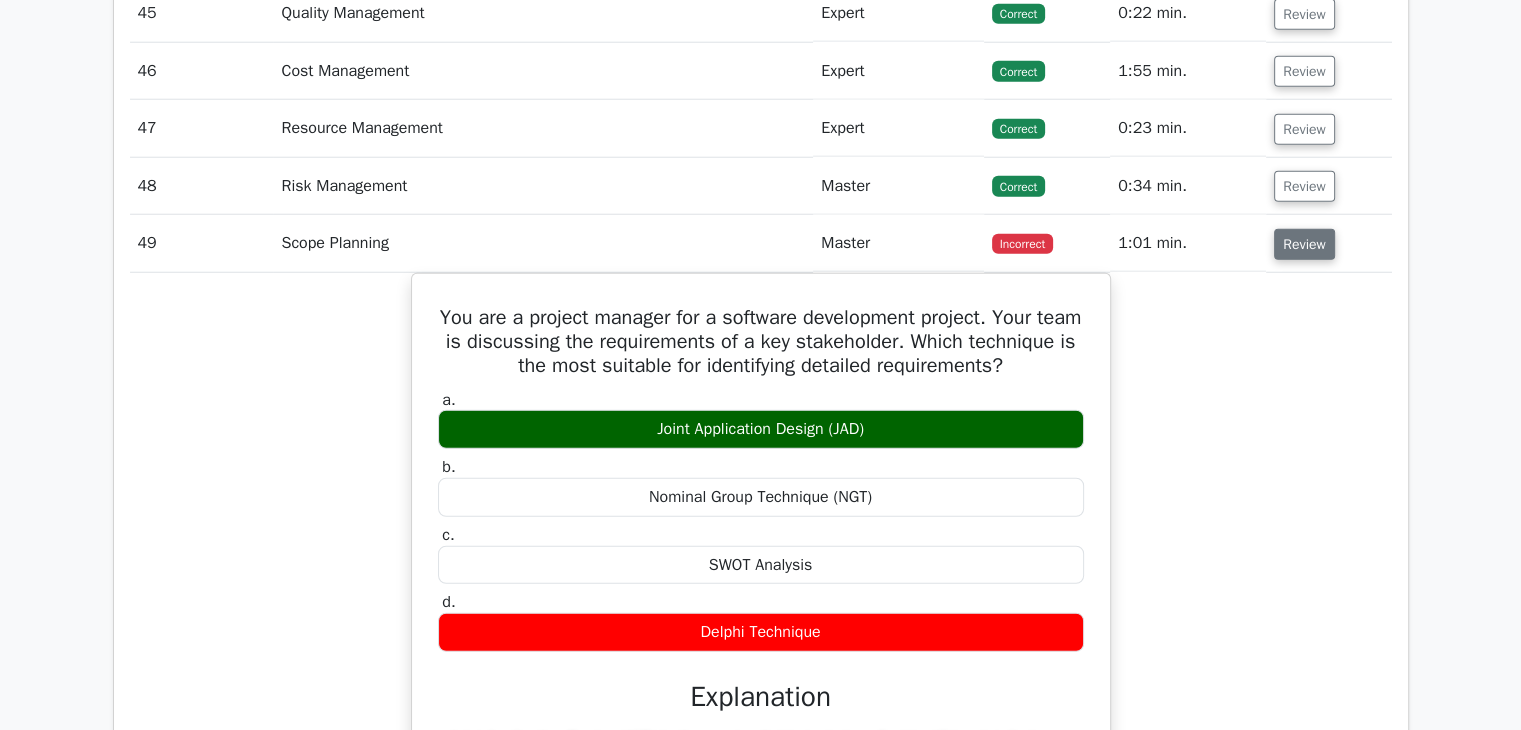 click on "Review" at bounding box center [1304, 244] 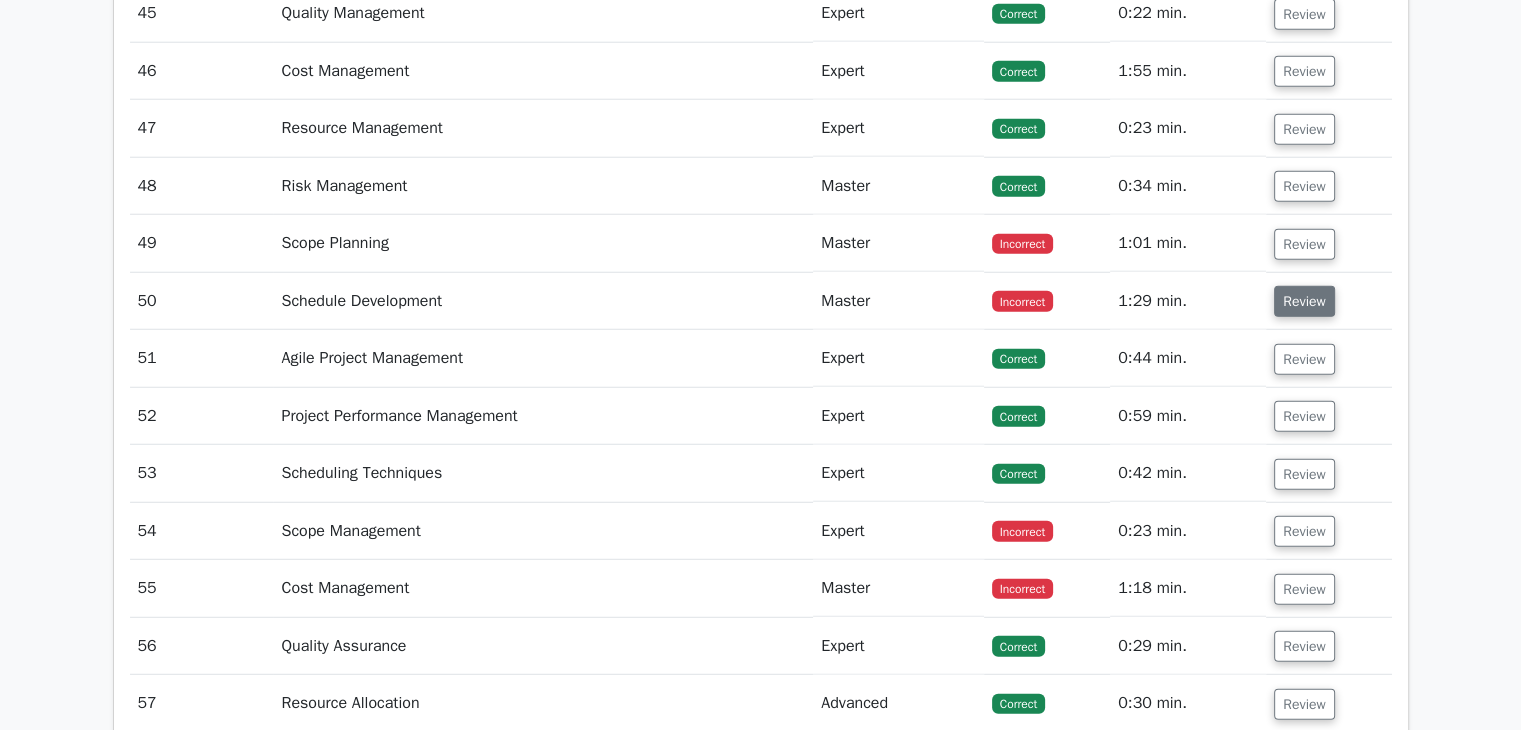 click on "Review" at bounding box center [1304, 301] 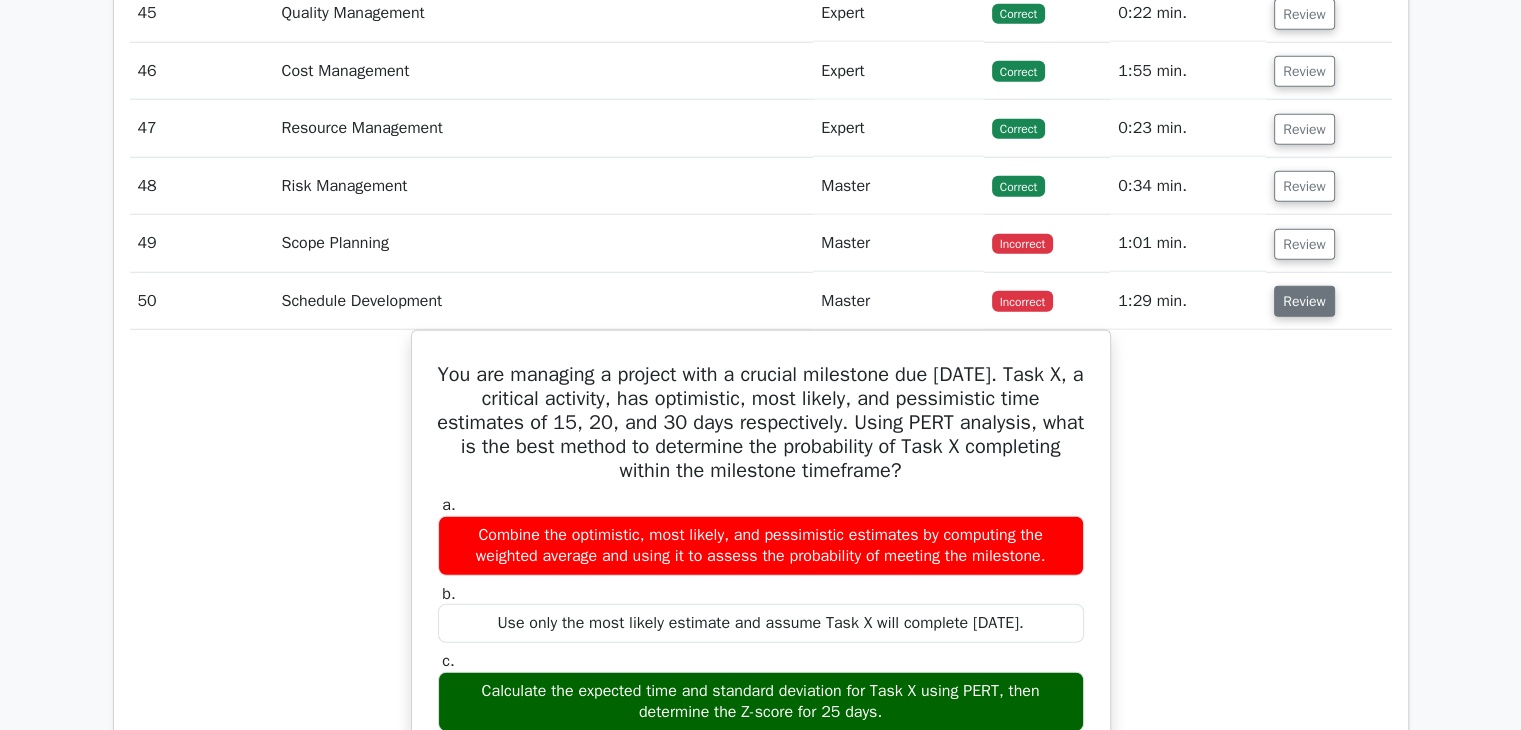 scroll, scrollTop: 5500, scrollLeft: 0, axis: vertical 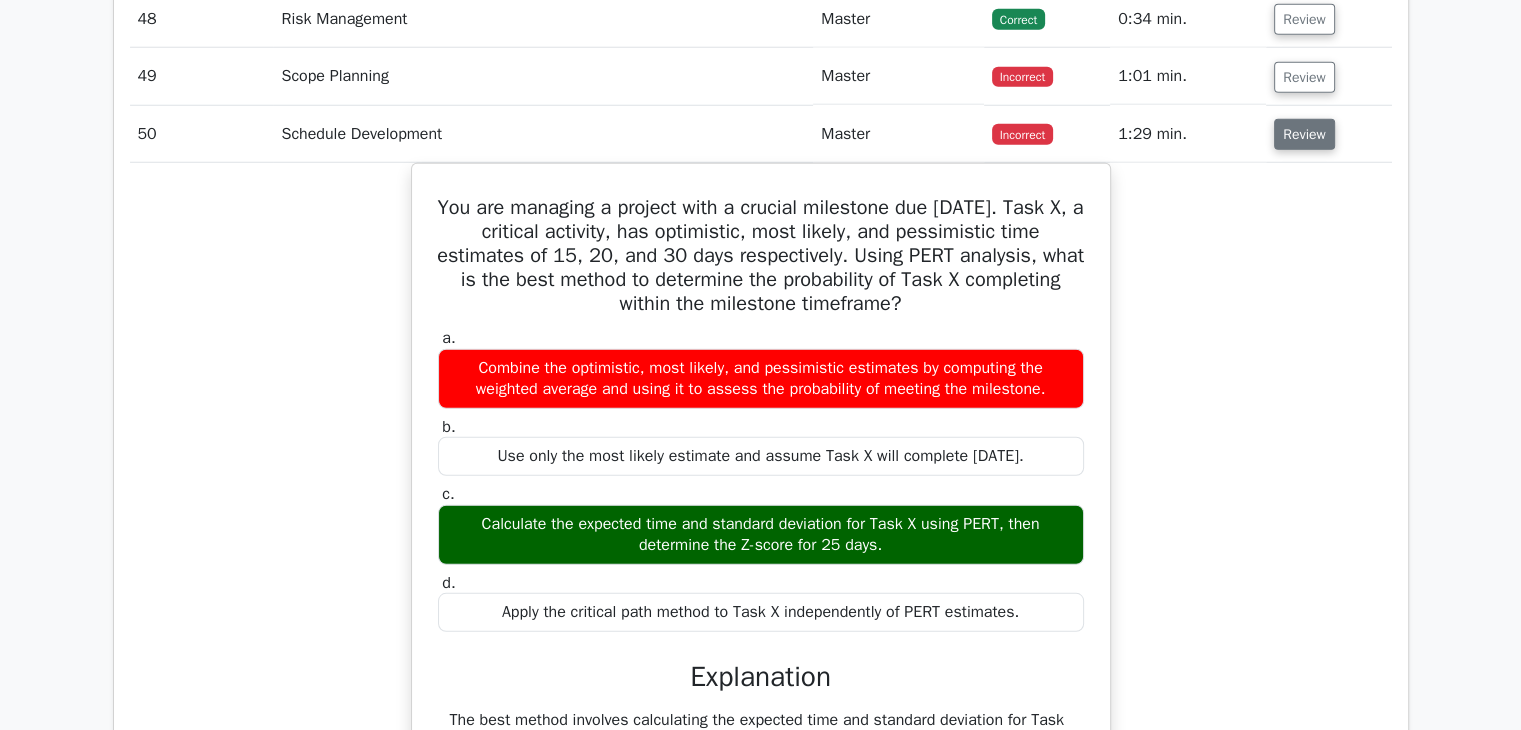 click on "Review" at bounding box center [1304, 134] 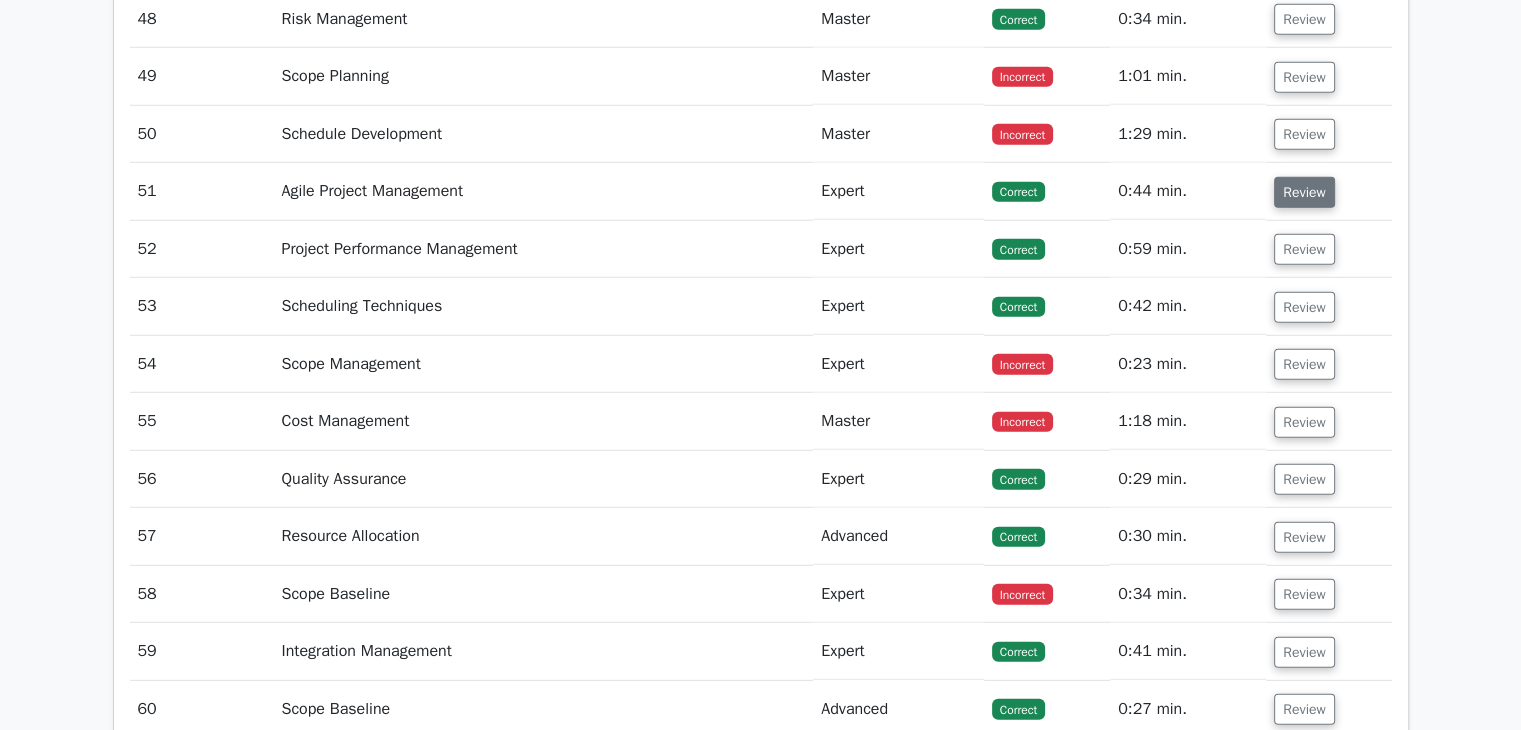 click on "Review" at bounding box center (1304, 192) 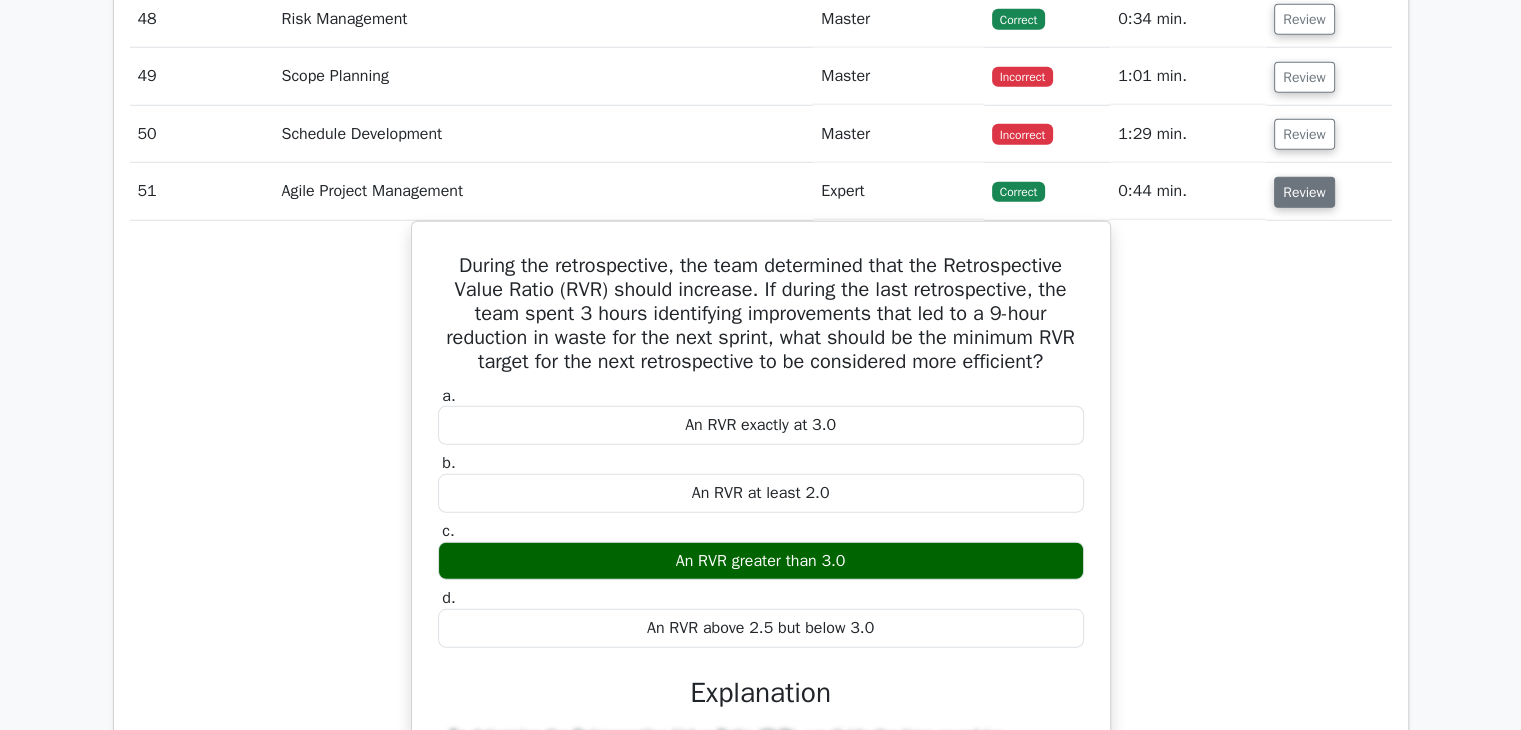 click on "Review" at bounding box center (1304, 192) 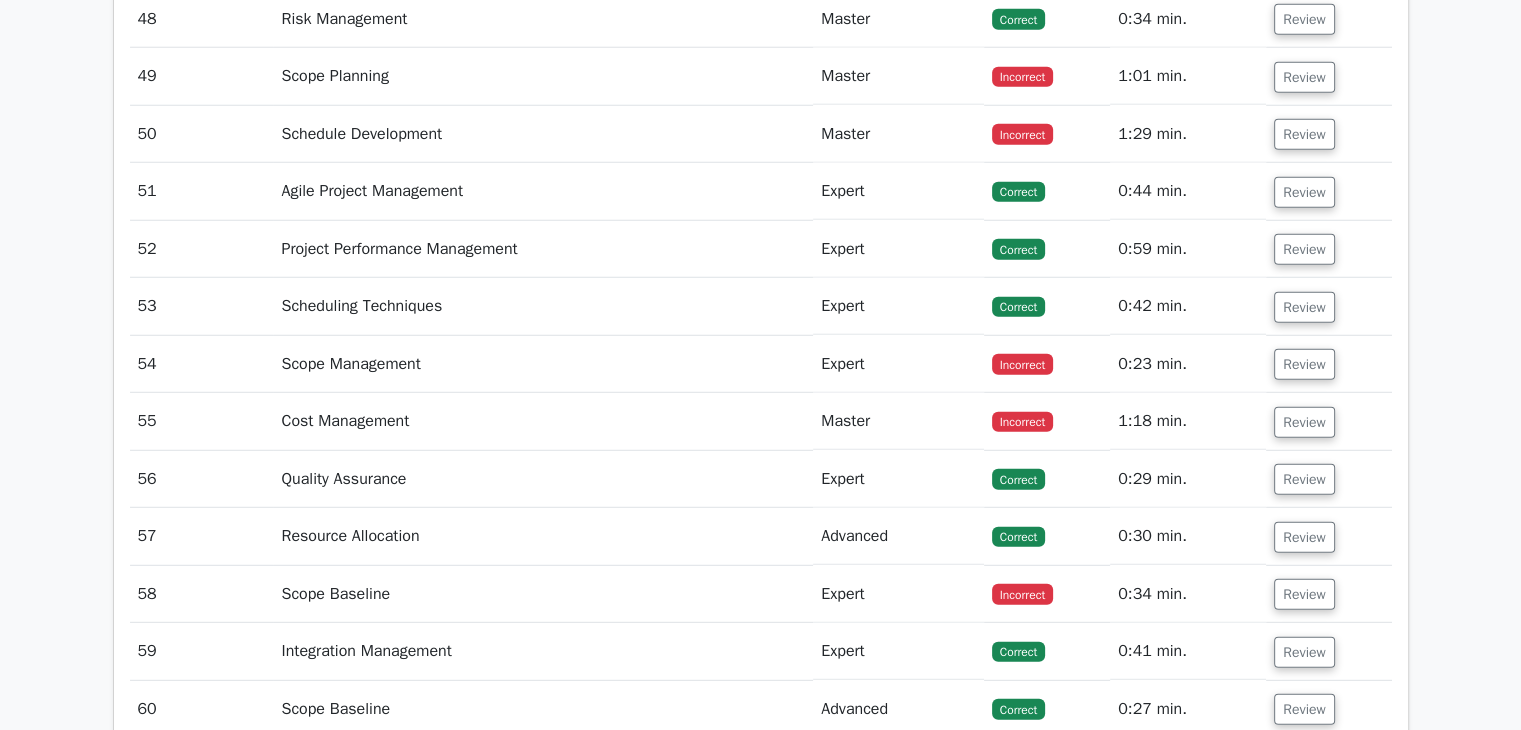 click on "Review" at bounding box center (1328, 249) 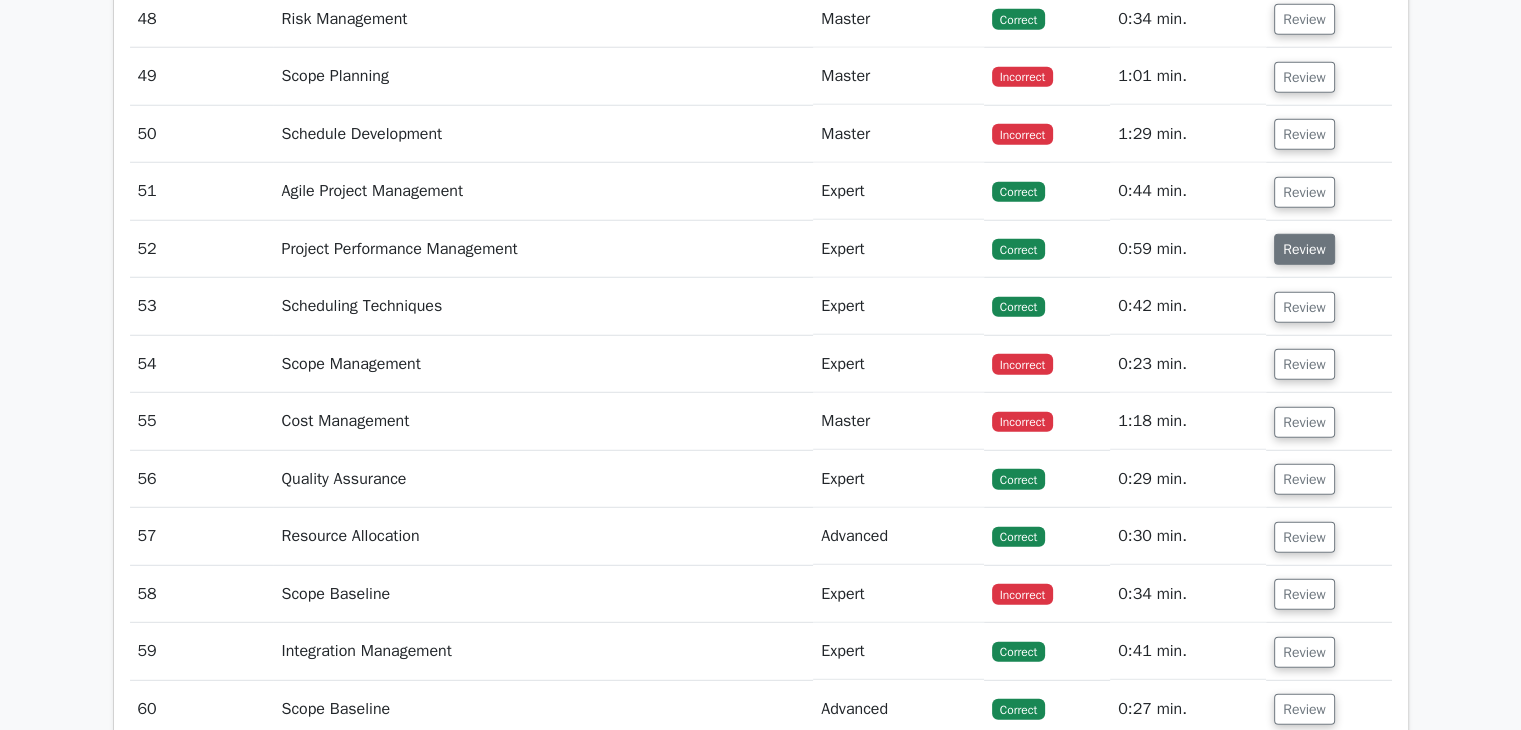 click on "Review" at bounding box center (1304, 249) 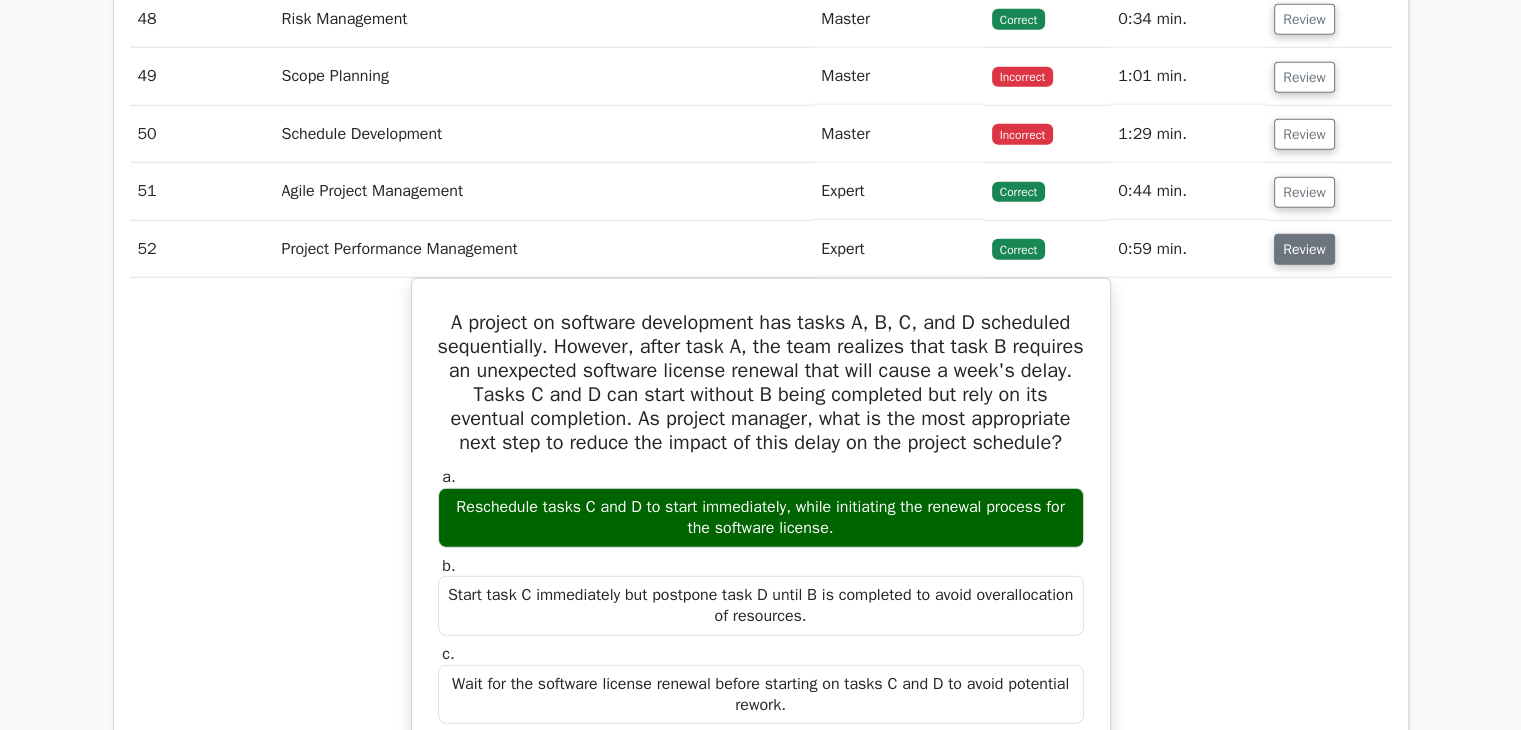 click on "Review" at bounding box center (1304, 249) 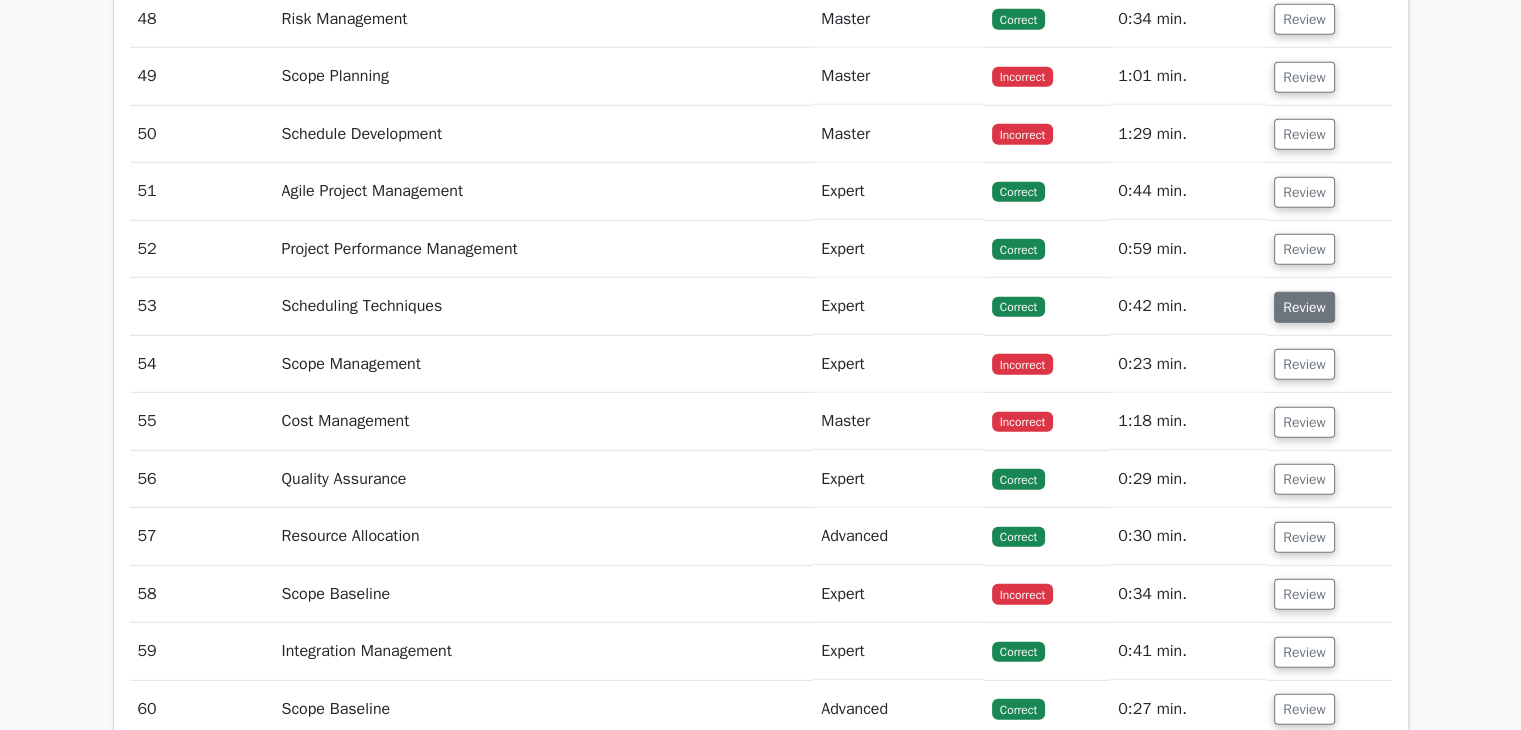 click on "Review" at bounding box center (1304, 307) 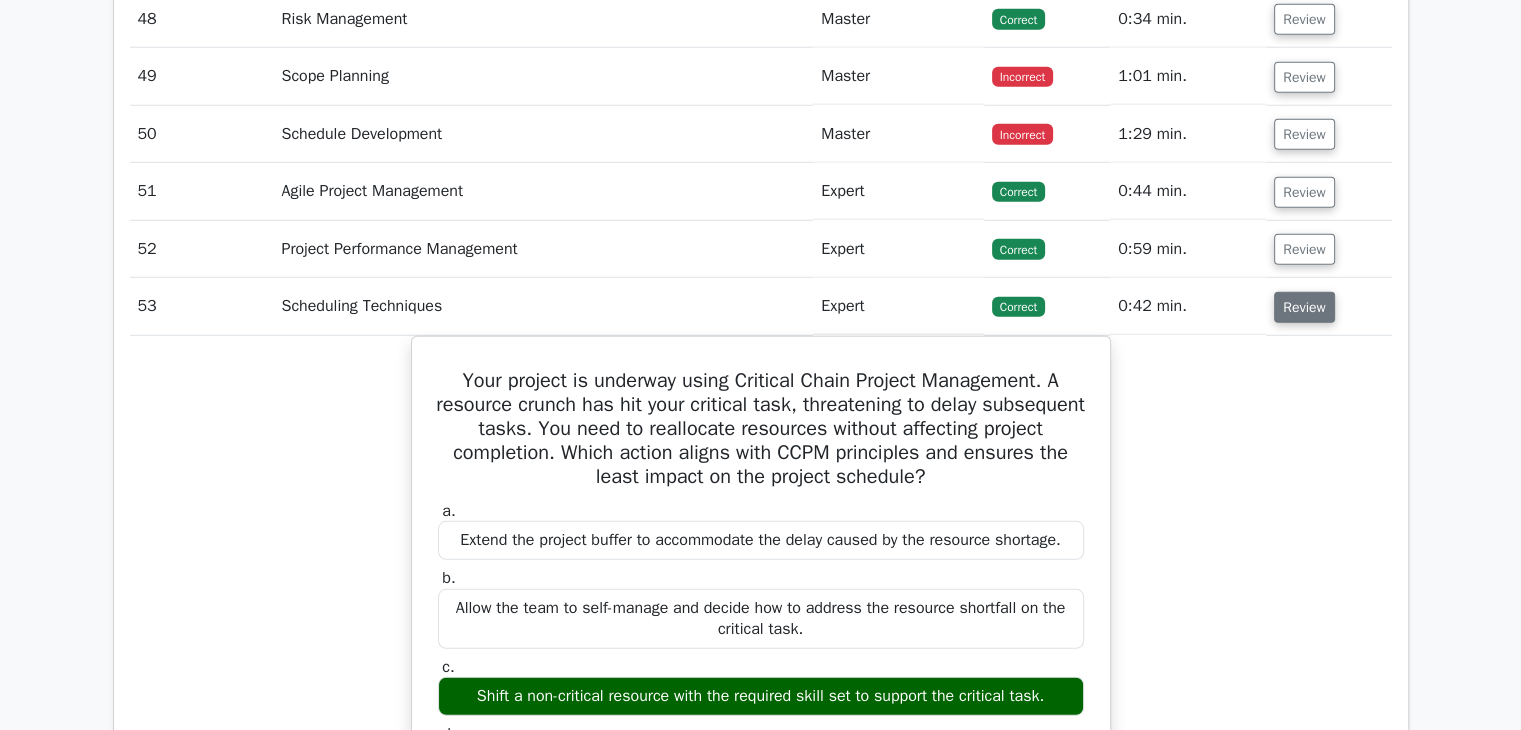click on "Review" at bounding box center [1304, 307] 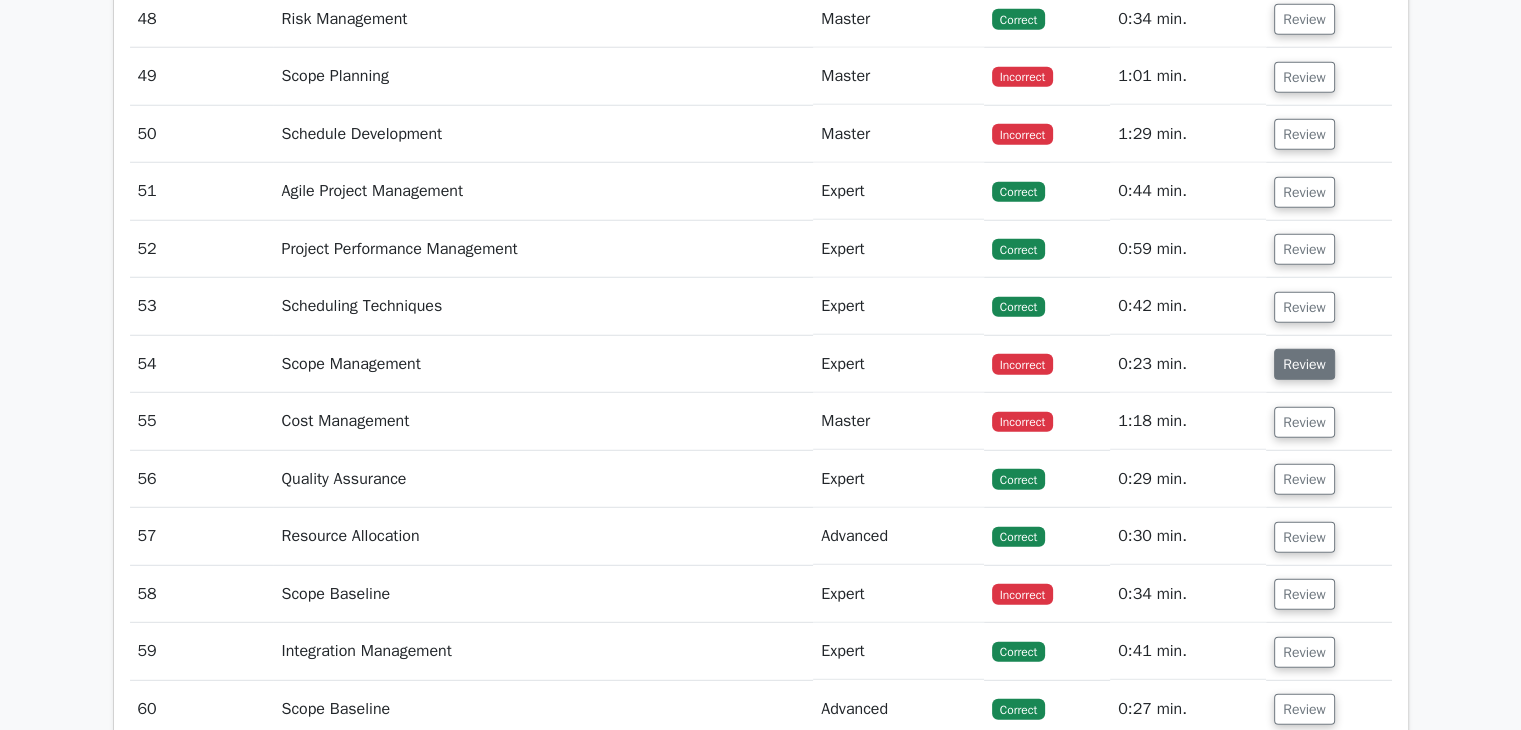 click on "Review" at bounding box center [1304, 364] 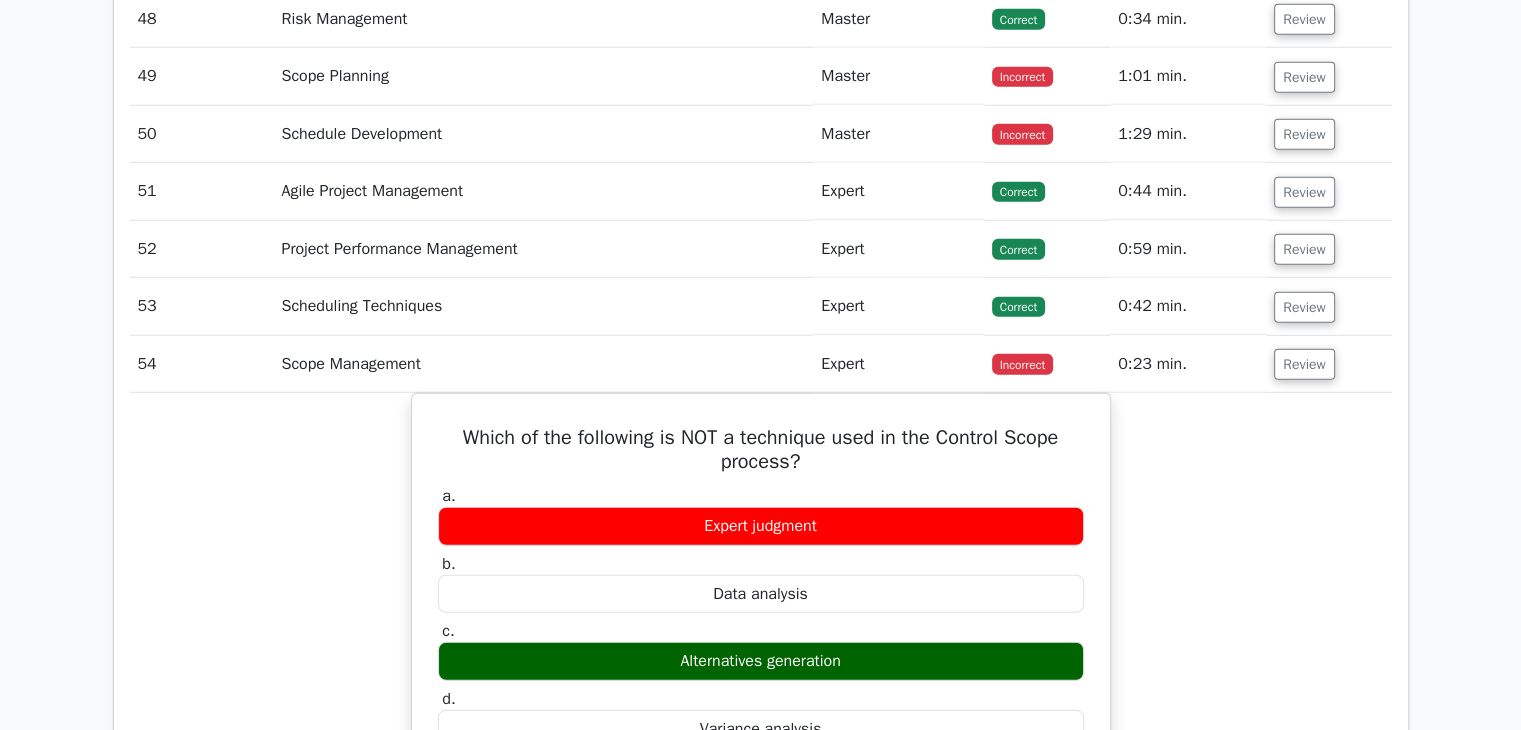 scroll, scrollTop: 5666, scrollLeft: 0, axis: vertical 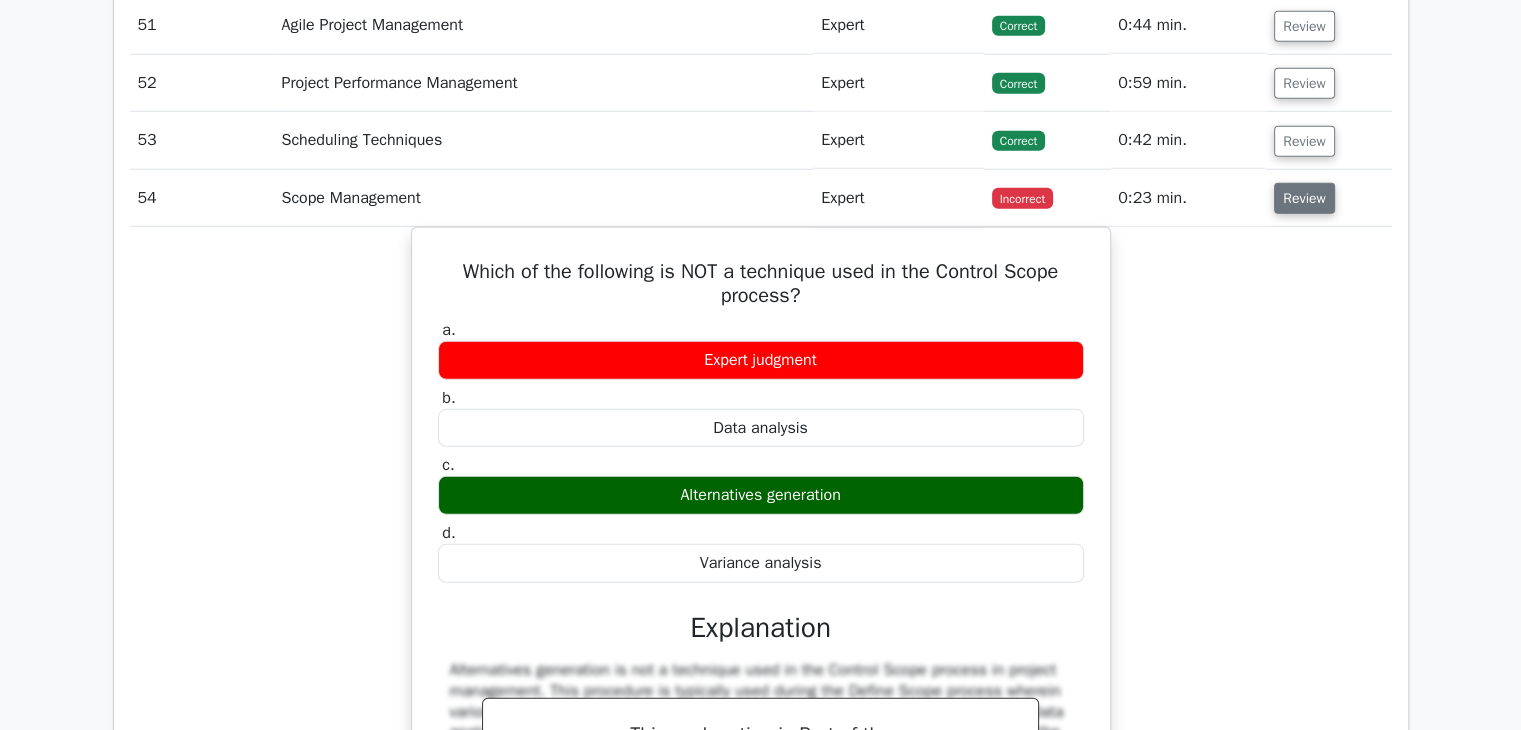 click on "Review" at bounding box center [1304, 198] 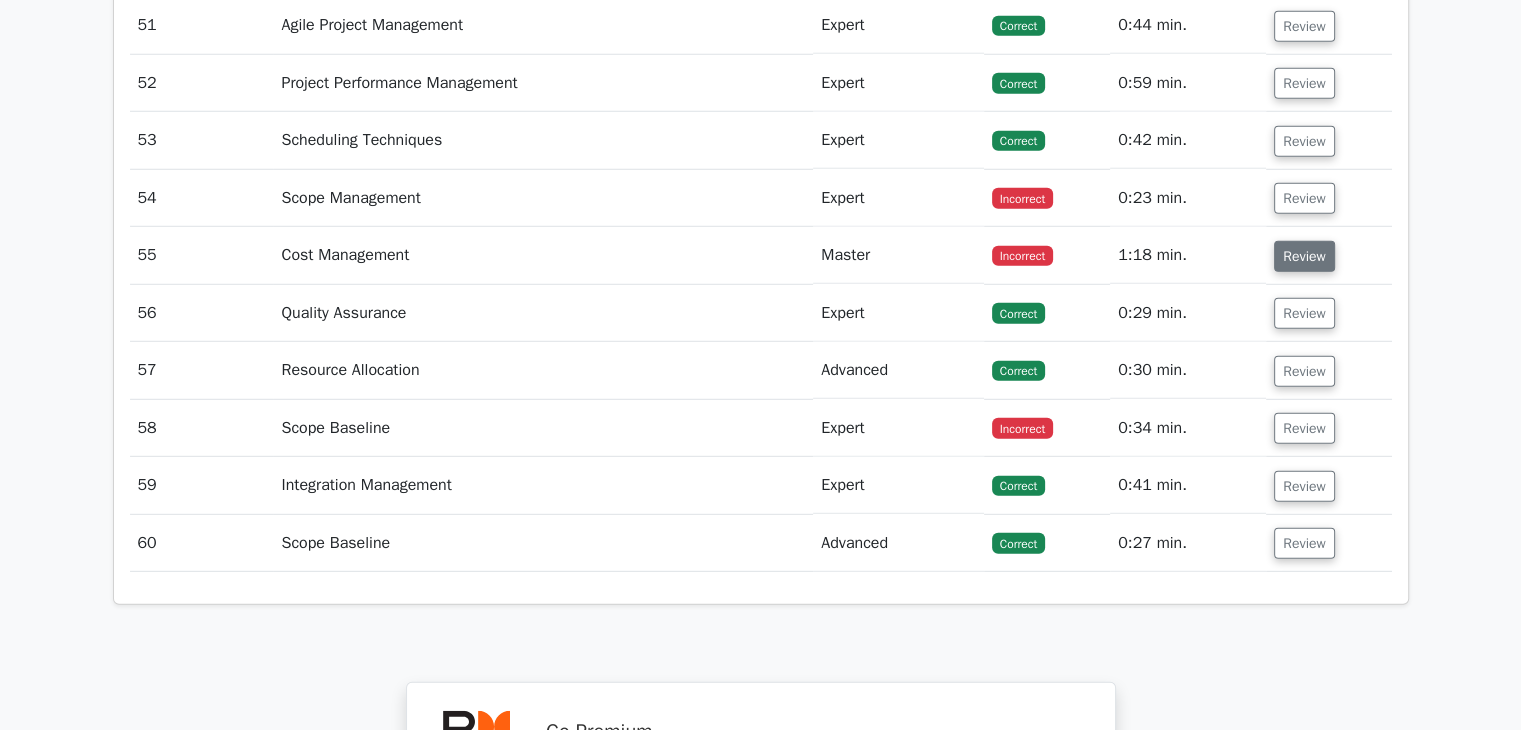 click on "Review" at bounding box center (1304, 256) 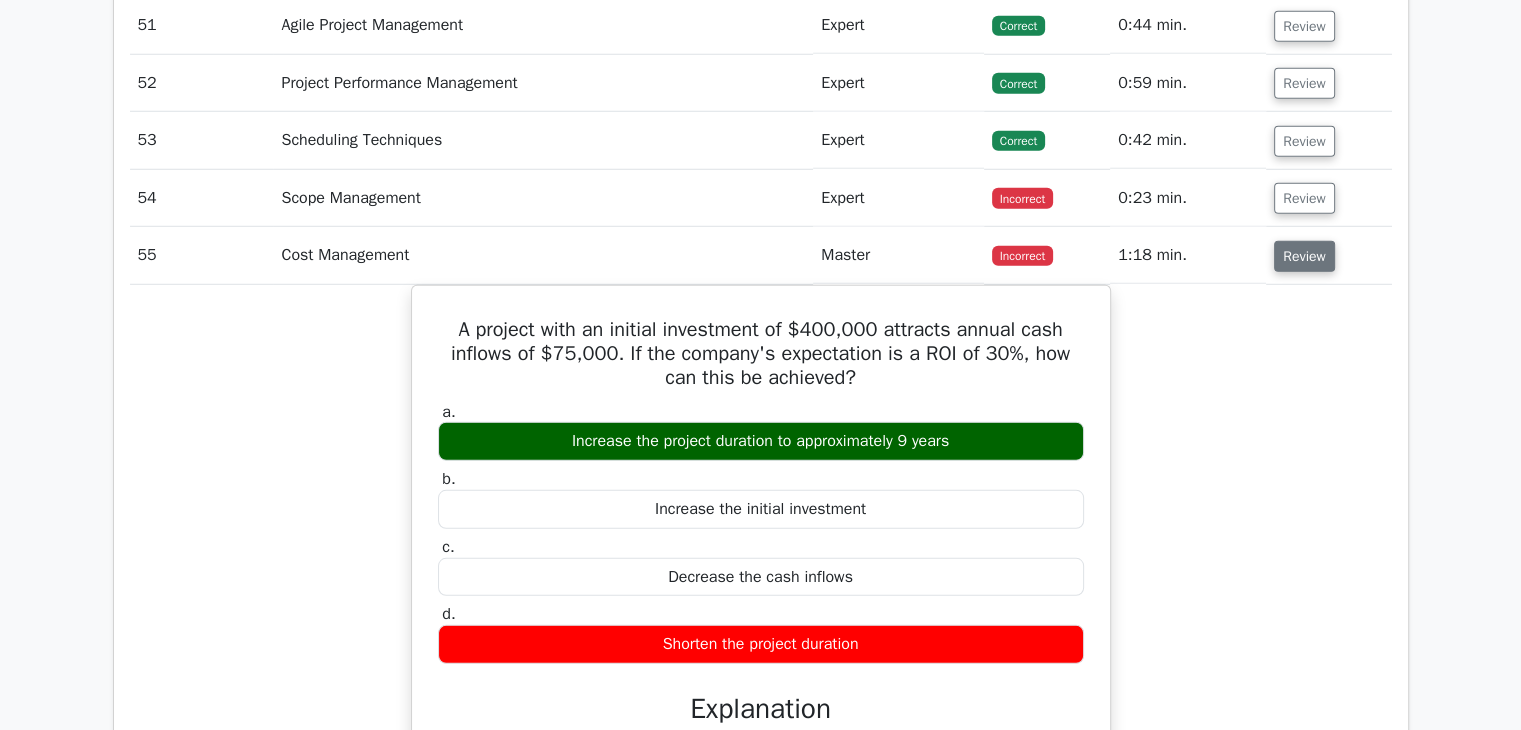 click on "Review" at bounding box center [1304, 256] 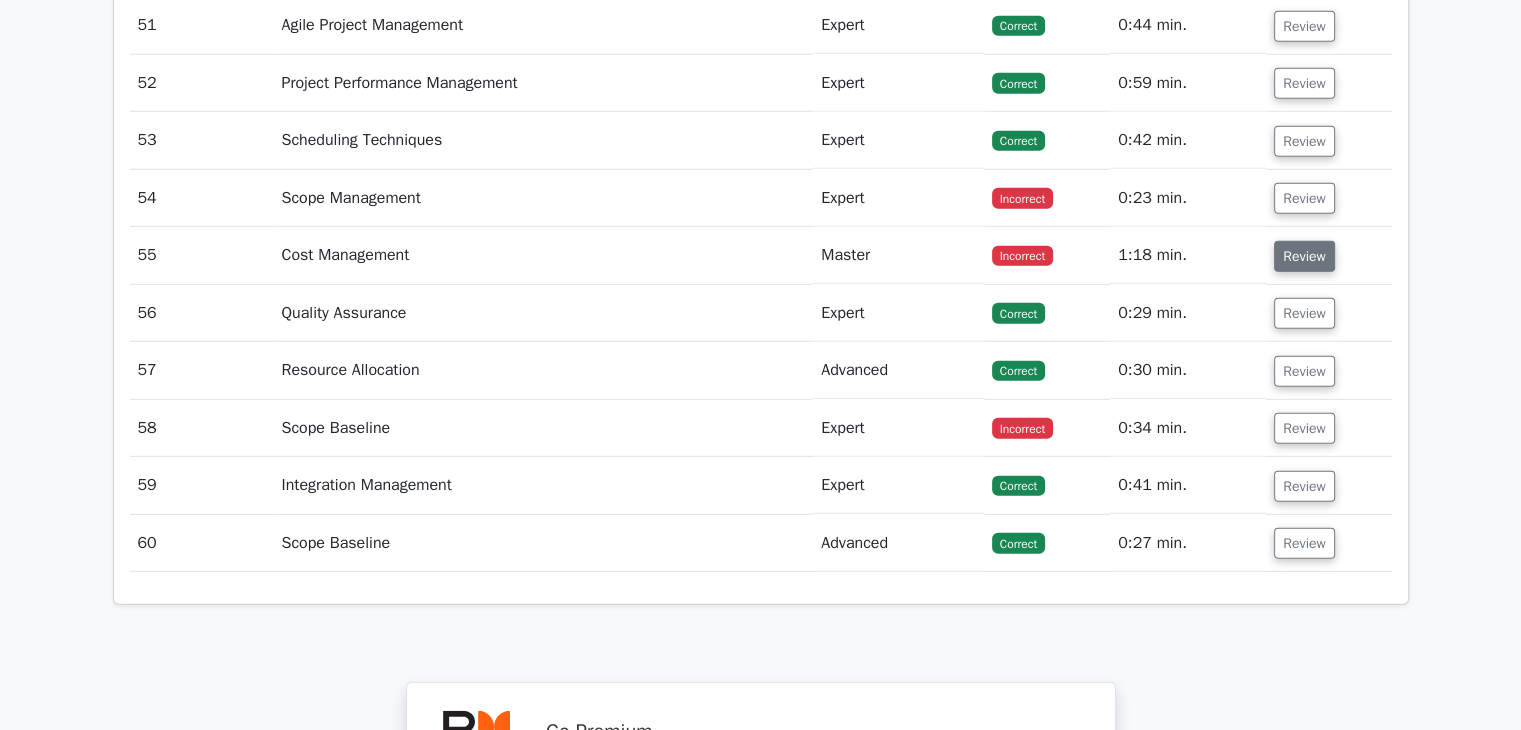 click on "Review" at bounding box center (1304, 256) 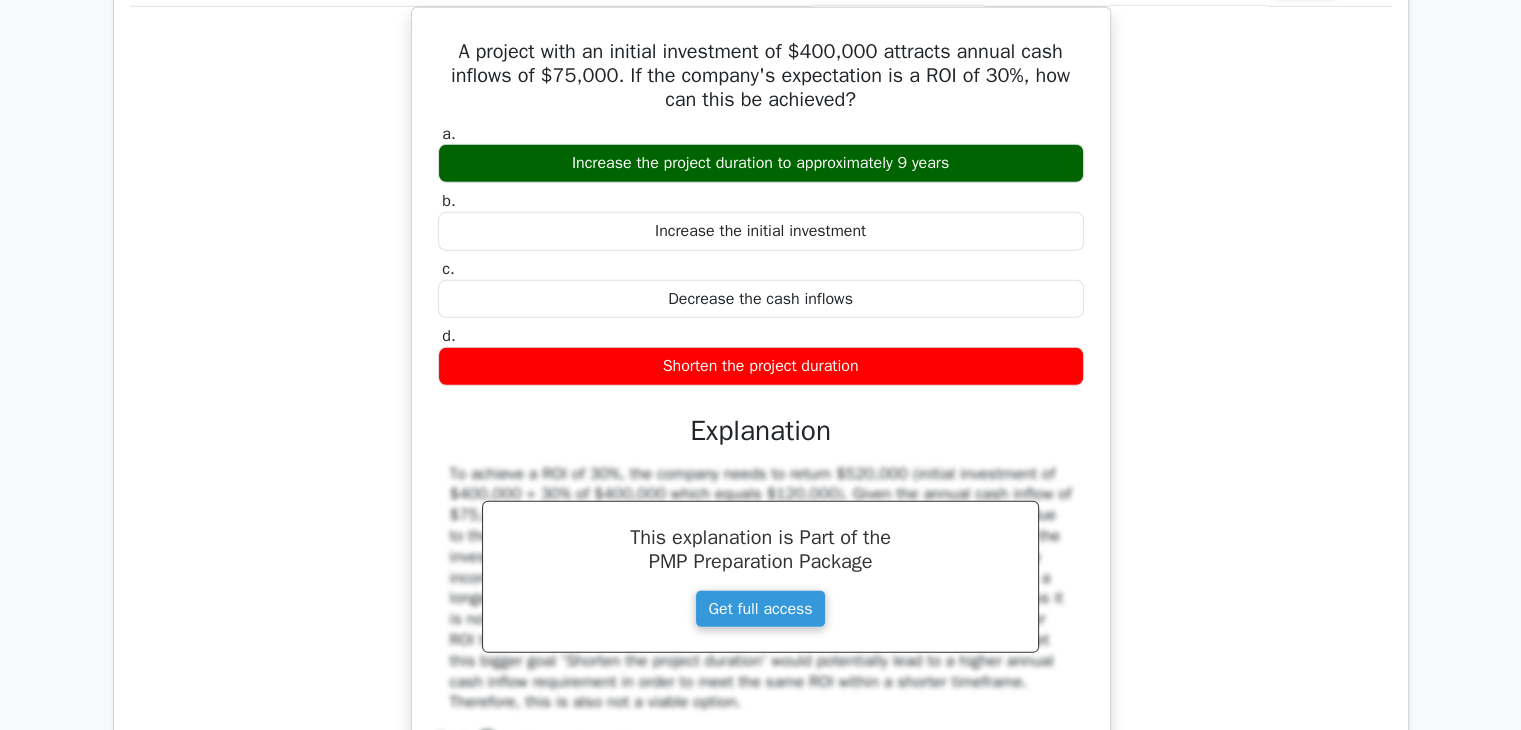 scroll, scrollTop: 5666, scrollLeft: 0, axis: vertical 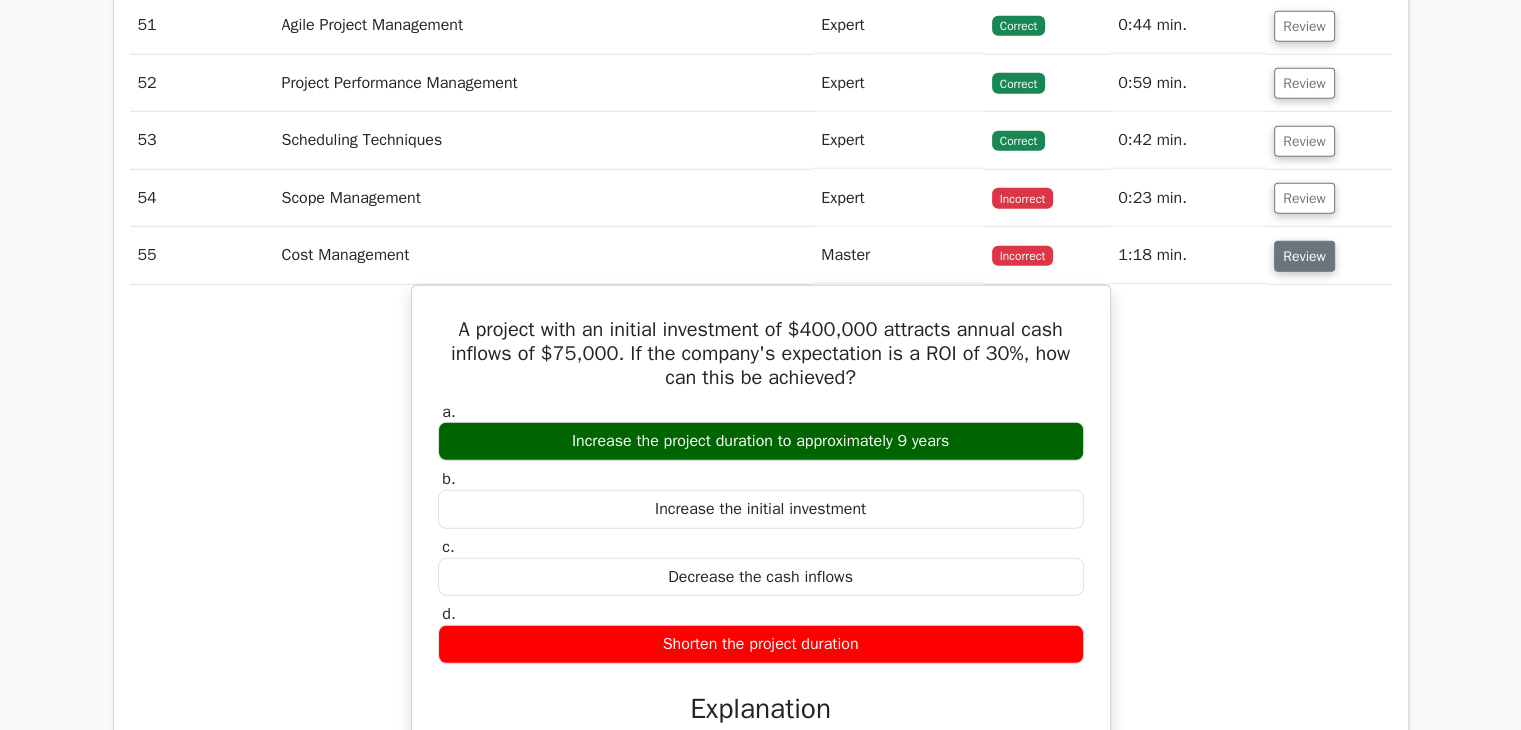 click on "Review" at bounding box center (1304, 256) 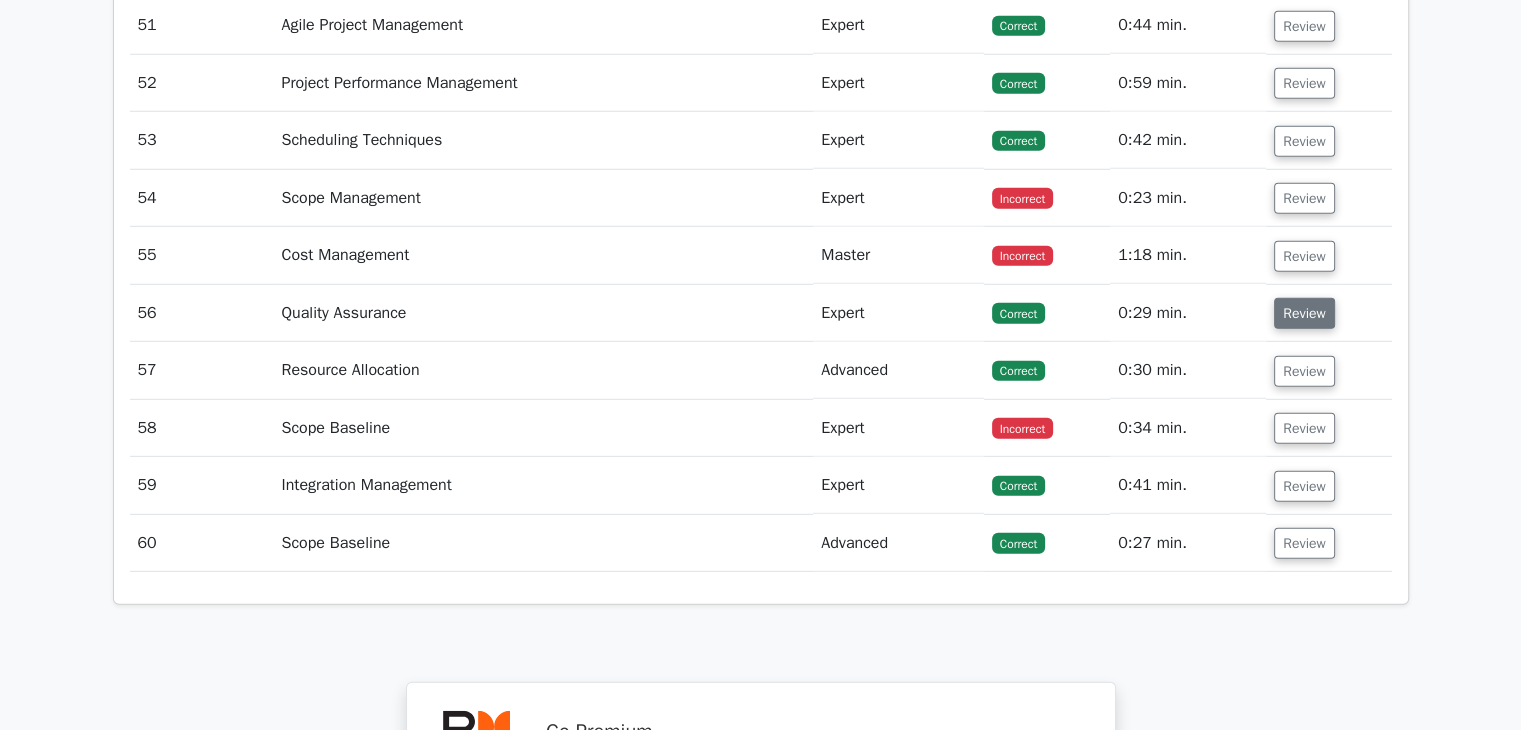 click on "Review" at bounding box center (1304, 313) 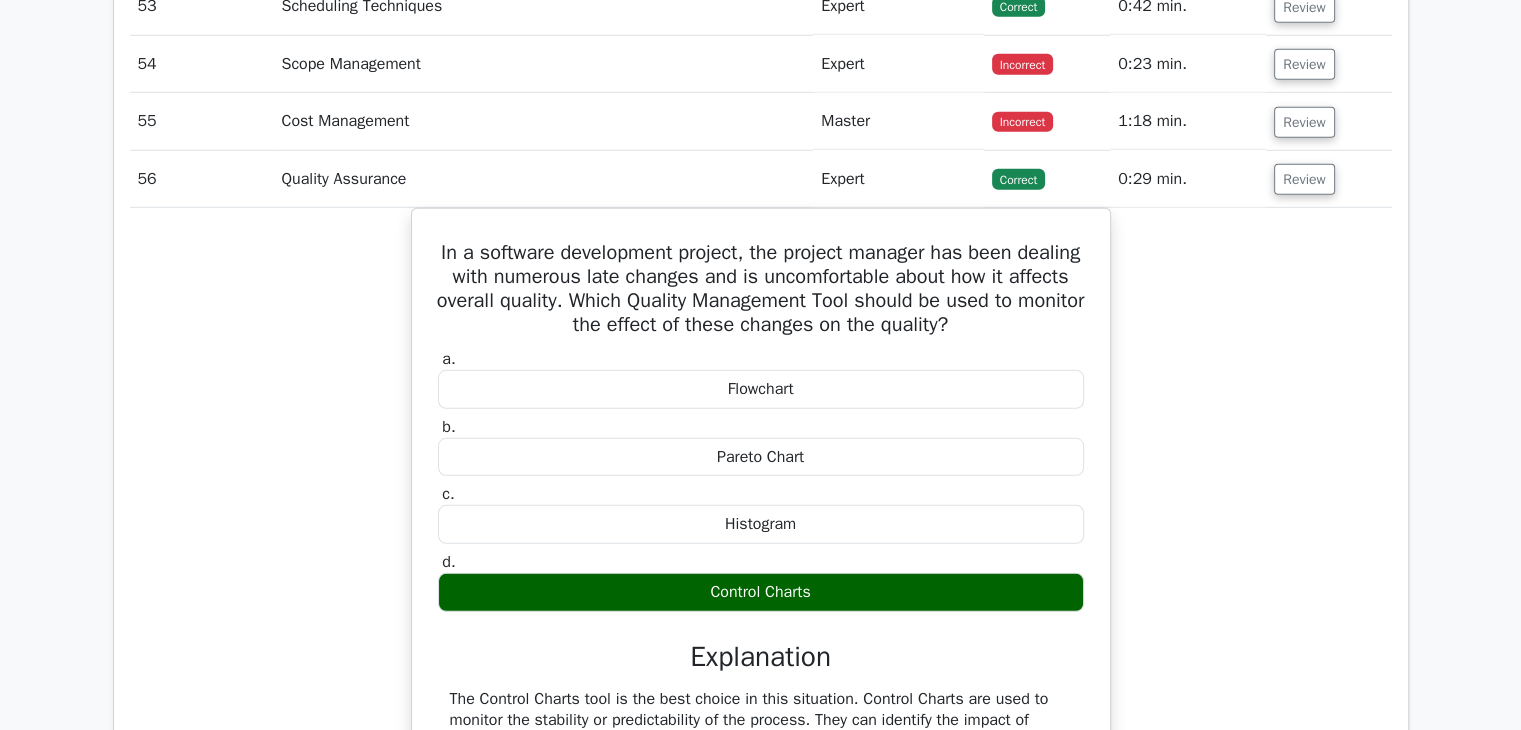 scroll, scrollTop: 5833, scrollLeft: 0, axis: vertical 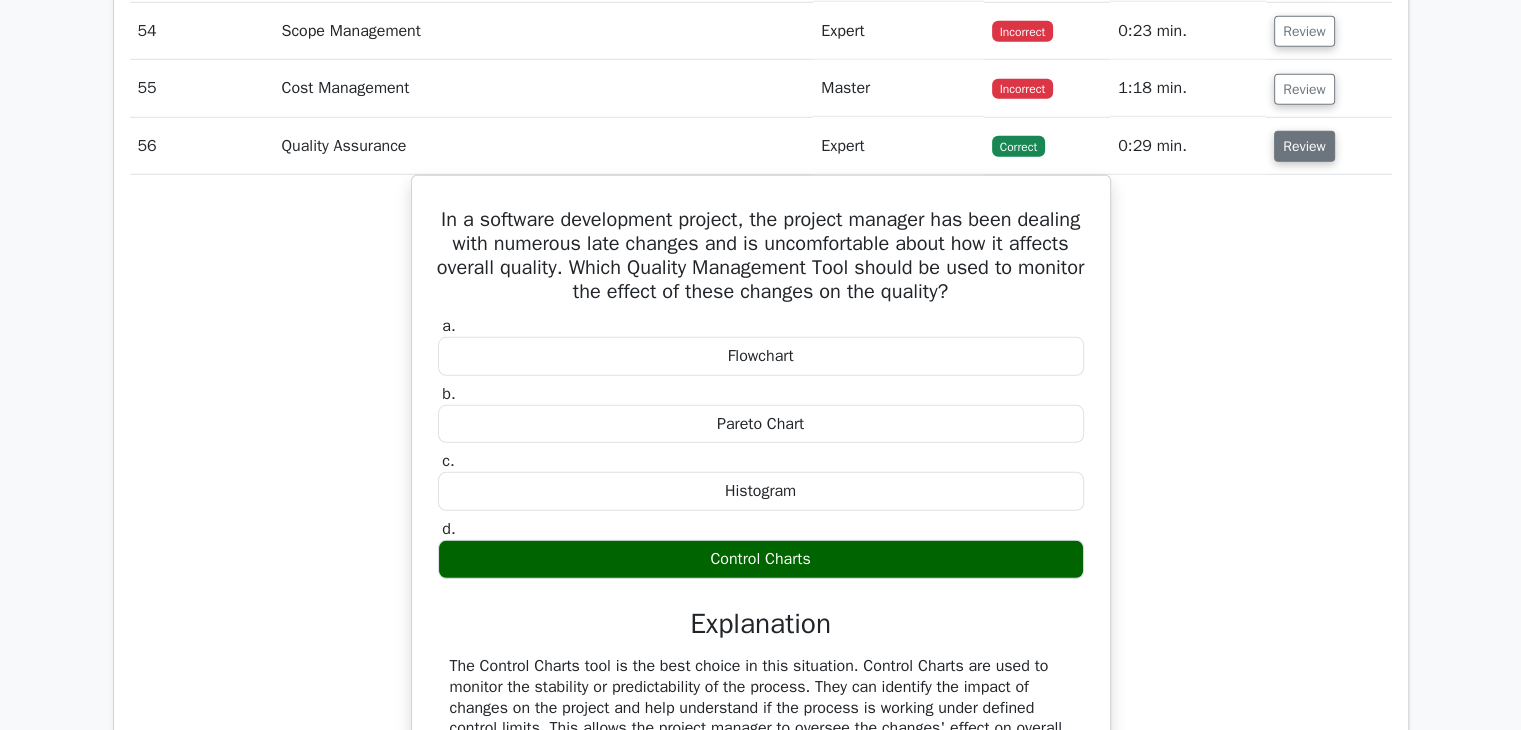 click on "Review" at bounding box center (1304, 146) 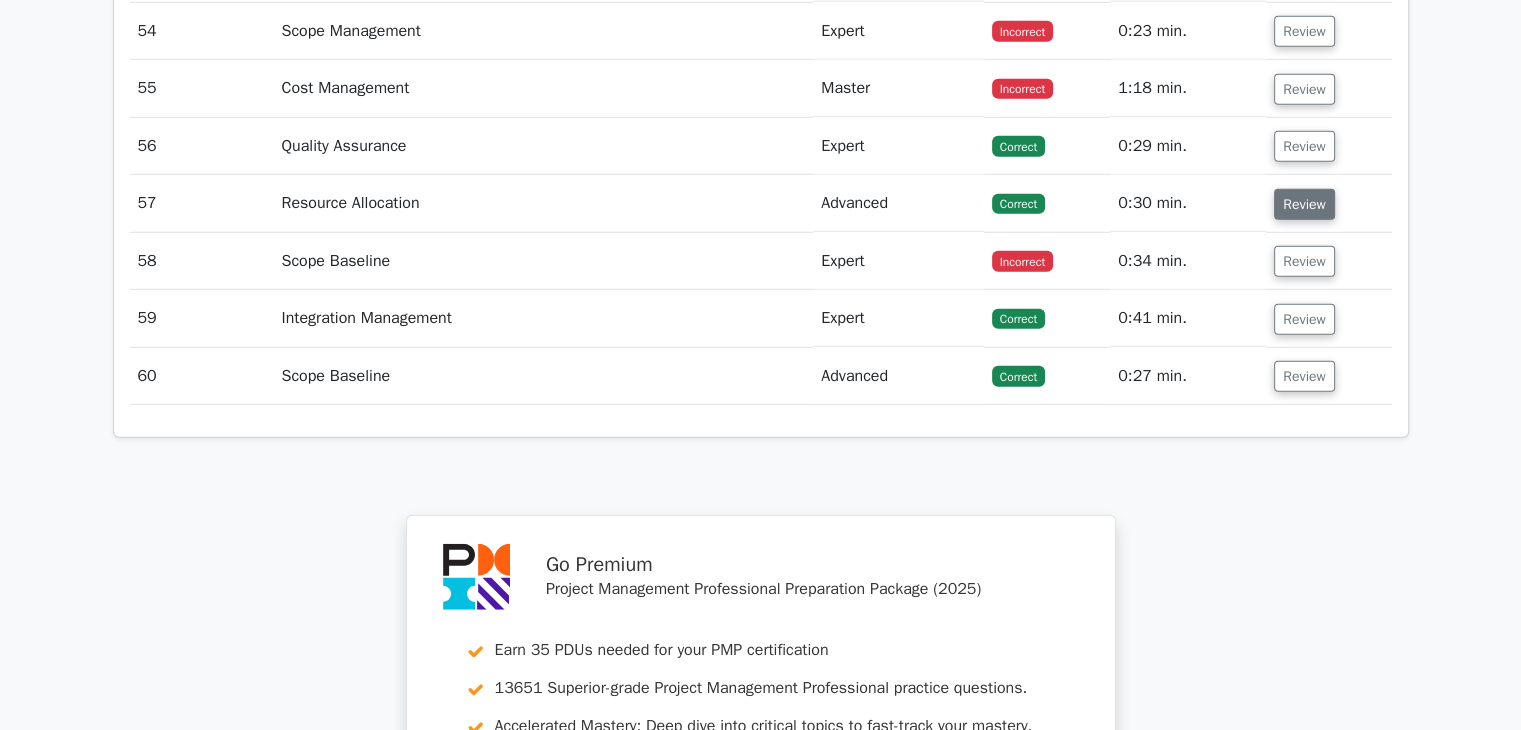 click on "Review" at bounding box center (1304, 204) 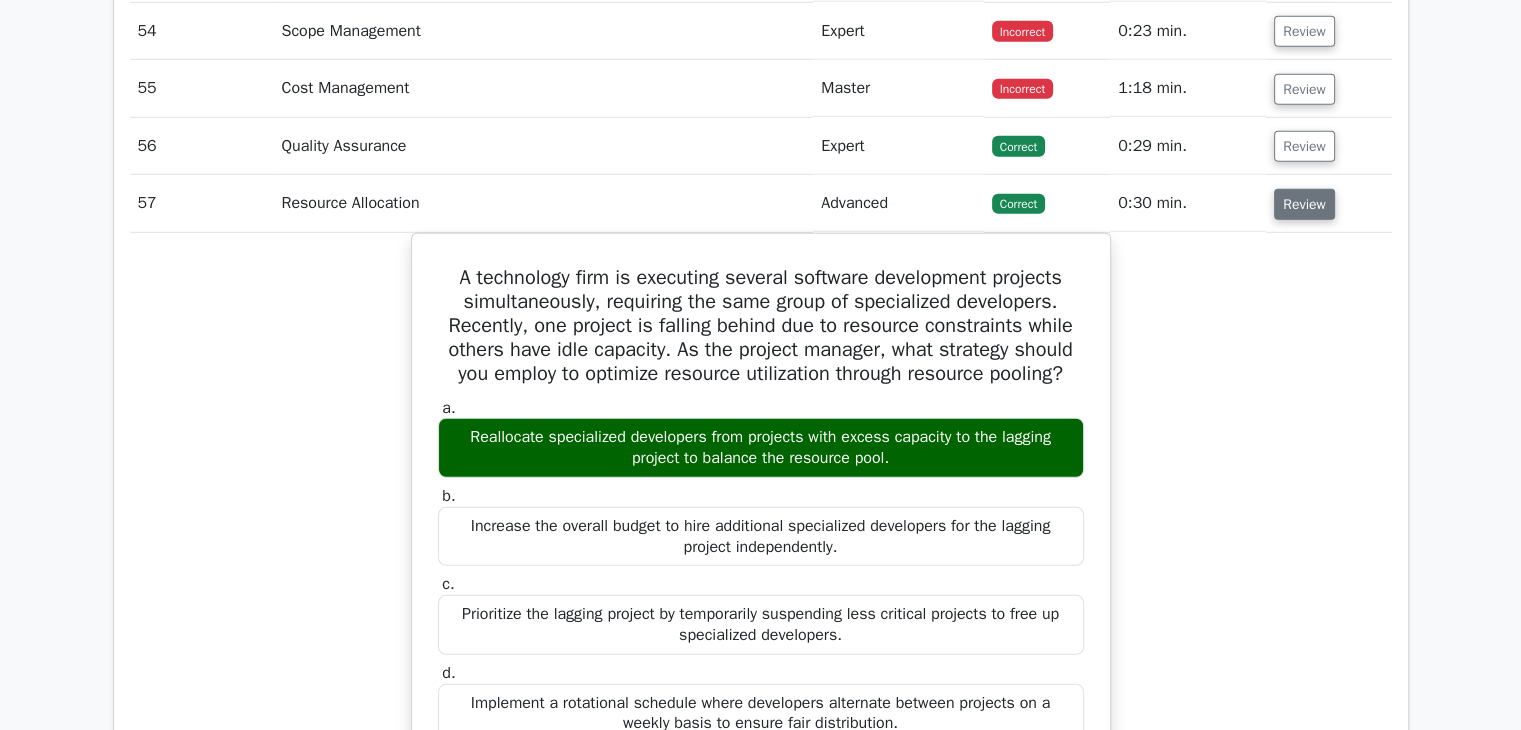 click on "Review" at bounding box center (1304, 204) 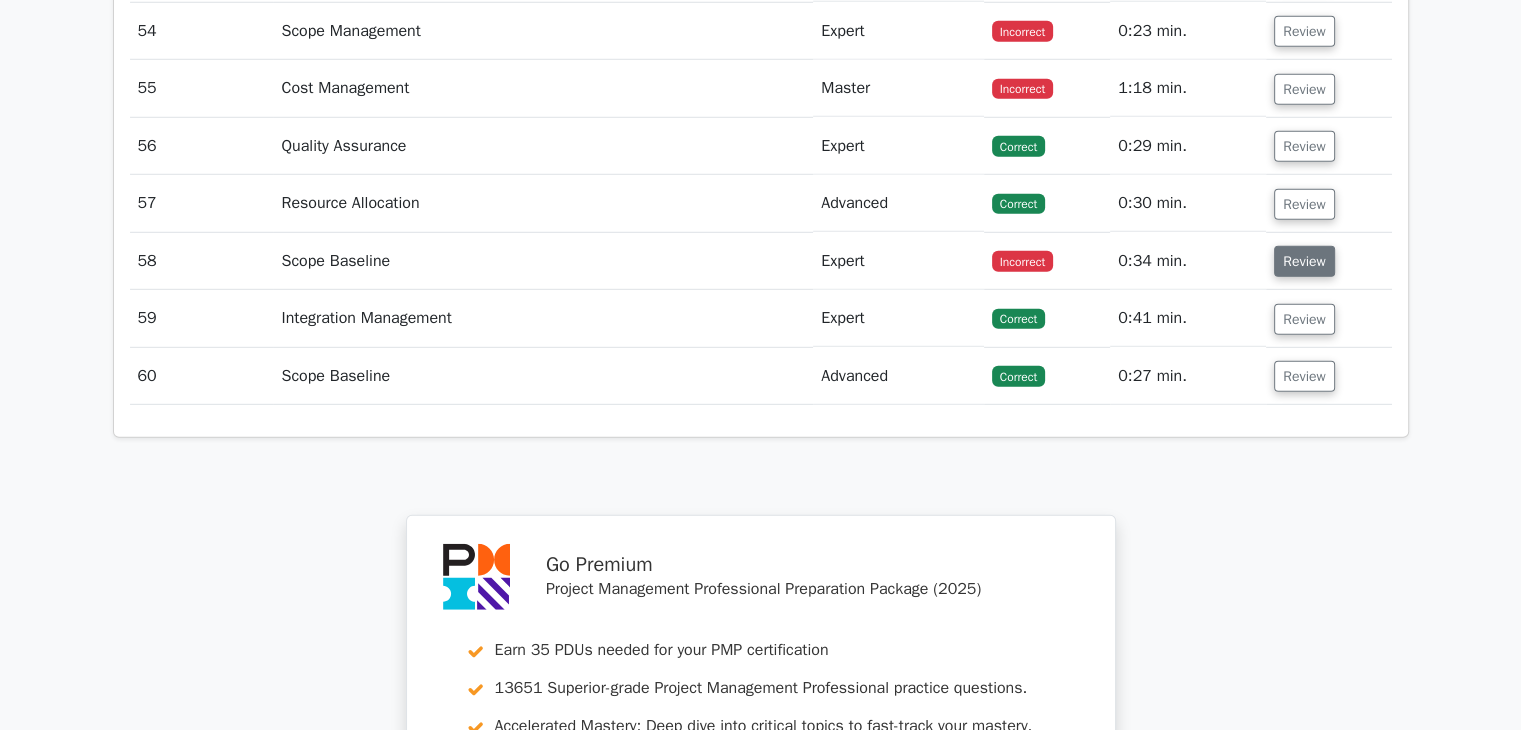 click on "Review" at bounding box center (1304, 261) 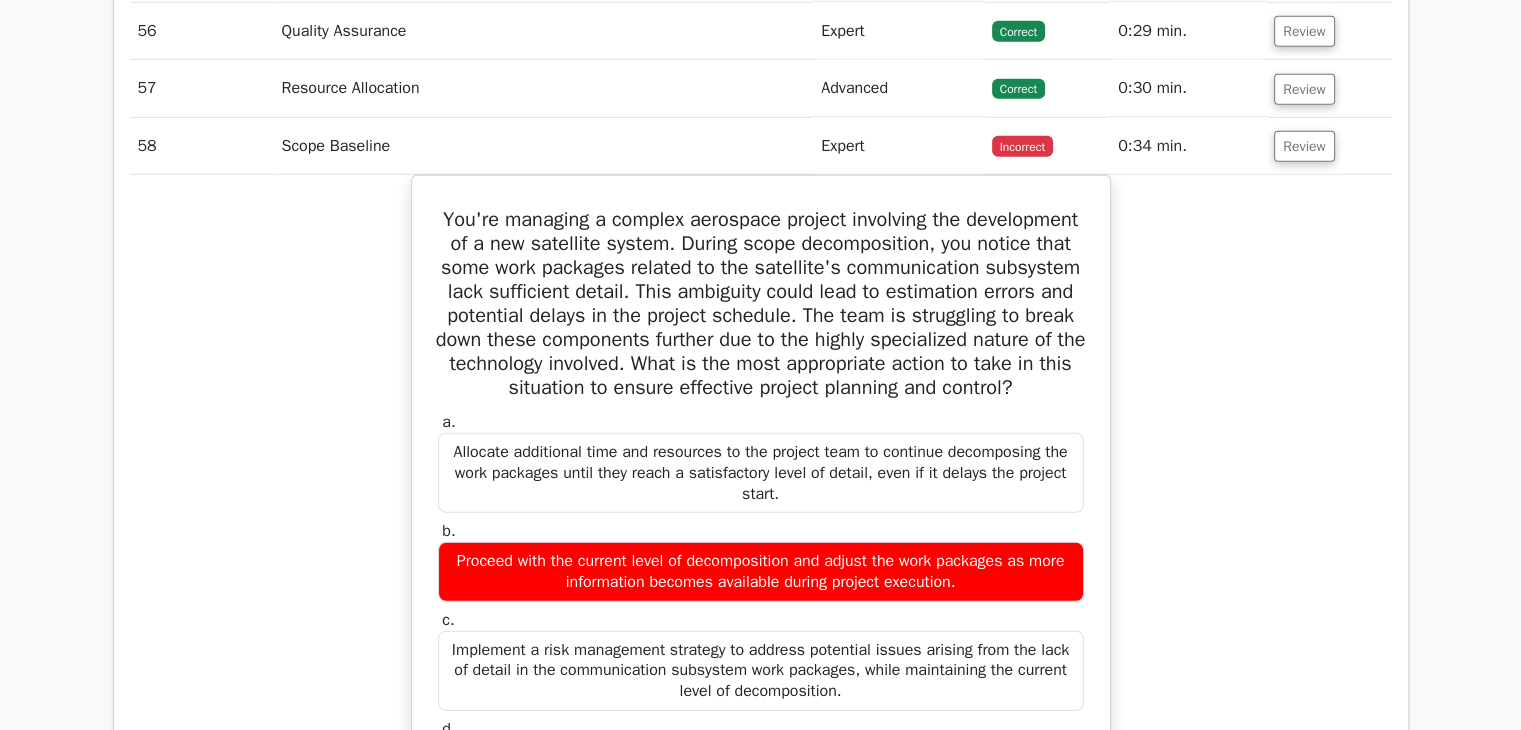 scroll, scrollTop: 5833, scrollLeft: 0, axis: vertical 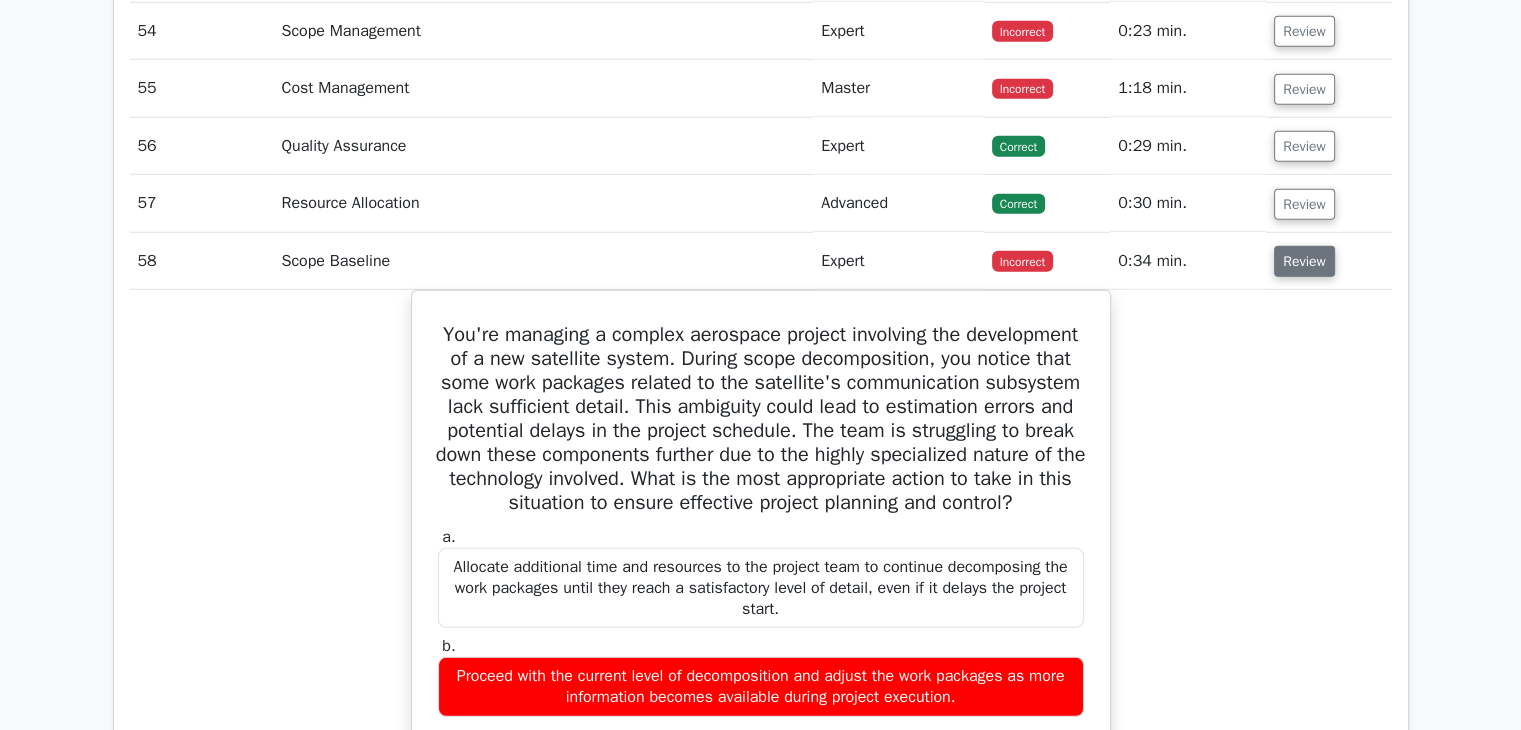 click on "Review" at bounding box center [1304, 261] 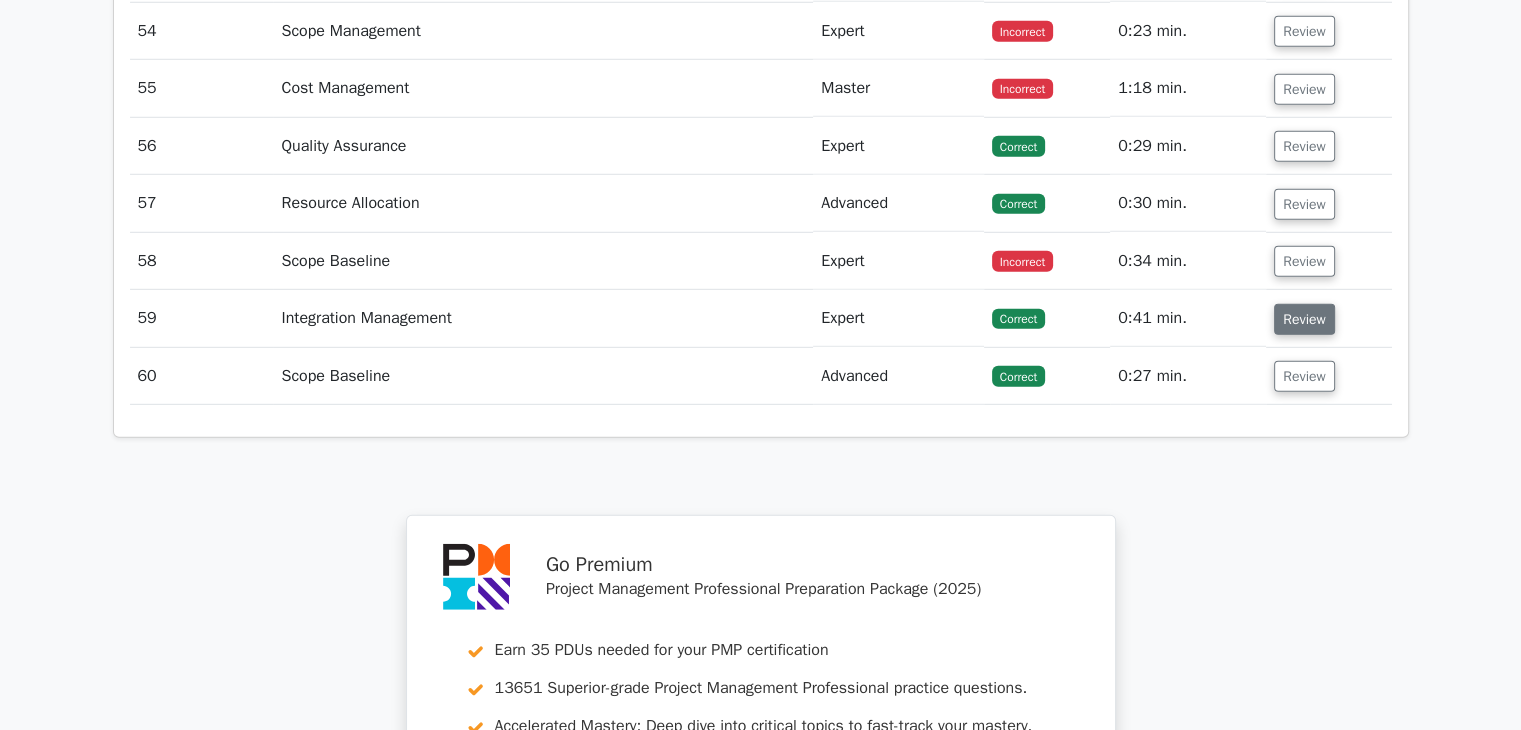 click on "Review" at bounding box center [1304, 319] 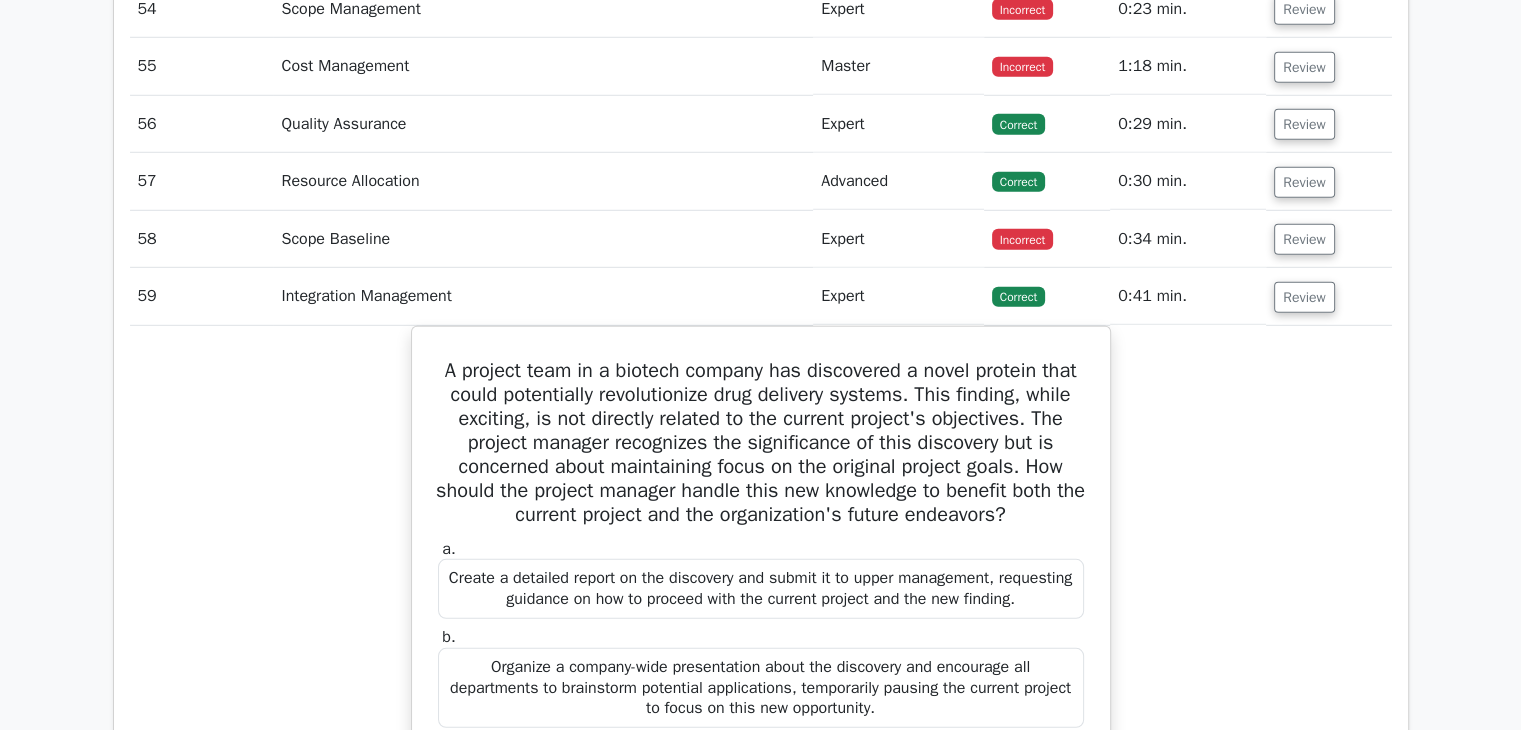 scroll, scrollTop: 5833, scrollLeft: 0, axis: vertical 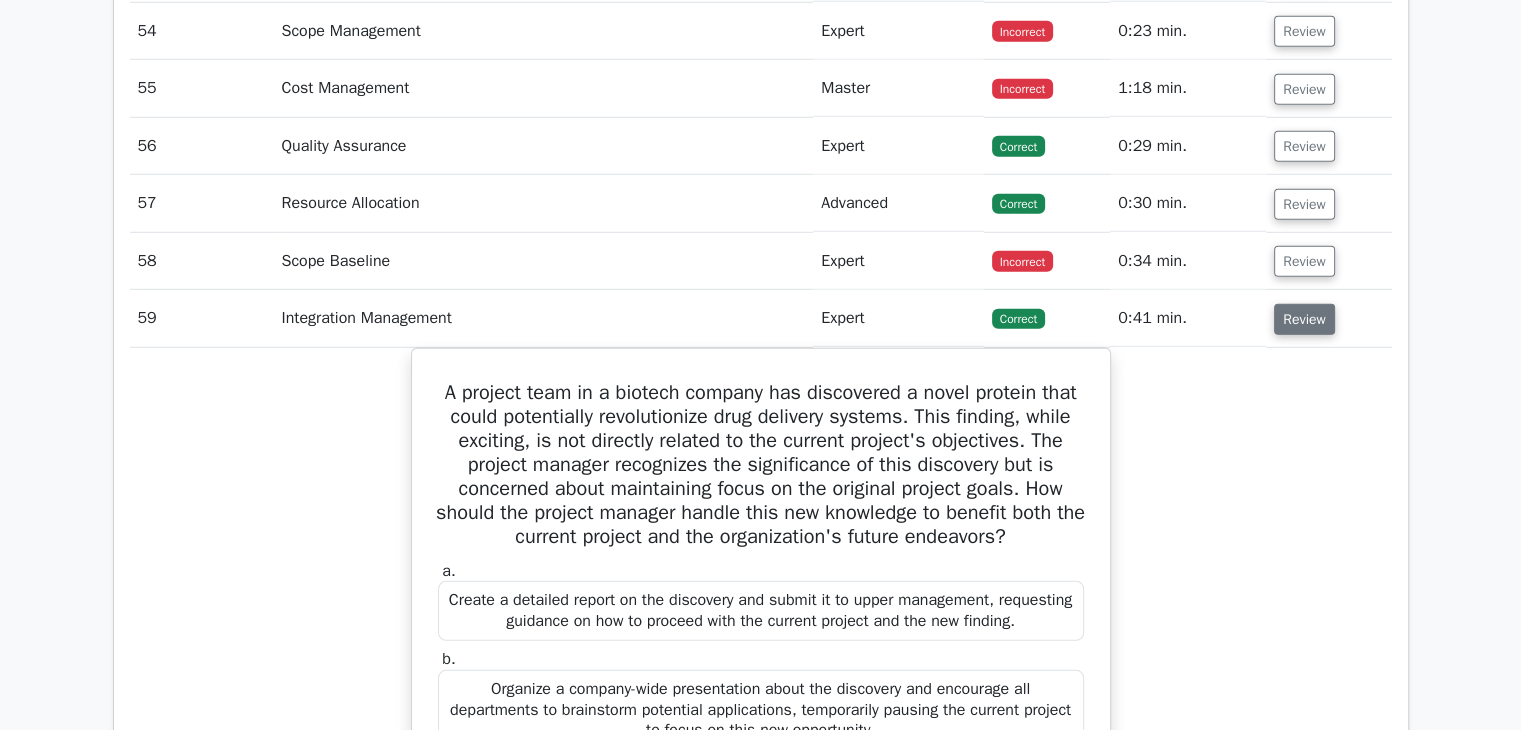 click on "Review" at bounding box center (1304, 319) 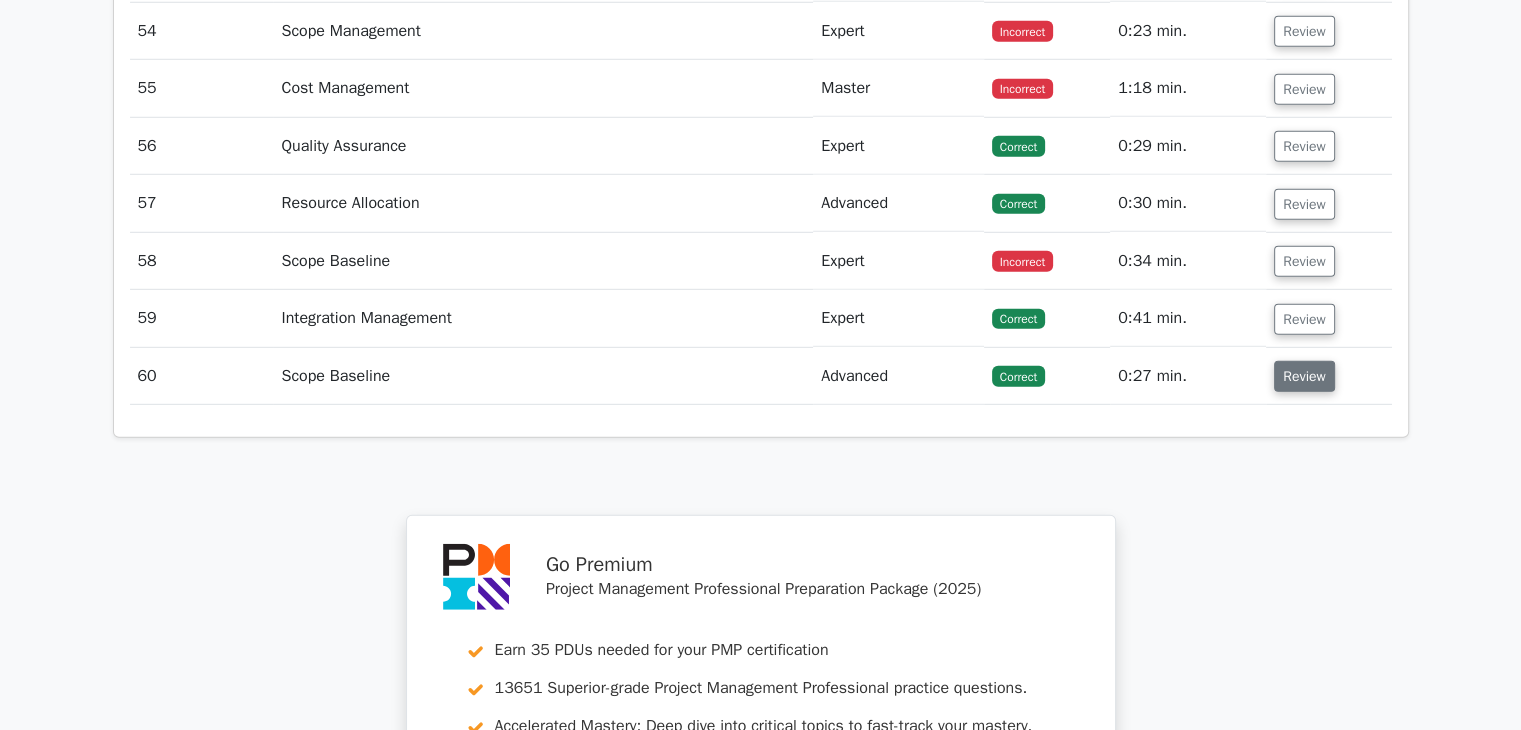click on "Review" at bounding box center [1304, 376] 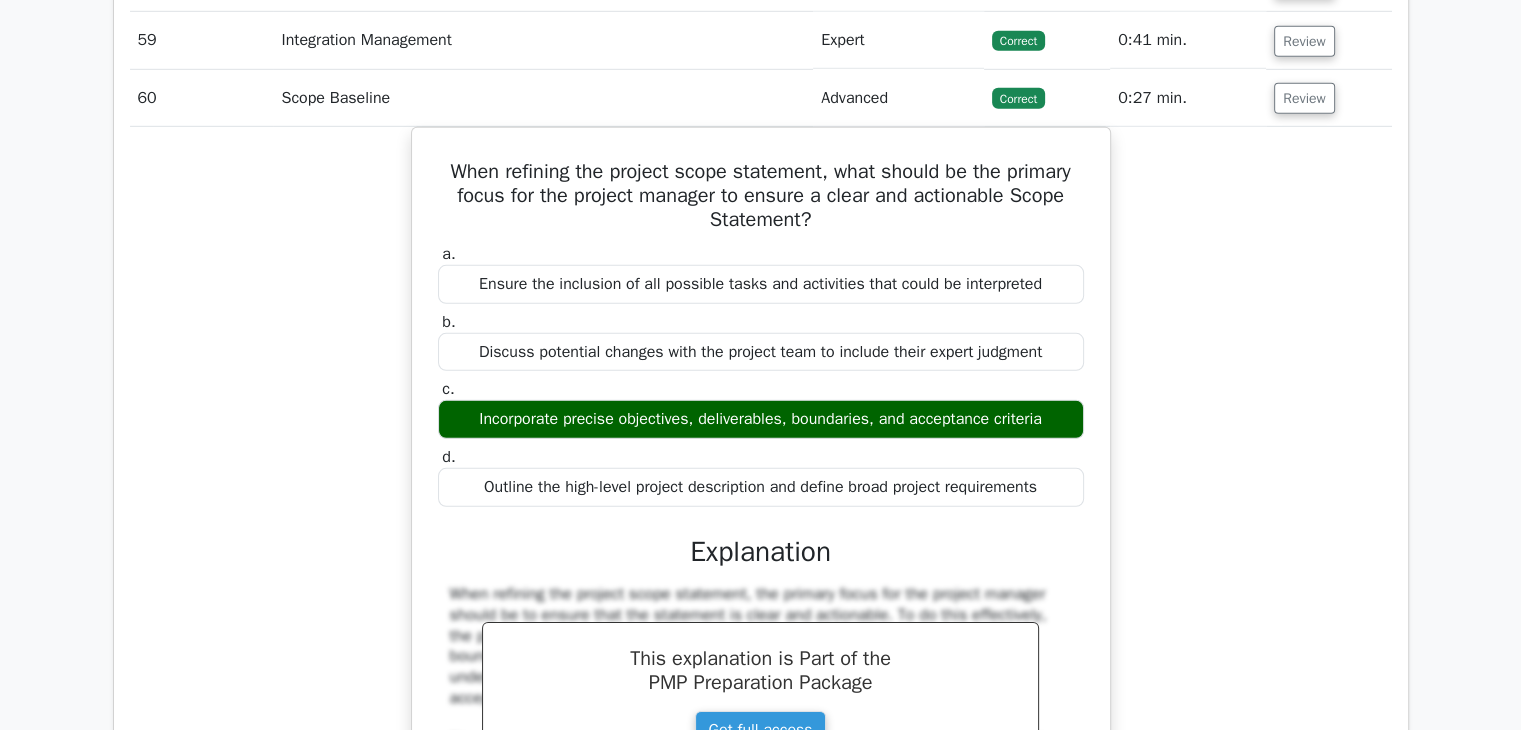 scroll, scrollTop: 6000, scrollLeft: 0, axis: vertical 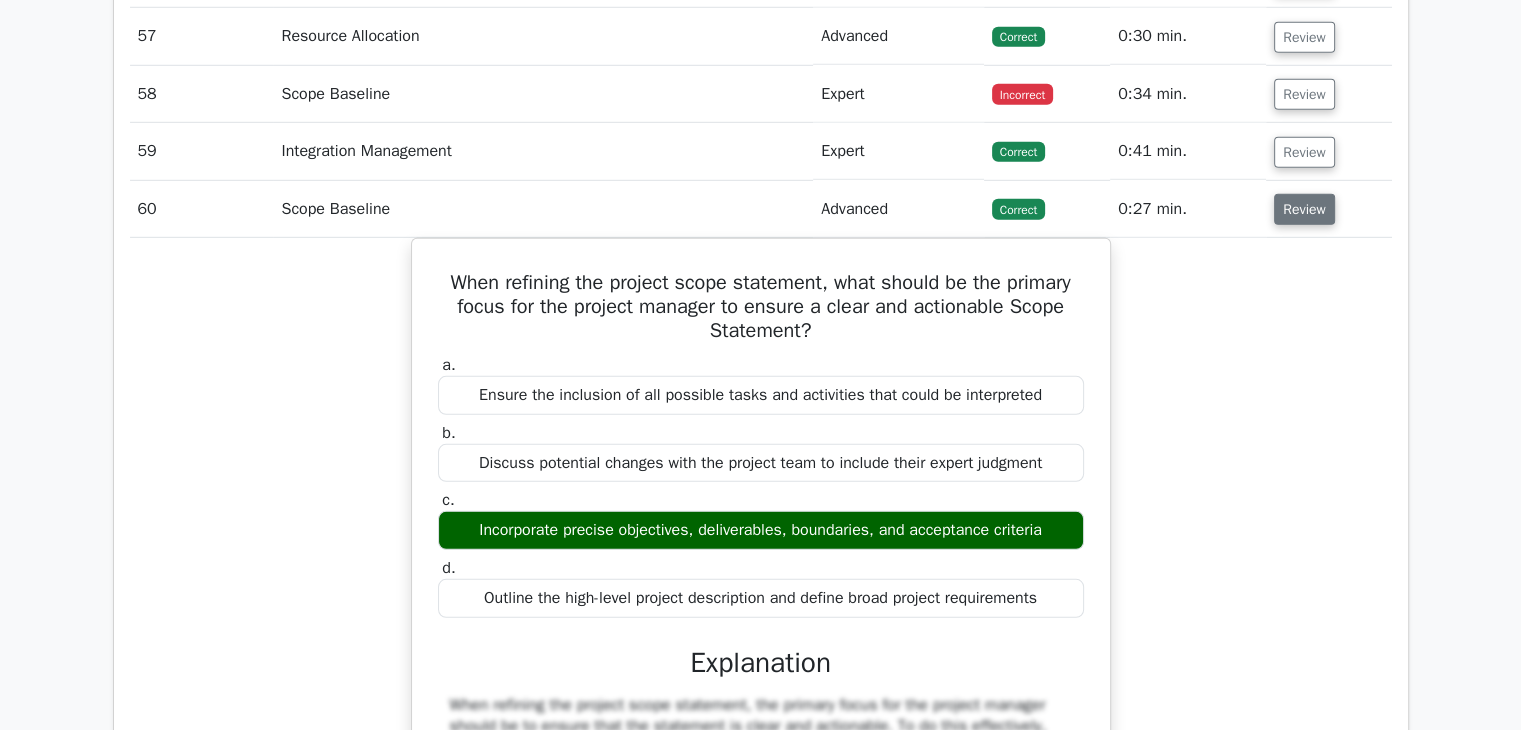 click on "Review" at bounding box center [1304, 209] 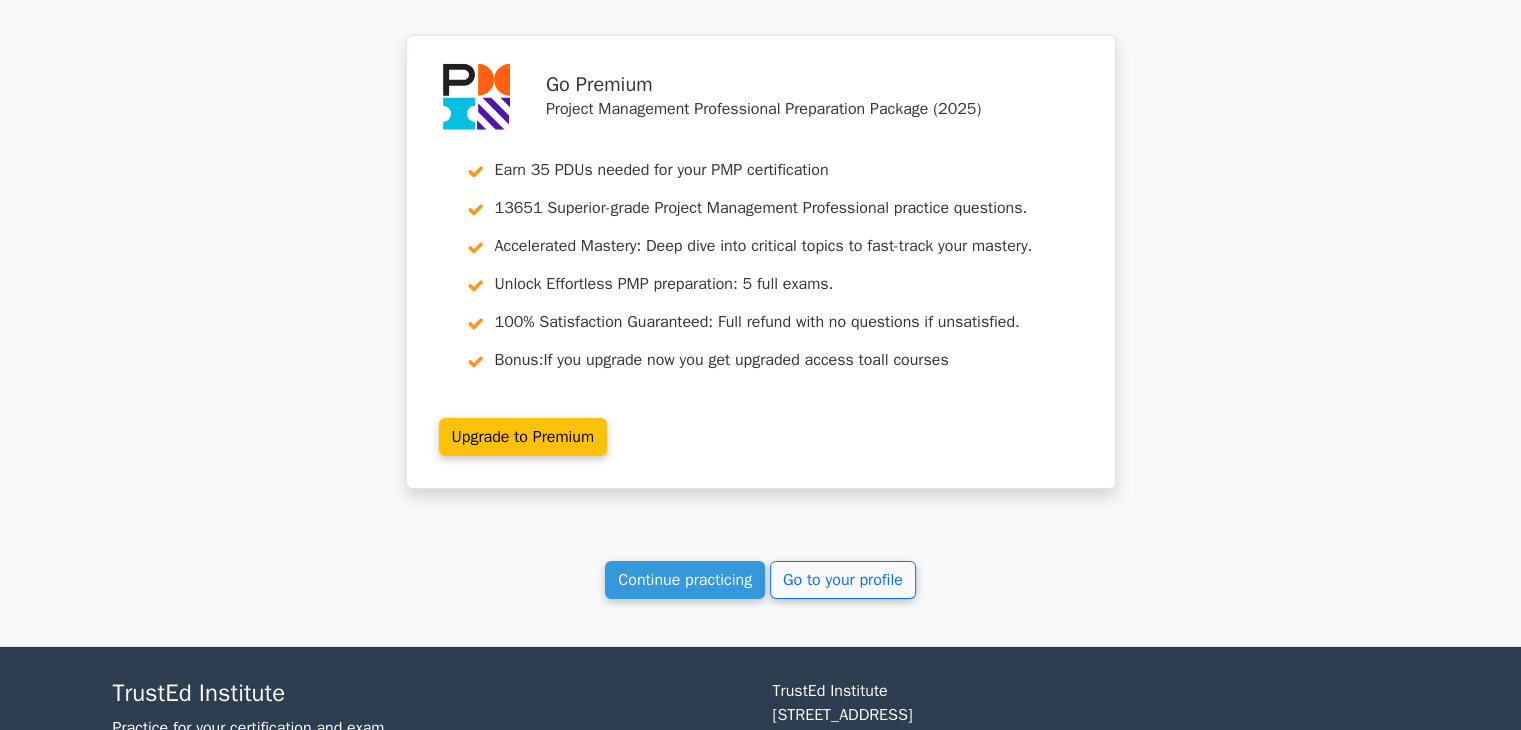 scroll, scrollTop: 6333, scrollLeft: 0, axis: vertical 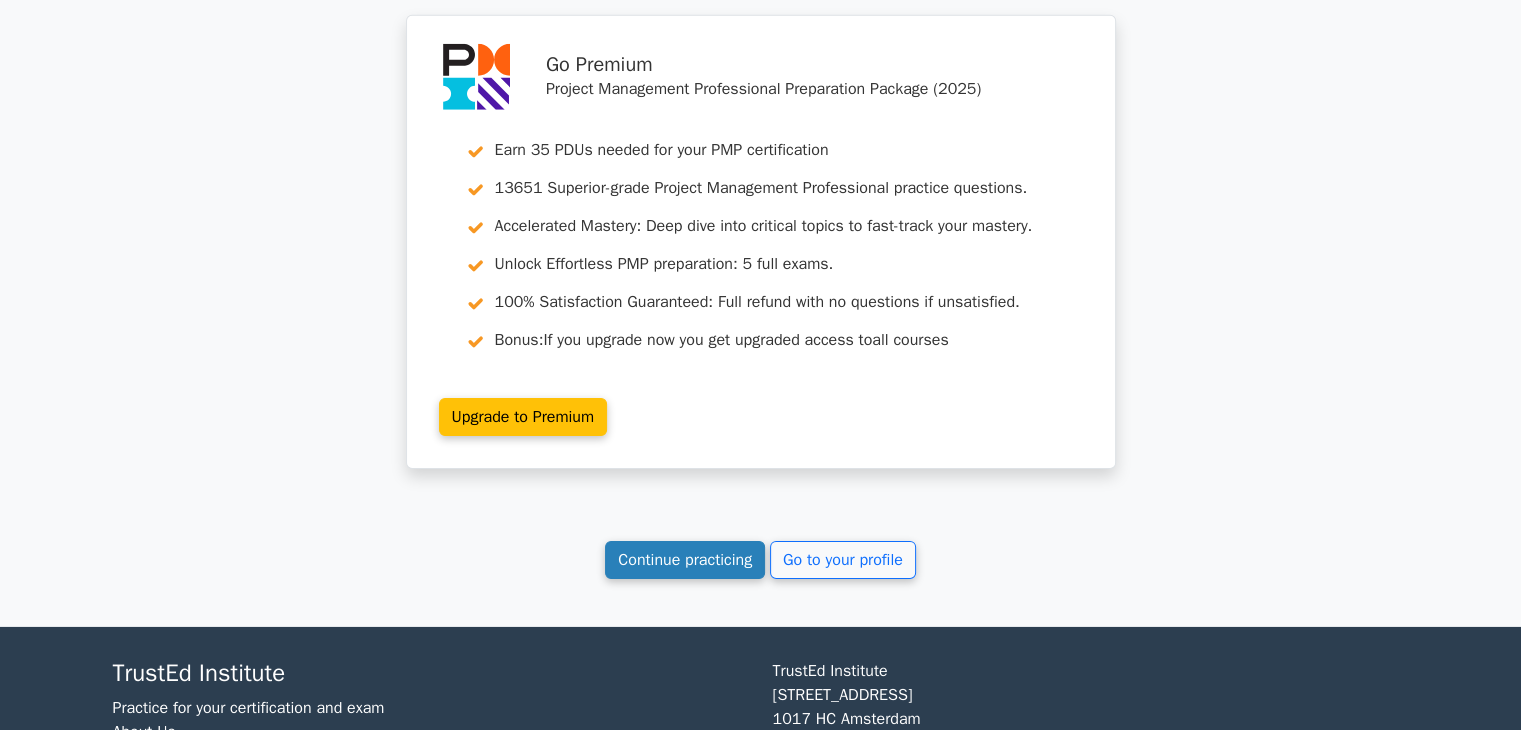 click on "Continue practicing" at bounding box center (685, 560) 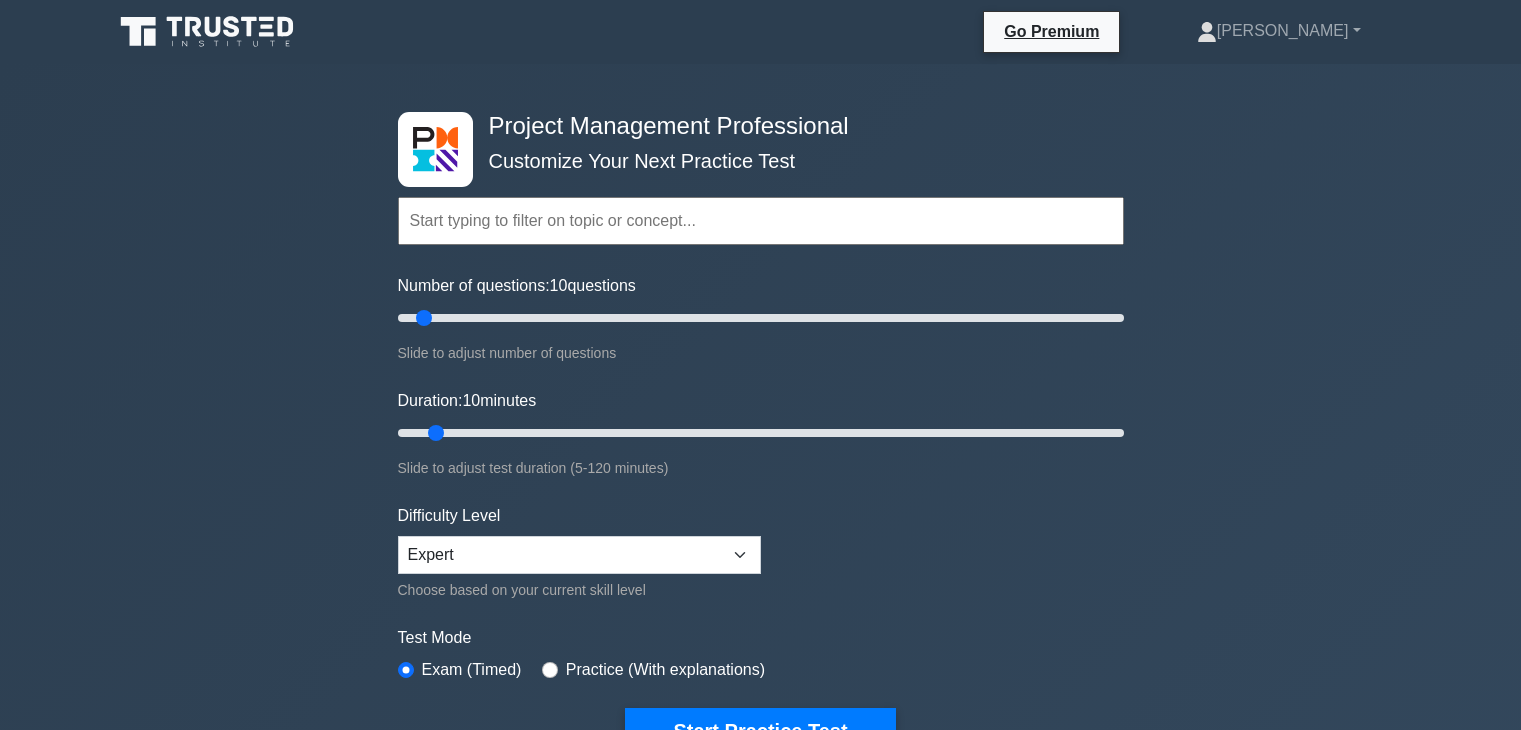 scroll, scrollTop: 0, scrollLeft: 0, axis: both 